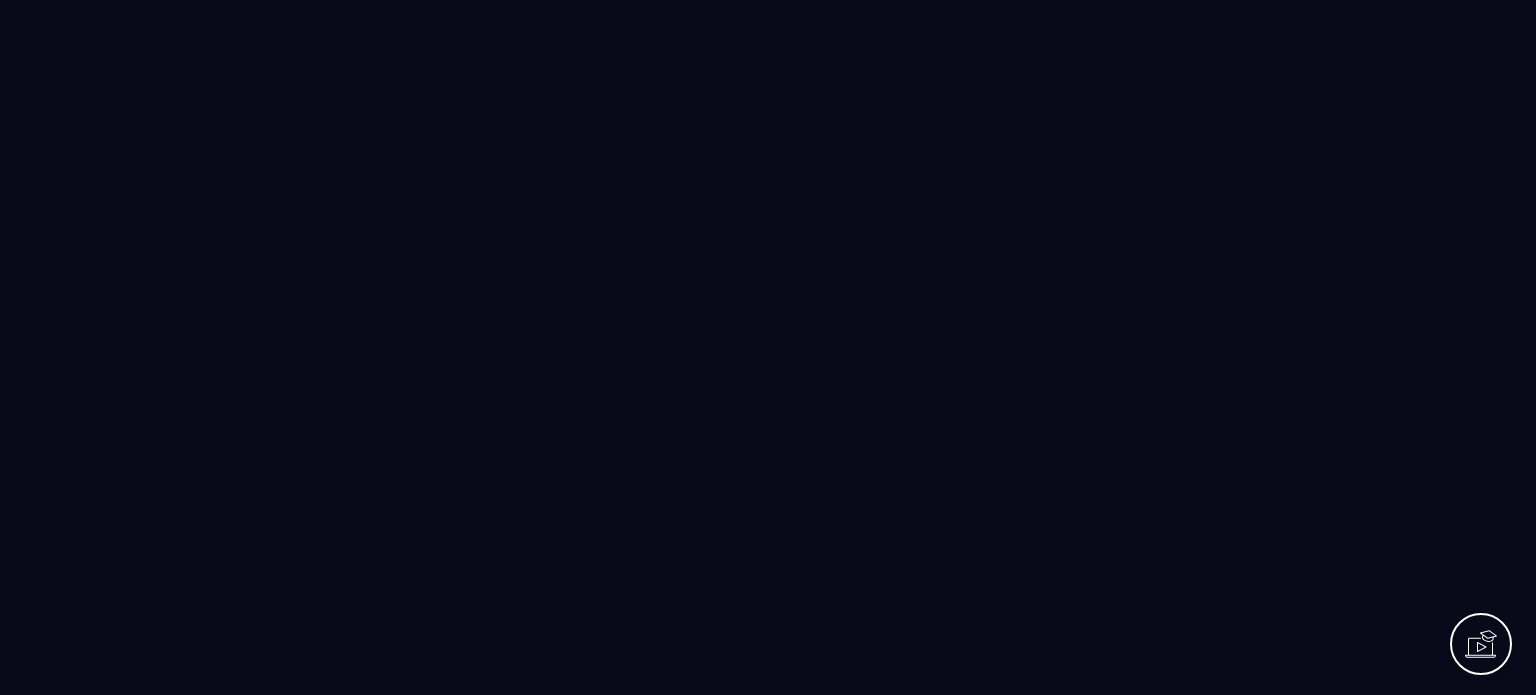 scroll, scrollTop: 0, scrollLeft: 0, axis: both 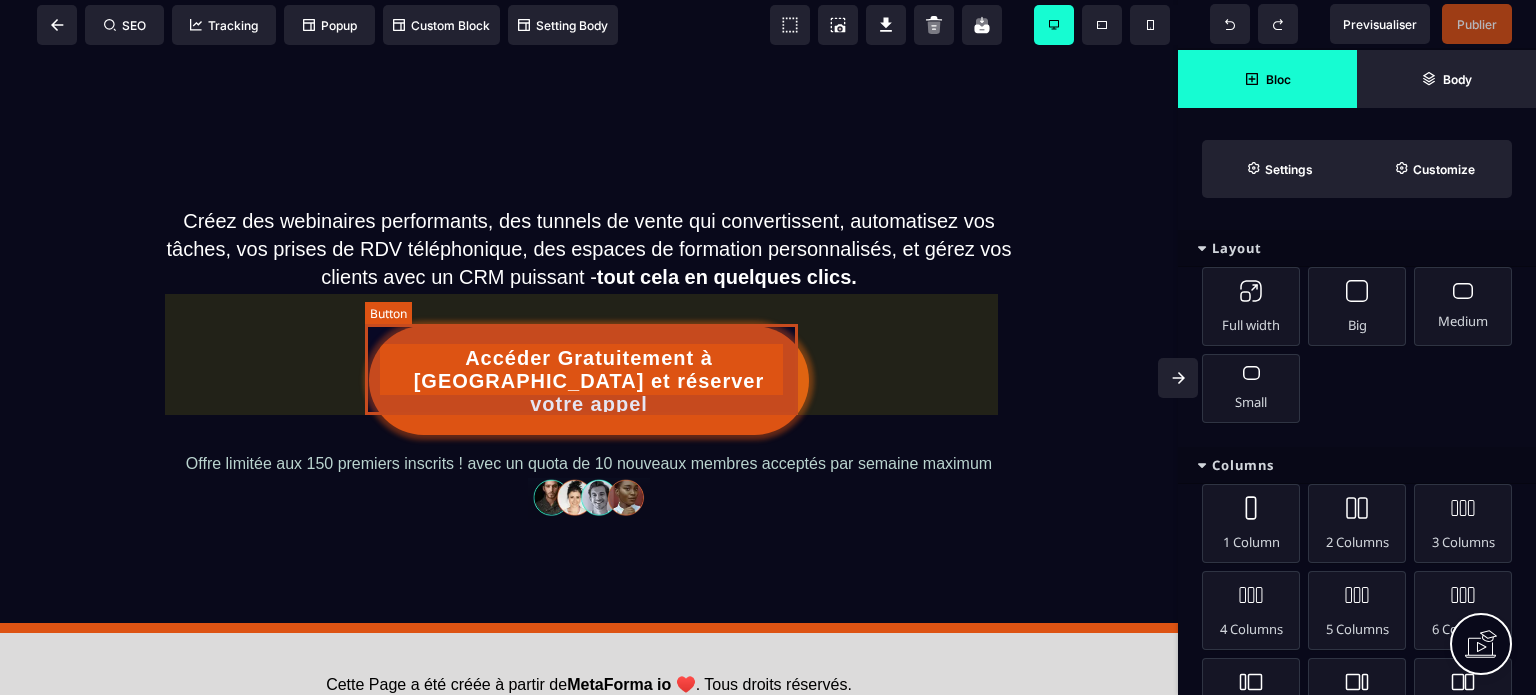 click on "Accéder Gratuitement à [GEOGRAPHIC_DATA] et réserver votre appel" at bounding box center (589, 381) 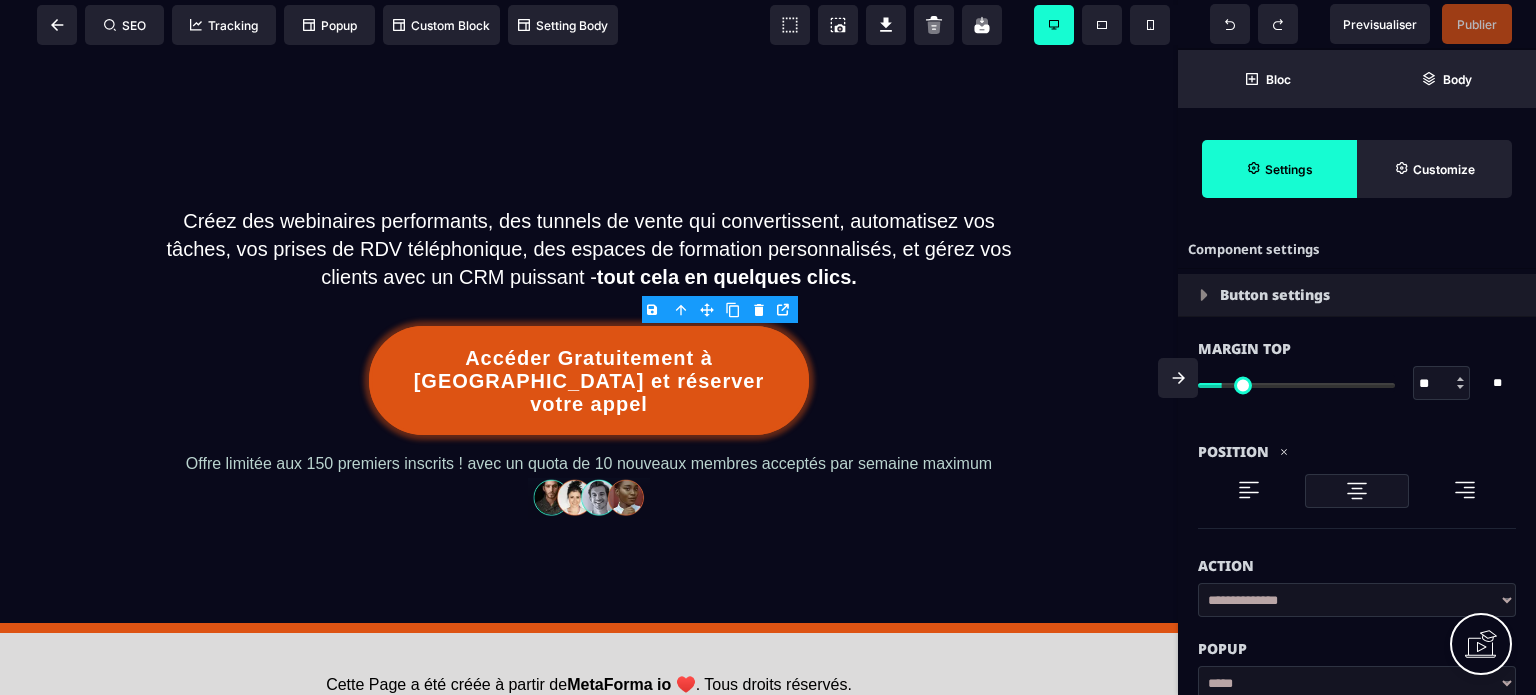 click on "Action" at bounding box center [1357, 566] 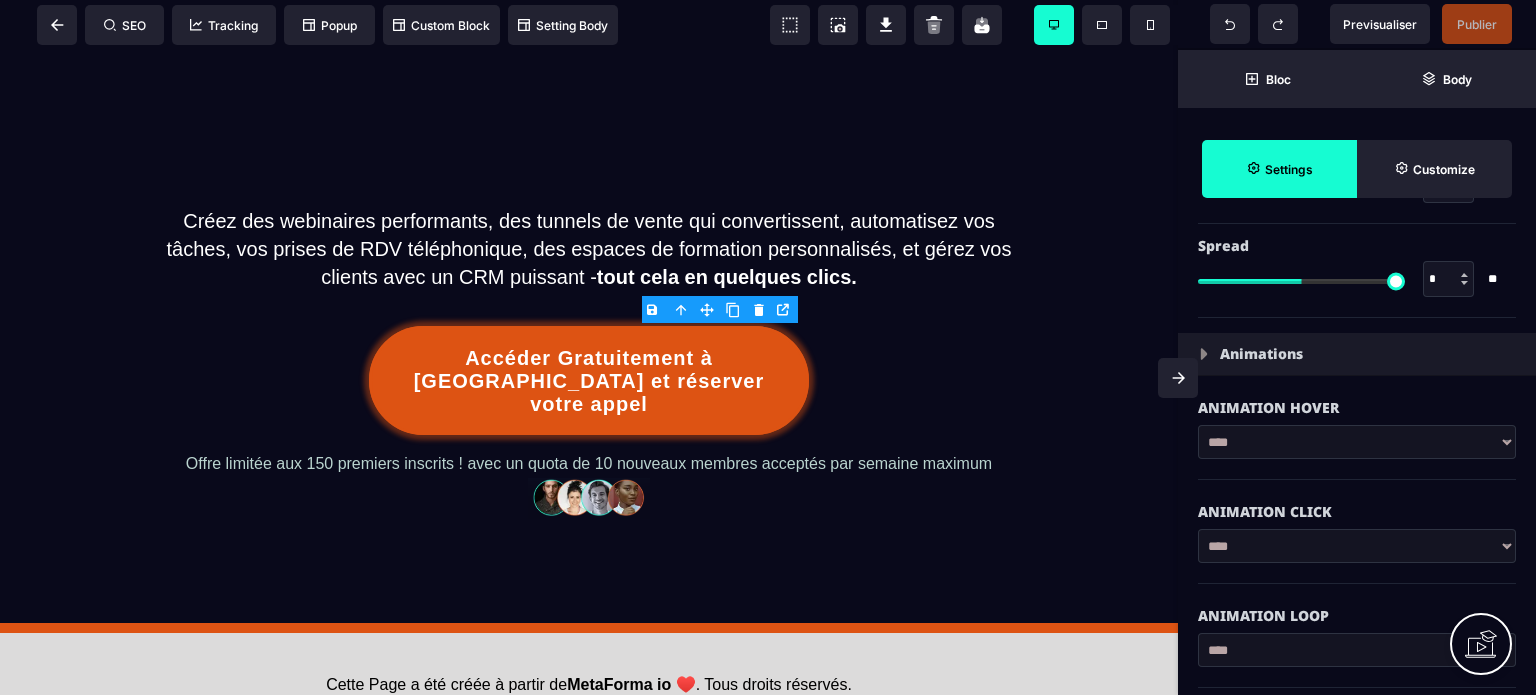scroll, scrollTop: 3663, scrollLeft: 0, axis: vertical 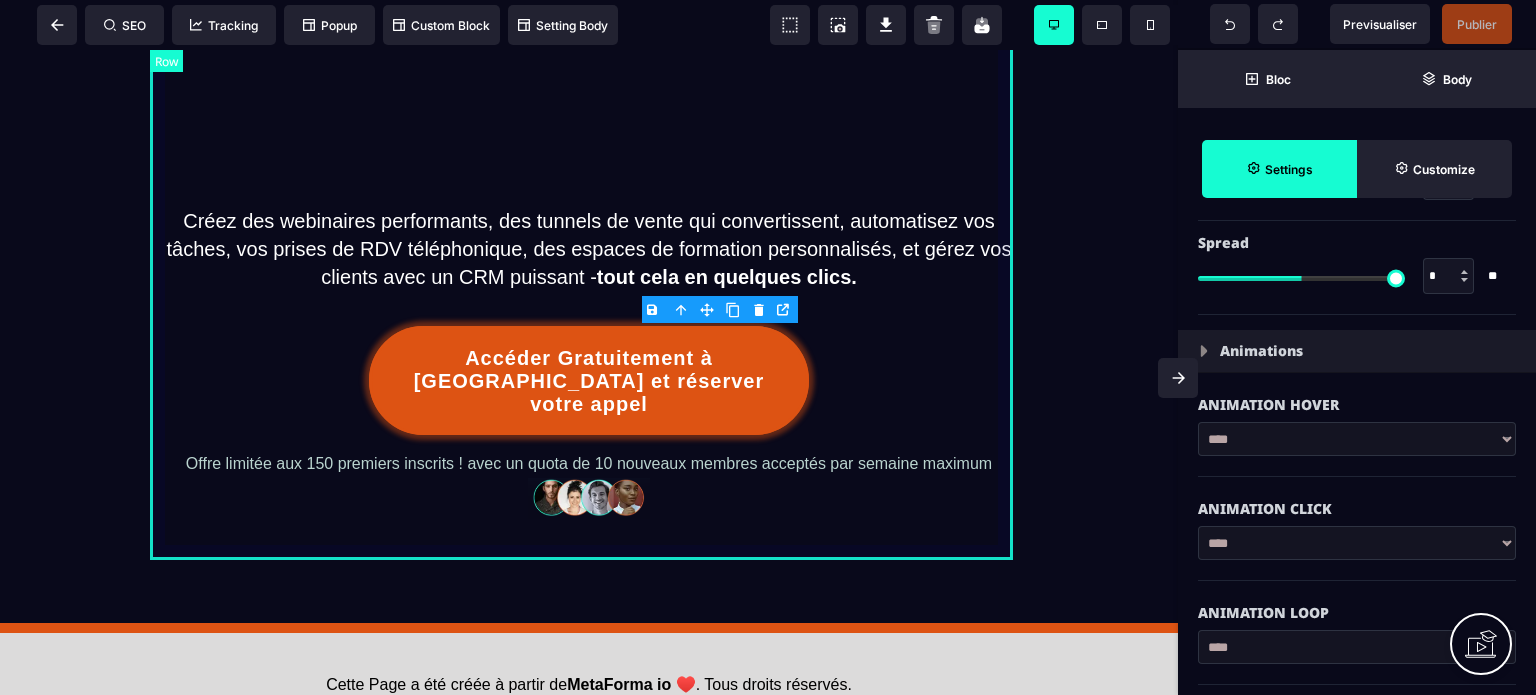 click on "Créez des webinaires performants, des tunnels de vente qui convertissent, automatisez vos tâches, vos prises de RDV téléphonique, des espaces de formation personnalisés, et gérez vos clients avec un CRM puissant -  tout cela en quelques clics. Accéder Gratuitement à [GEOGRAPHIC_DATA] et réserver votre appel Offre limitée aux 150 premiers inscrits ! avec un quota de 10 nouveaux membres acceptés par semaine maximum" at bounding box center [589, 124] 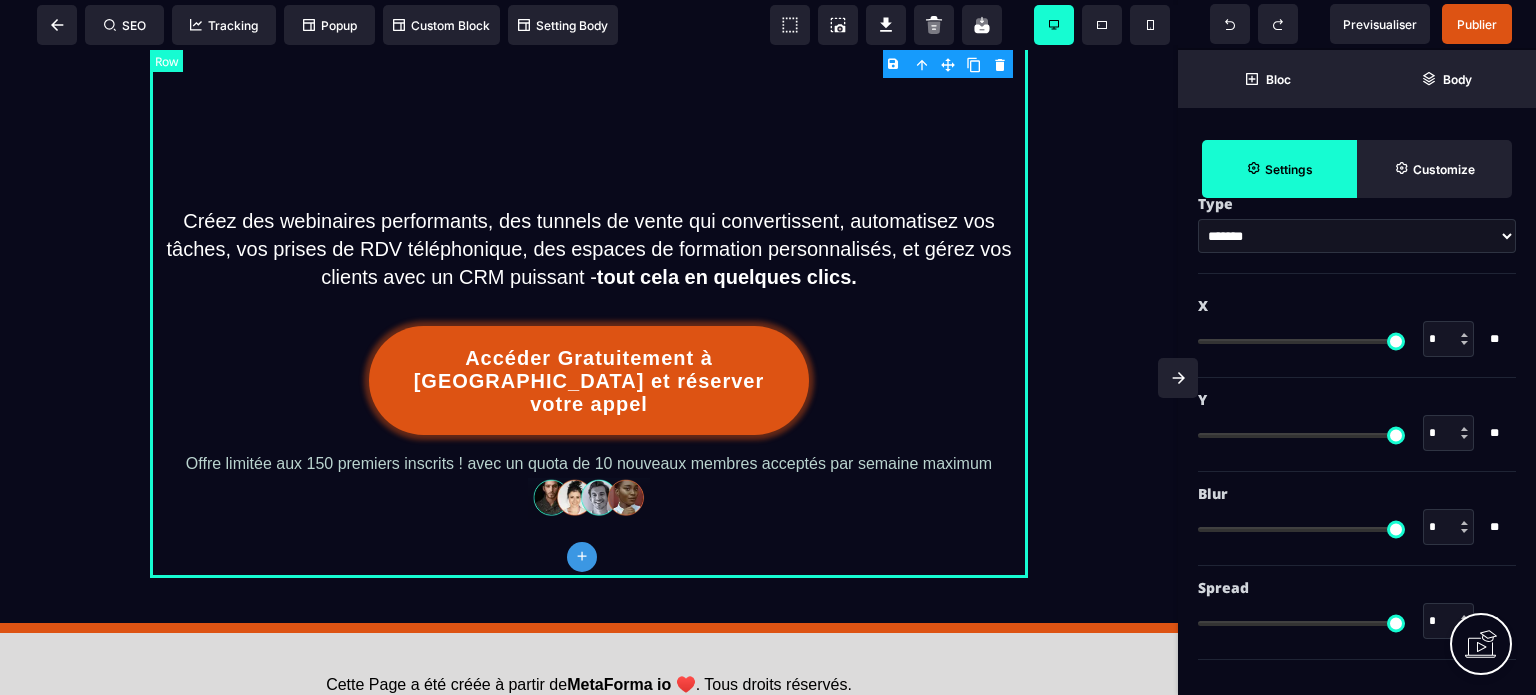 type on "*" 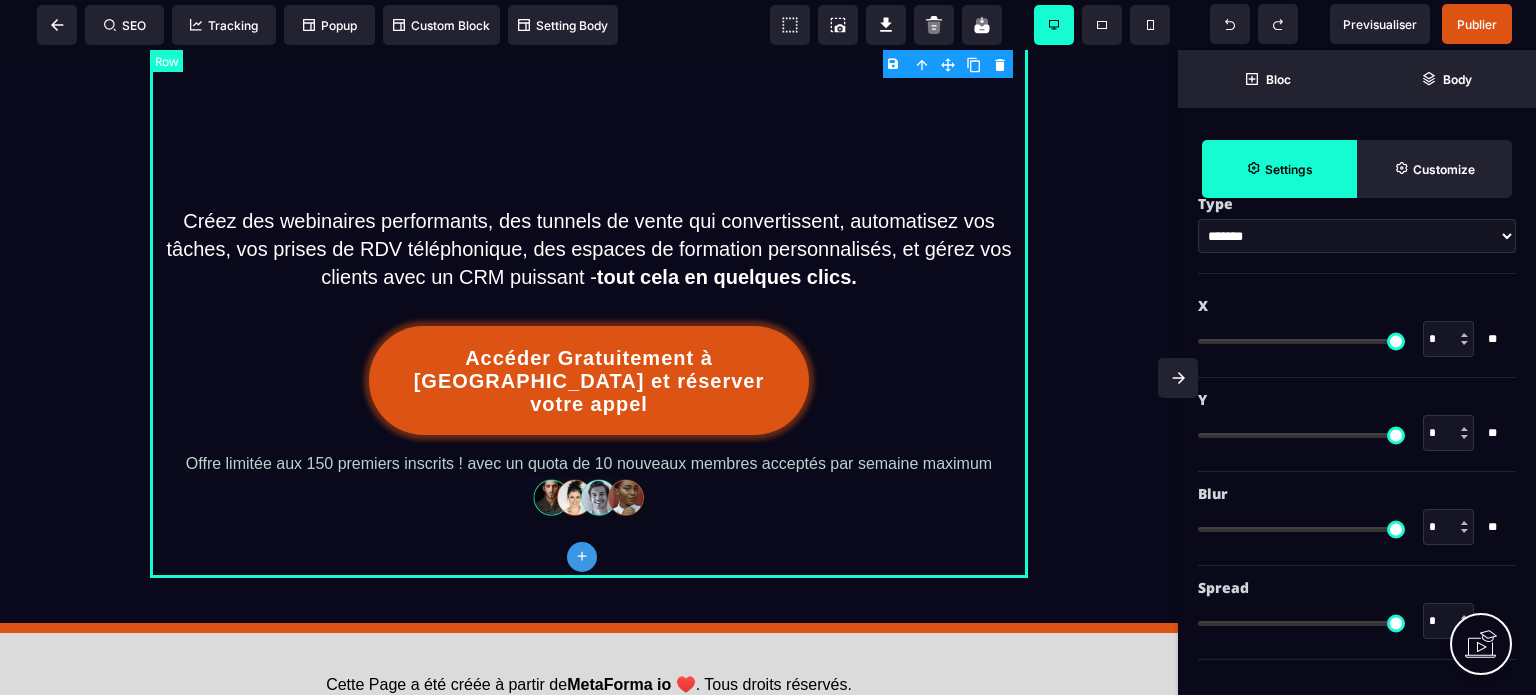 scroll, scrollTop: 0, scrollLeft: 0, axis: both 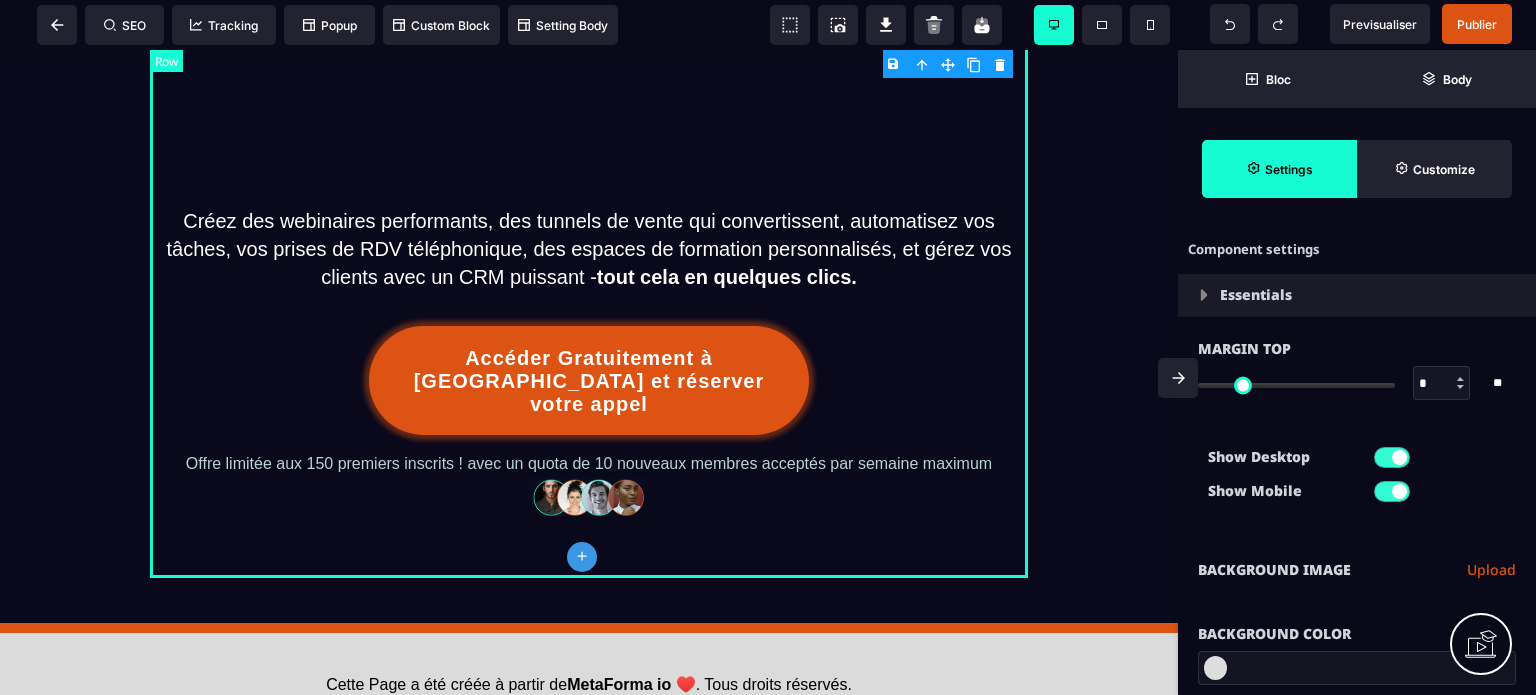 select 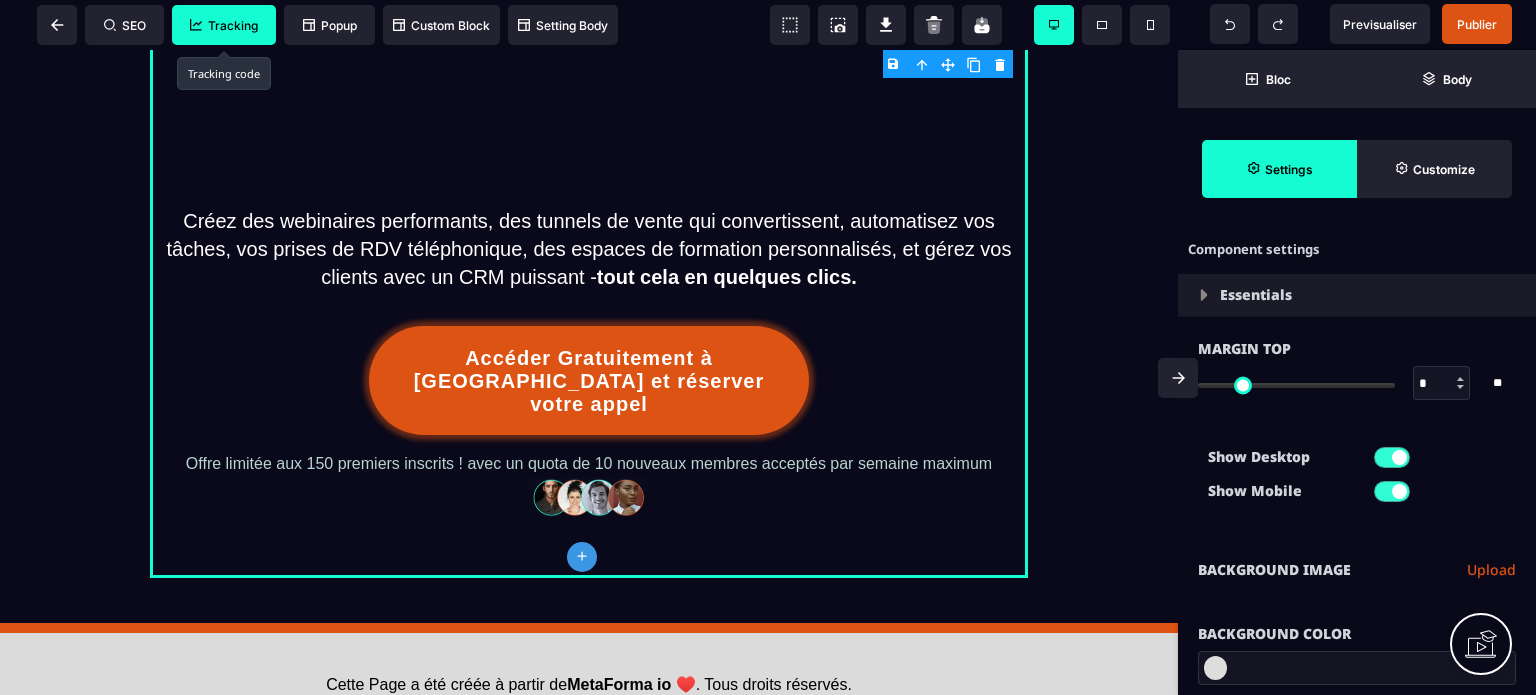 click 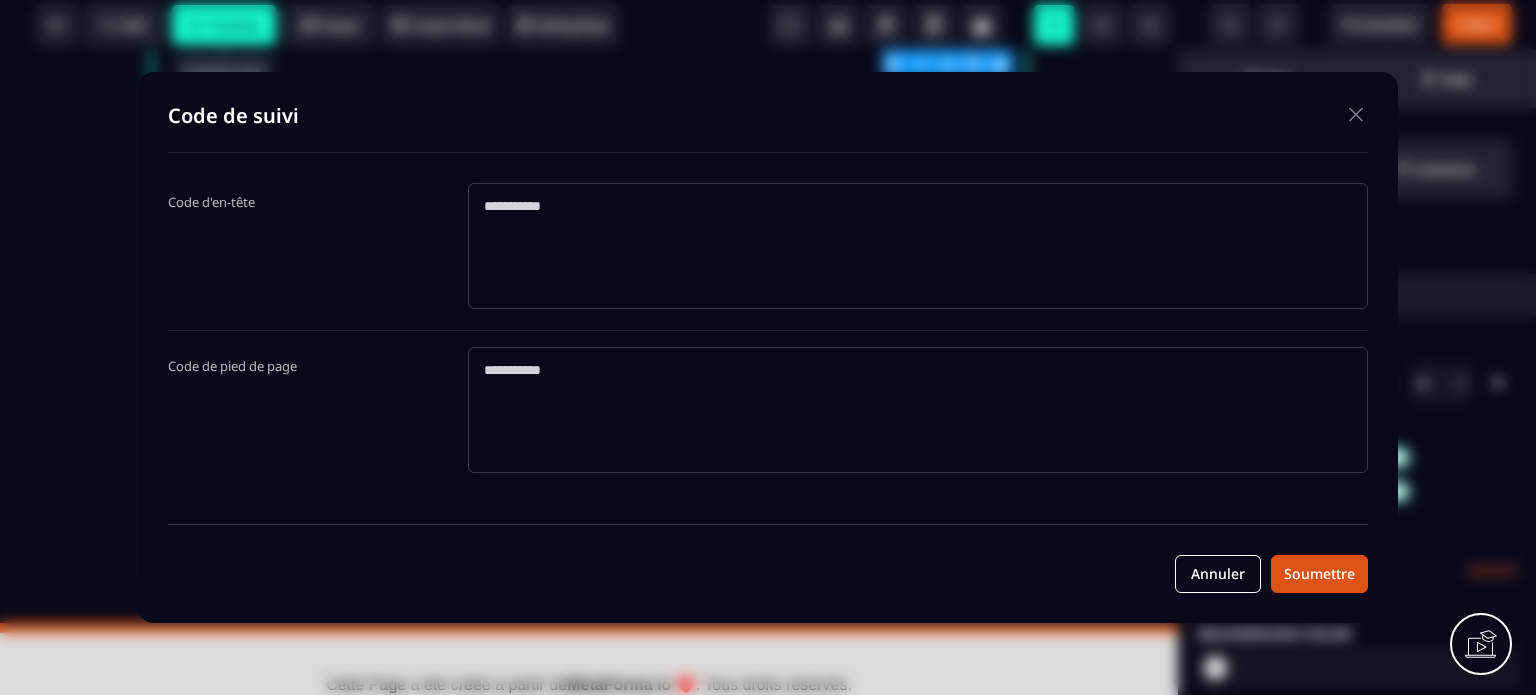 click at bounding box center (1356, 114) 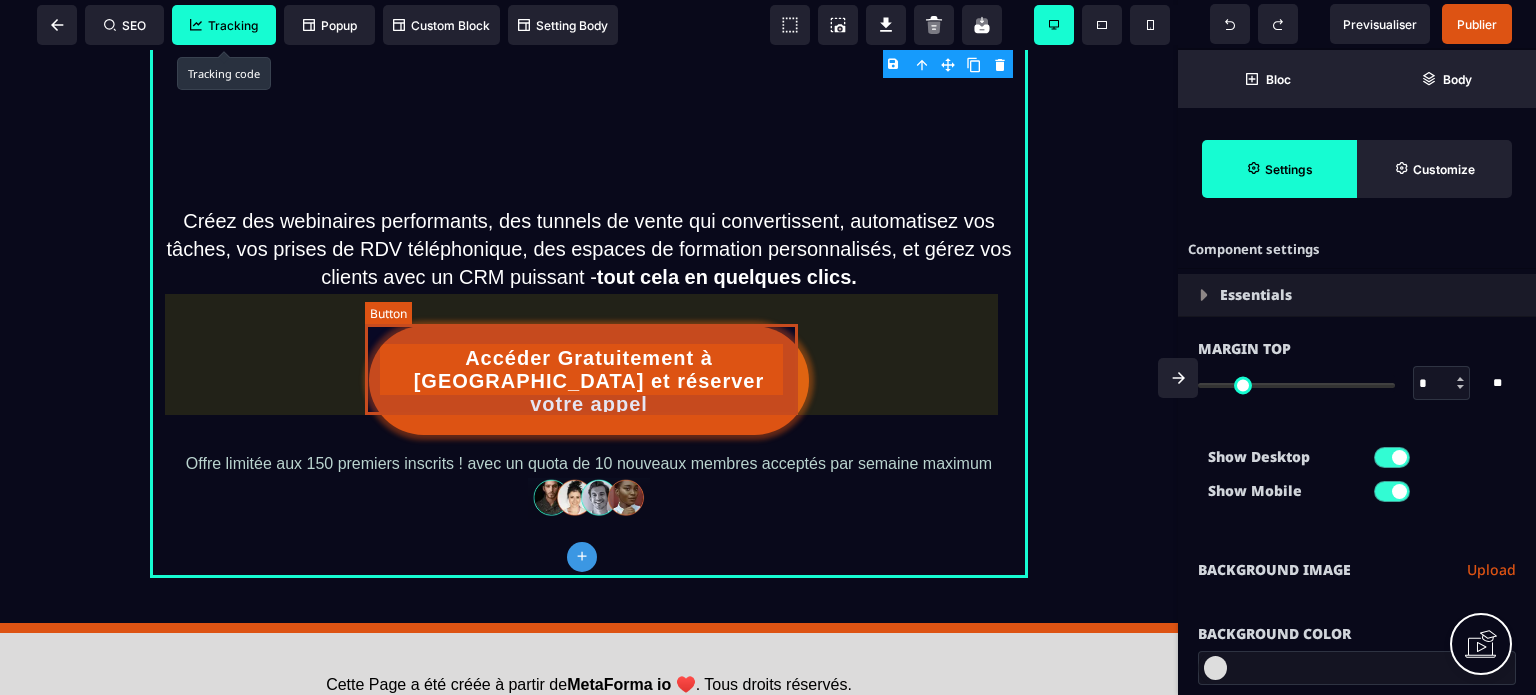 click on "Accéder Gratuitement à [GEOGRAPHIC_DATA] et réserver votre appel" at bounding box center [589, 381] 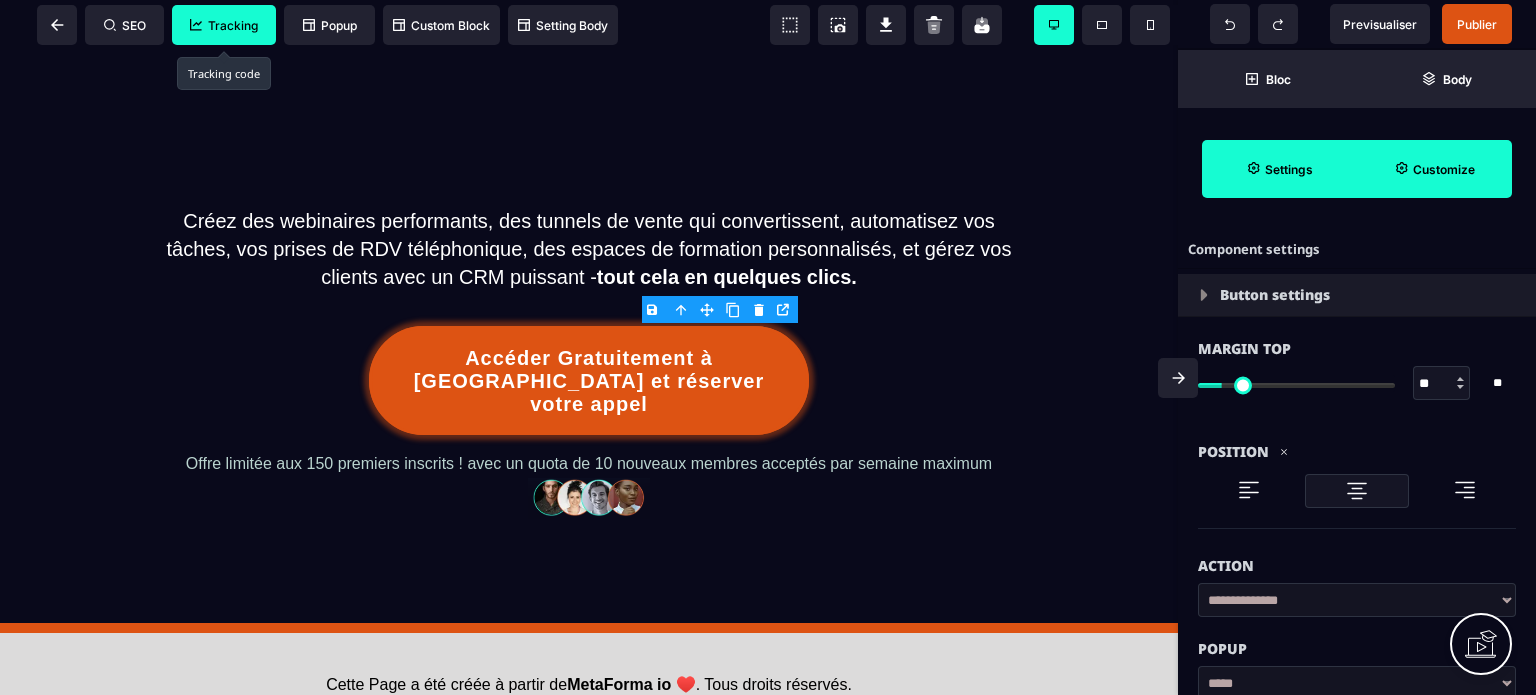 click on "Customize" at bounding box center [1444, 169] 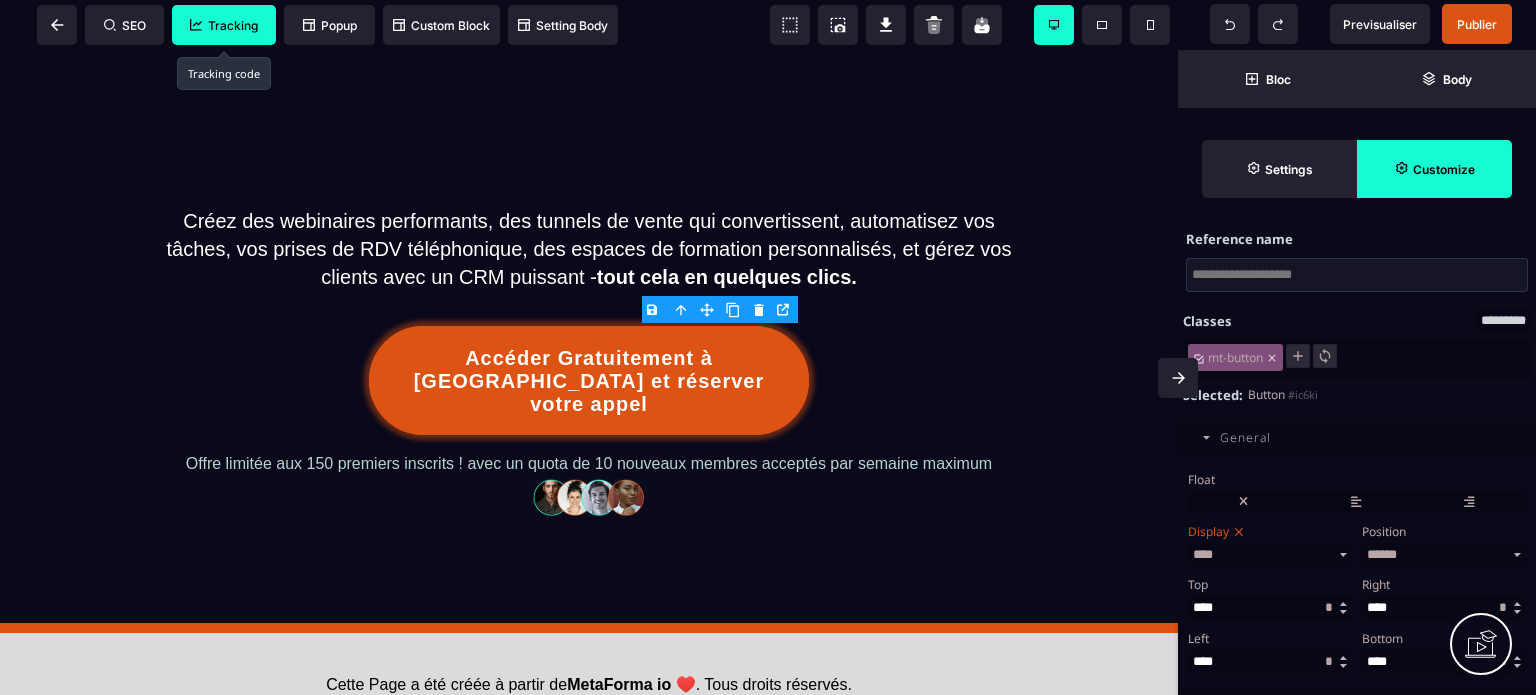 click on "General" at bounding box center (1245, 437) 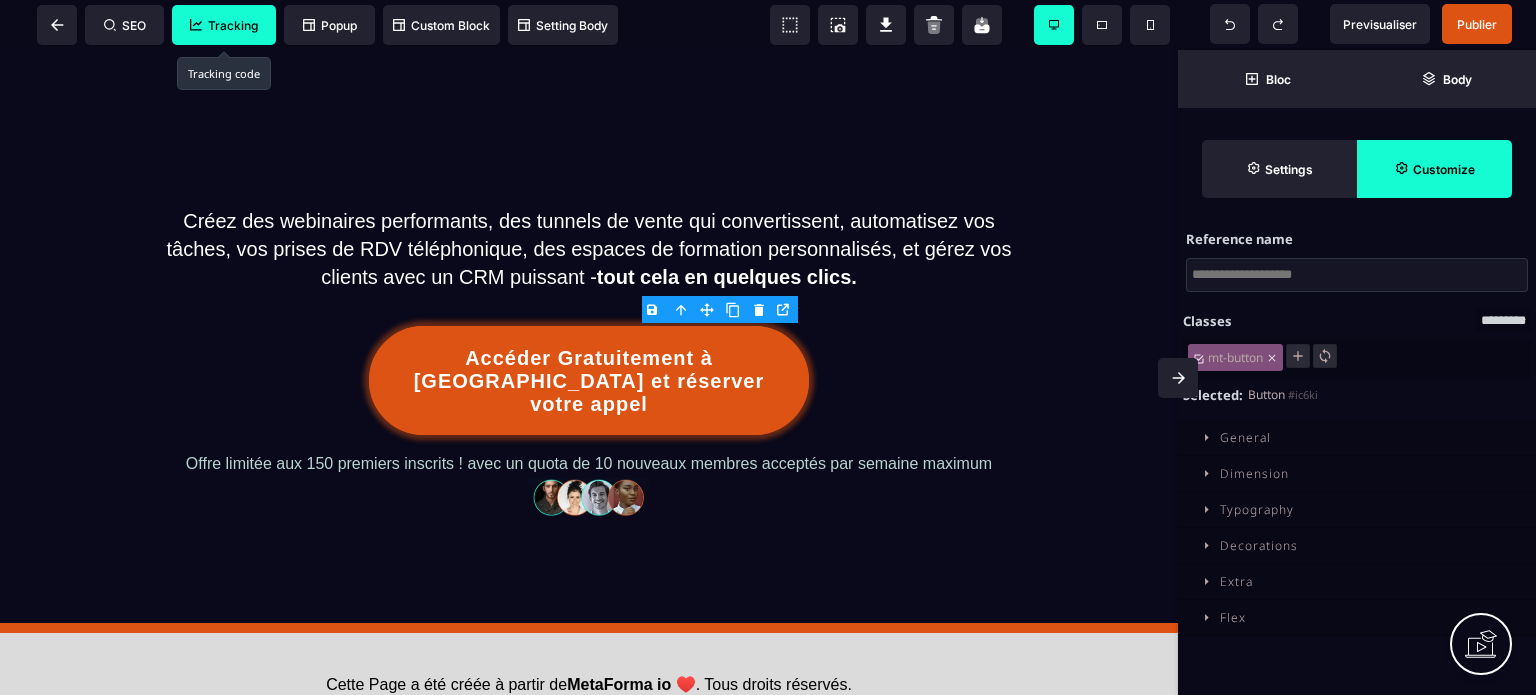 click on "Decorations" at bounding box center (1259, 545) 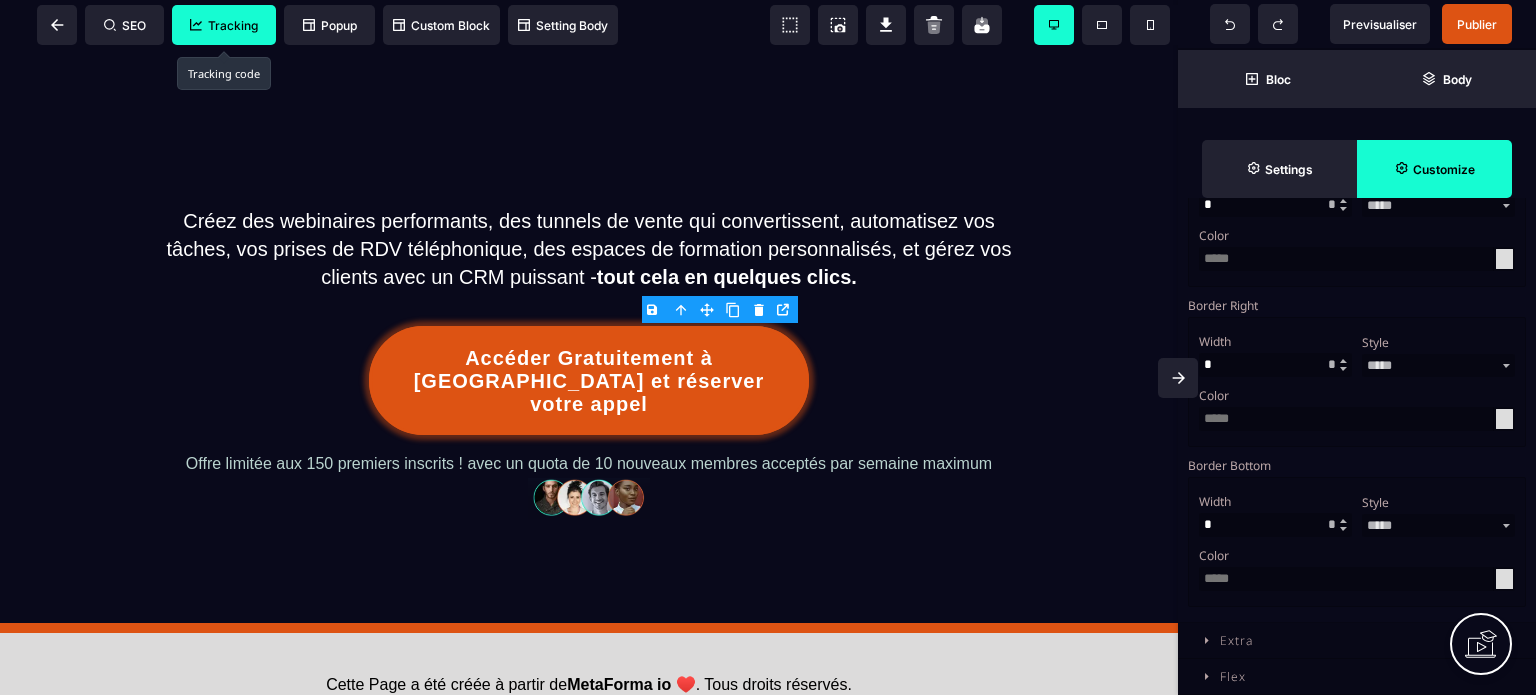 scroll, scrollTop: 928, scrollLeft: 0, axis: vertical 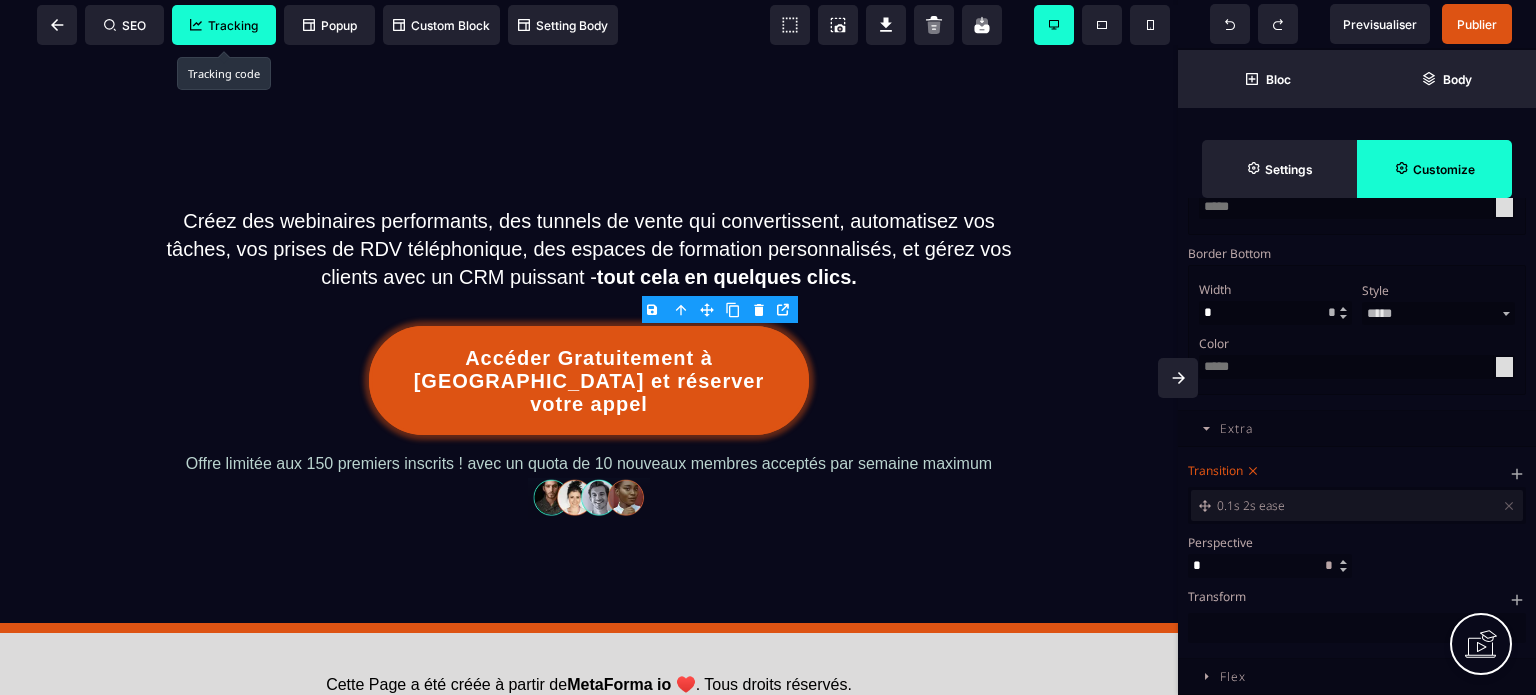 click on "Transition
0.1s 2s ease
Perspective
* ** * ** *** ** **
Transform" at bounding box center (1357, 552) 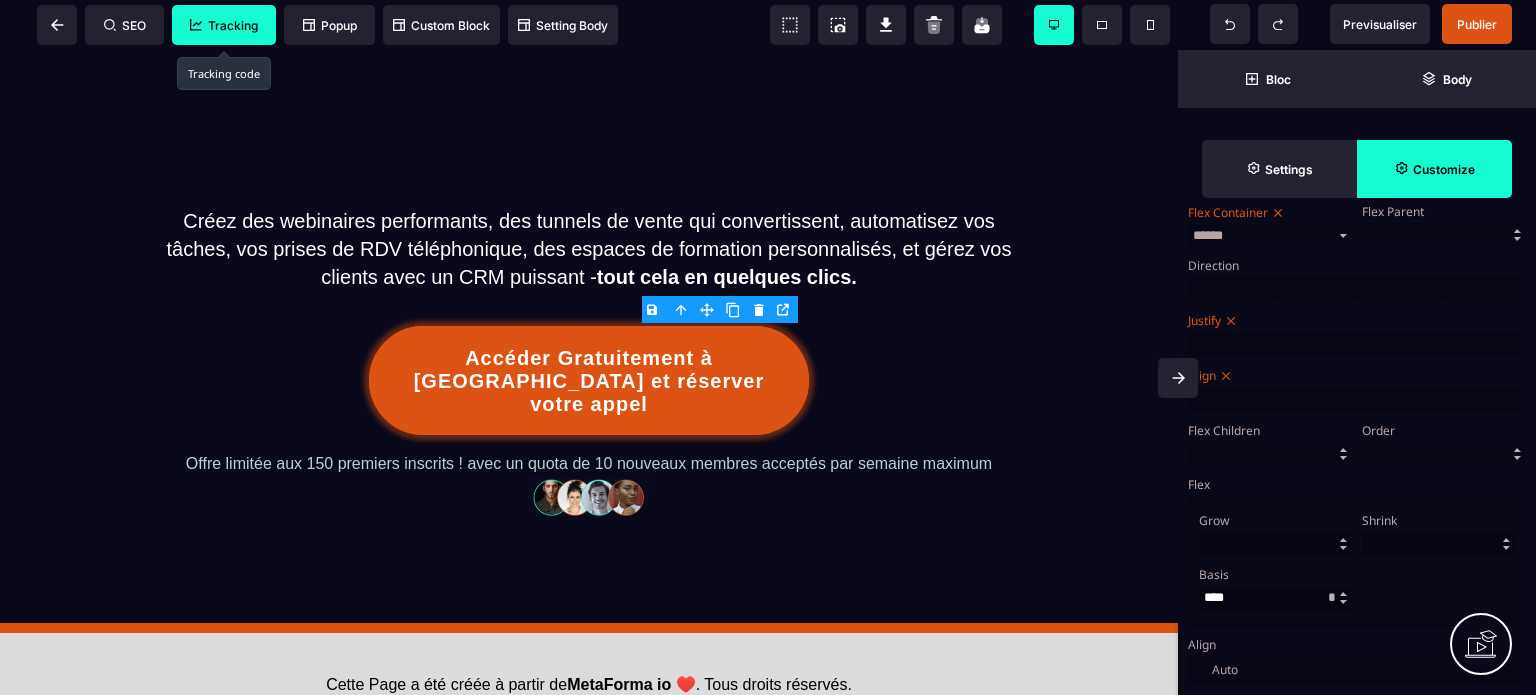 scroll, scrollTop: 1712, scrollLeft: 0, axis: vertical 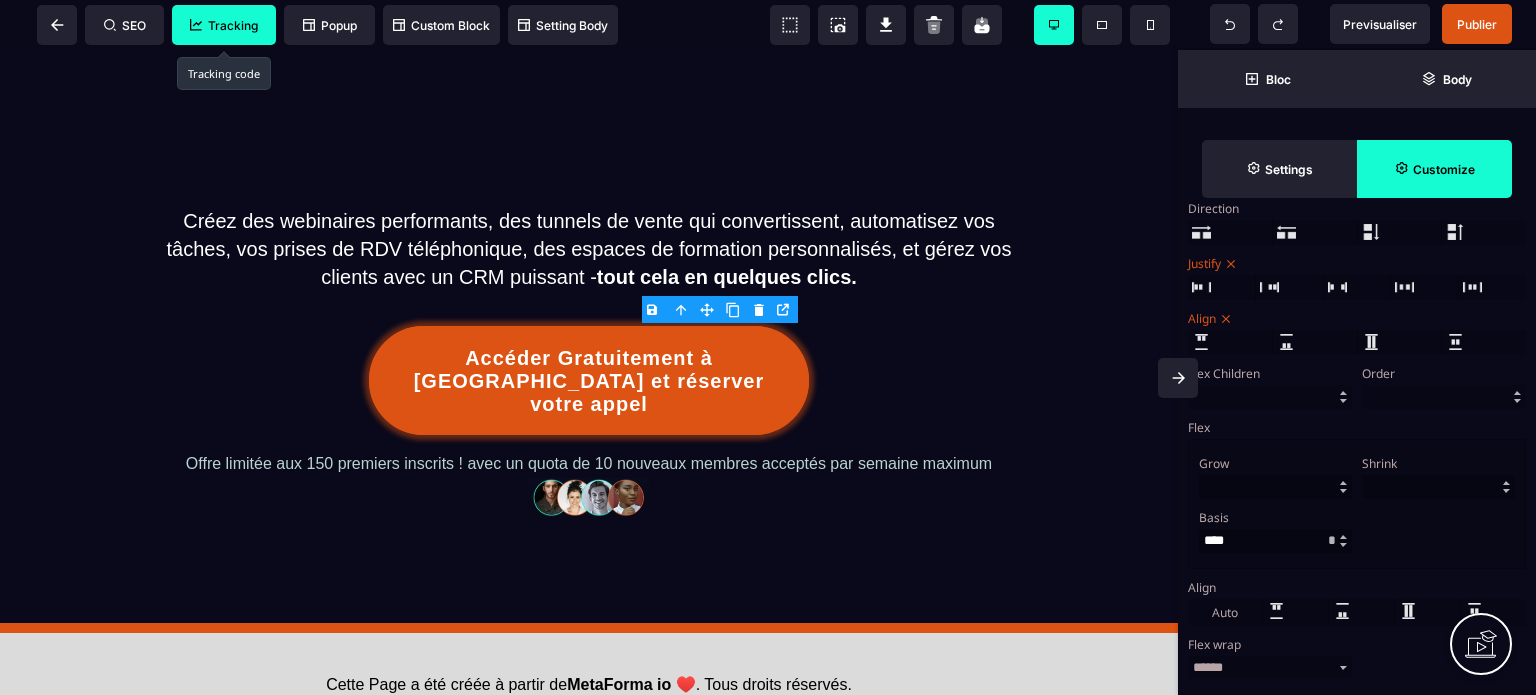 click at bounding box center (1275, 487) 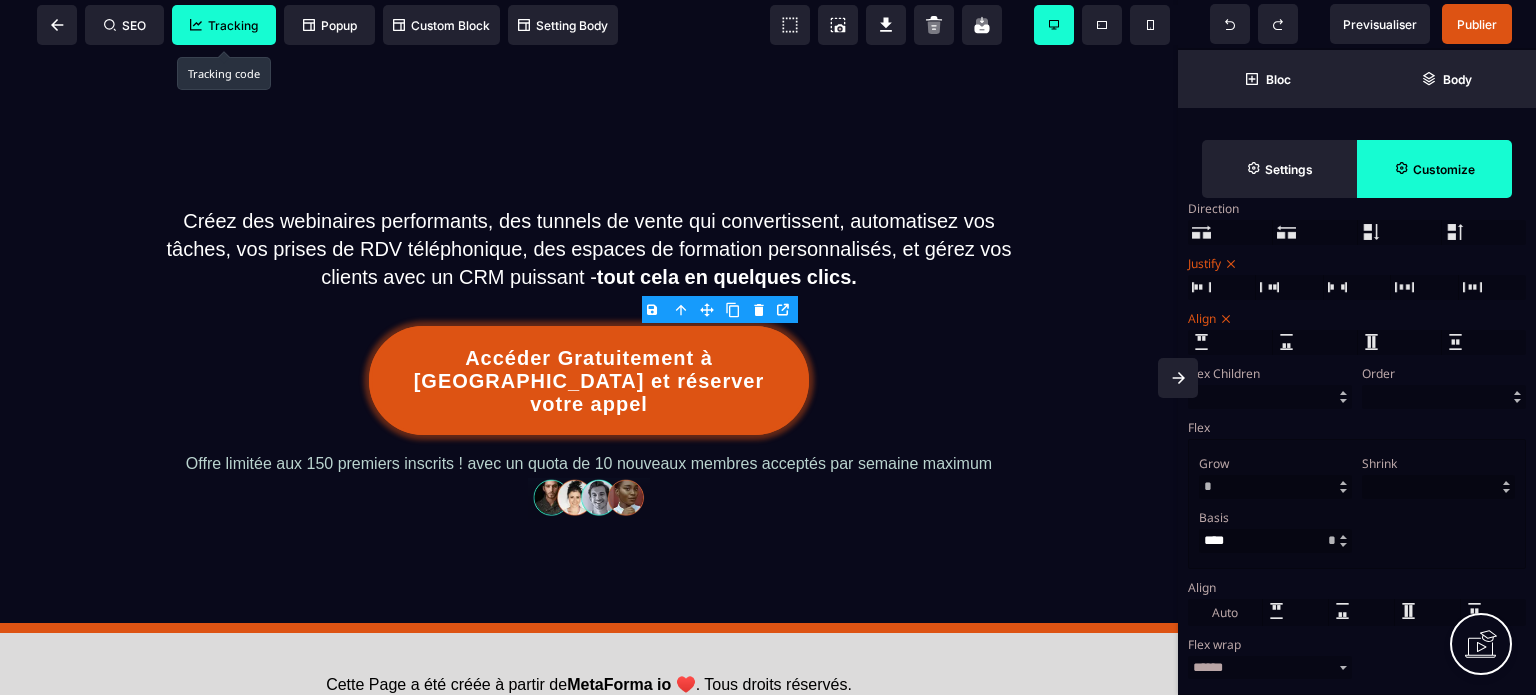 type on "*" 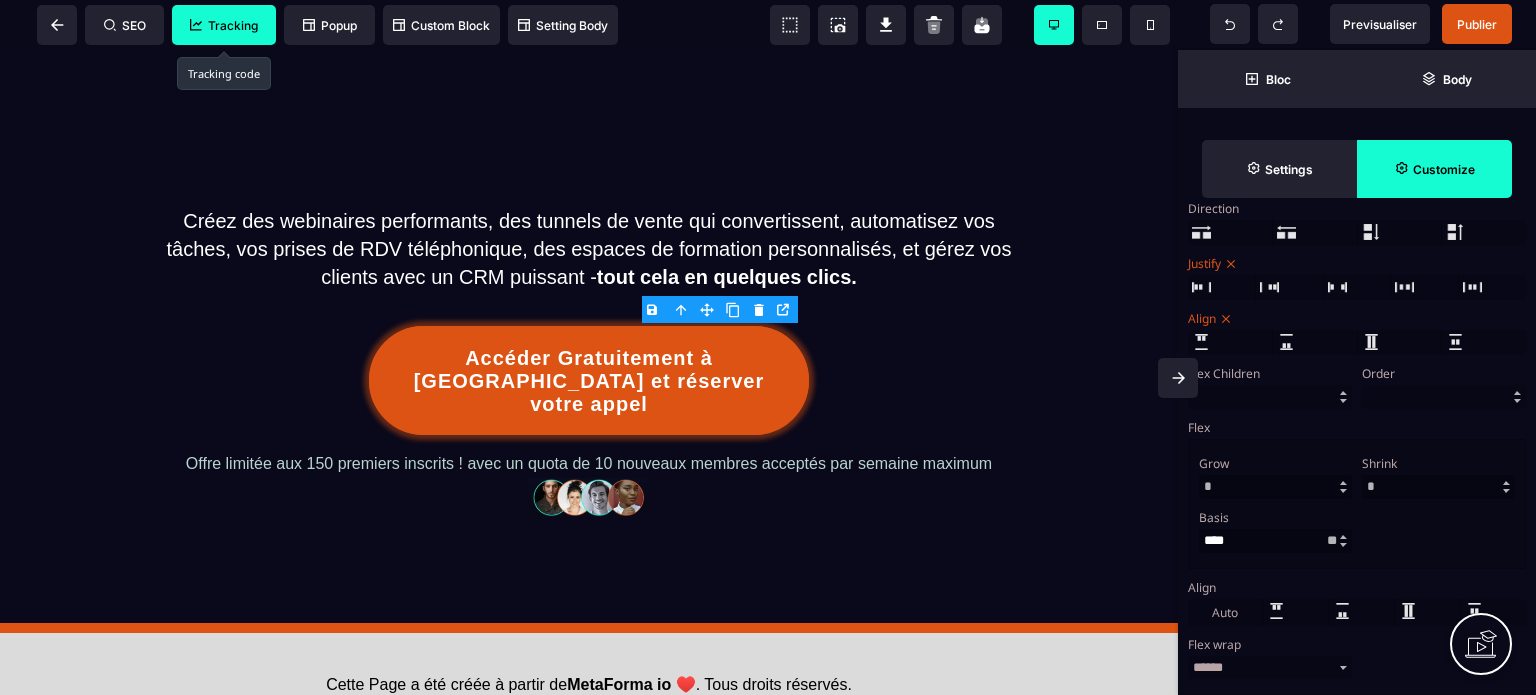click on "Grow
*
Shrink
*
Basis
* ** *" at bounding box center [1357, 504] 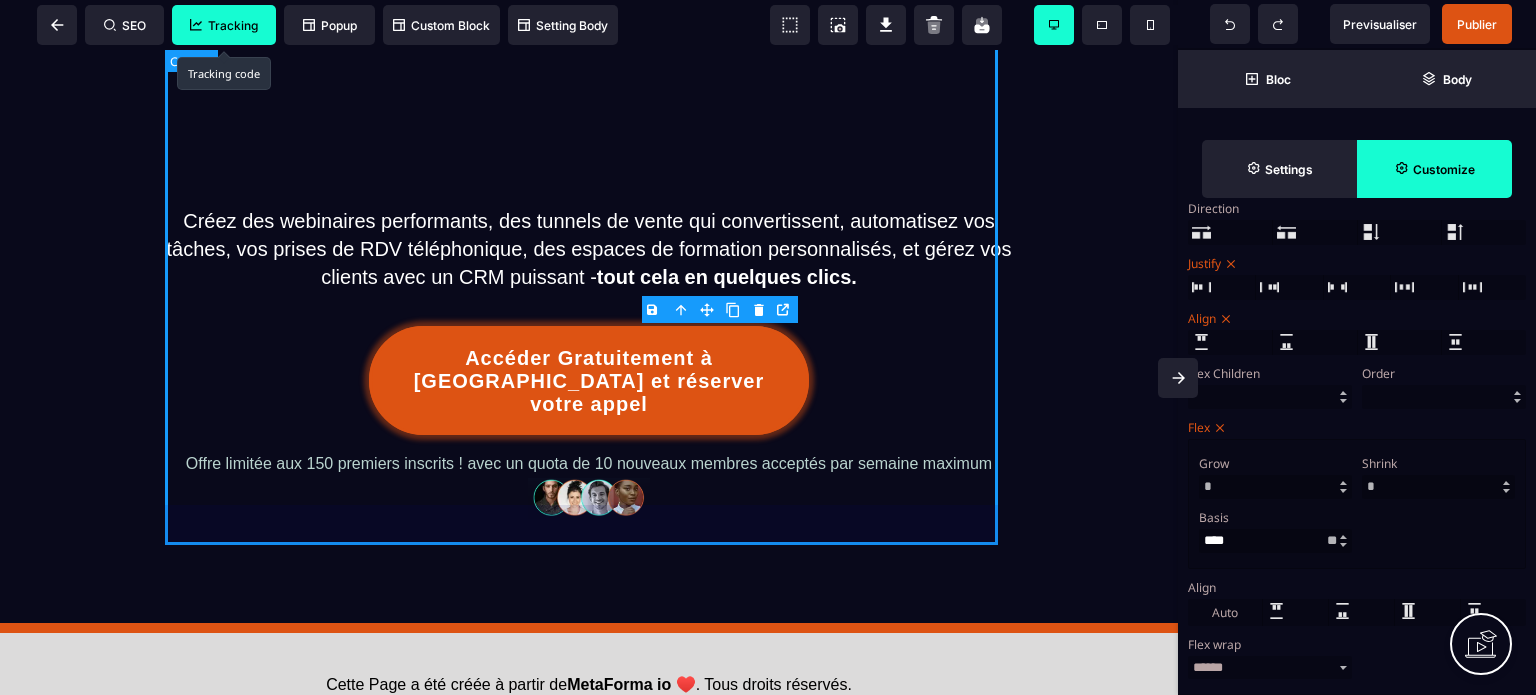 click on "Créez des webinaires performants, des tunnels de vente qui convertissent, automatisez vos tâches, vos prises de RDV téléphonique, des espaces de formation personnalisés, et gérez vos clients avec un CRM puissant -  tout cela en quelques clics. Accéder Gratuitement à [GEOGRAPHIC_DATA] et réserver votre appel Offre limitée aux 150 premiers inscrits ! avec un quota de 10 nouveaux membres acceptés par semaine maximum" at bounding box center (589, 124) 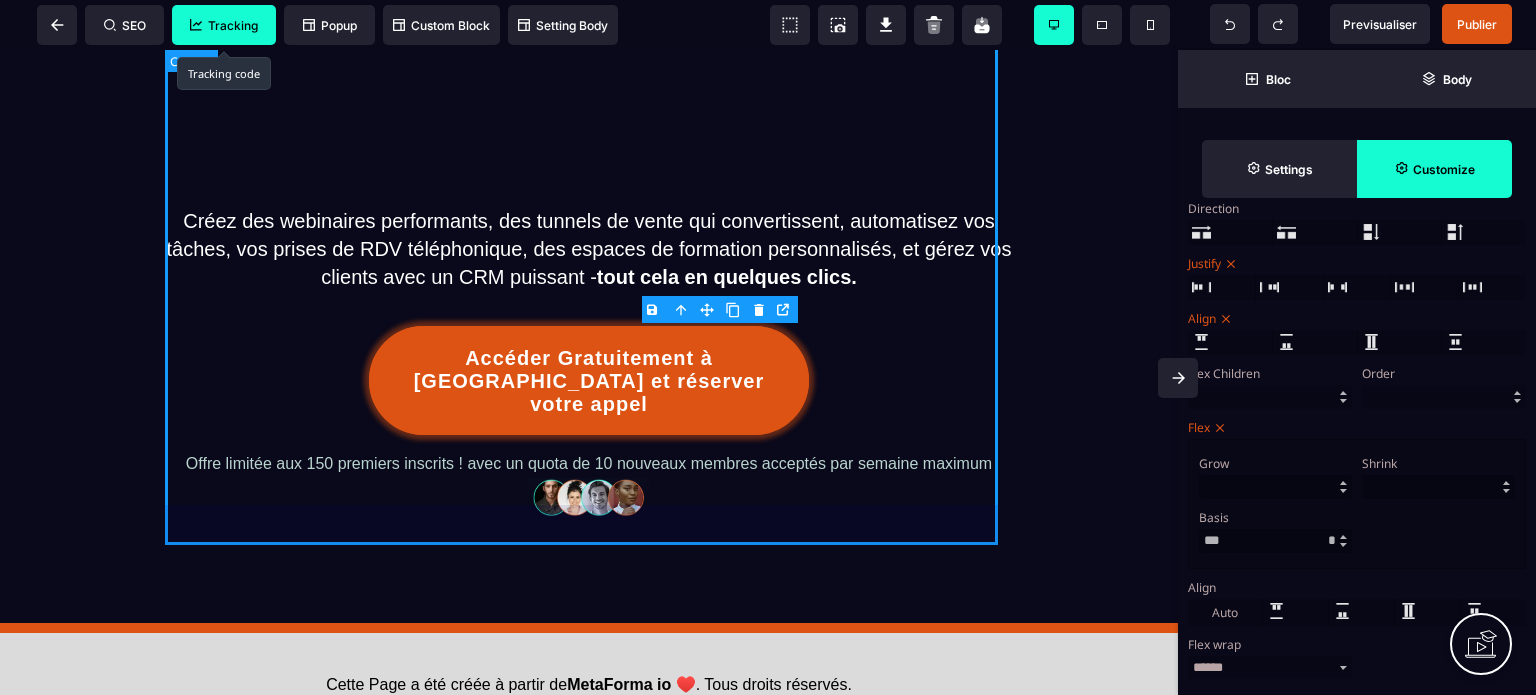 select on "*" 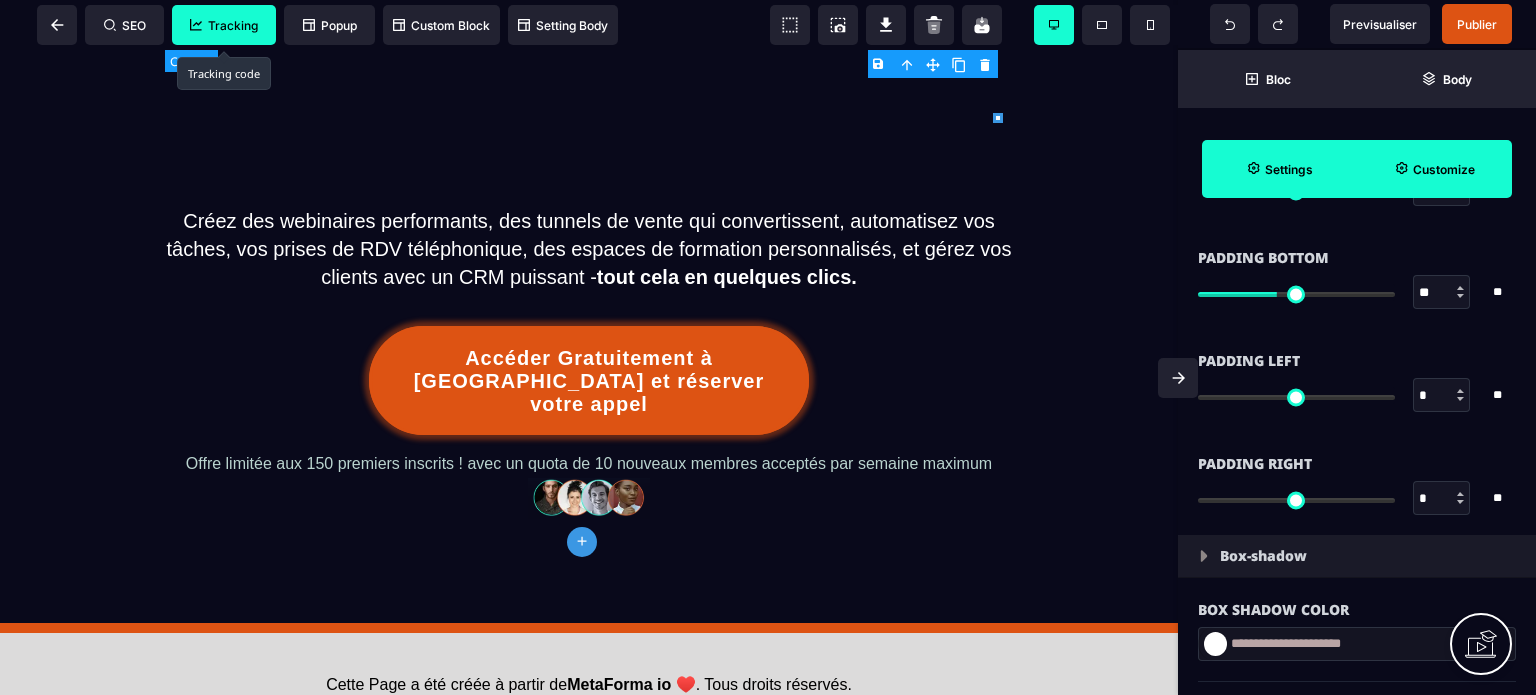 scroll, scrollTop: 0, scrollLeft: 0, axis: both 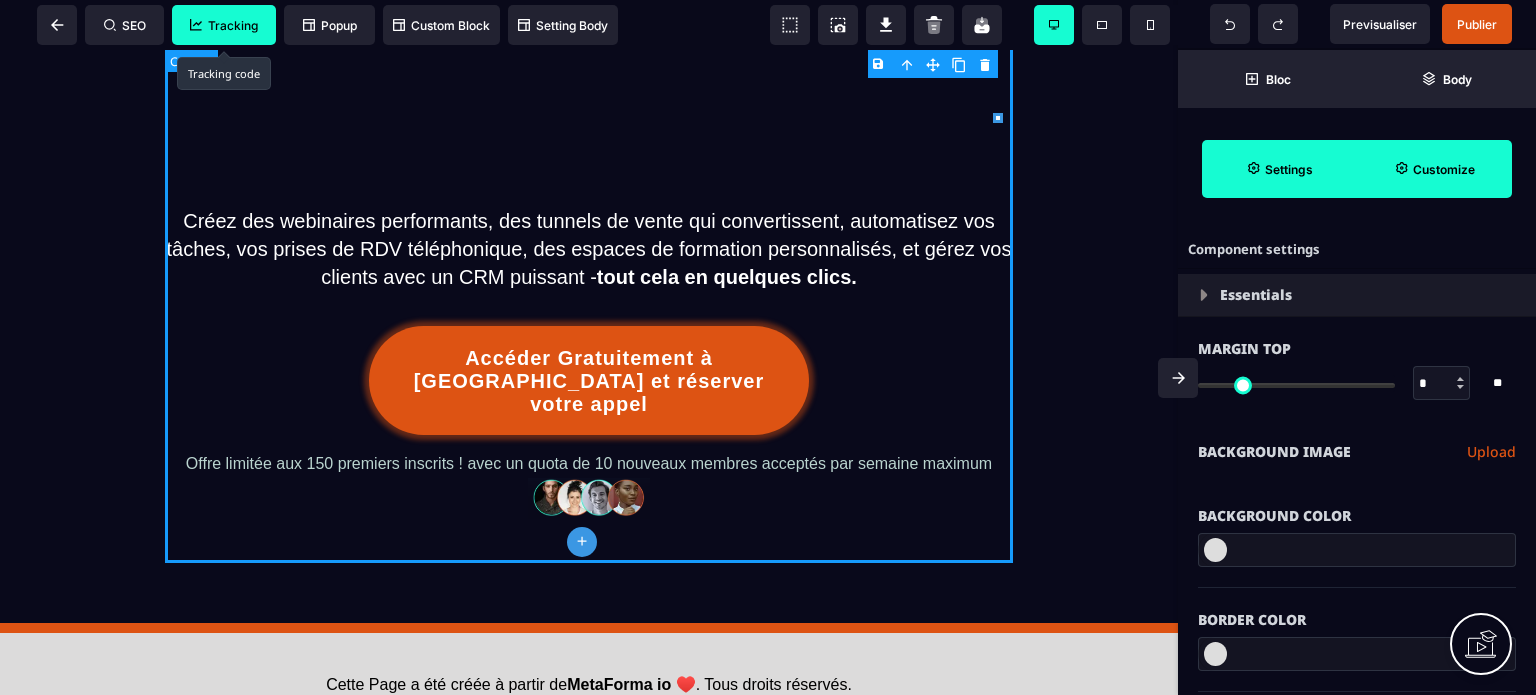 type on "*" 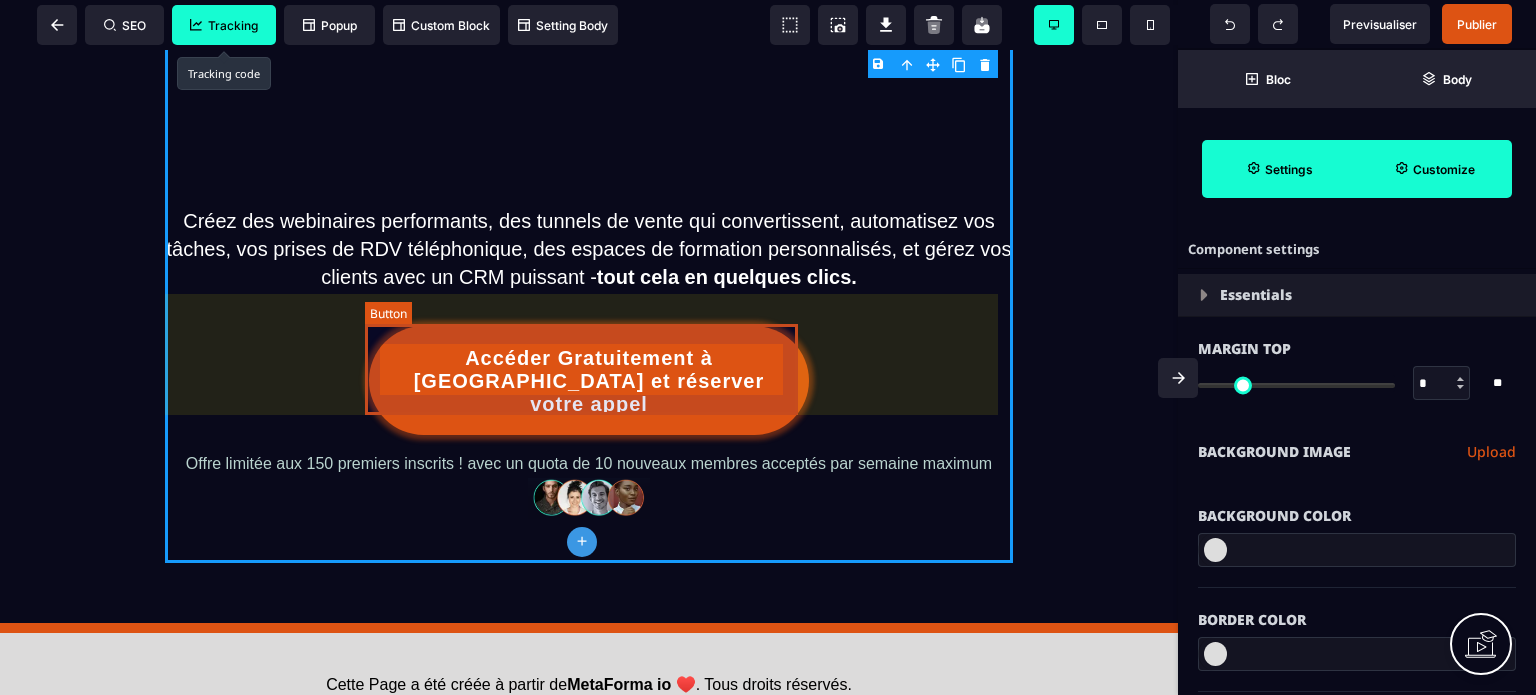 click on "Accéder Gratuitement à [GEOGRAPHIC_DATA] et réserver votre appel" at bounding box center (589, 380) 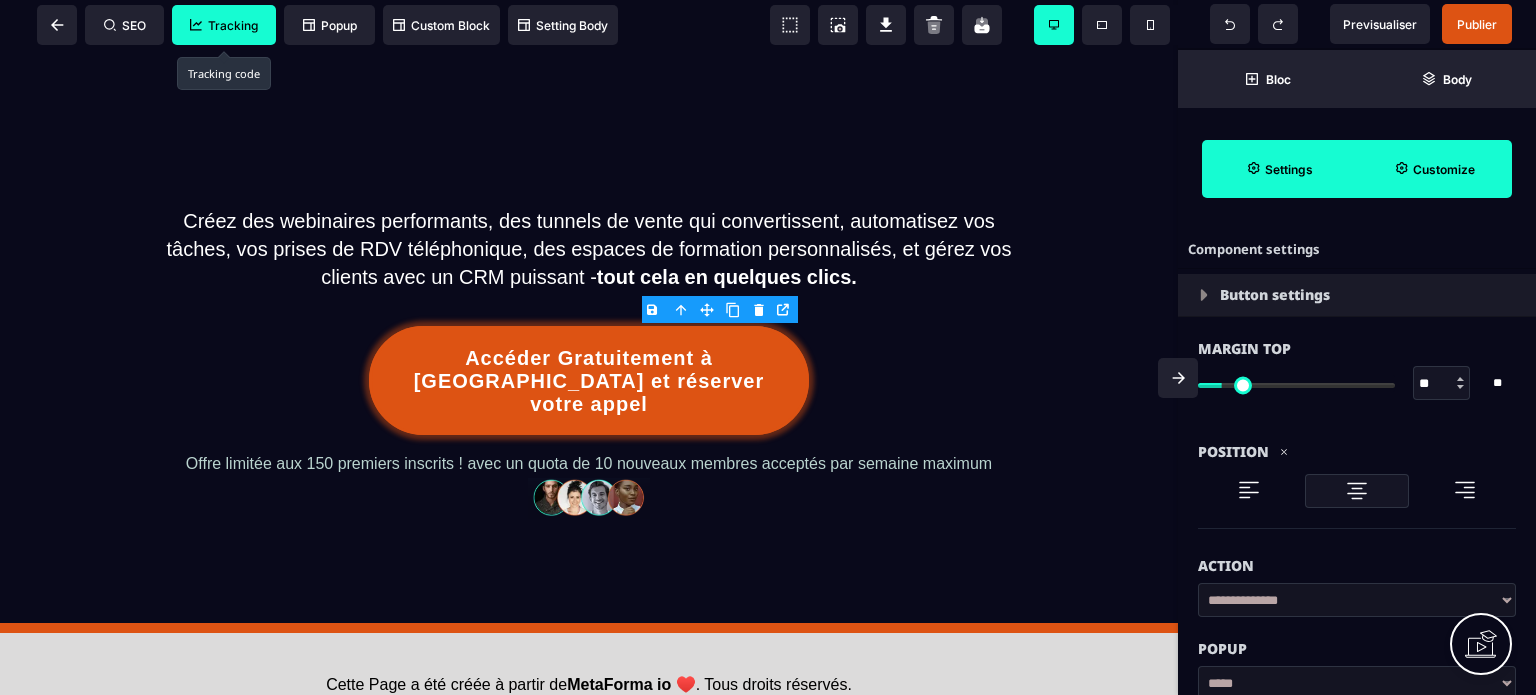 click on "Action" at bounding box center [1357, 566] 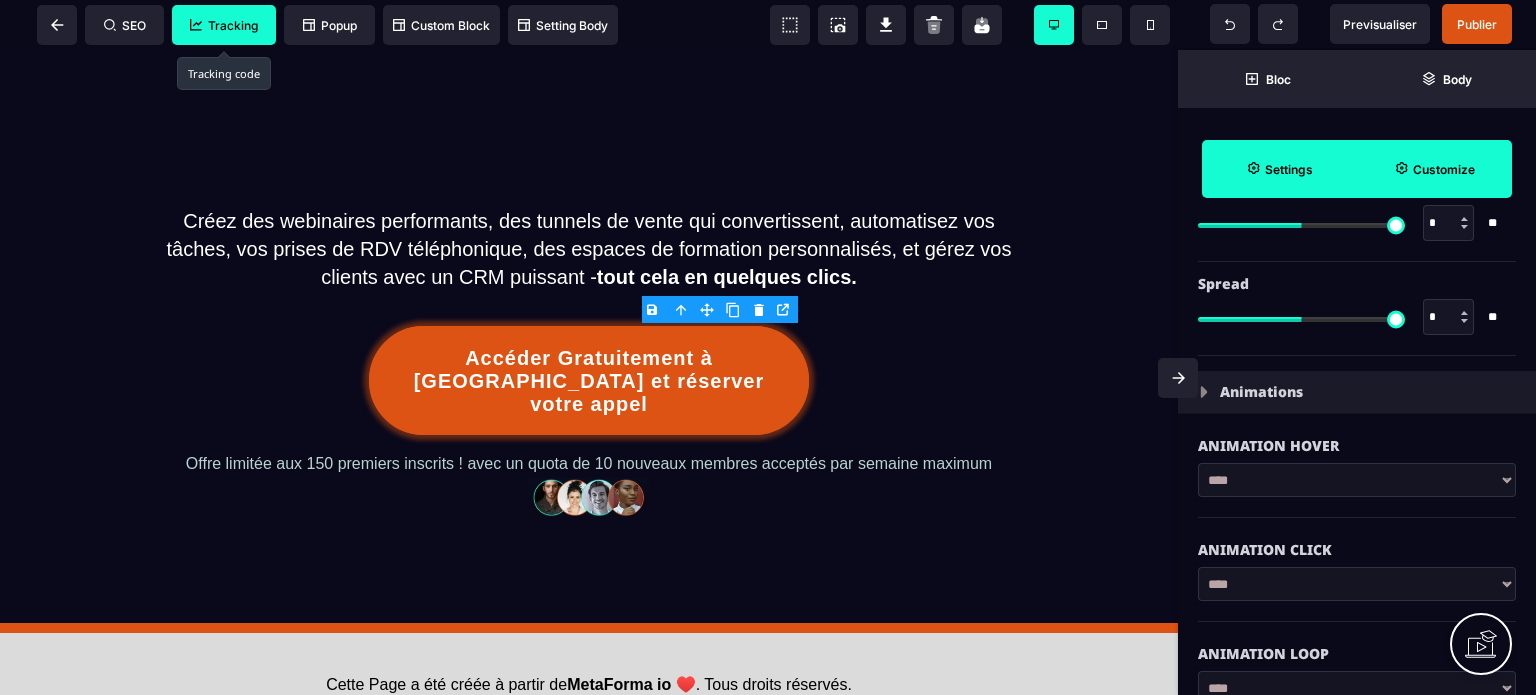 scroll, scrollTop: 3663, scrollLeft: 0, axis: vertical 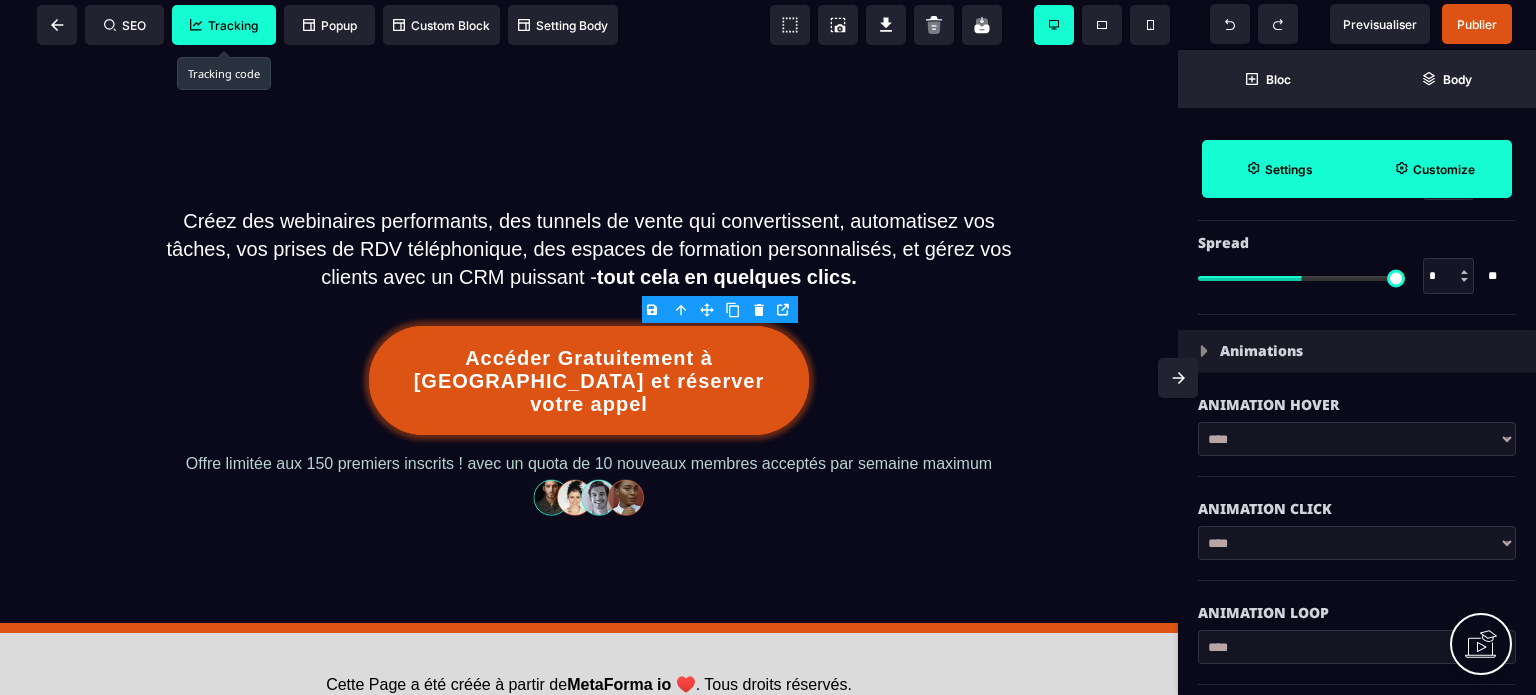click on "**********" at bounding box center (1357, 439) 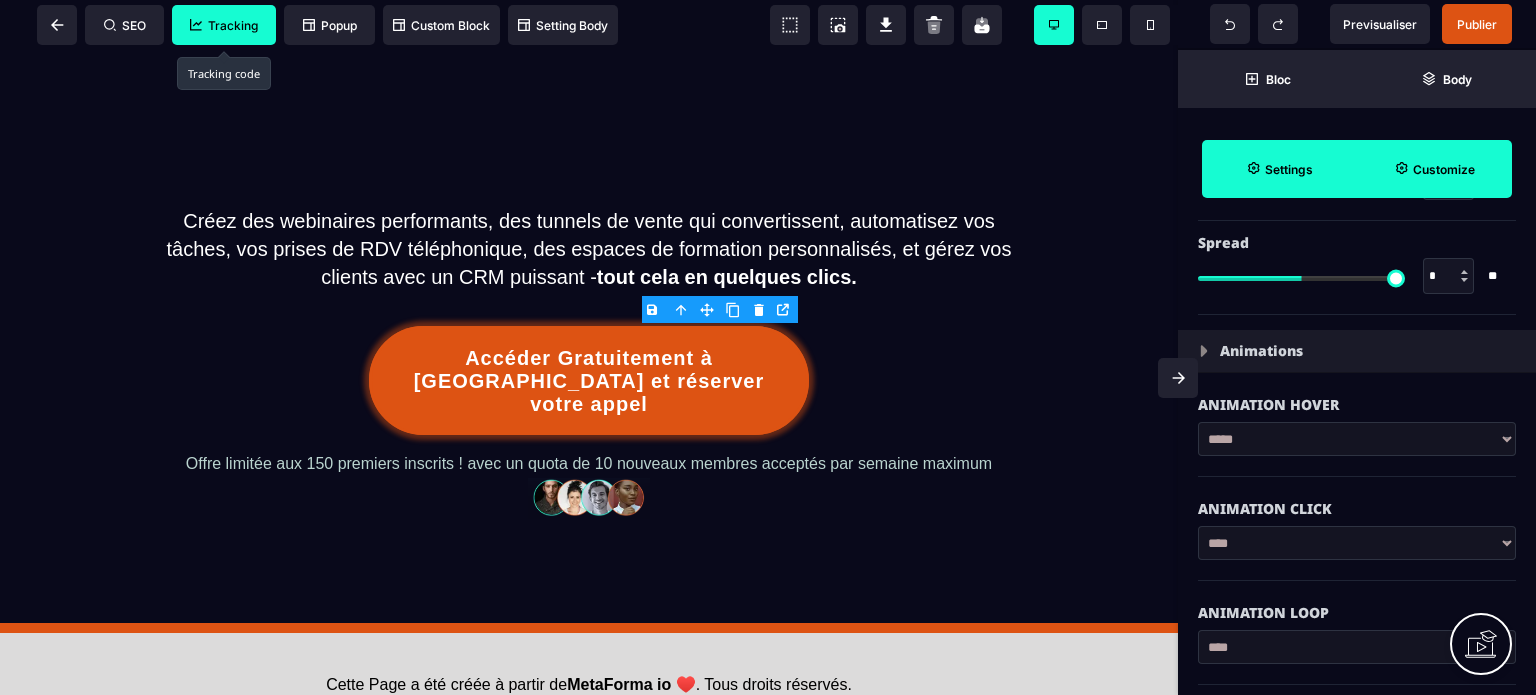 click on "**********" at bounding box center [1357, 439] 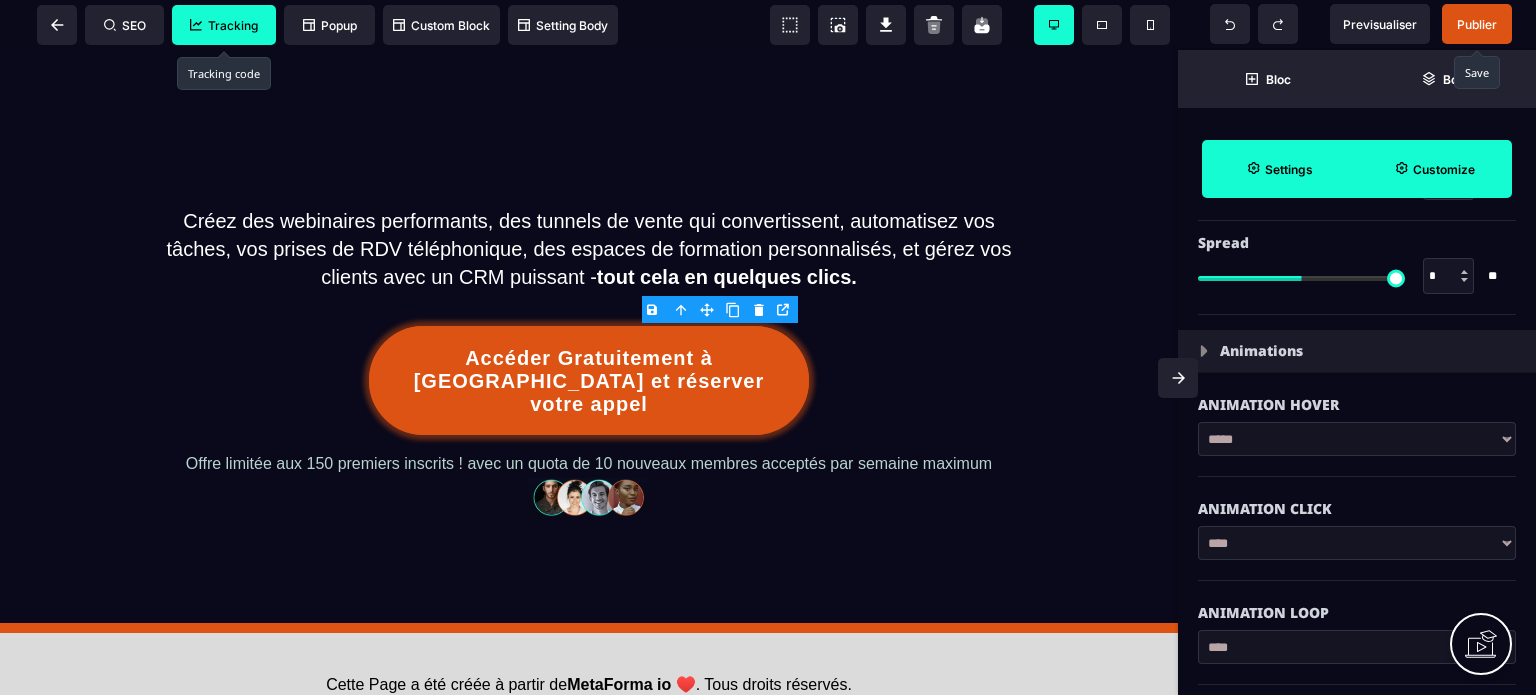 click on "Publier" at bounding box center [1477, 24] 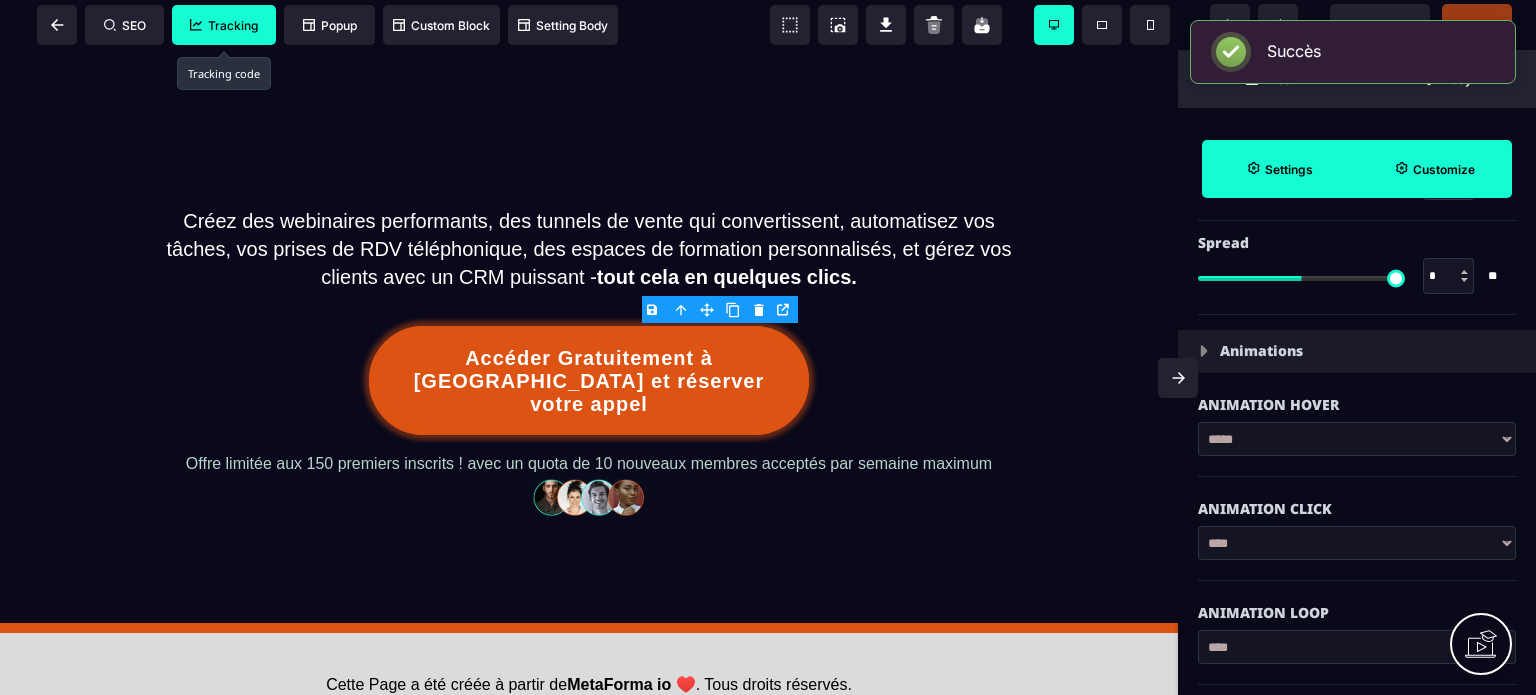 click on "Succès  ×" at bounding box center (1353, 52) 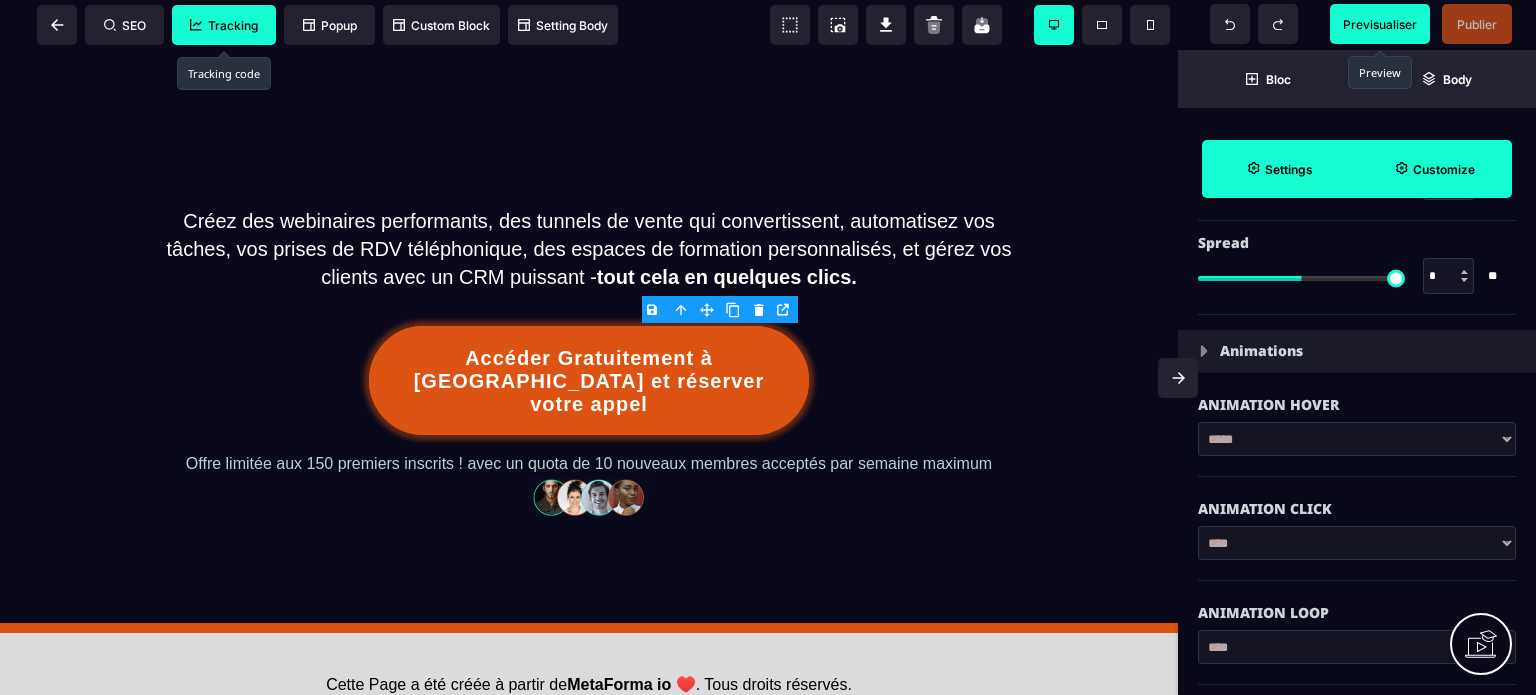 click on "Previsualiser" at bounding box center [1380, 24] 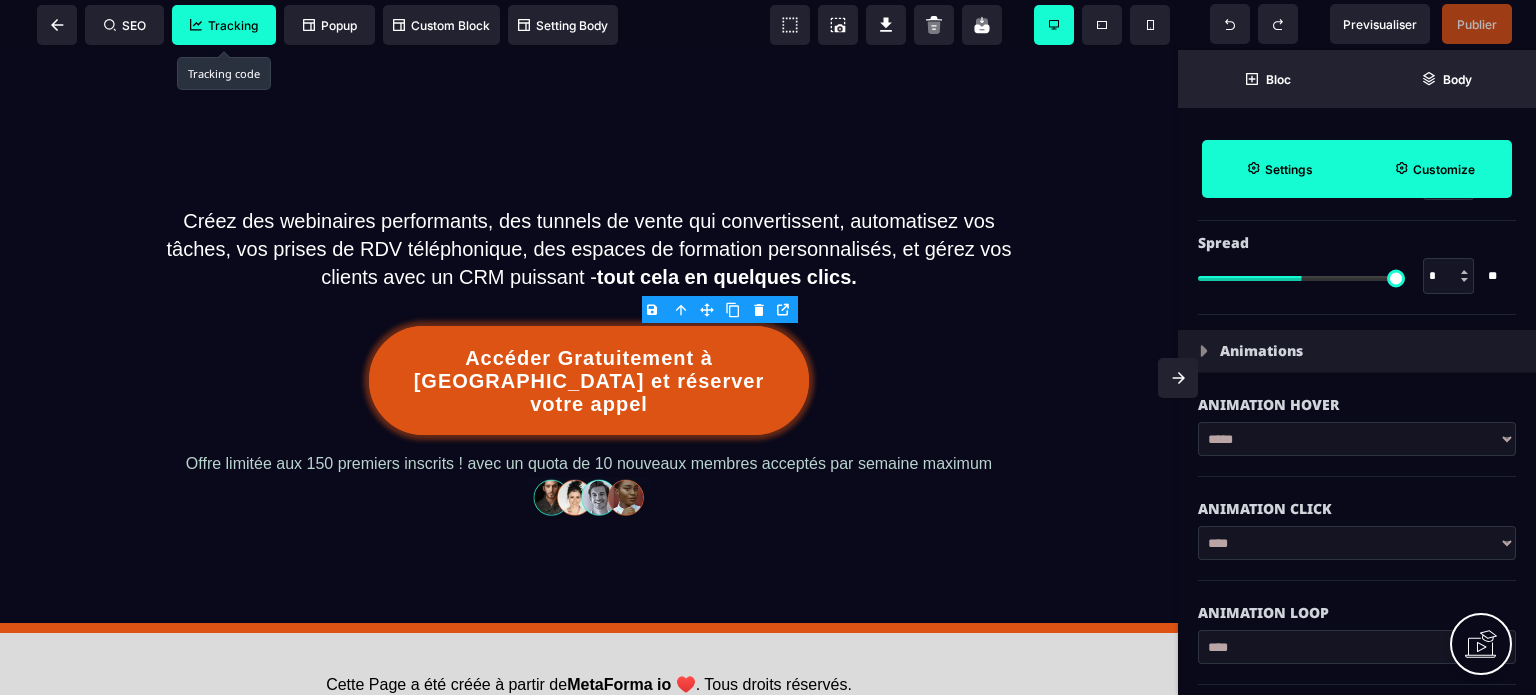 click on "**********" at bounding box center [1357, 439] 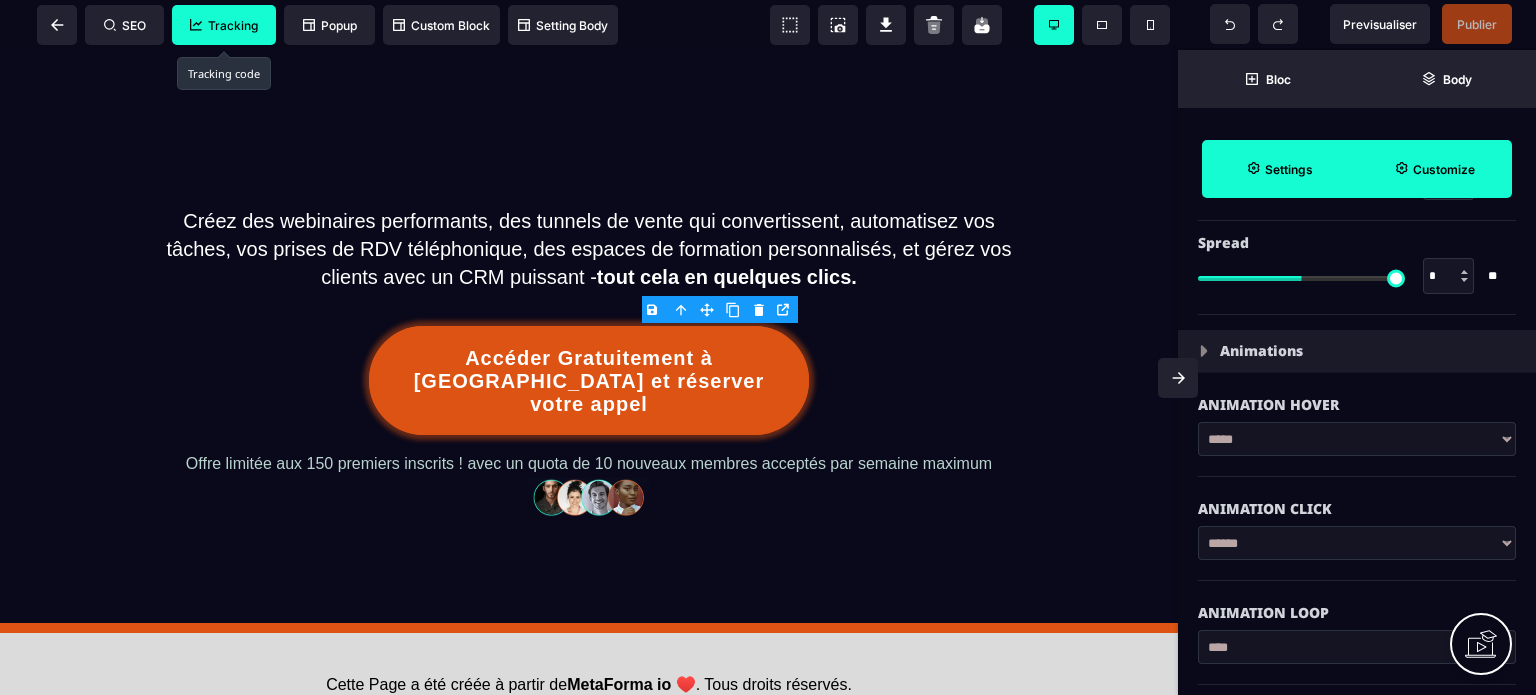 click on "**********" at bounding box center (1357, 543) 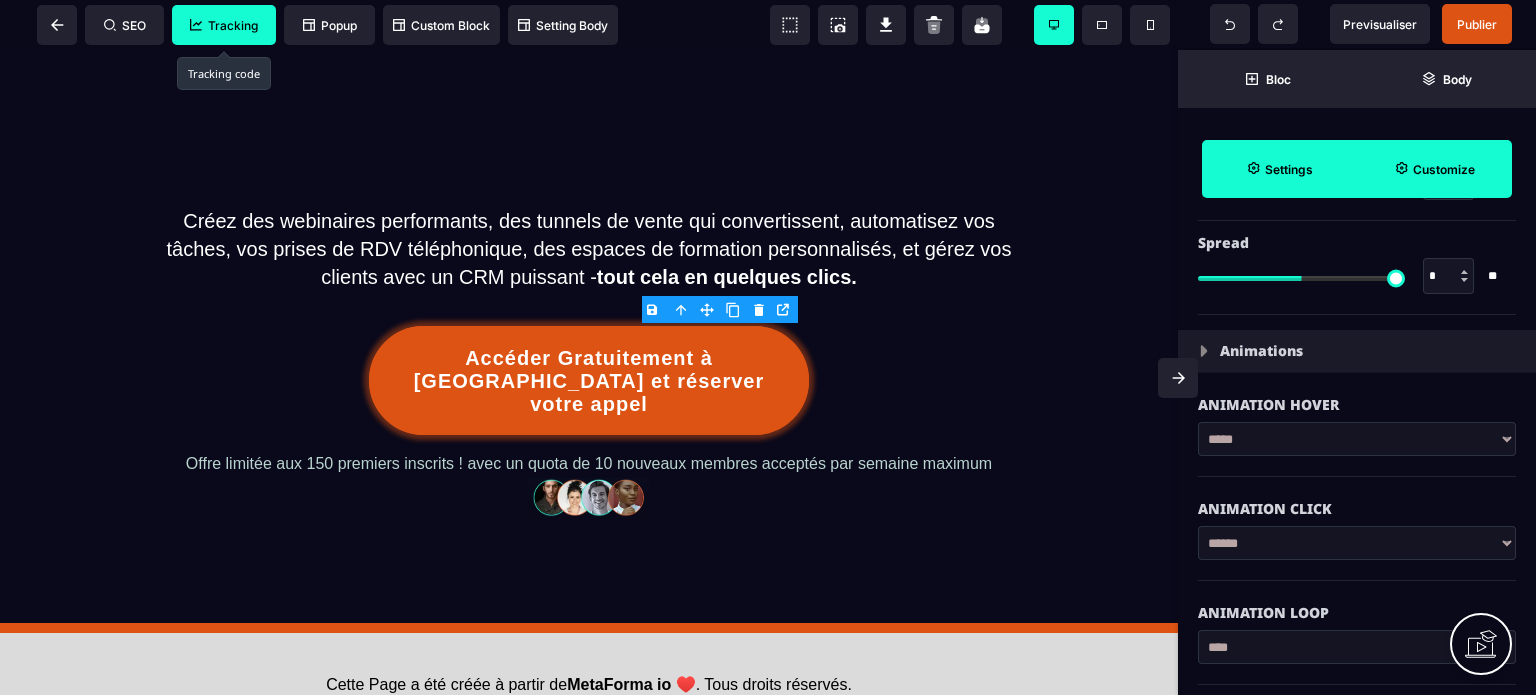 click on "**********" at bounding box center (1357, 439) 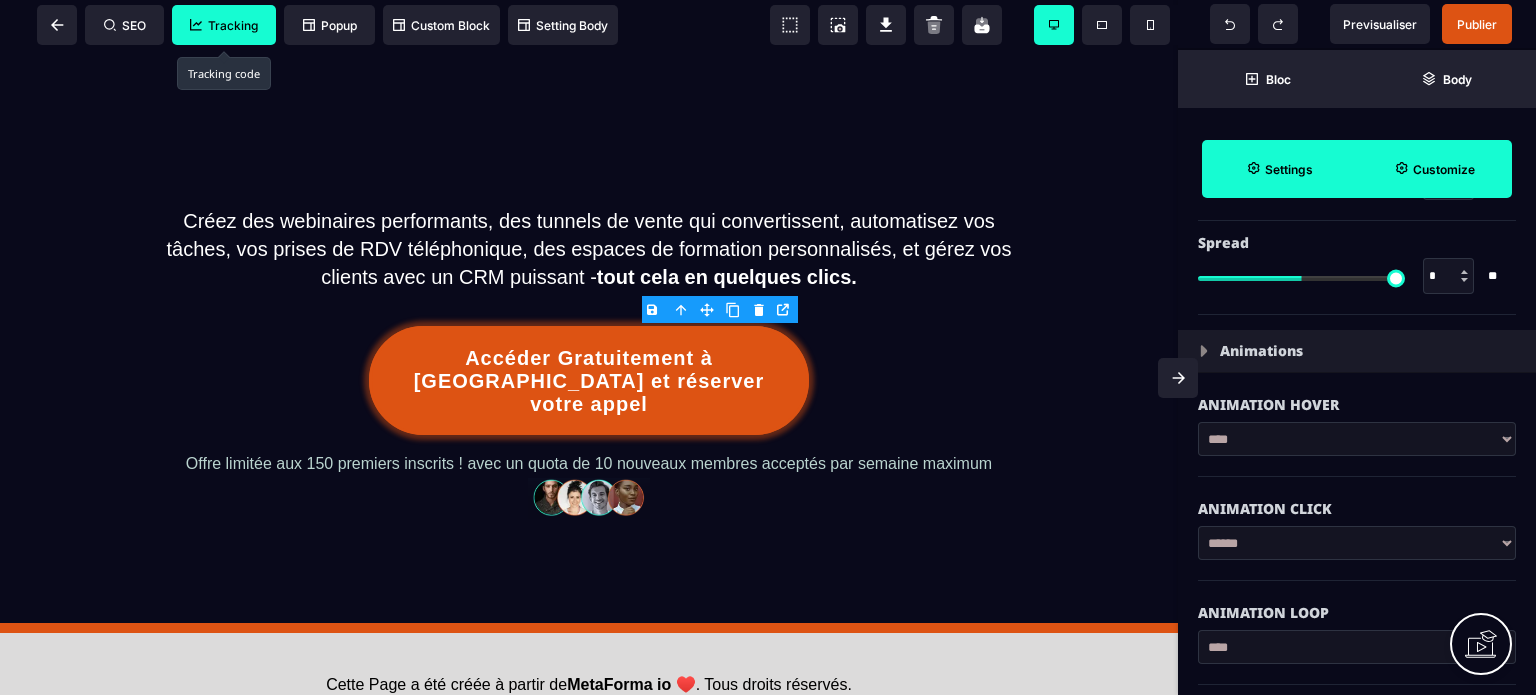 click on "**********" at bounding box center [1357, 439] 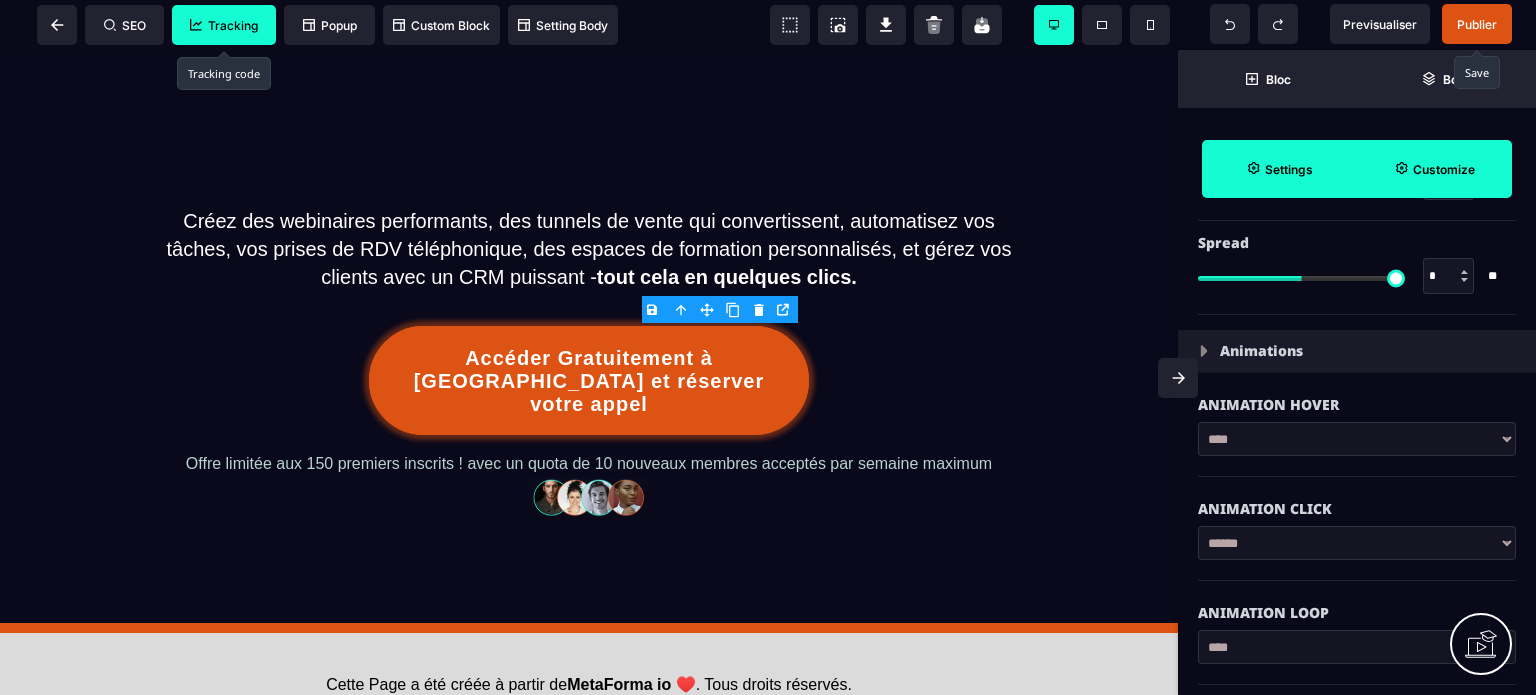 click on "Publier" at bounding box center [1477, 24] 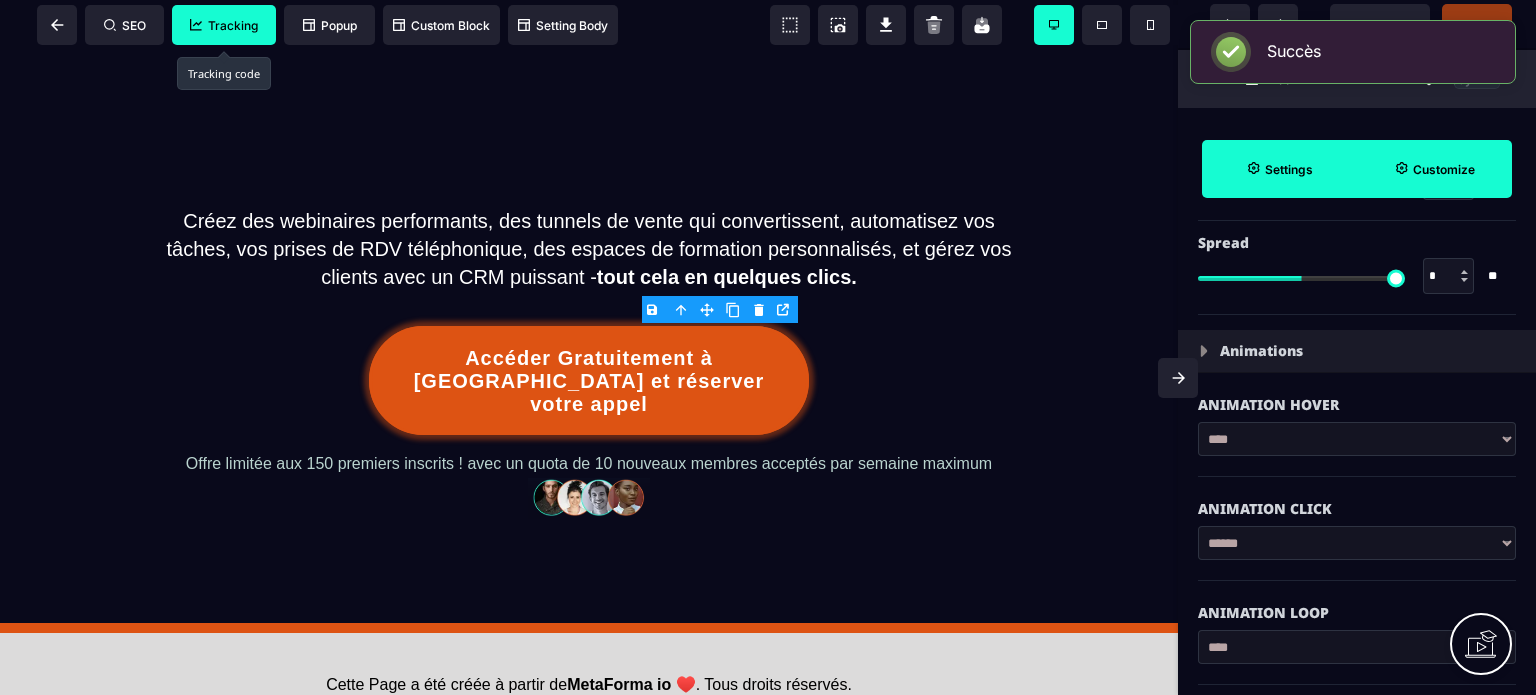 click on "B I U S
A *******
Row
SEO
Tracking
Popup" at bounding box center [768, 347] 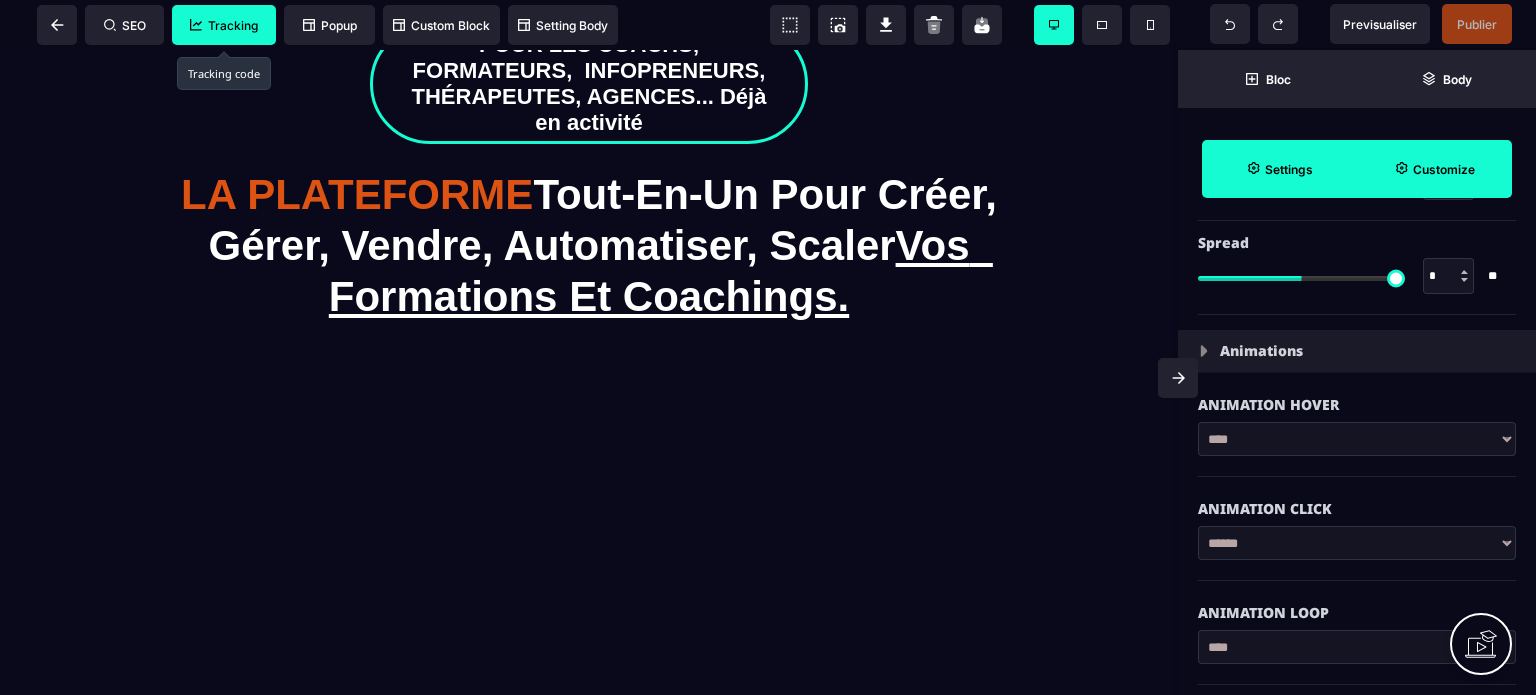 scroll, scrollTop: 0, scrollLeft: 0, axis: both 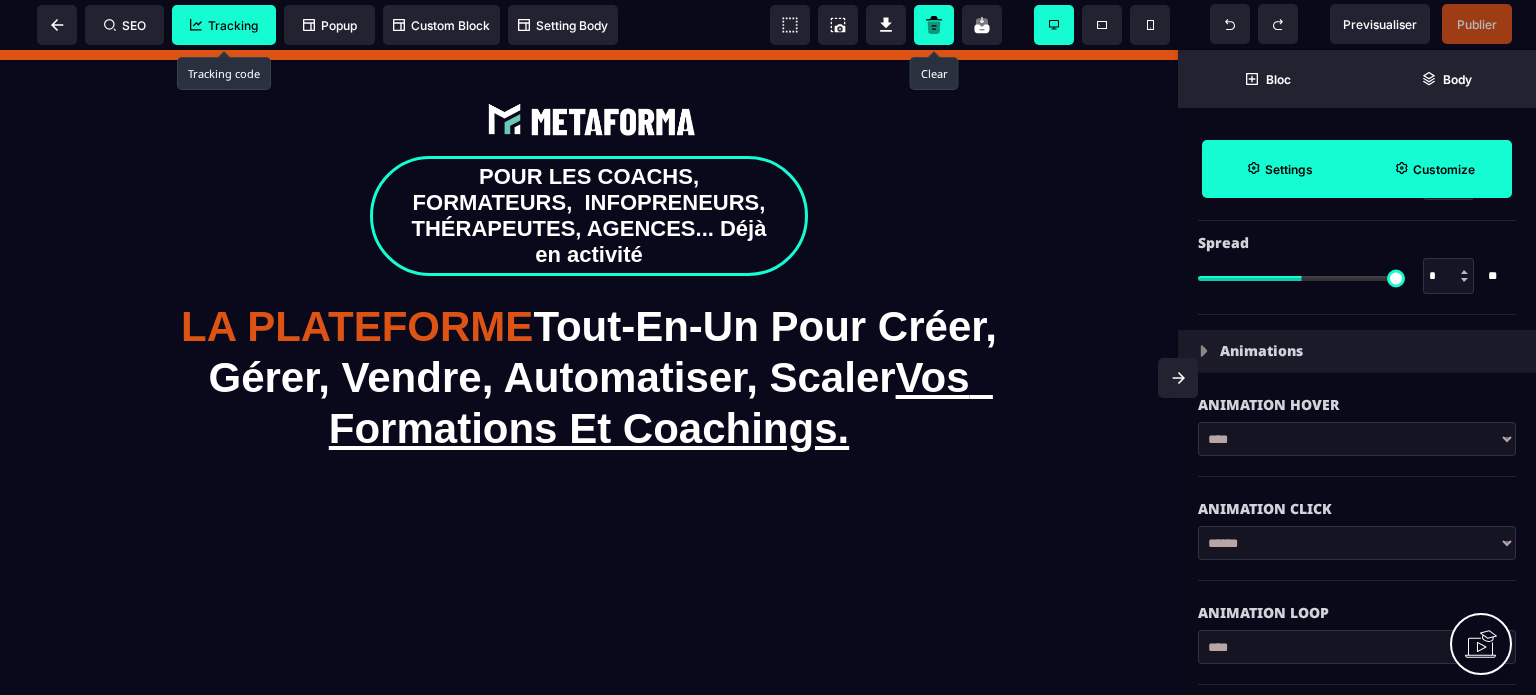 click 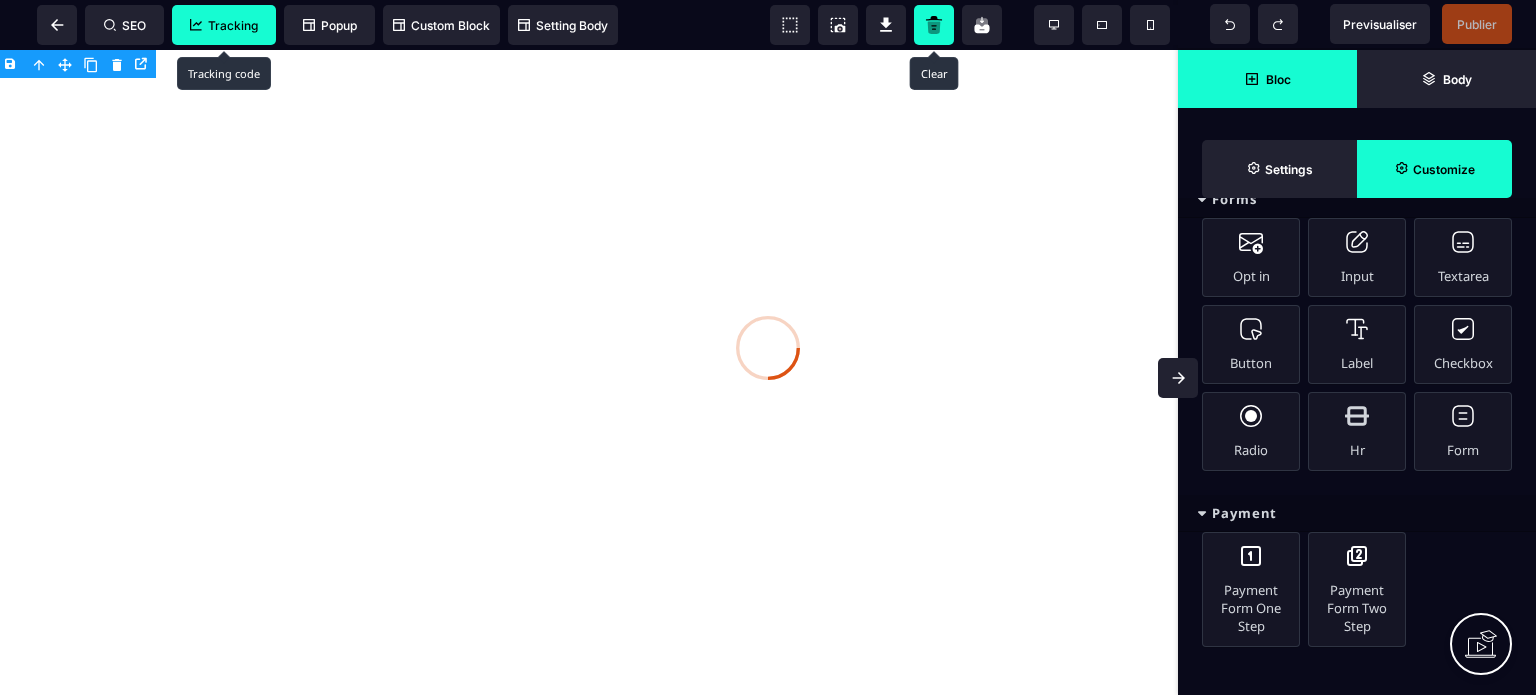 scroll, scrollTop: 1415, scrollLeft: 0, axis: vertical 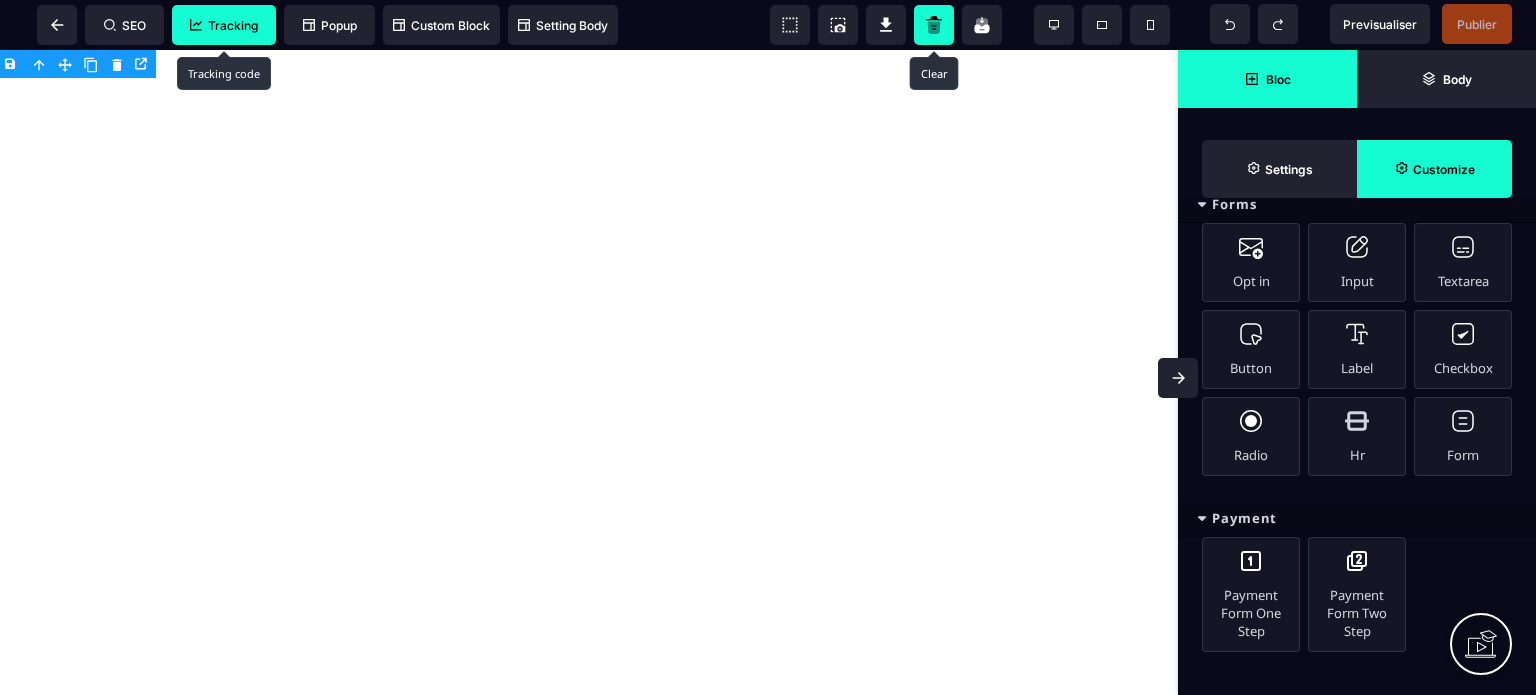 click on "Payment" at bounding box center (1357, 518) 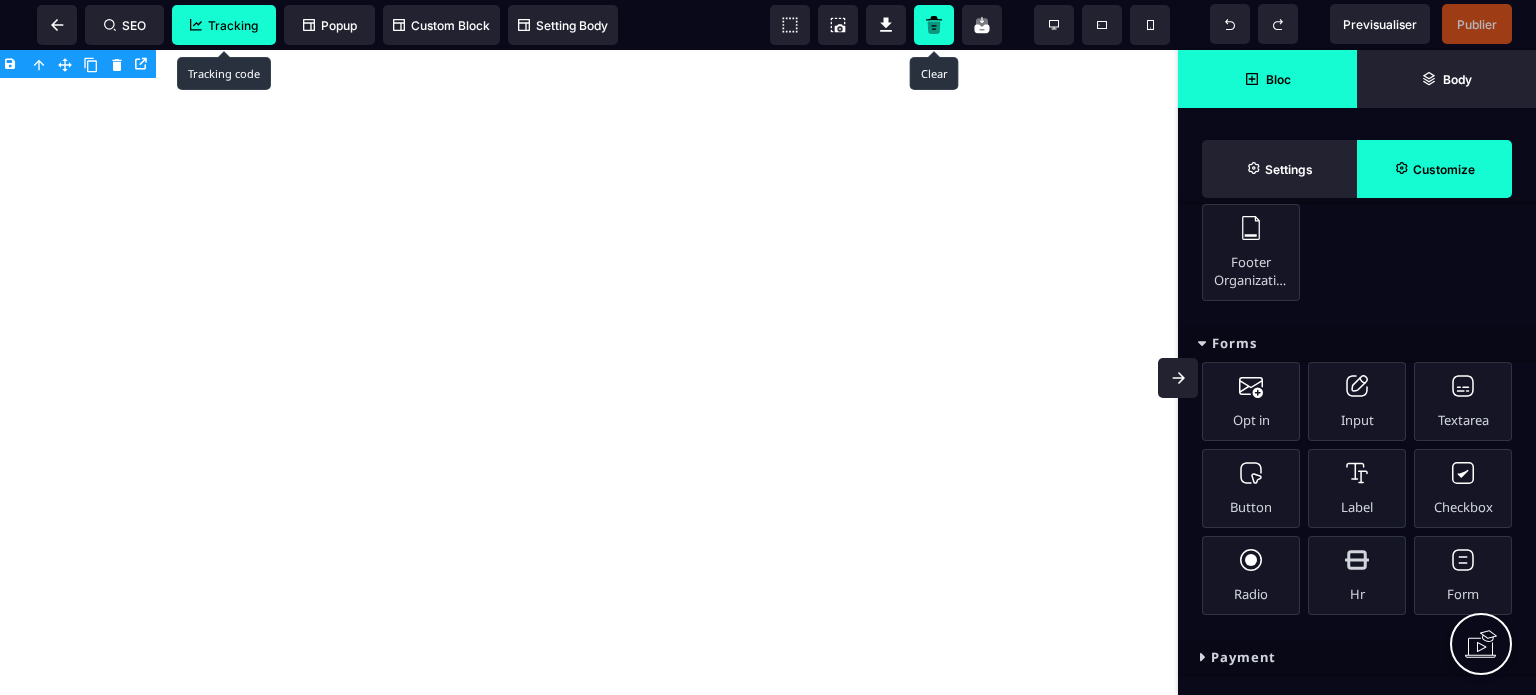 click at bounding box center (1193, 348) 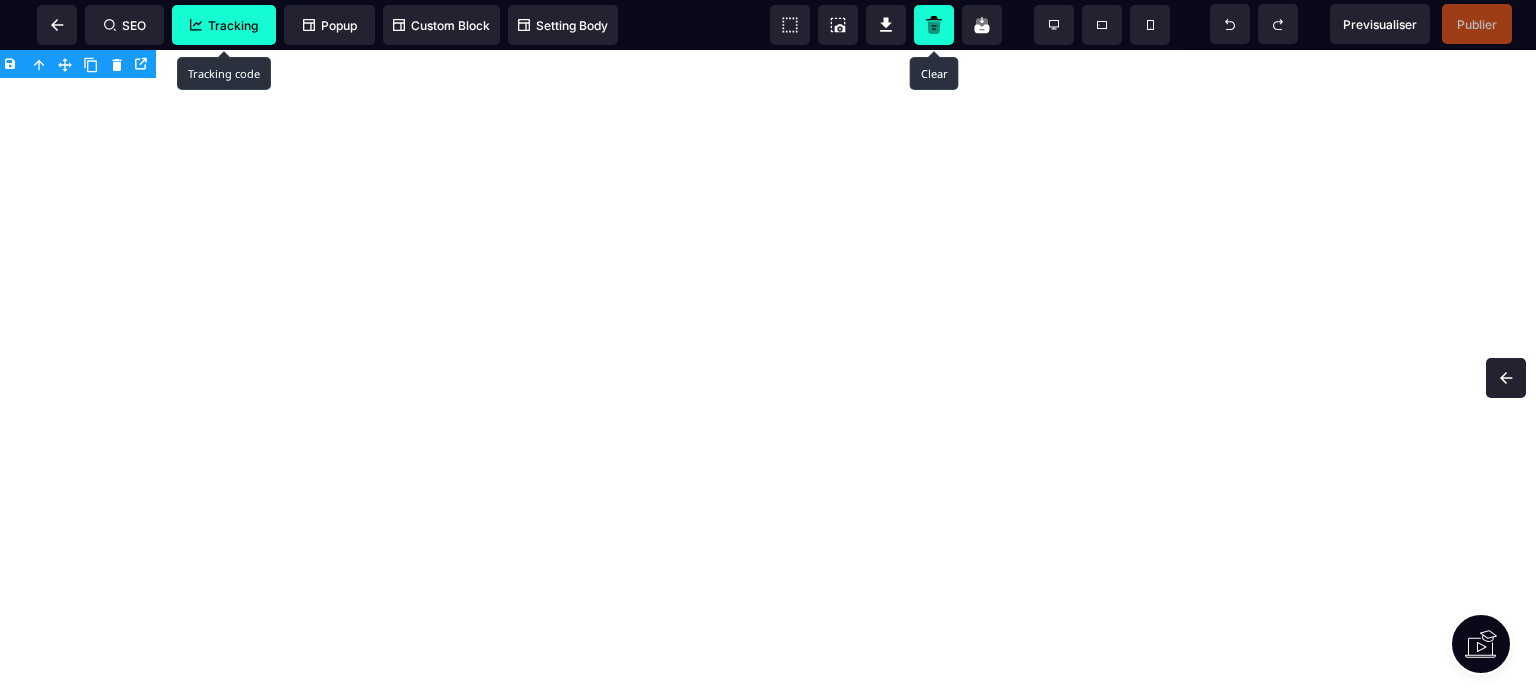 scroll, scrollTop: 0, scrollLeft: 0, axis: both 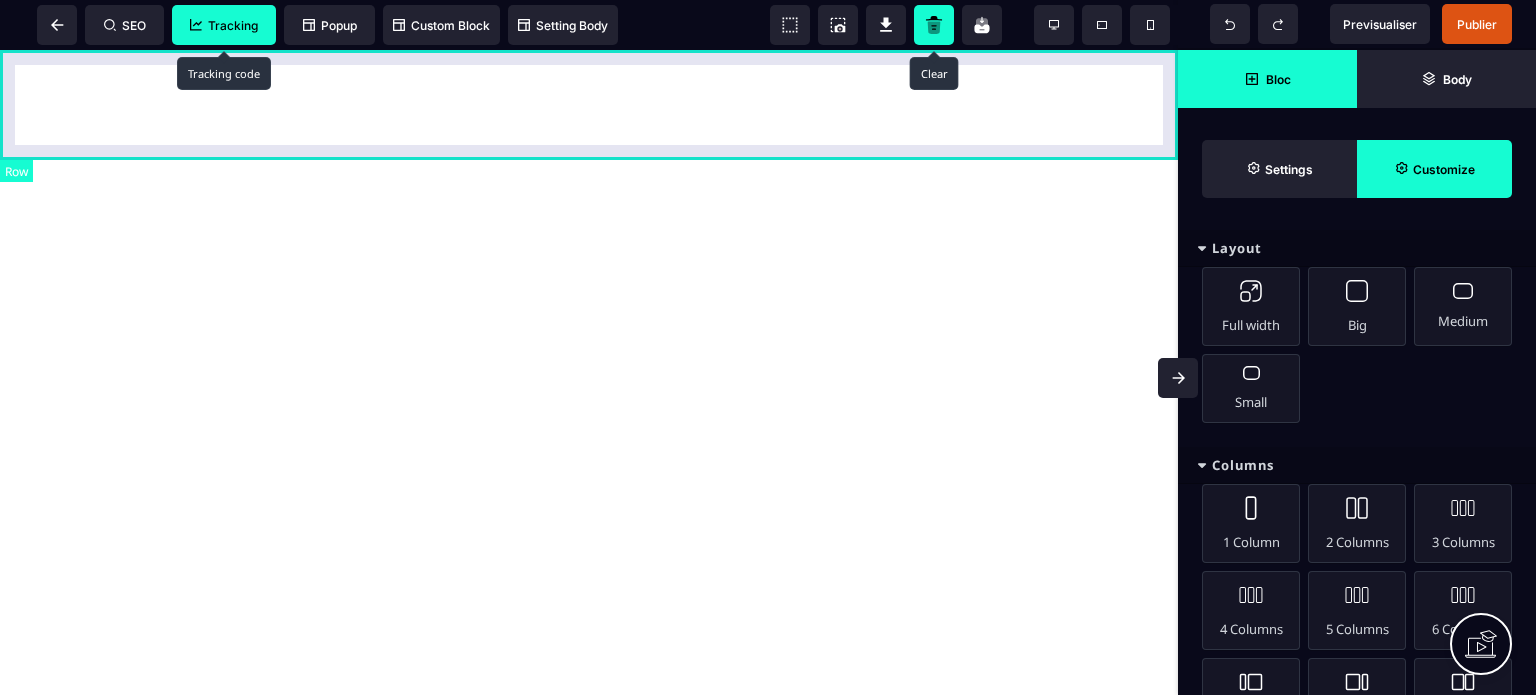 click at bounding box center [589, 105] 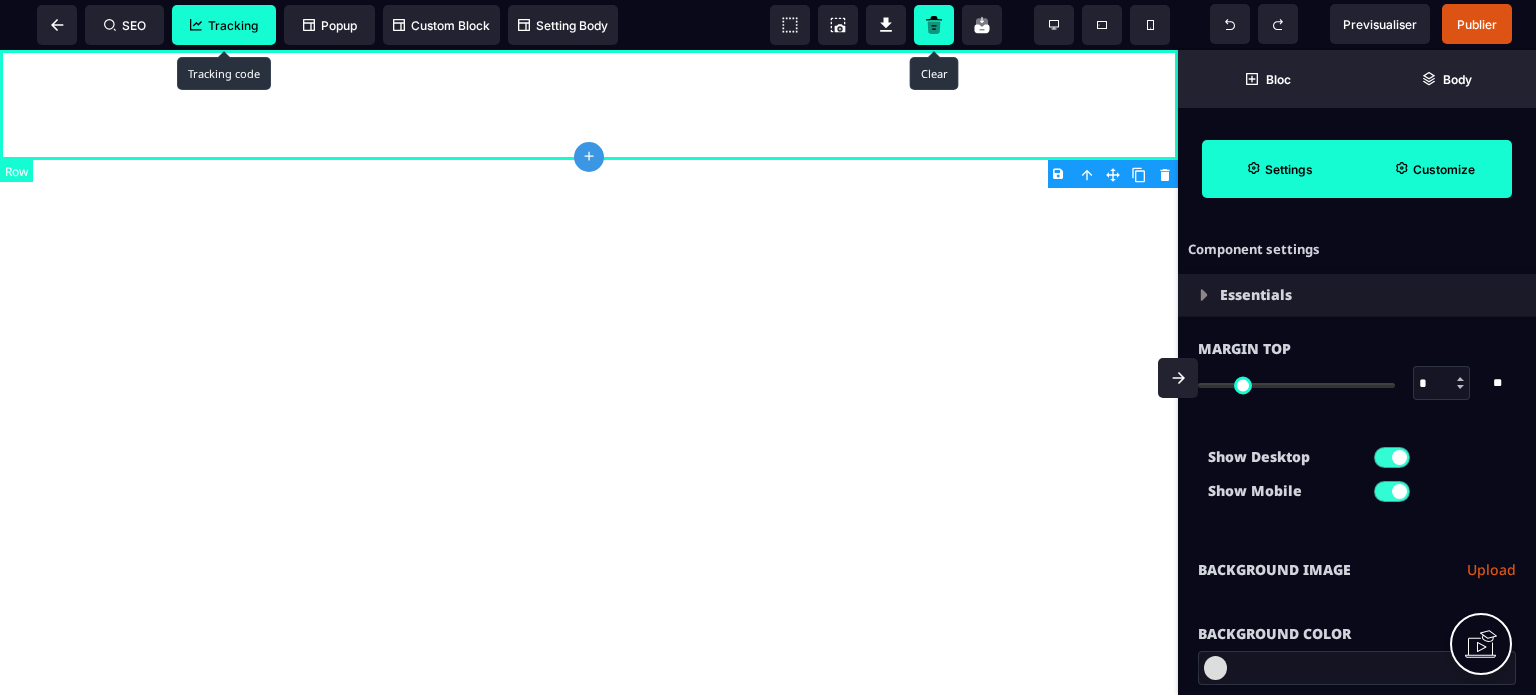 type on "*" 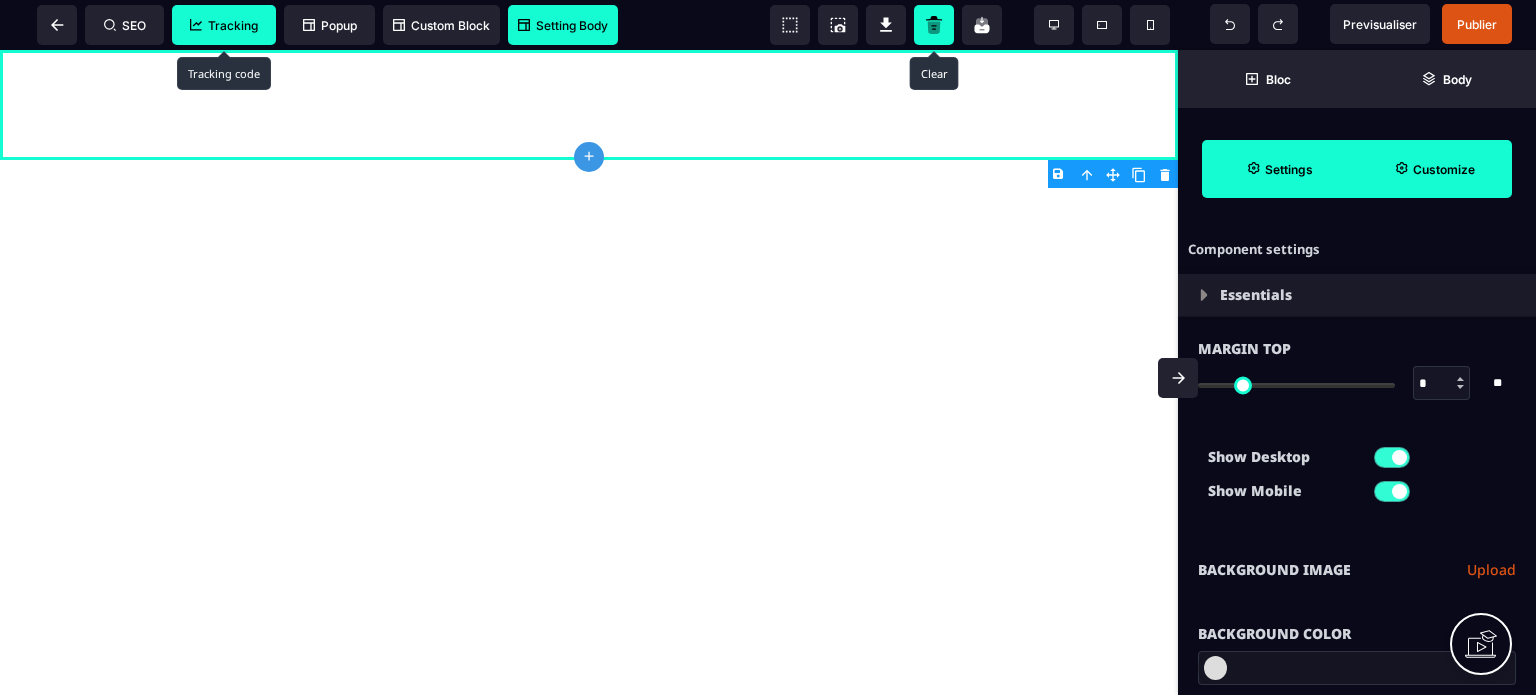 click on "Setting Body" at bounding box center (563, 25) 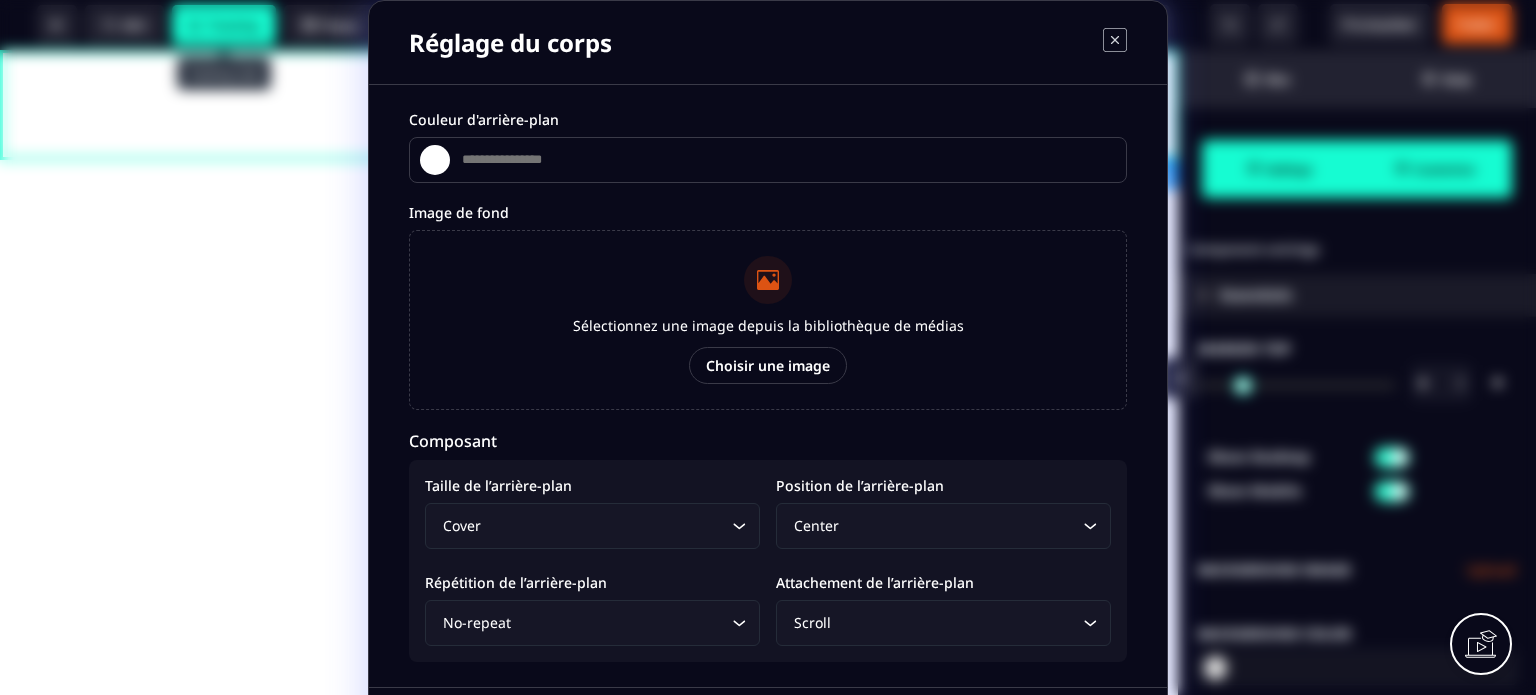 type on "*******" 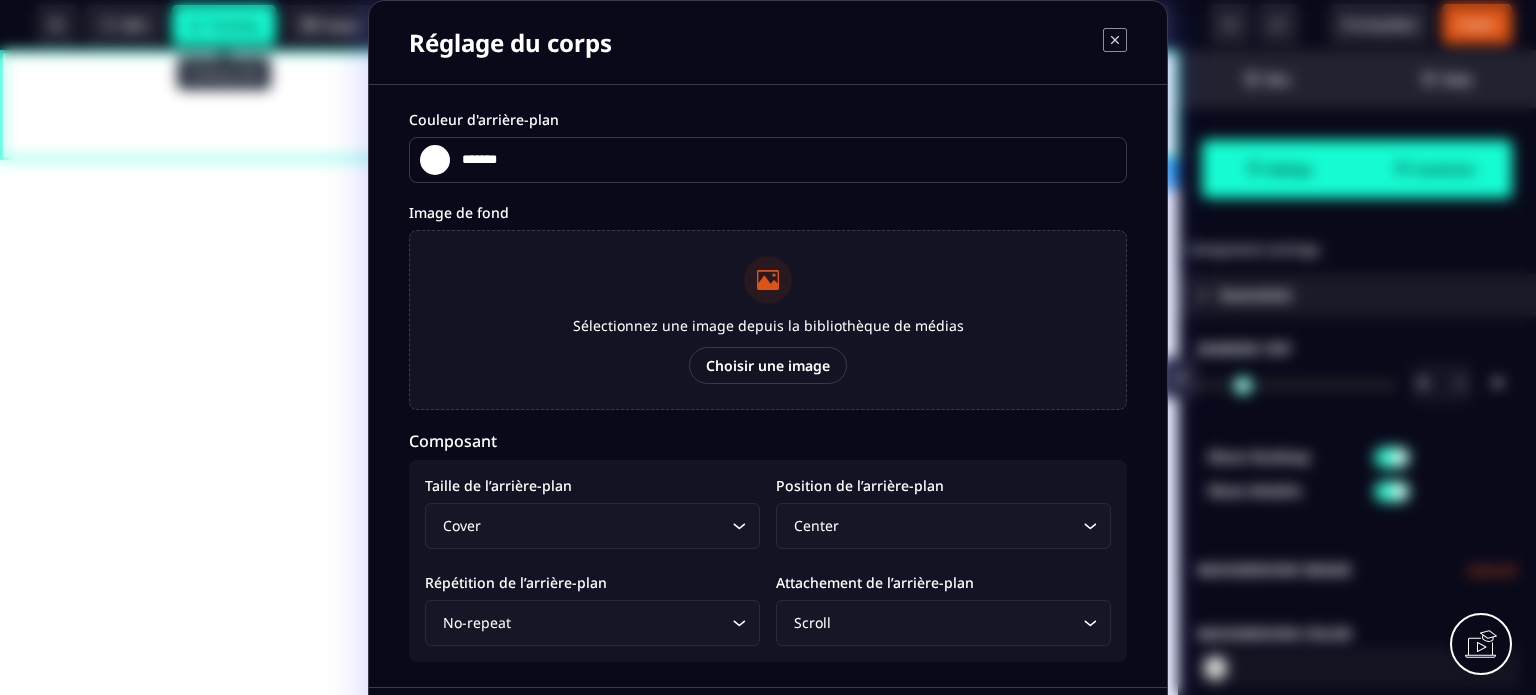 click on "Sélectionnez une image depuis la bibliothèque de médias Choisir une image" at bounding box center (768, 320) 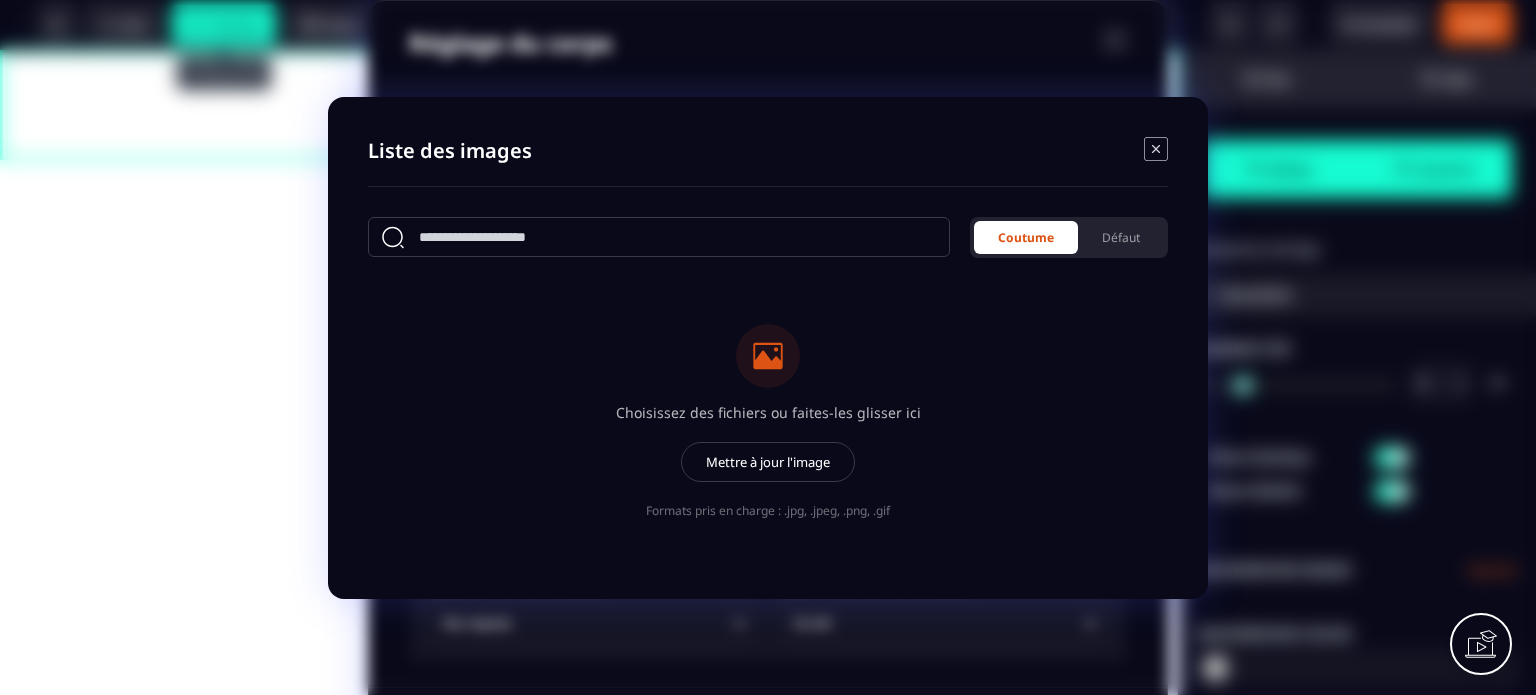 click on "Mettre à jour l'image" at bounding box center (768, 462) 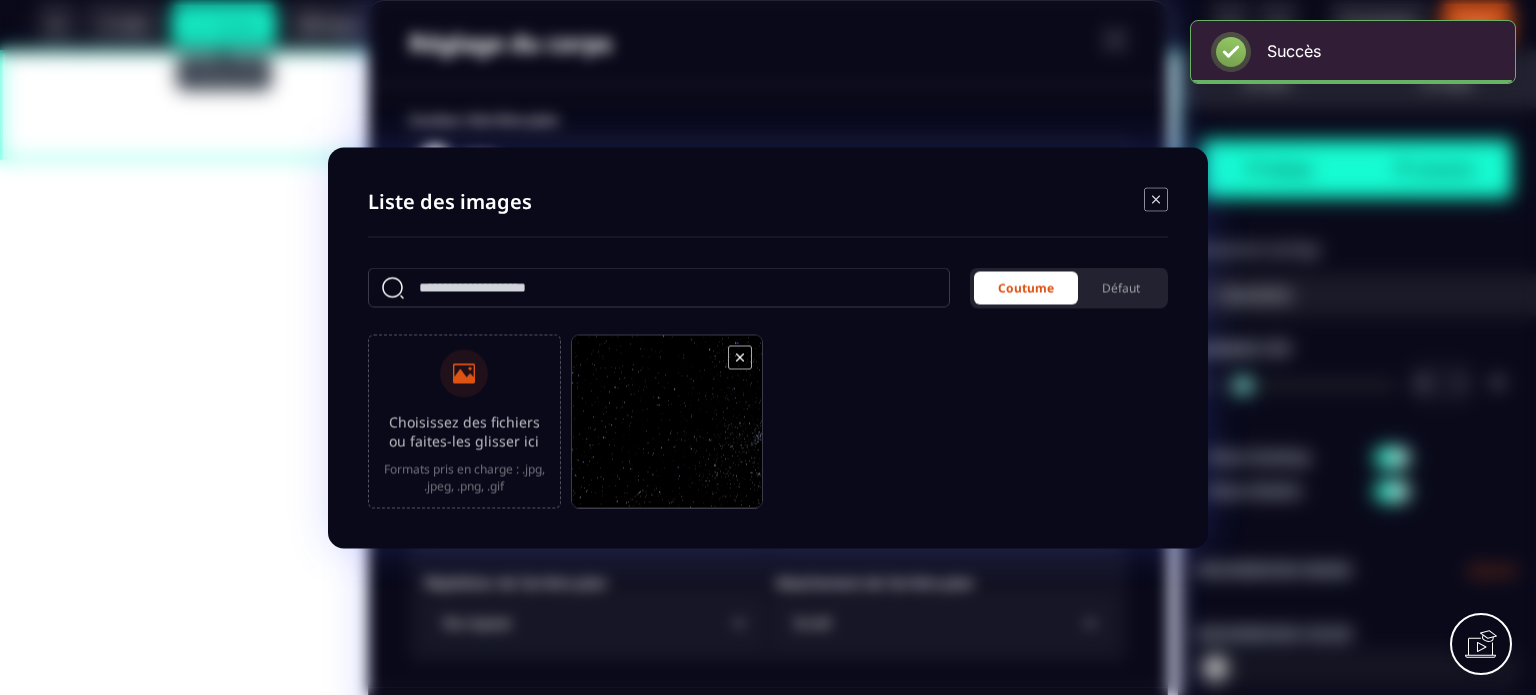 click at bounding box center [667, 430] 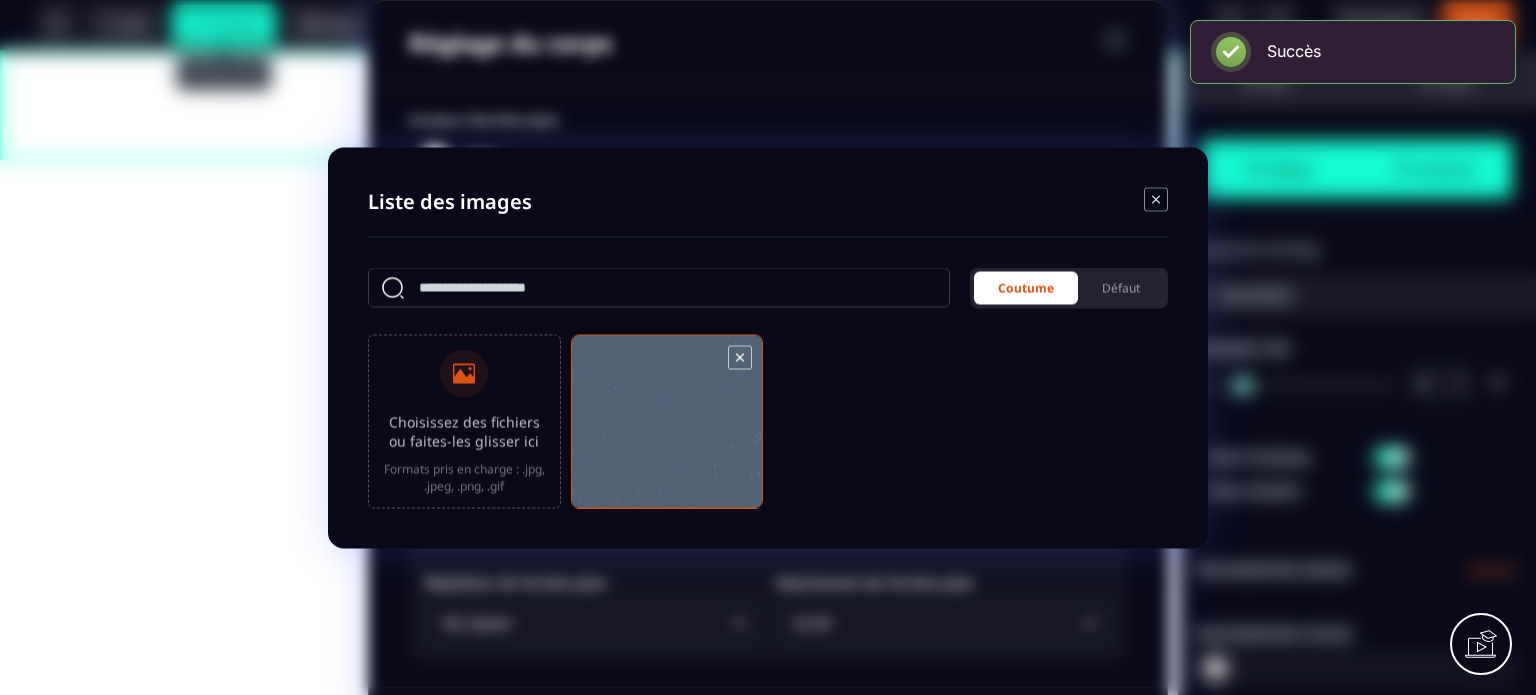 click at bounding box center [667, 430] 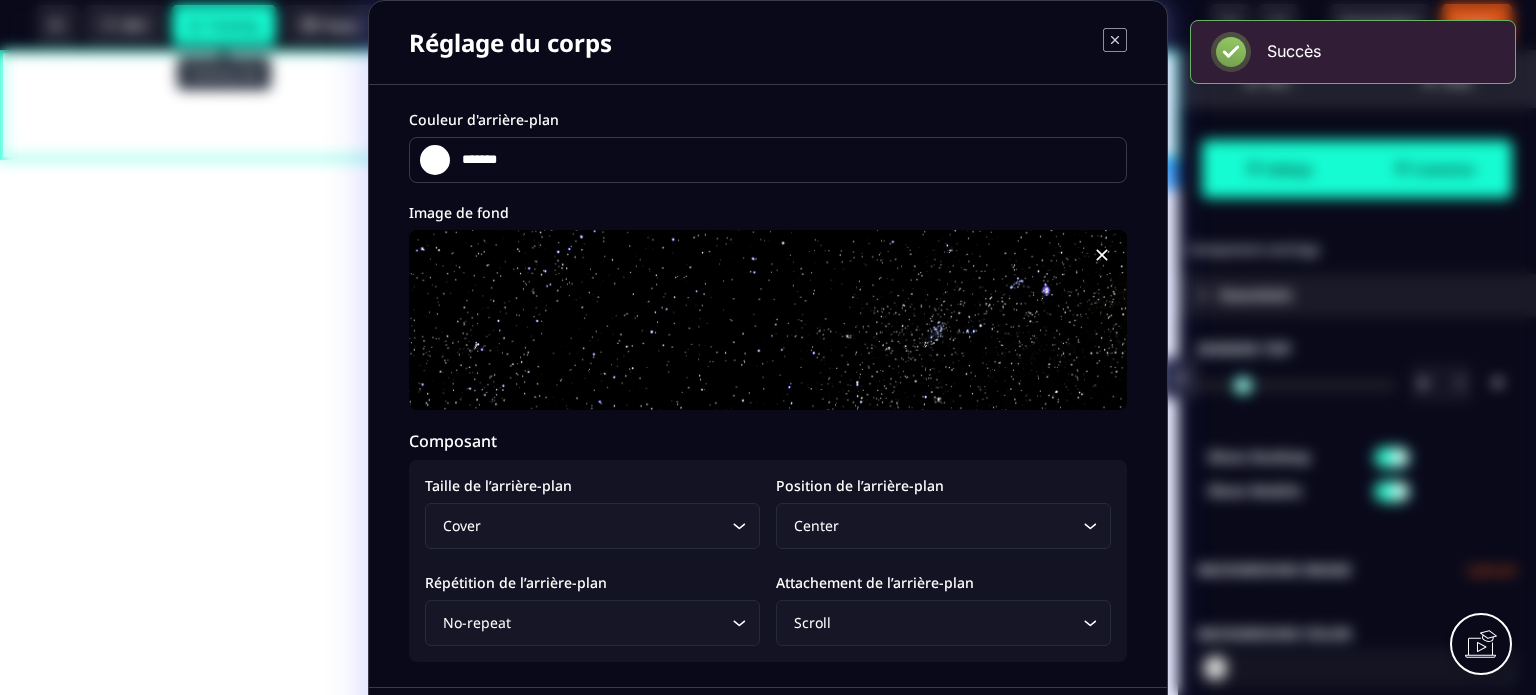 scroll, scrollTop: 71, scrollLeft: 0, axis: vertical 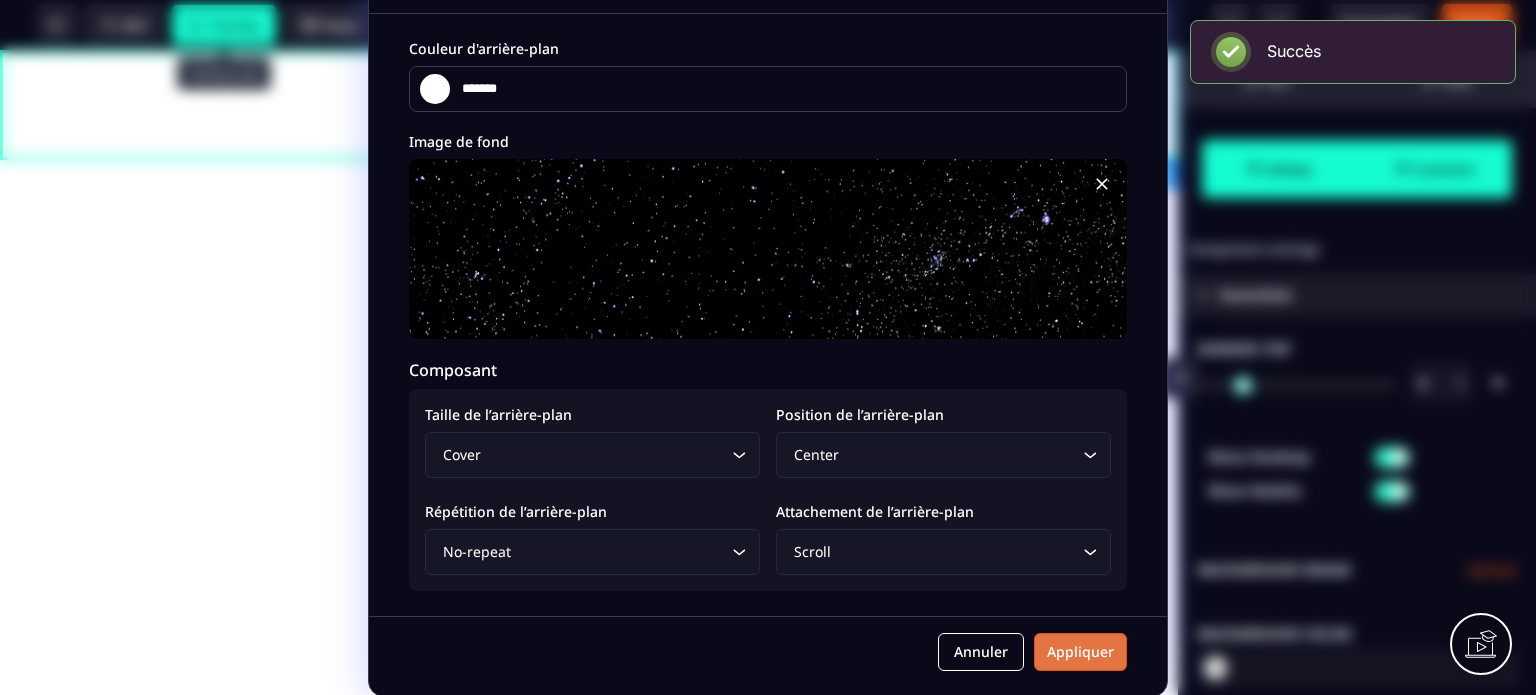 click on "Appliquer" at bounding box center (1080, 652) 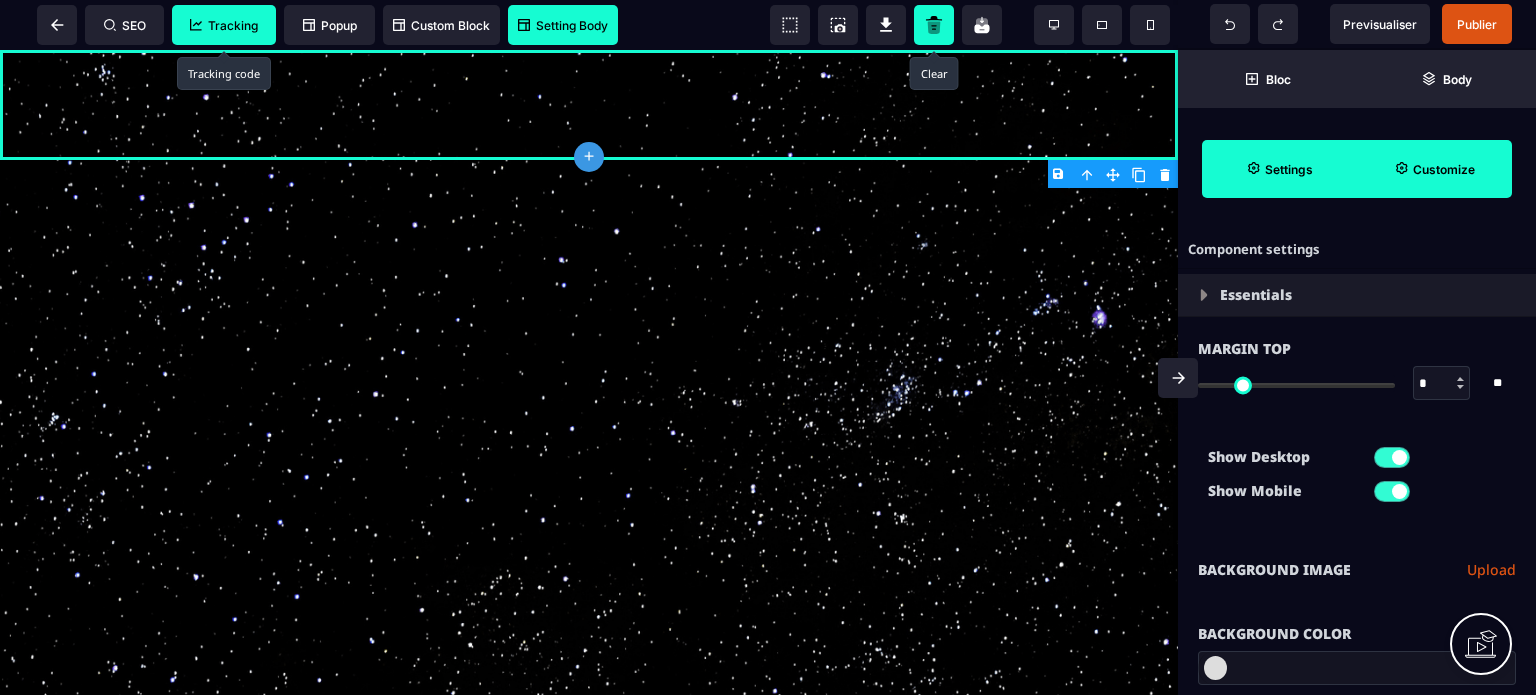 click on "Background Image" at bounding box center [1274, 570] 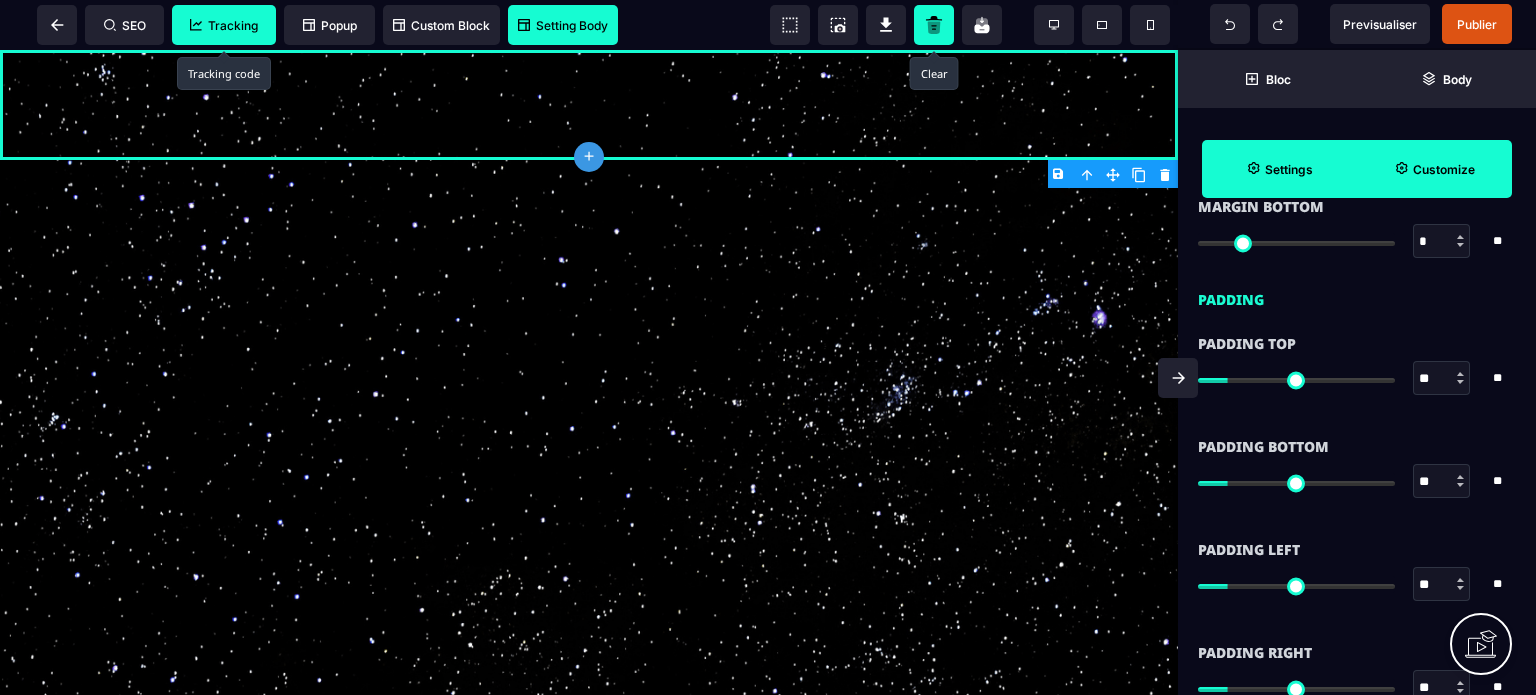 scroll, scrollTop: 1816, scrollLeft: 0, axis: vertical 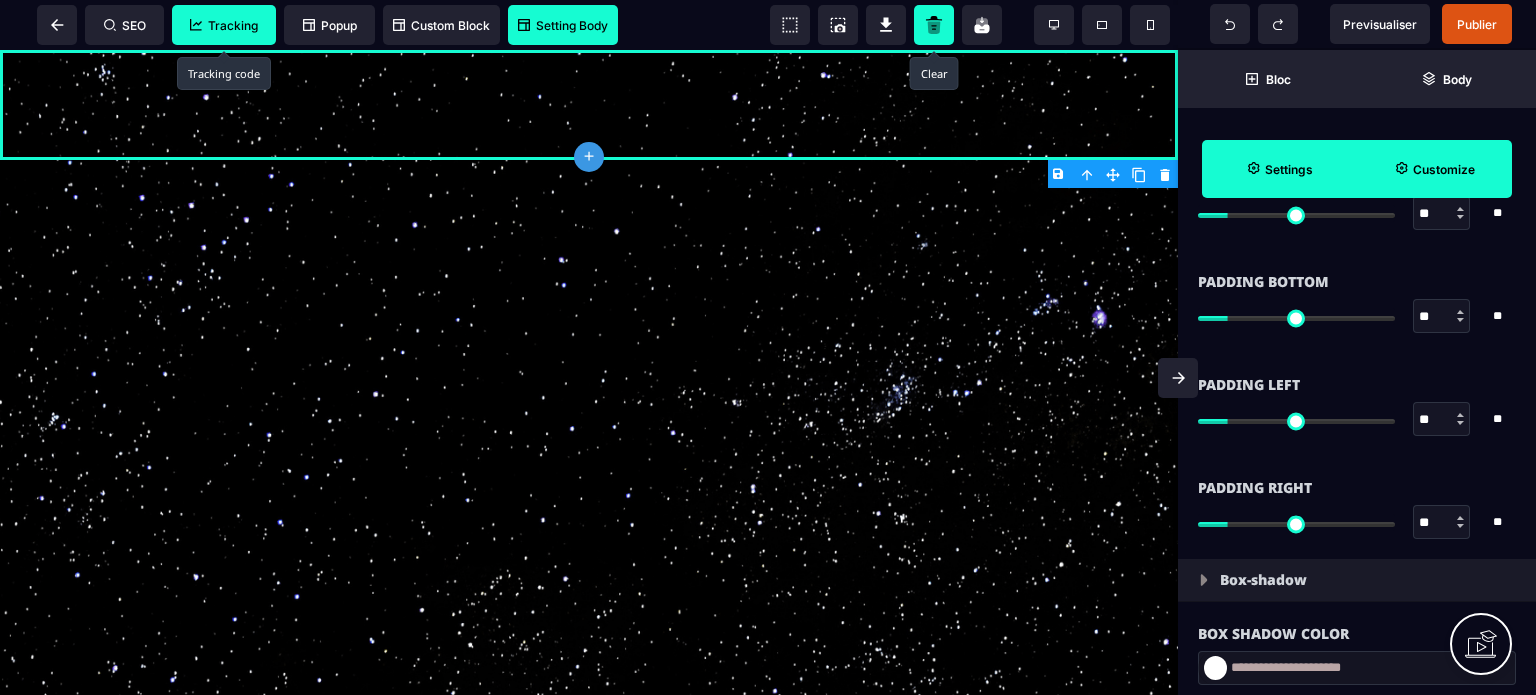 click on "**" at bounding box center (1442, 523) 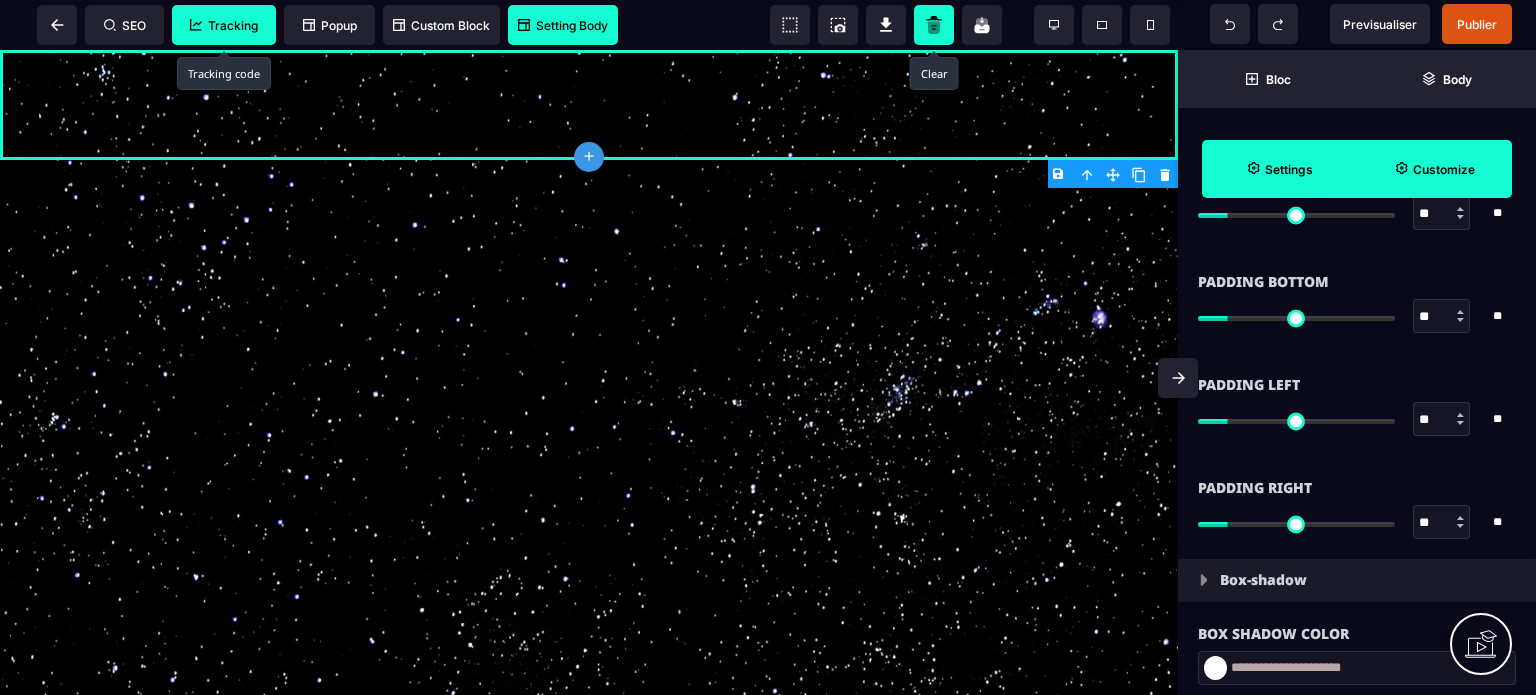 type on "***" 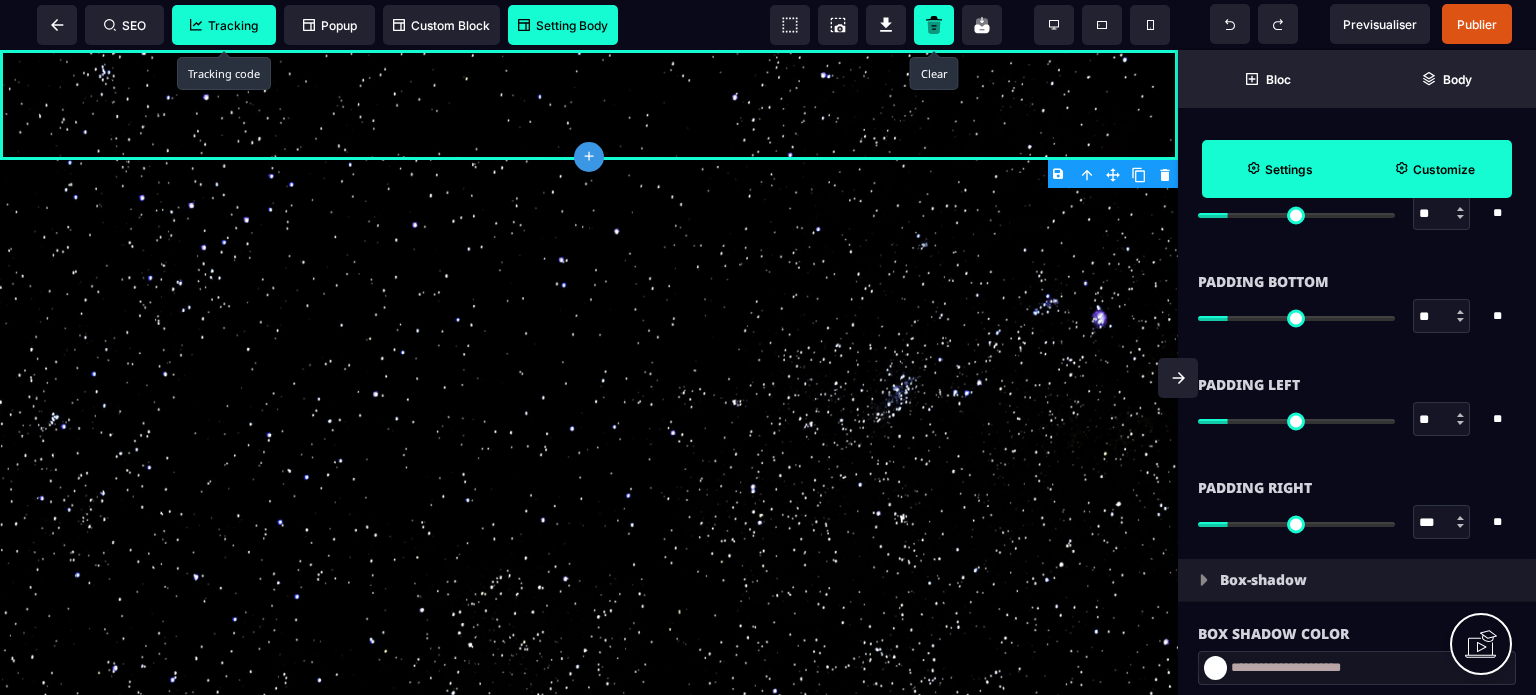 type on "***" 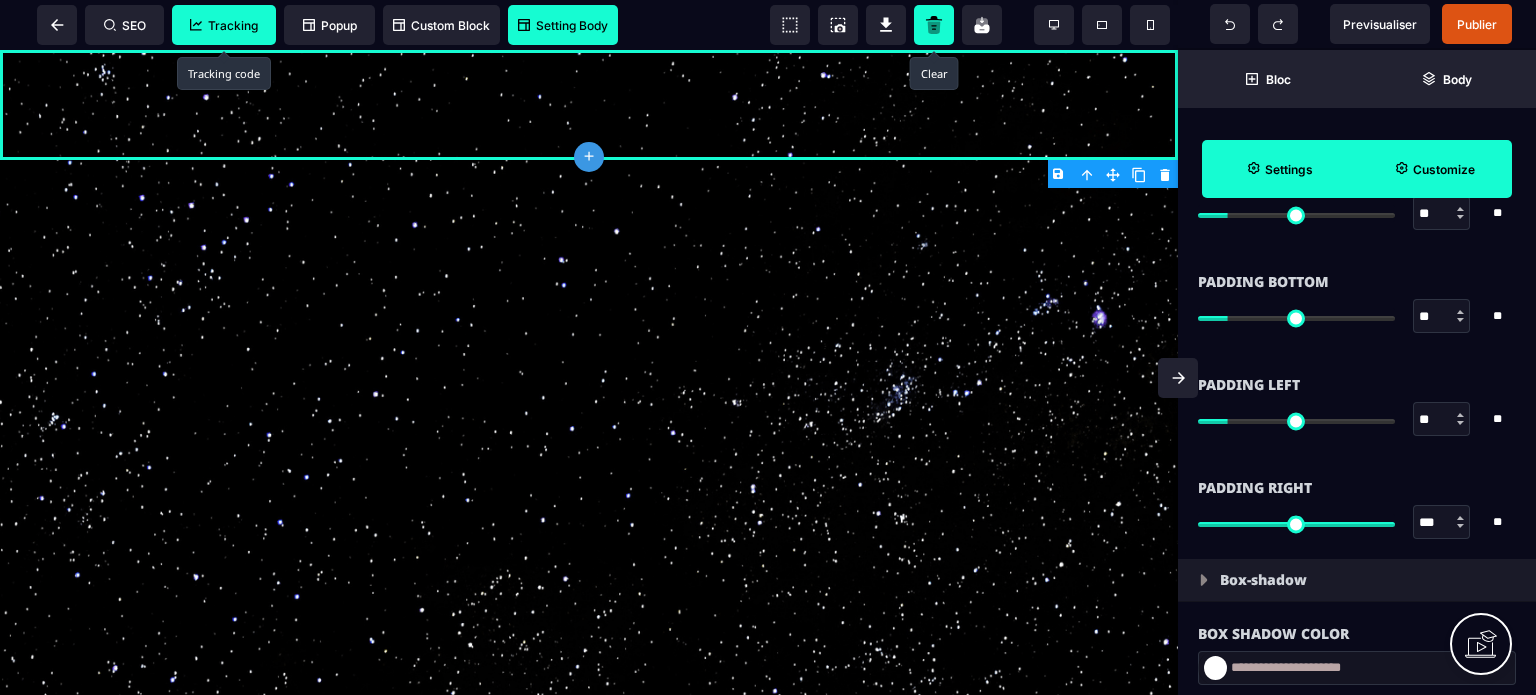 type on "***" 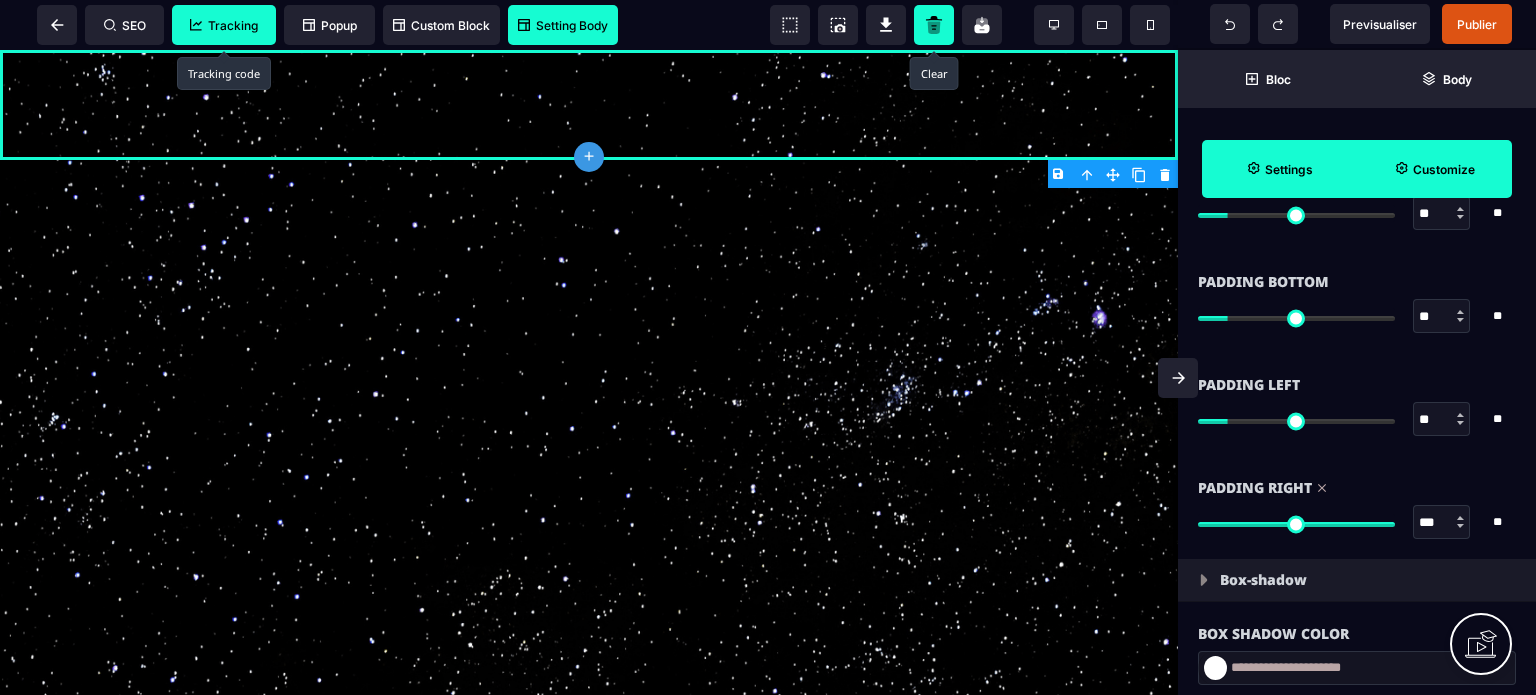 type on "***" 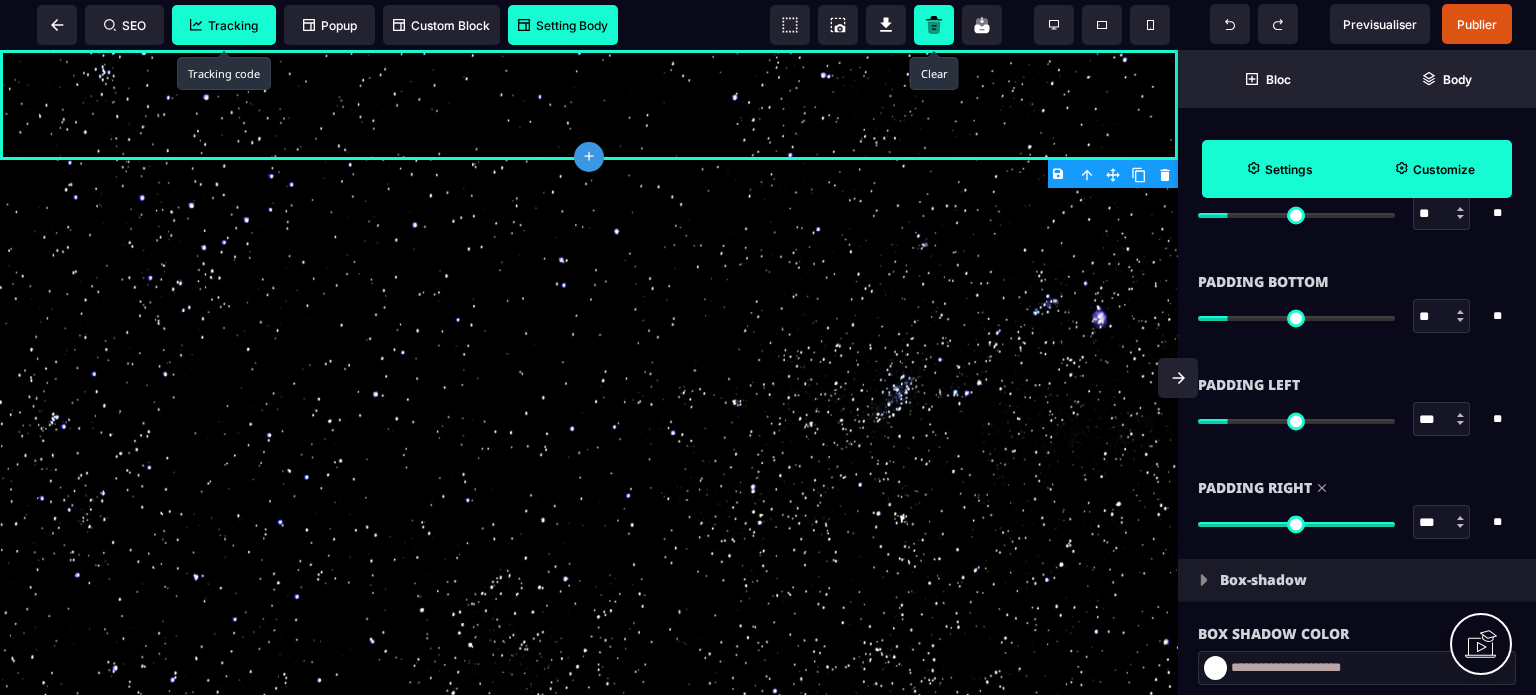 type on "***" 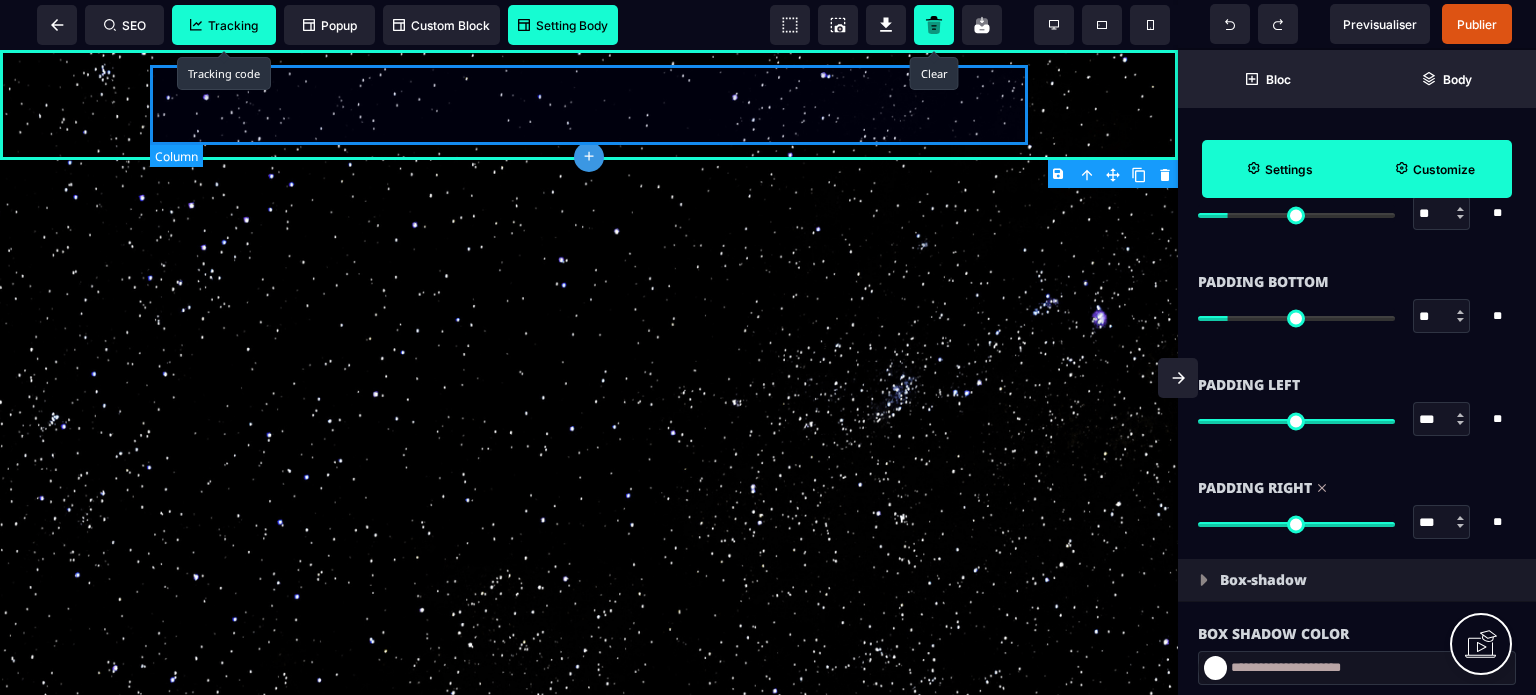type on "***" 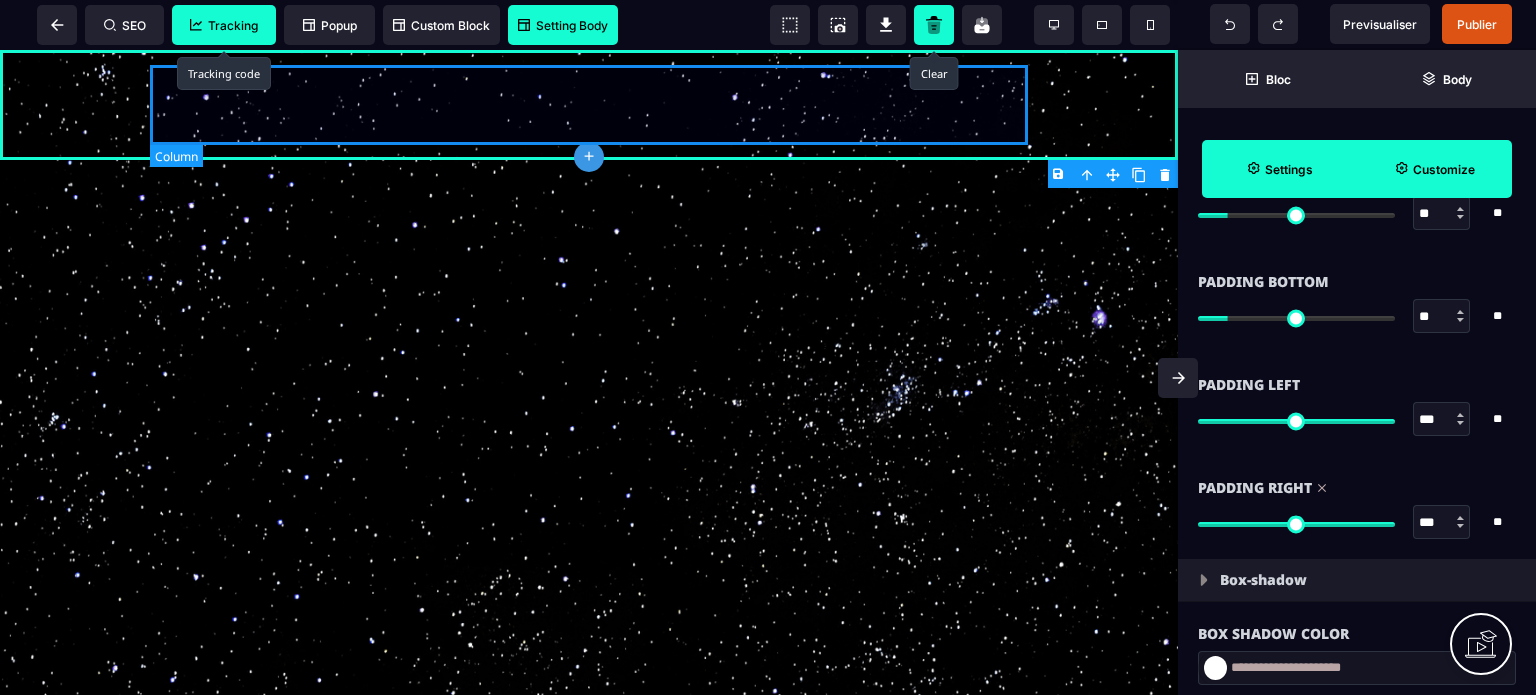 type on "***" 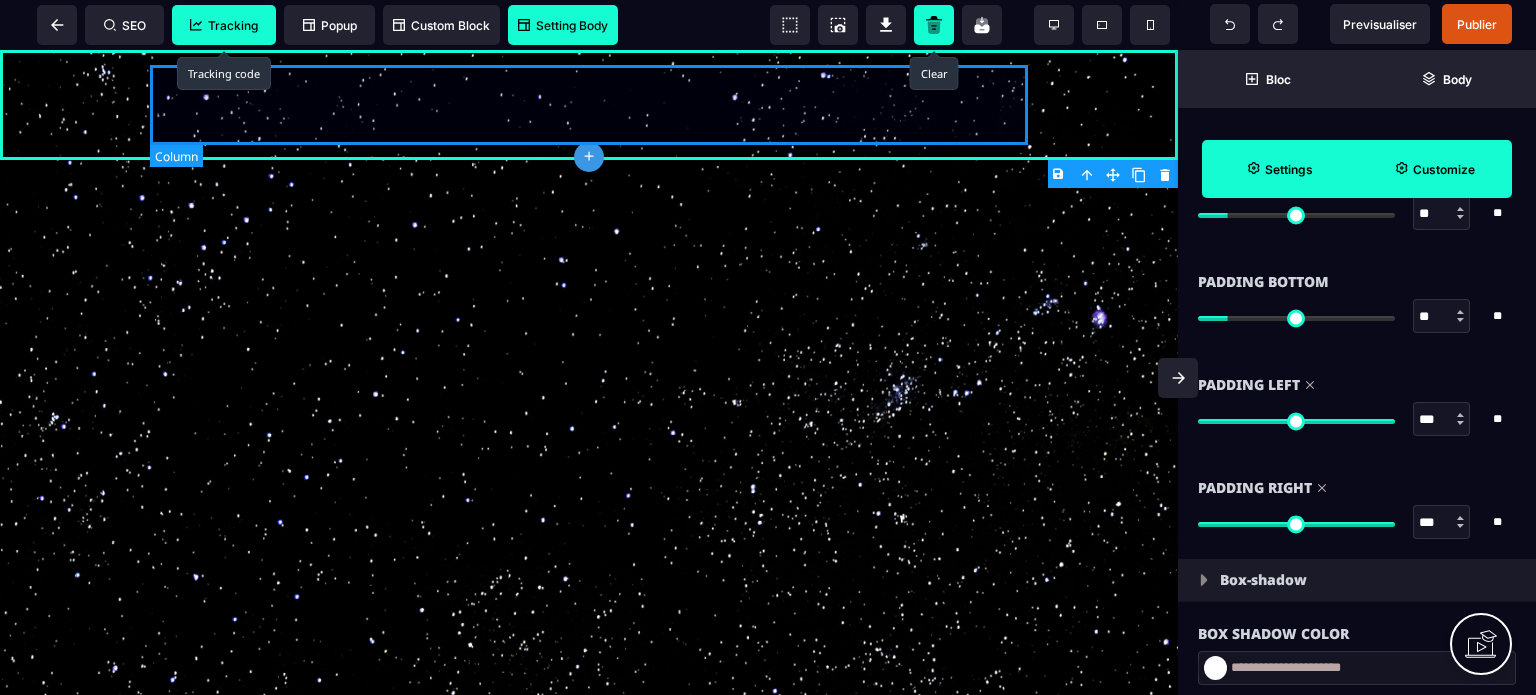 click at bounding box center [589, 105] 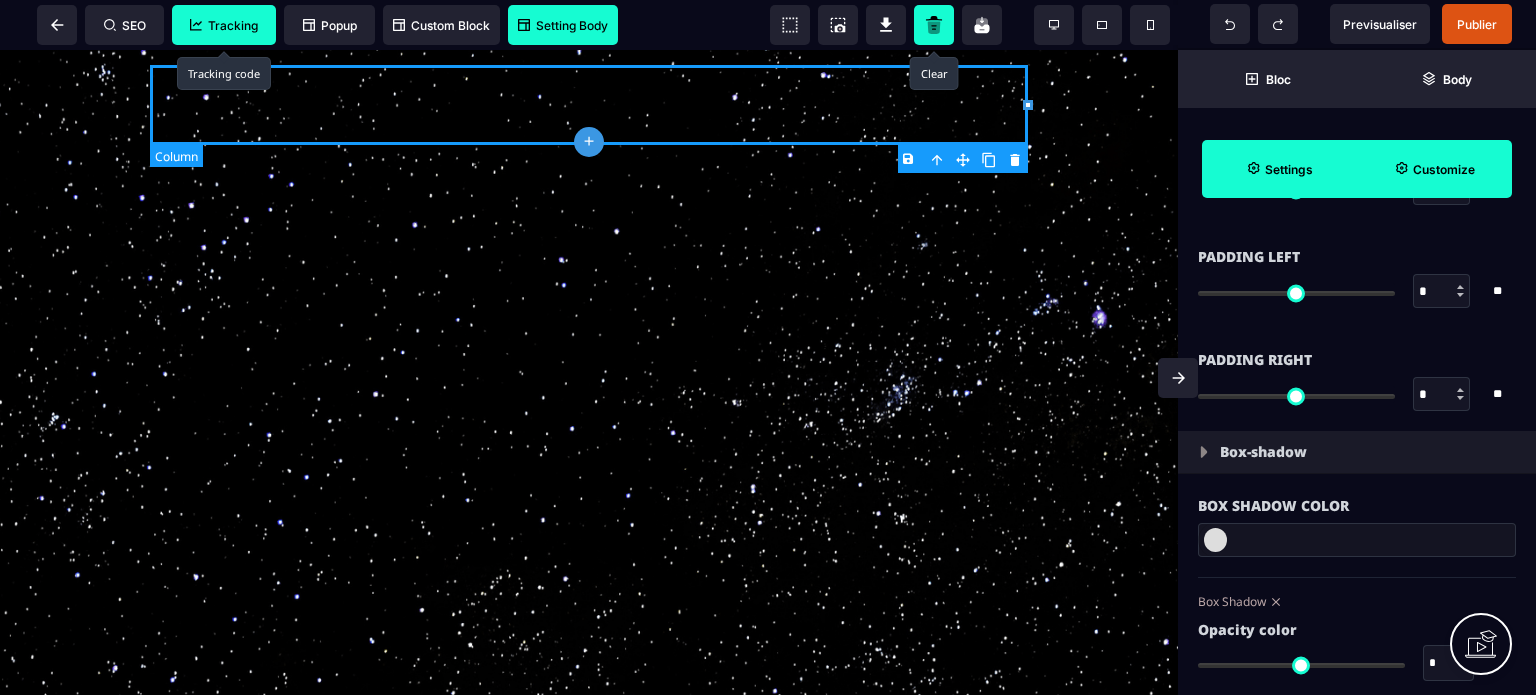 scroll, scrollTop: 0, scrollLeft: 0, axis: both 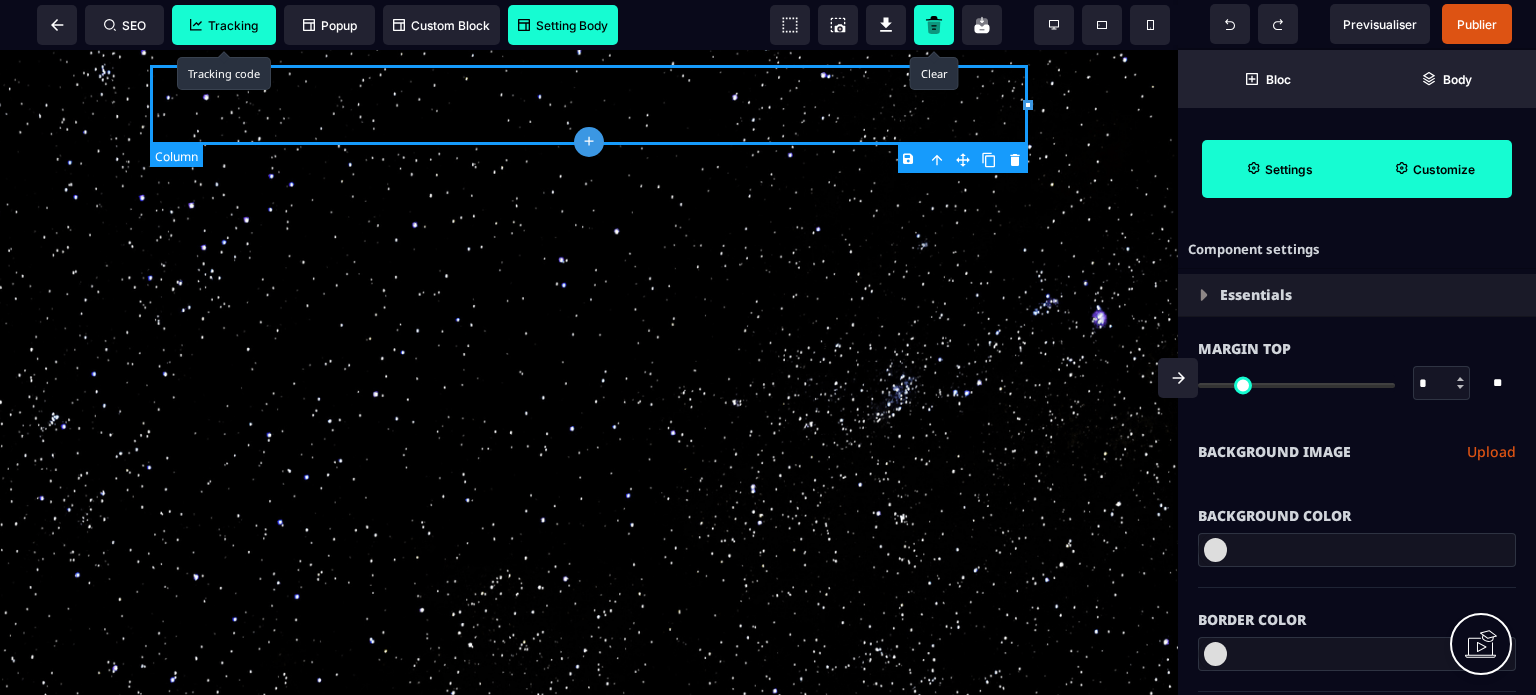 type on "*" 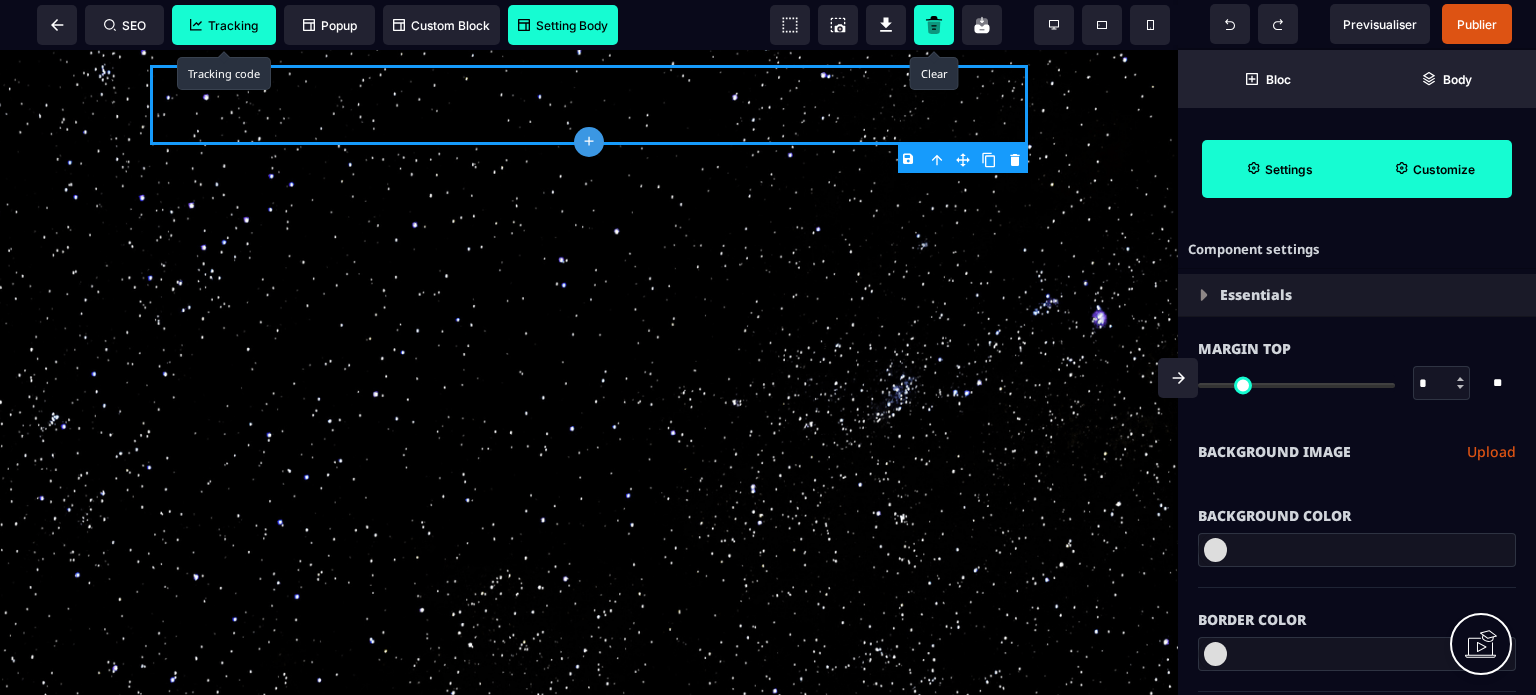 click at bounding box center [1215, 550] 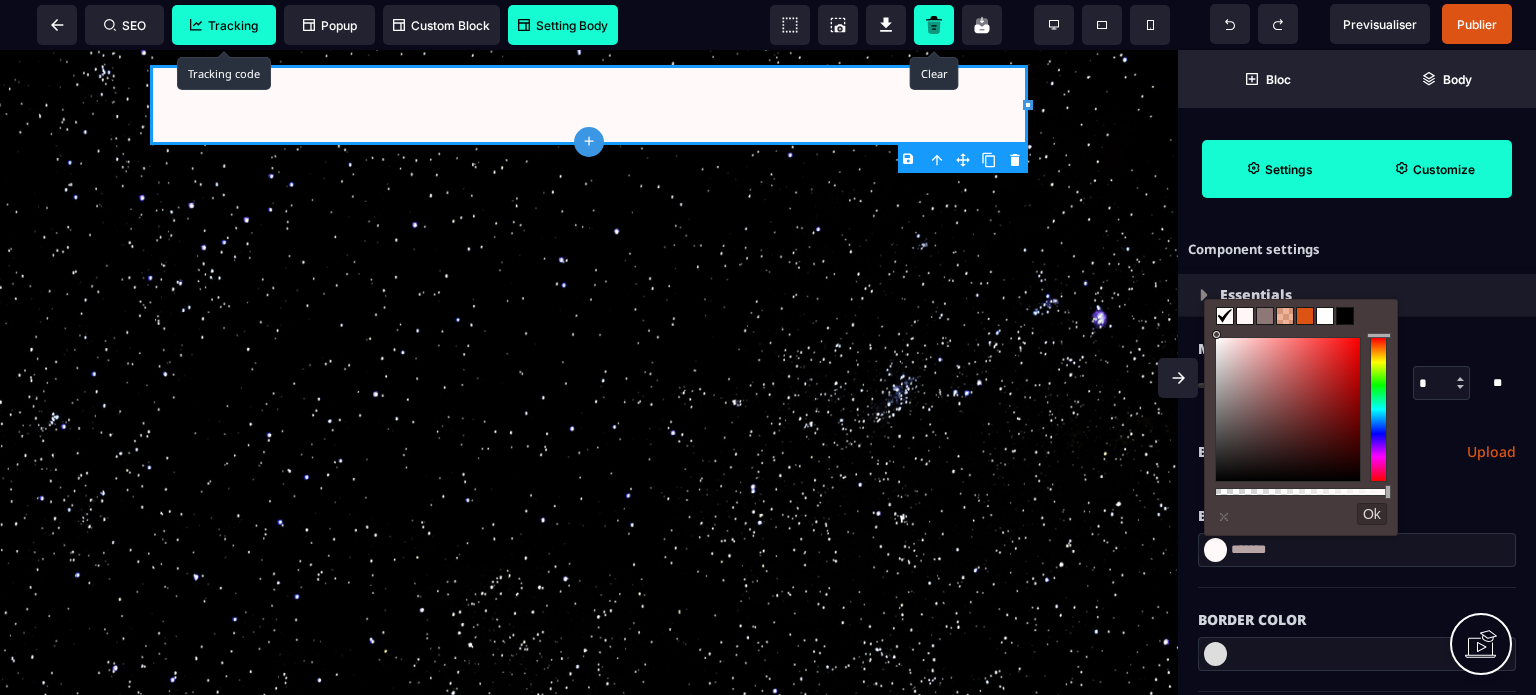 type on "*******" 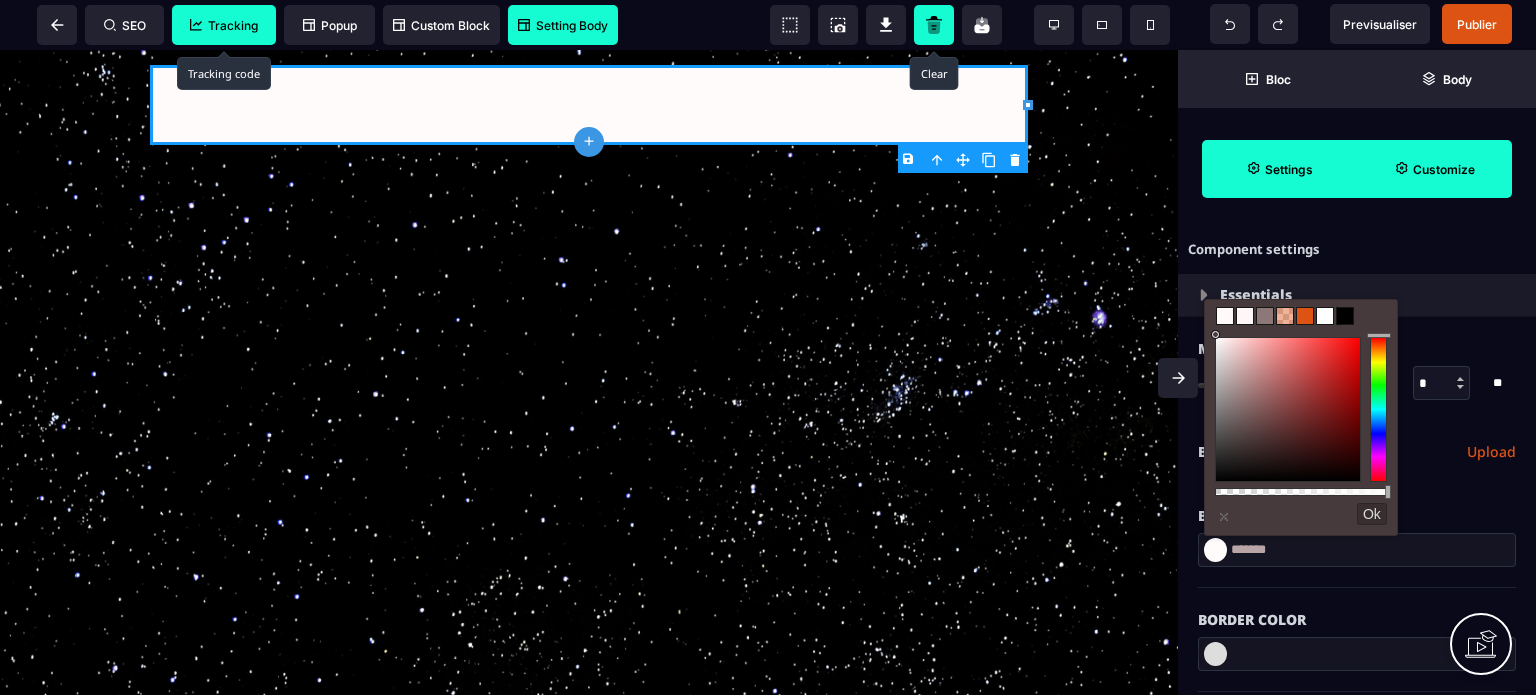 click on "Background Color" at bounding box center (1357, 506) 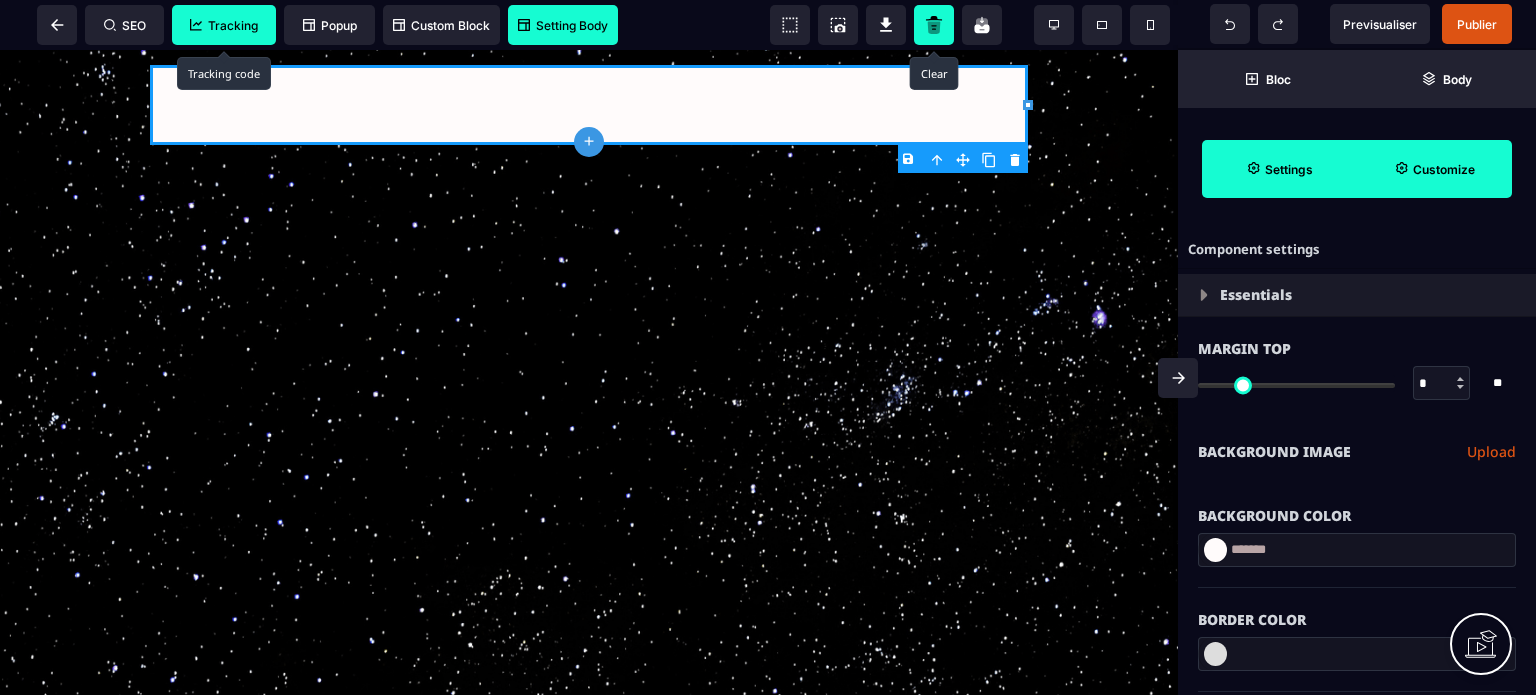 click on "Background Color" at bounding box center (1357, 506) 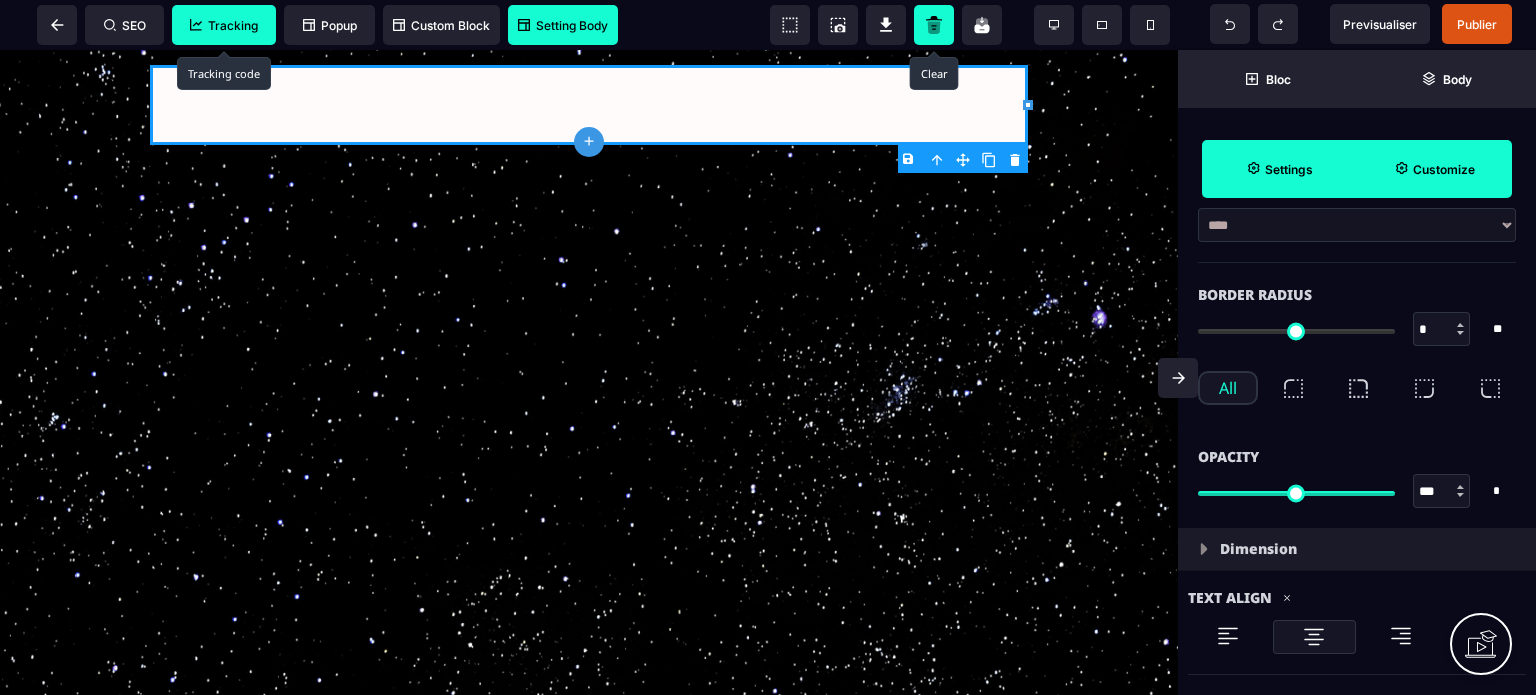 scroll, scrollTop: 640, scrollLeft: 0, axis: vertical 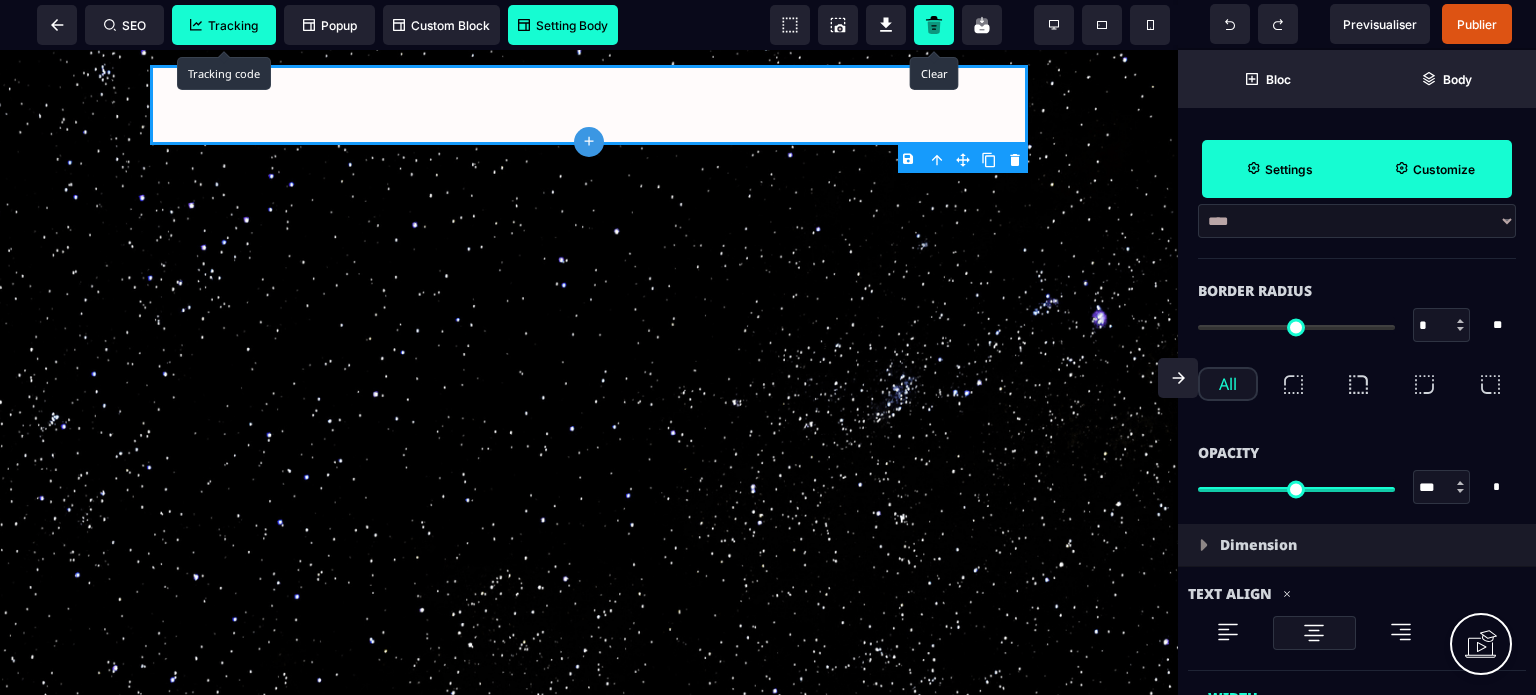 click on "*" at bounding box center [1442, 326] 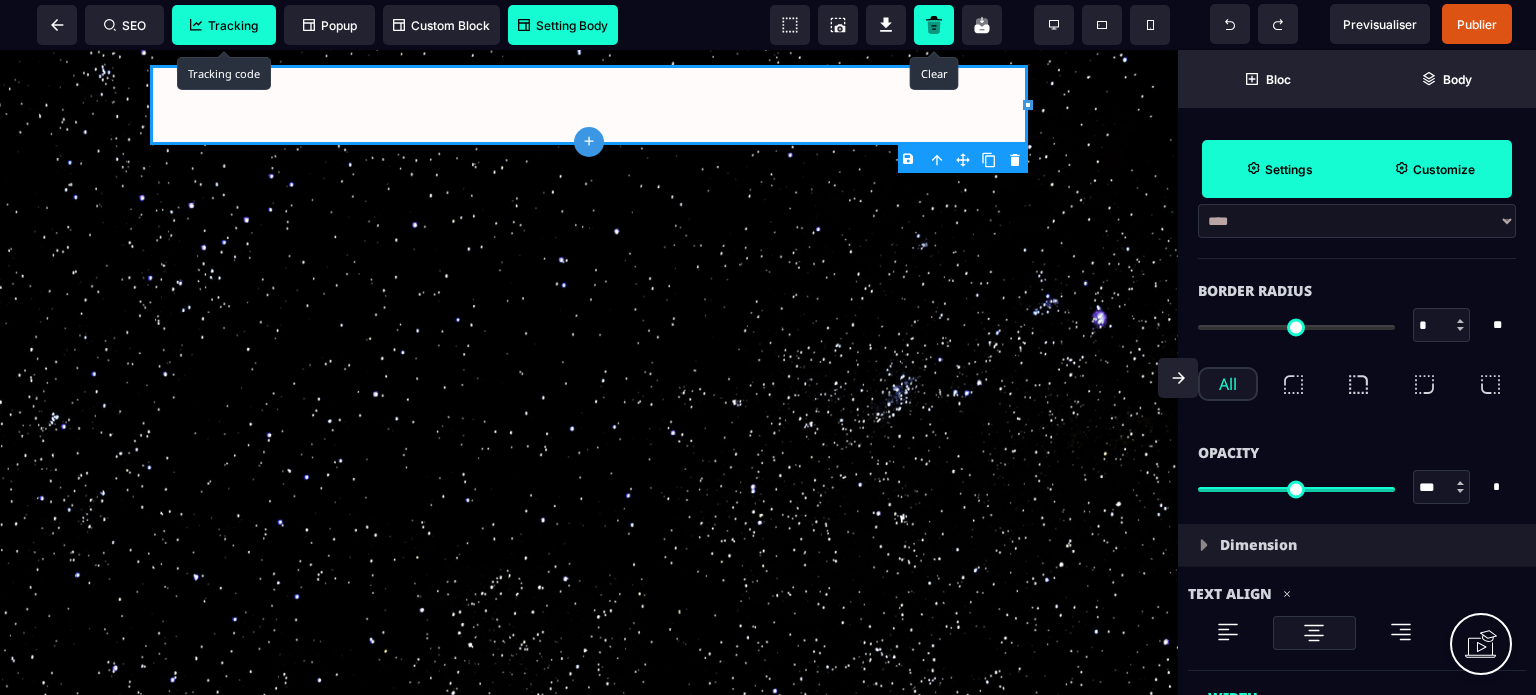type on "**" 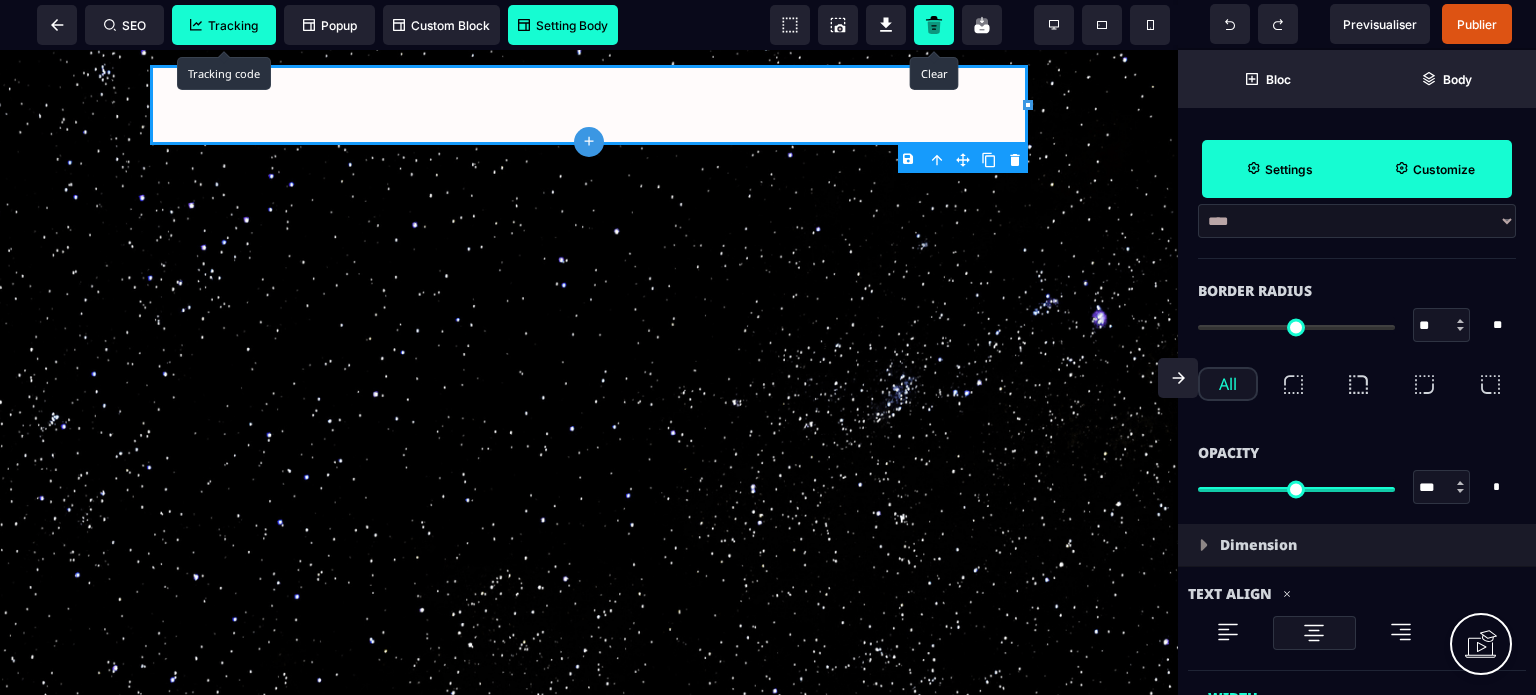 type on "**" 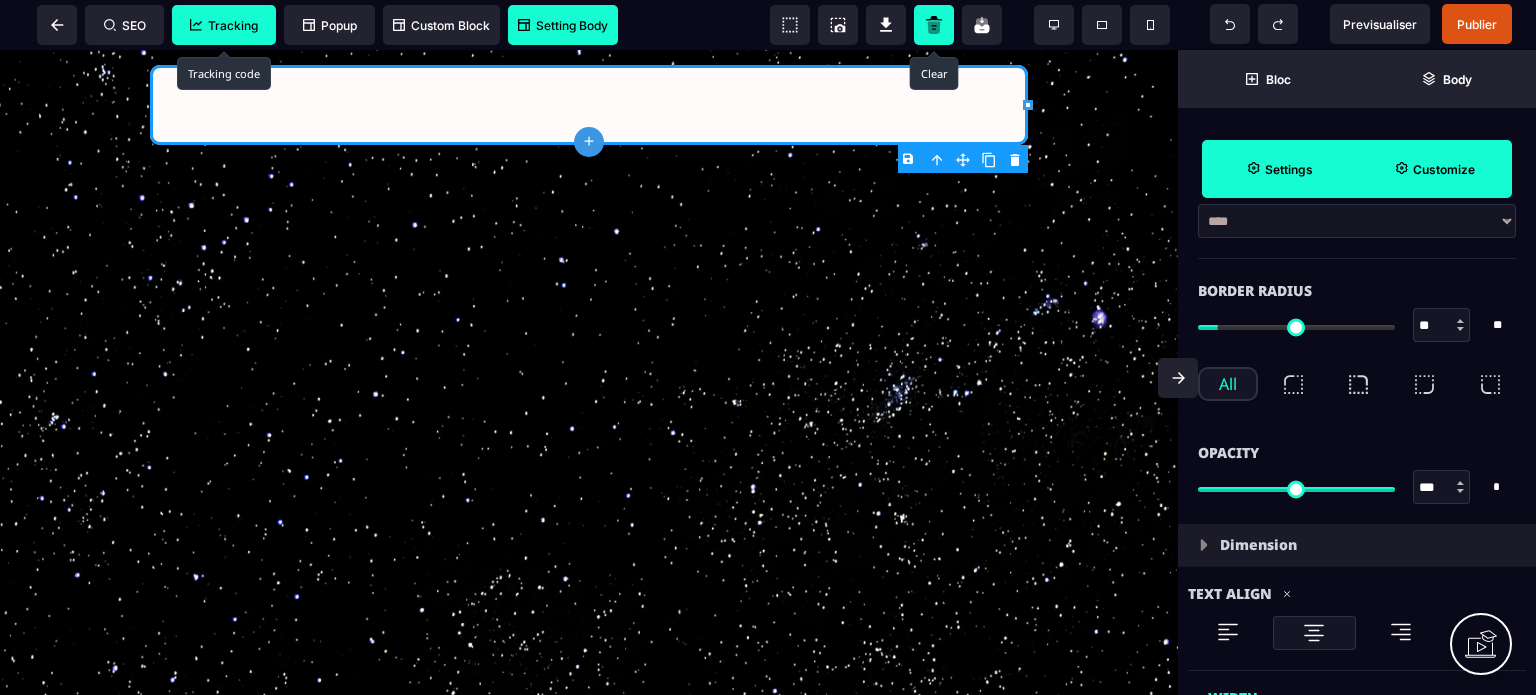 type on "**" 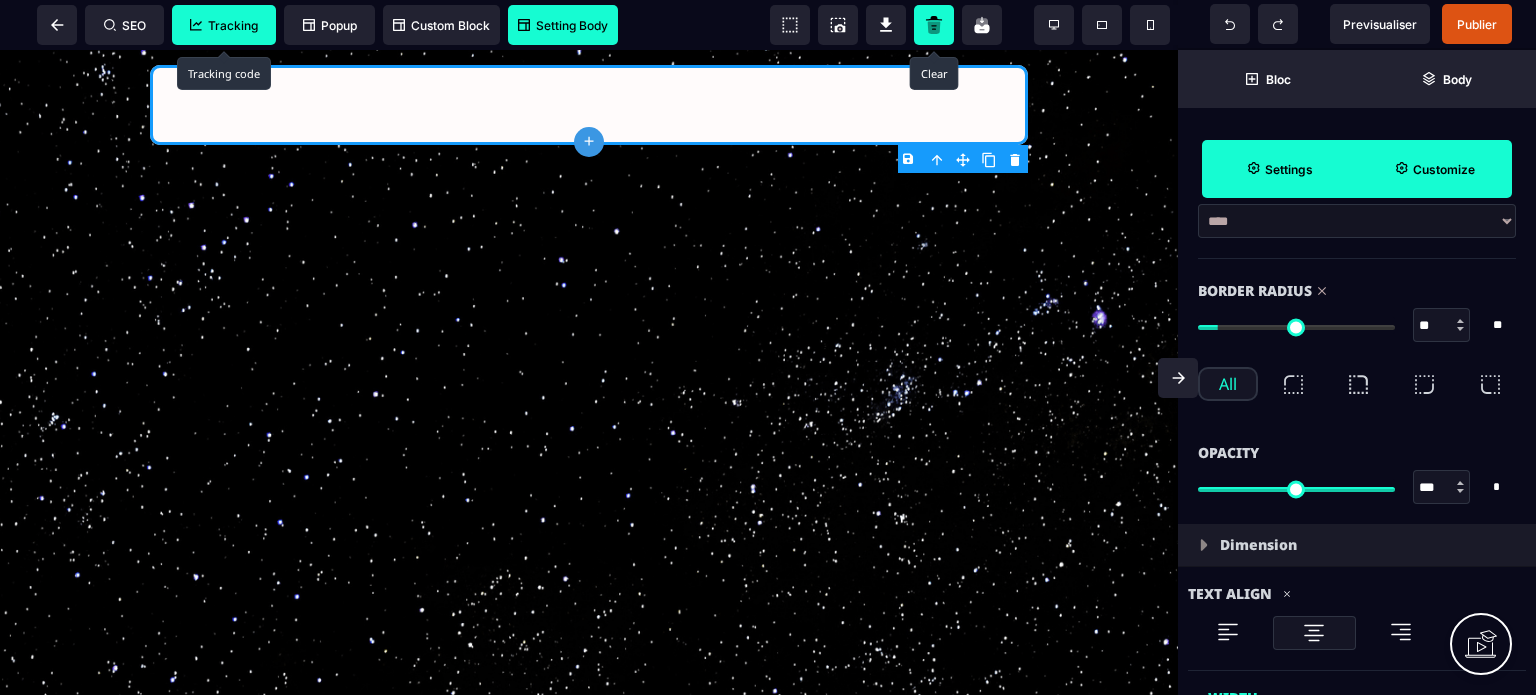 click at bounding box center (589, 372) 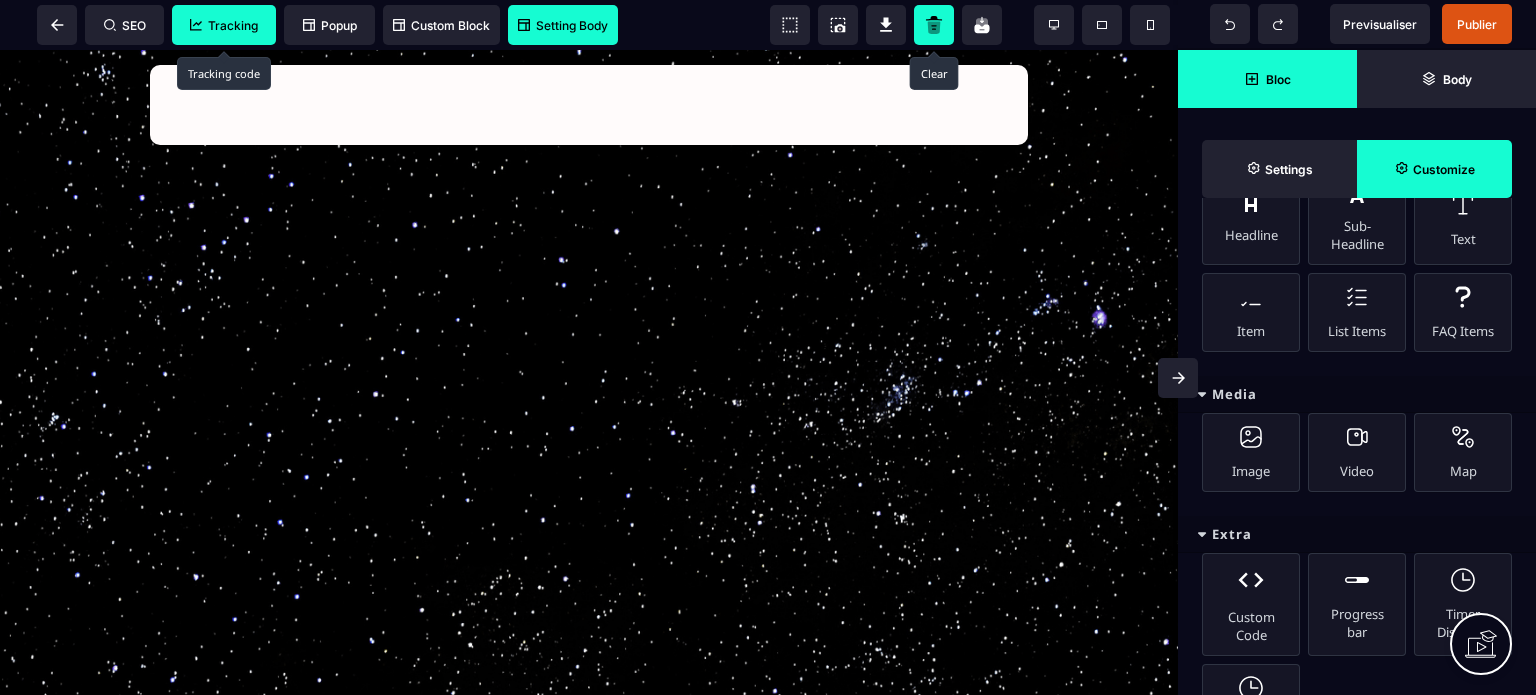 scroll, scrollTop: 1276, scrollLeft: 0, axis: vertical 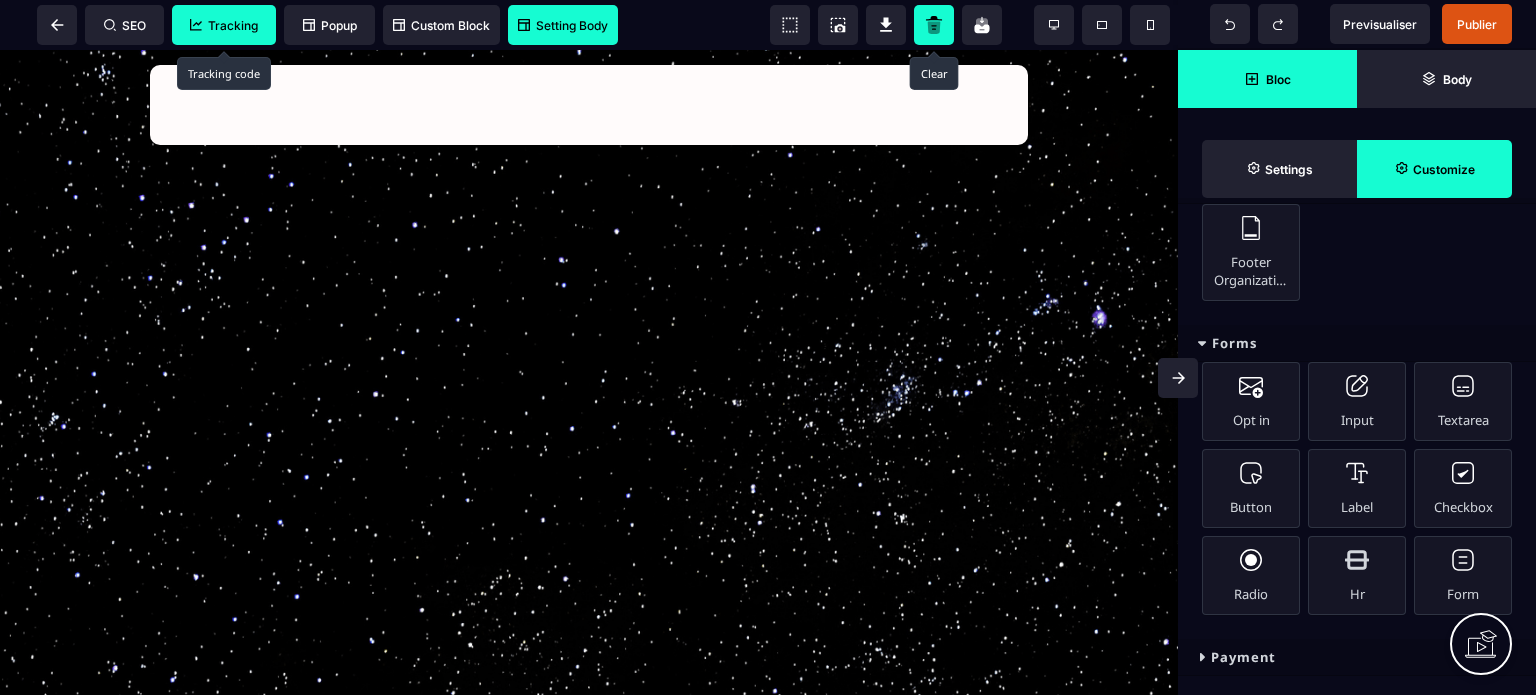 click 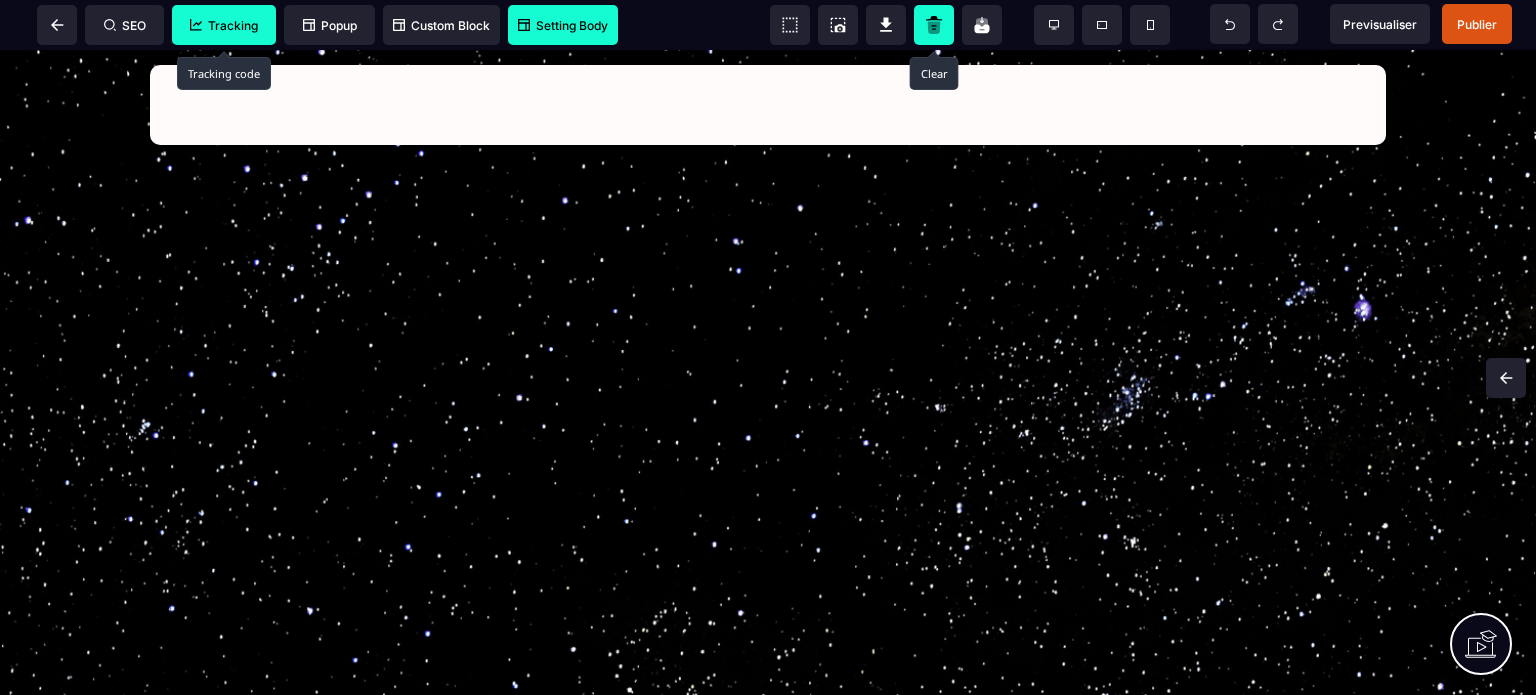 scroll, scrollTop: 0, scrollLeft: 0, axis: both 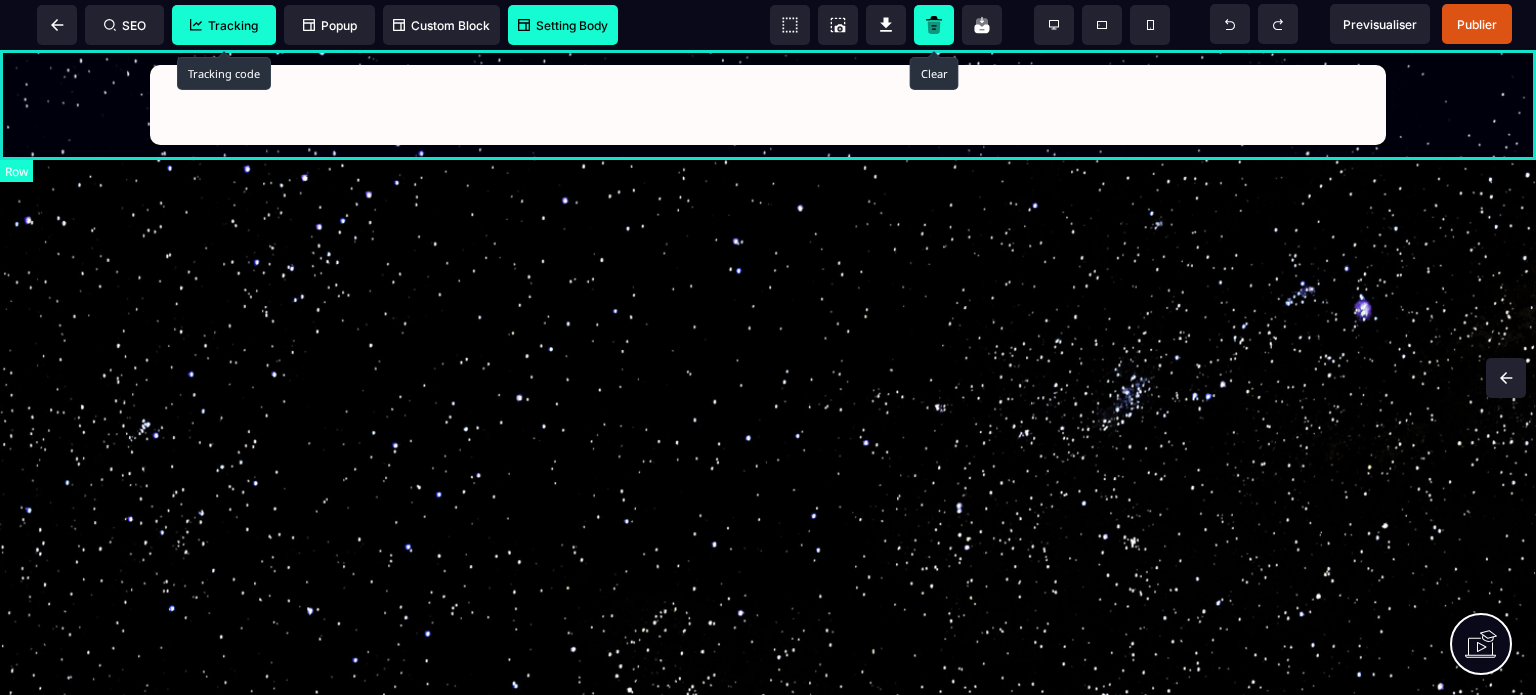 click at bounding box center [768, 105] 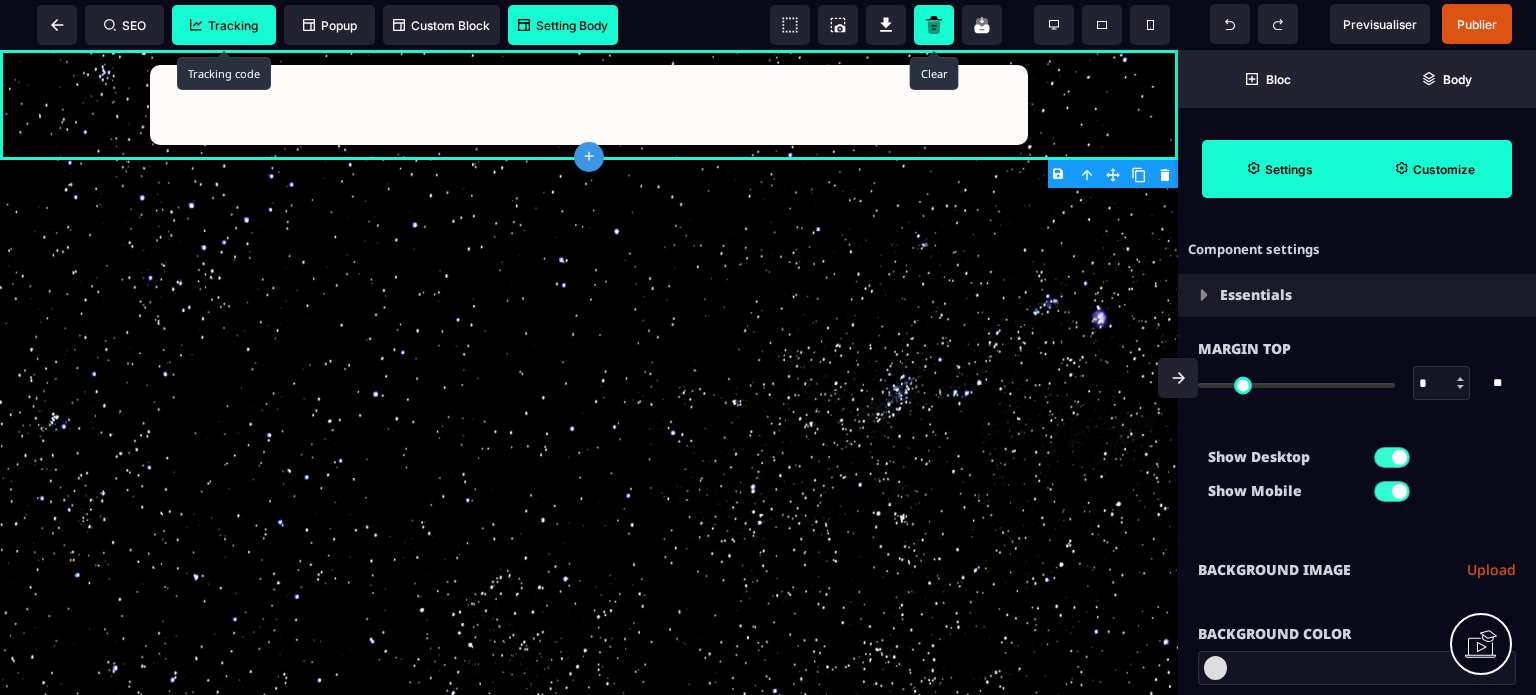 click on "Background Image" at bounding box center [1274, 570] 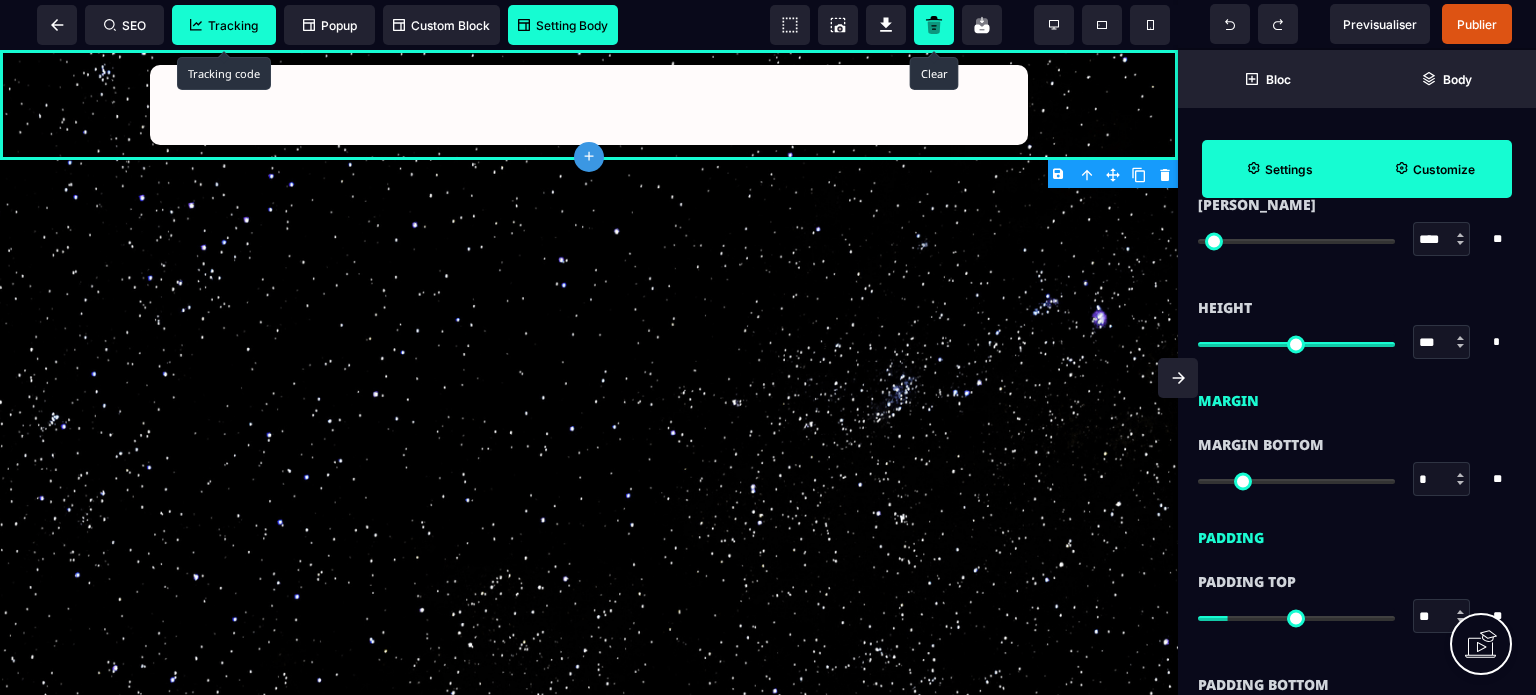 scroll, scrollTop: 1480, scrollLeft: 0, axis: vertical 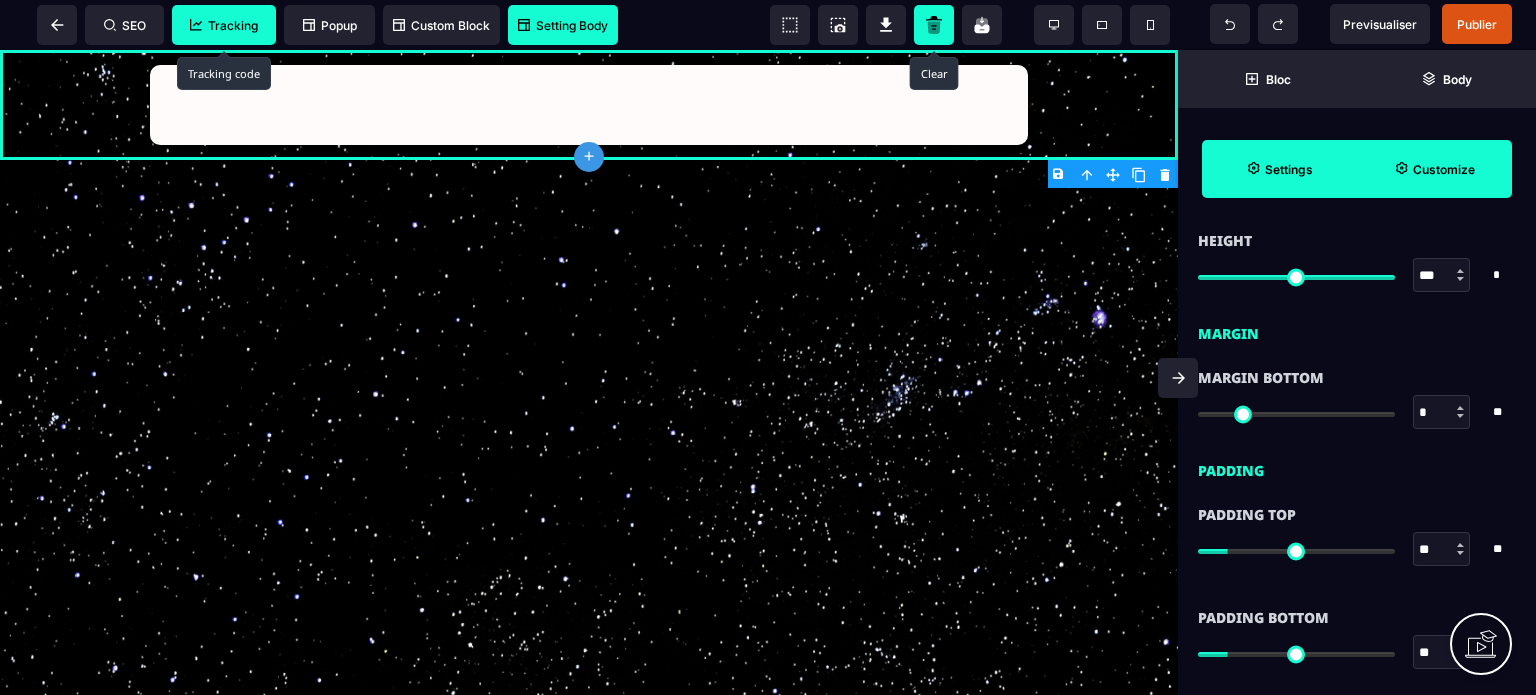 click on "Essentials
Margin Top
*
*
**
All
Show Desktop
Show Mobile" at bounding box center (1357, 236) 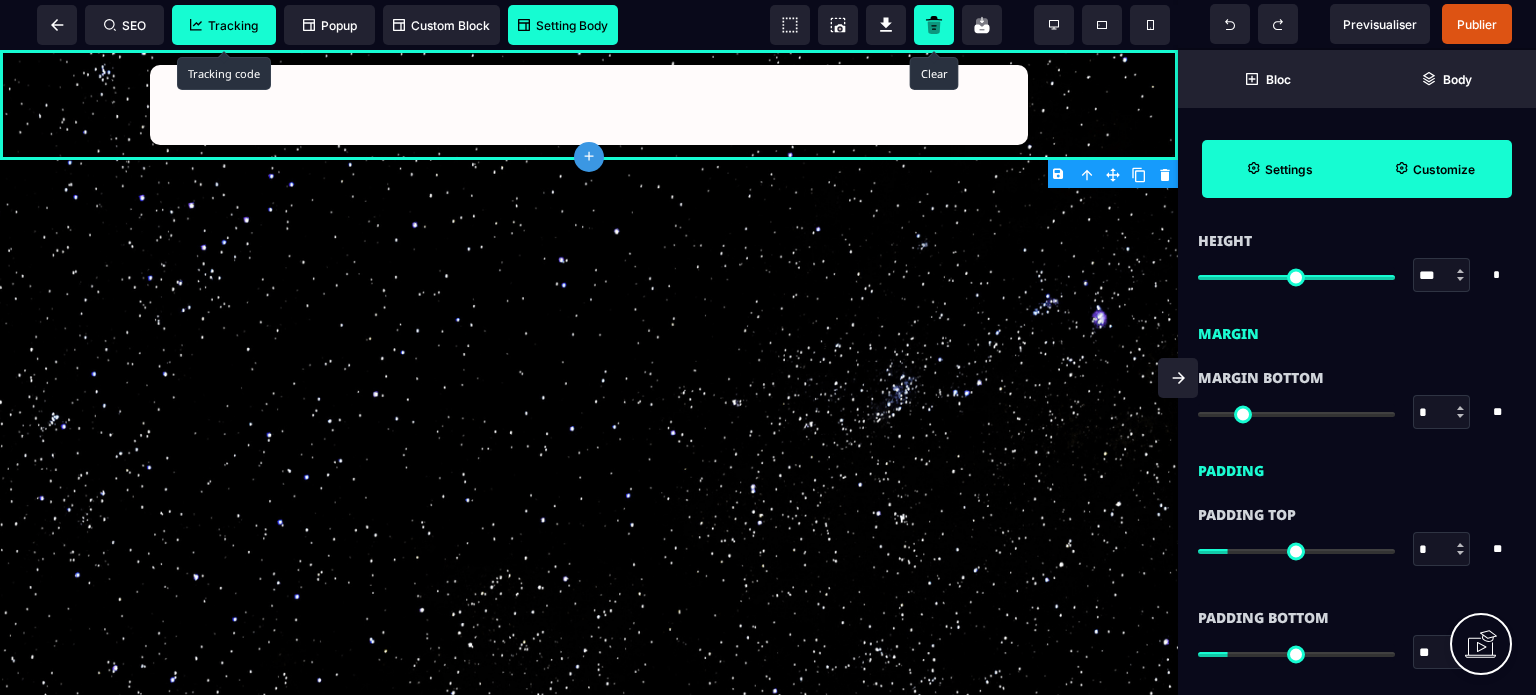 type on "*" 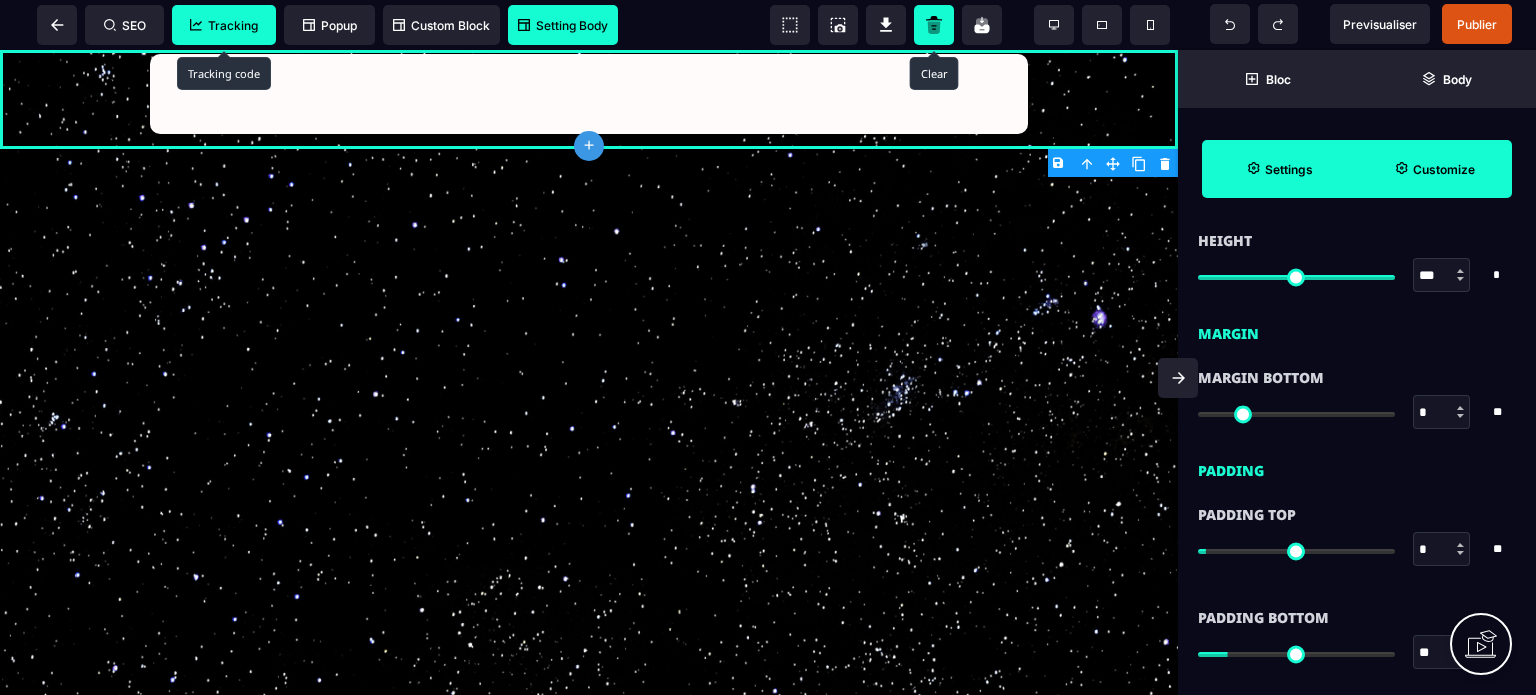 type on "**" 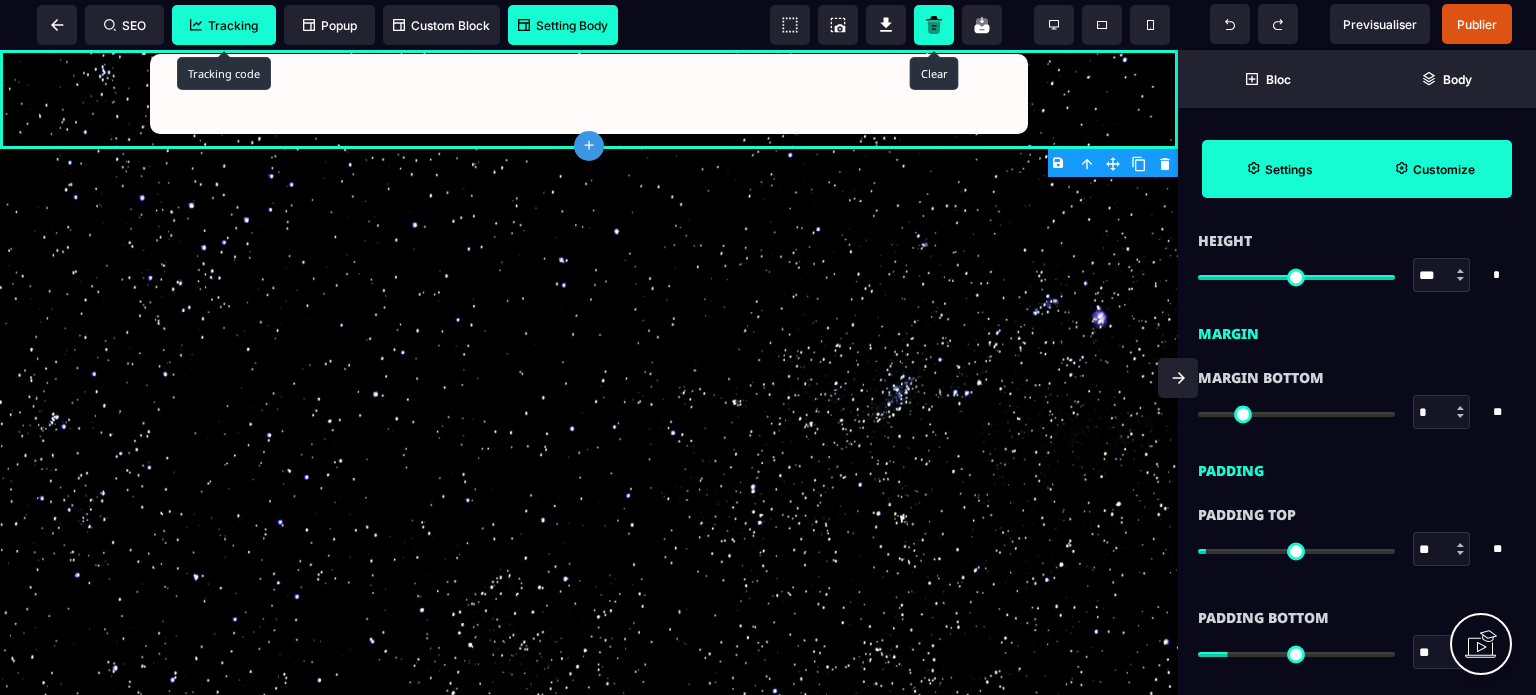 type on "**" 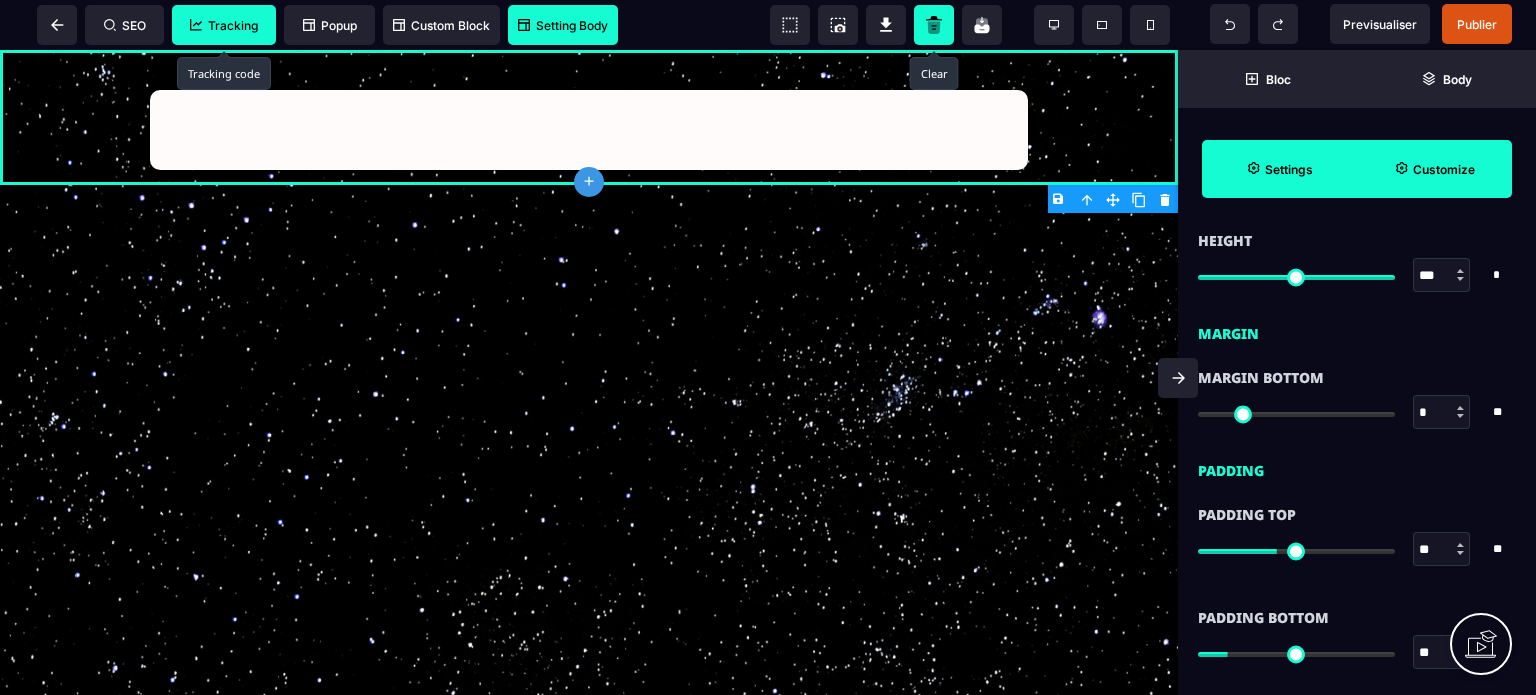 type on "**" 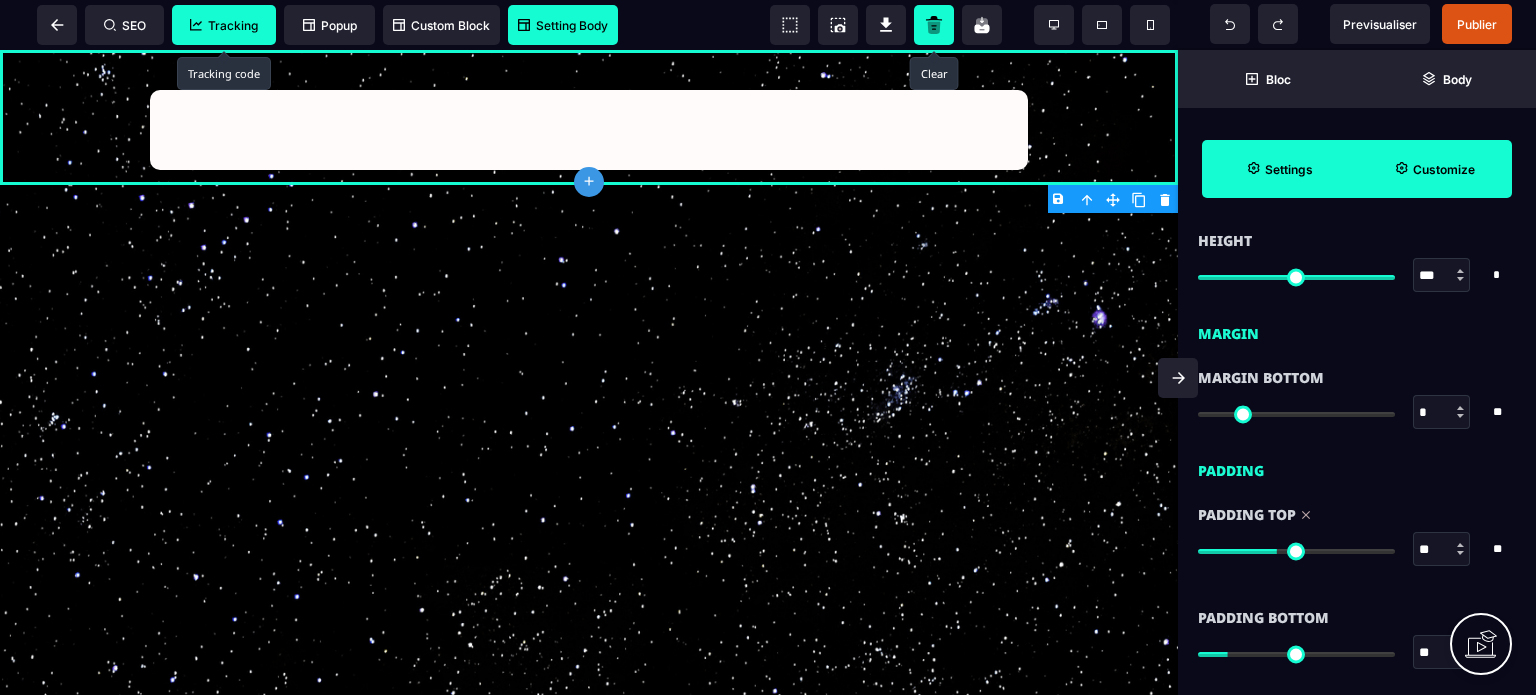 drag, startPoint x: 1437, startPoint y: 655, endPoint x: 1391, endPoint y: 663, distance: 46.69047 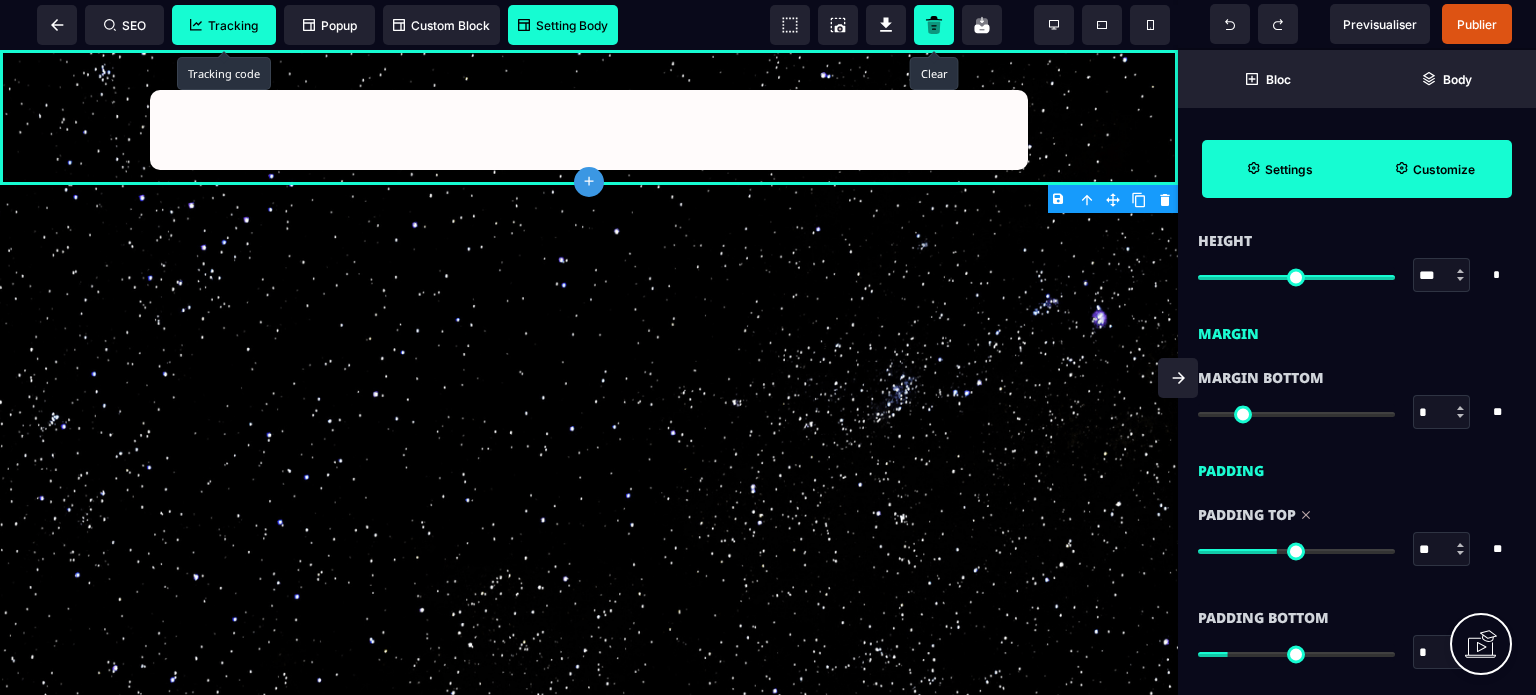 type on "*" 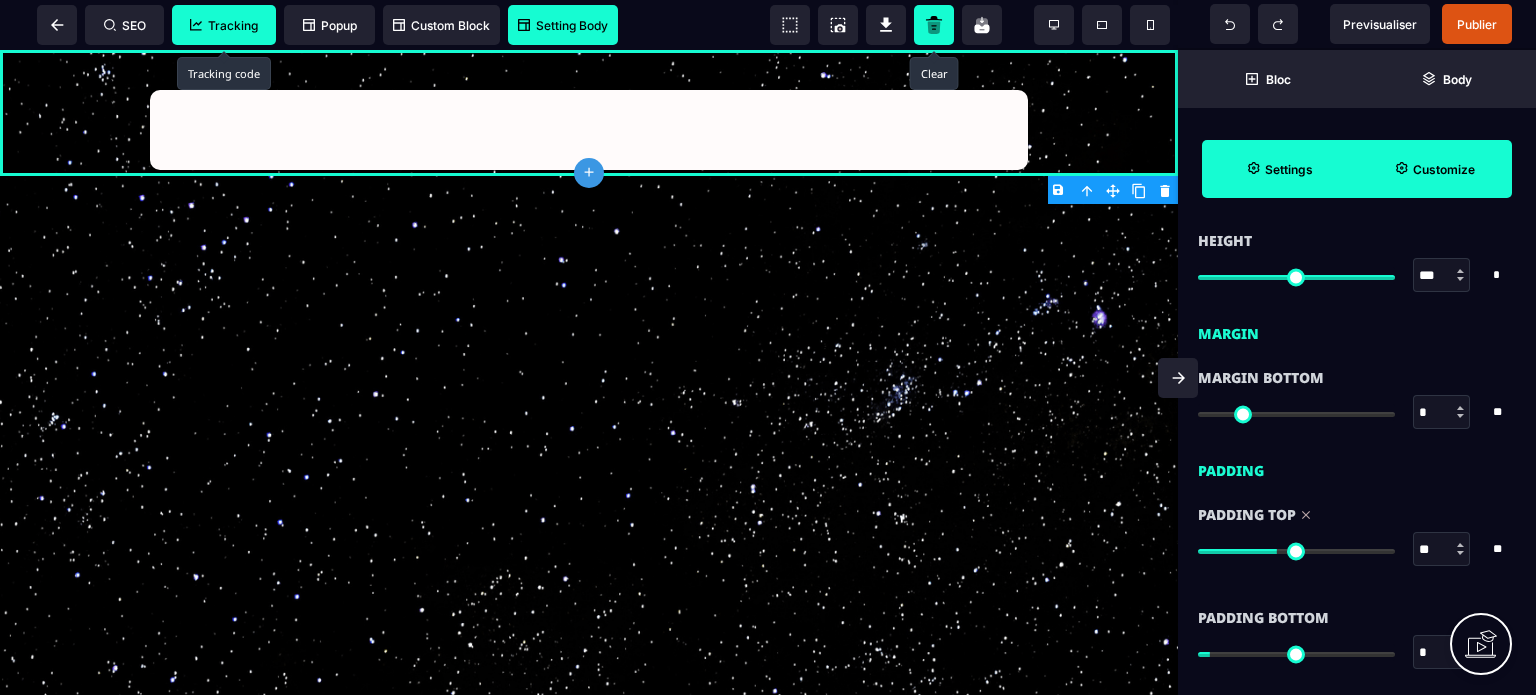 type on "**" 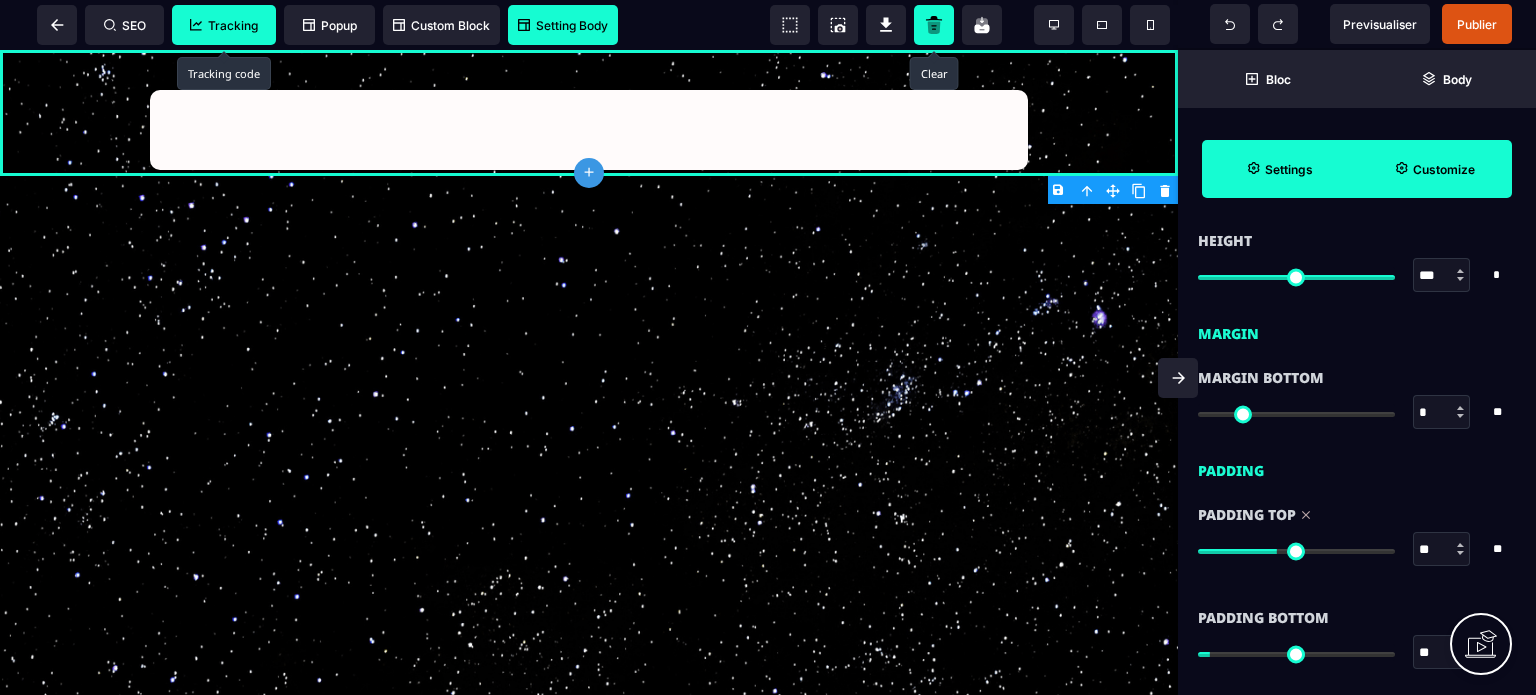 type on "**" 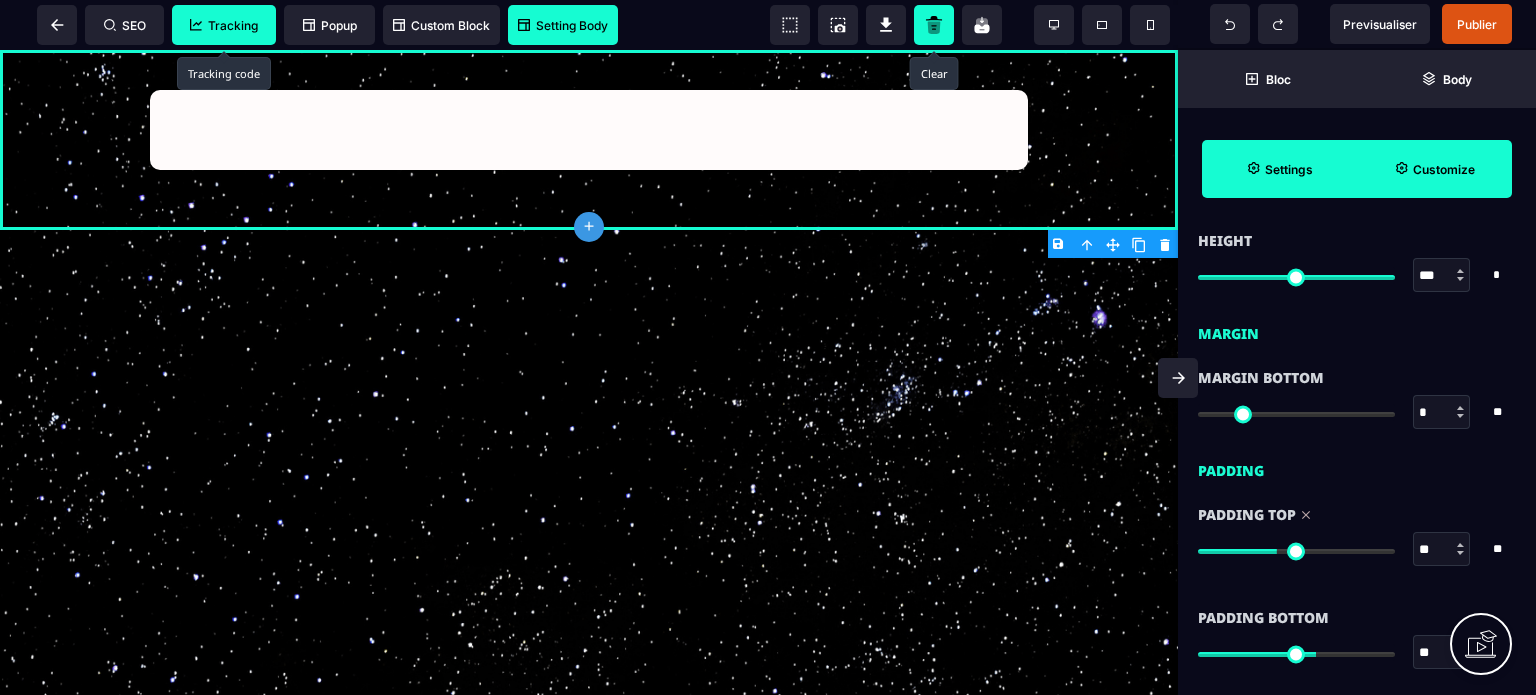 type on "**" 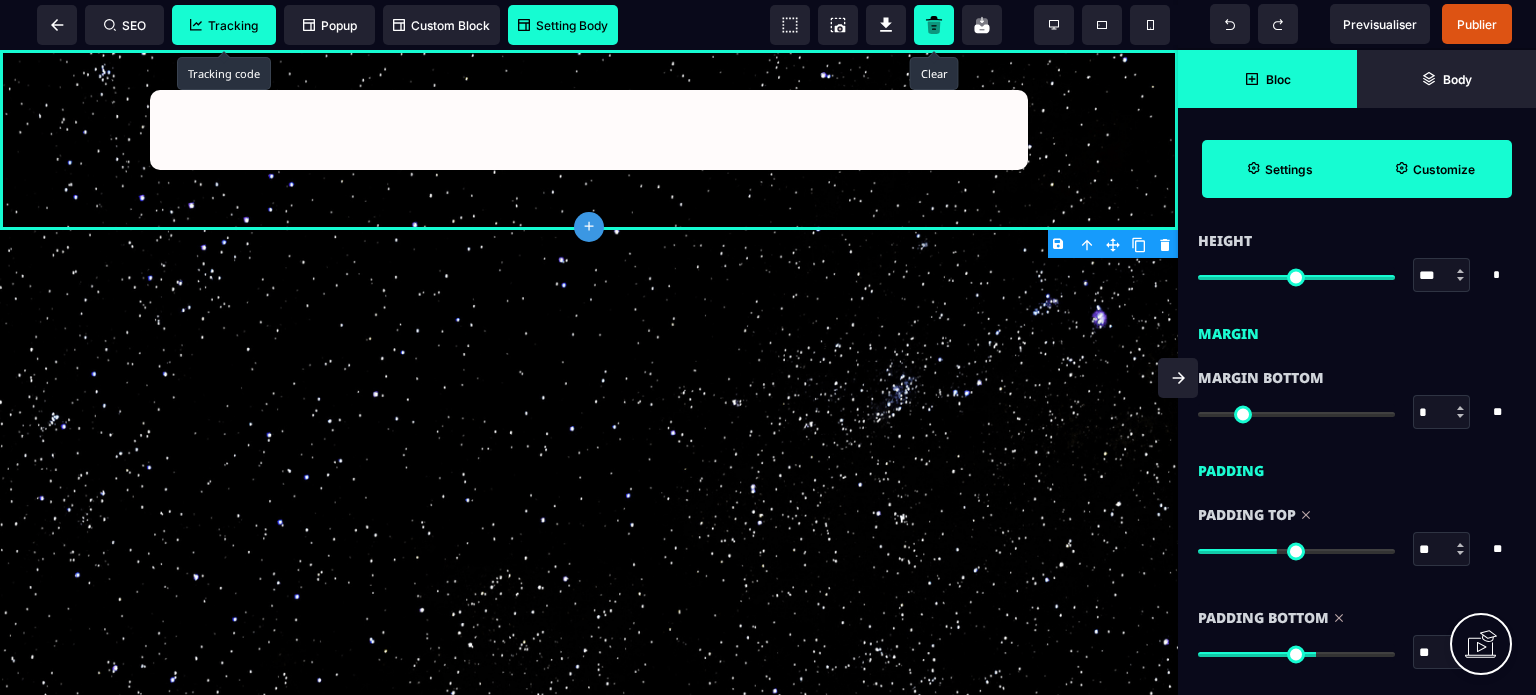 click on "Bloc" at bounding box center [1267, 79] 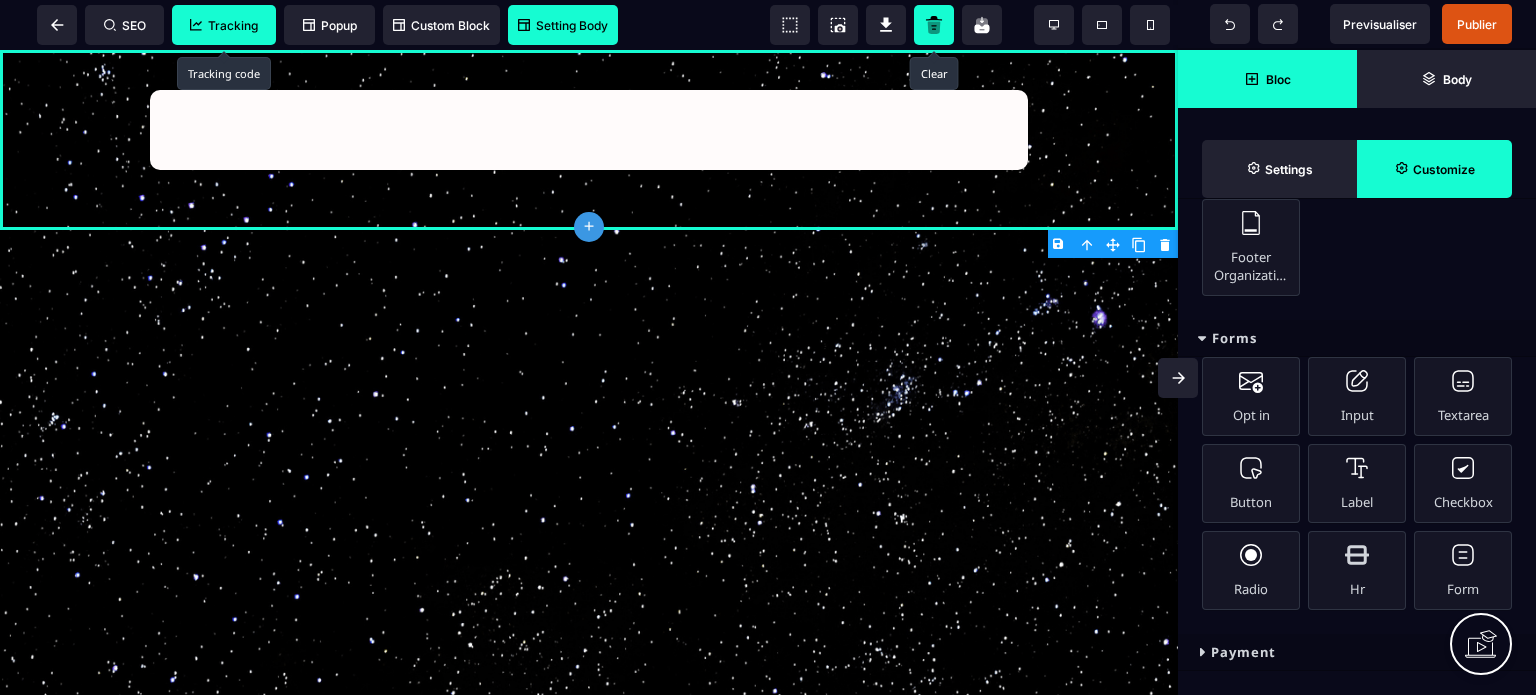 scroll, scrollTop: 1276, scrollLeft: 0, axis: vertical 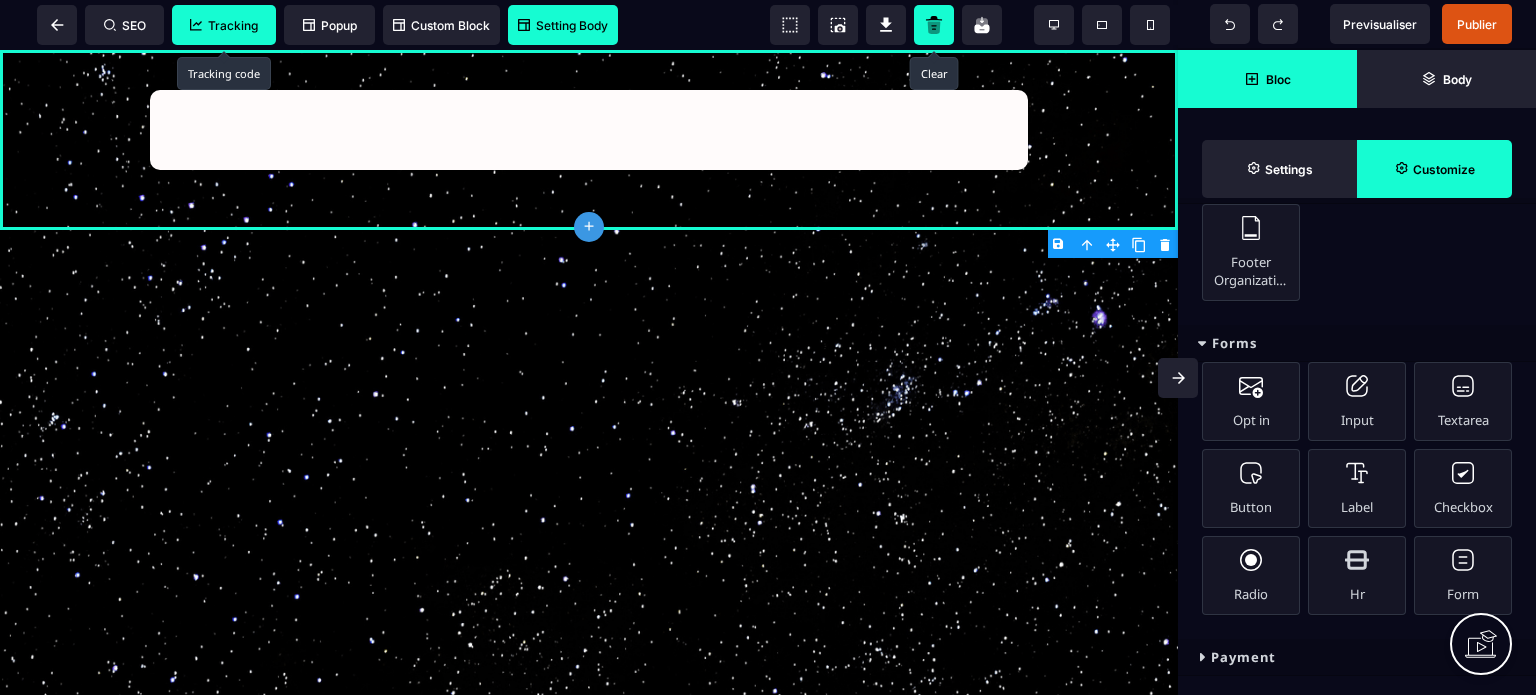 click on "Forms" at bounding box center (1357, 343) 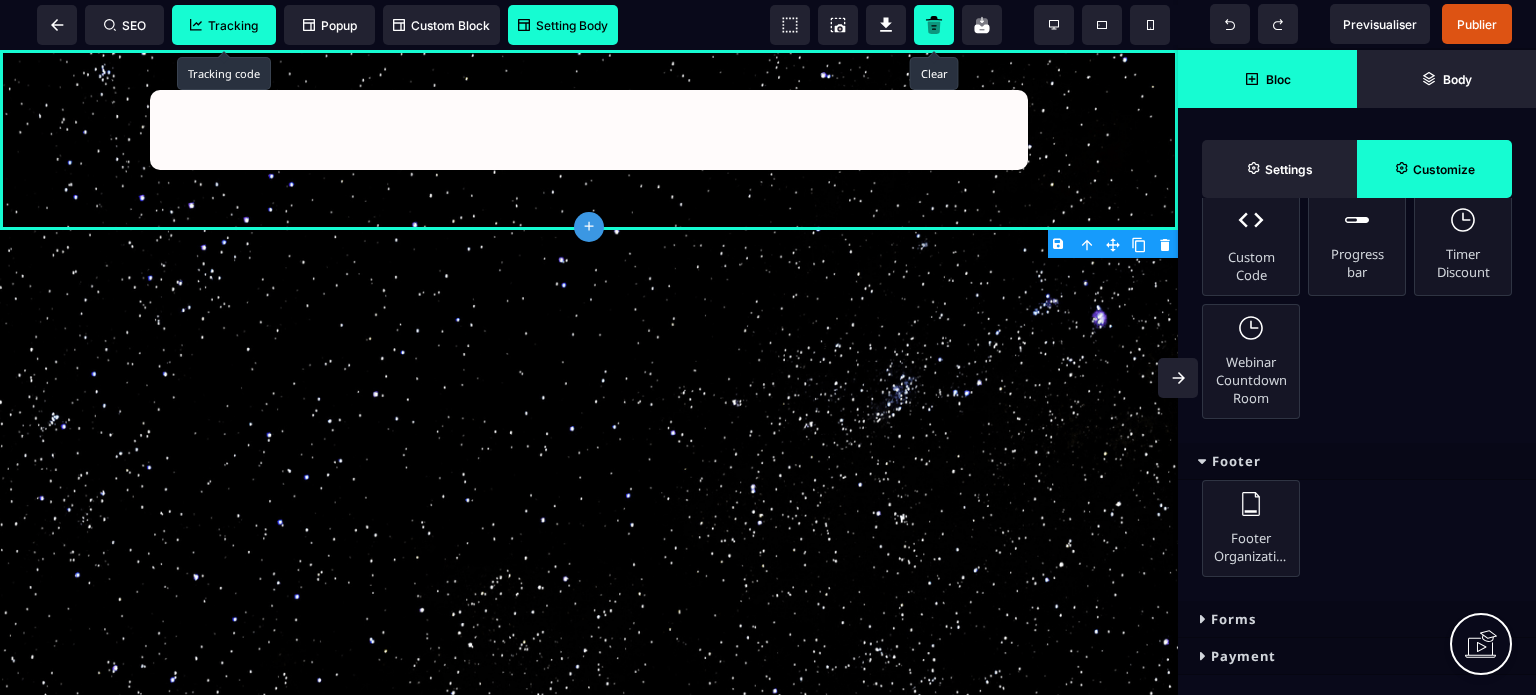 click on "Footer" at bounding box center (1357, 461) 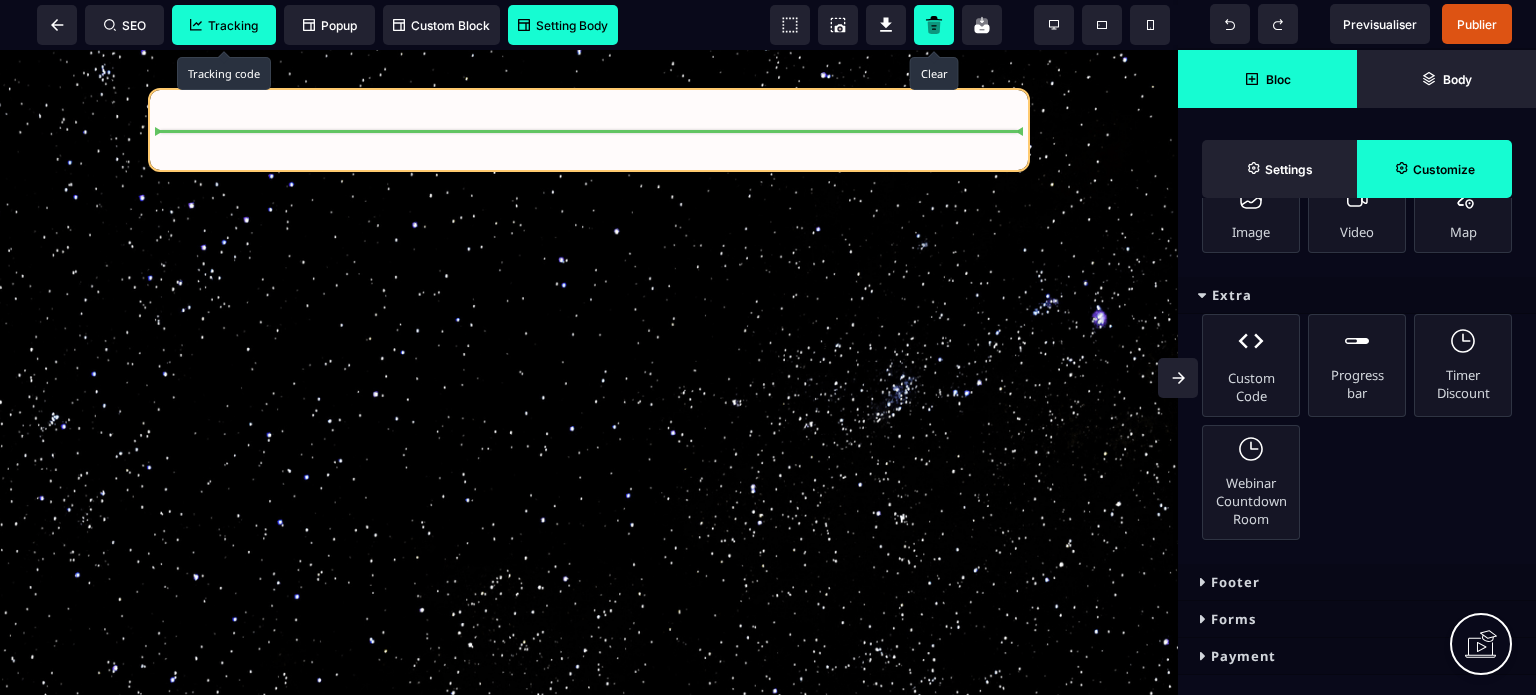 scroll, scrollTop: 0, scrollLeft: 0, axis: both 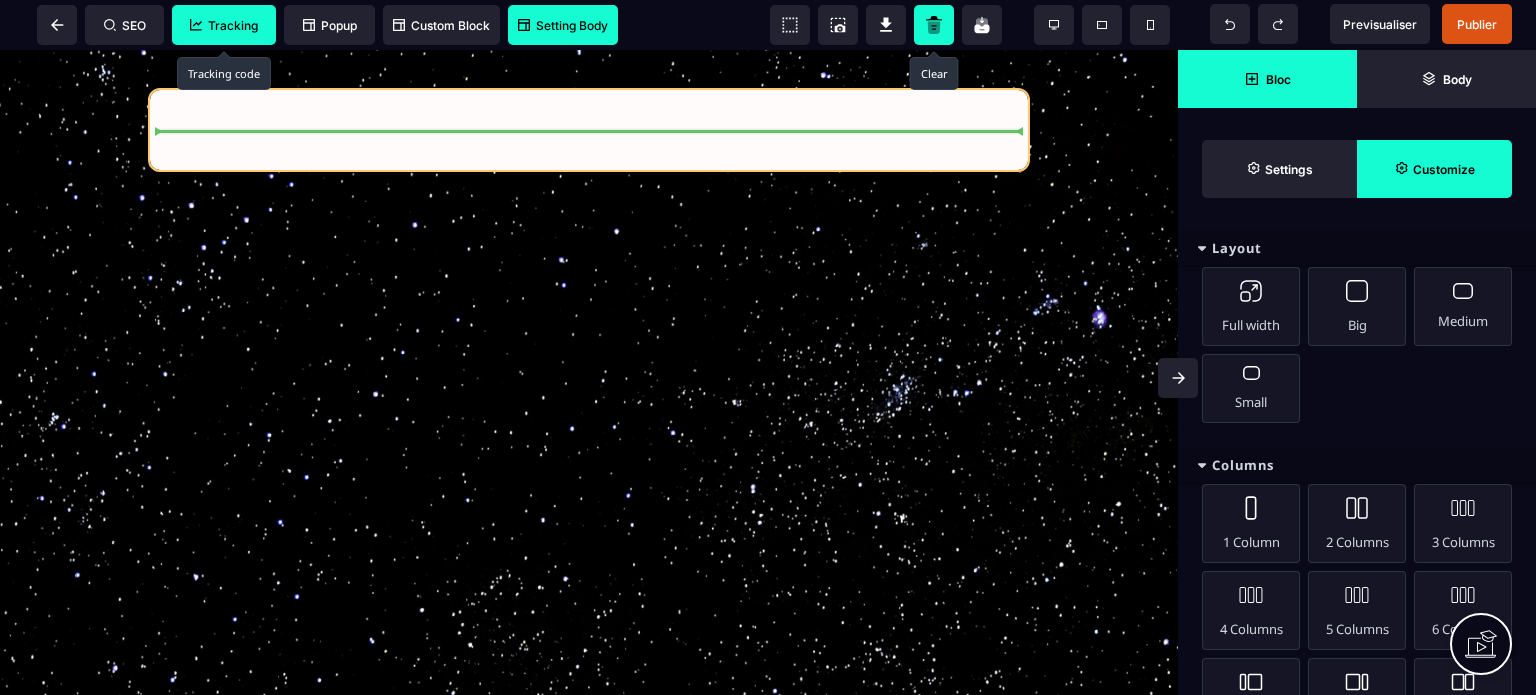 select 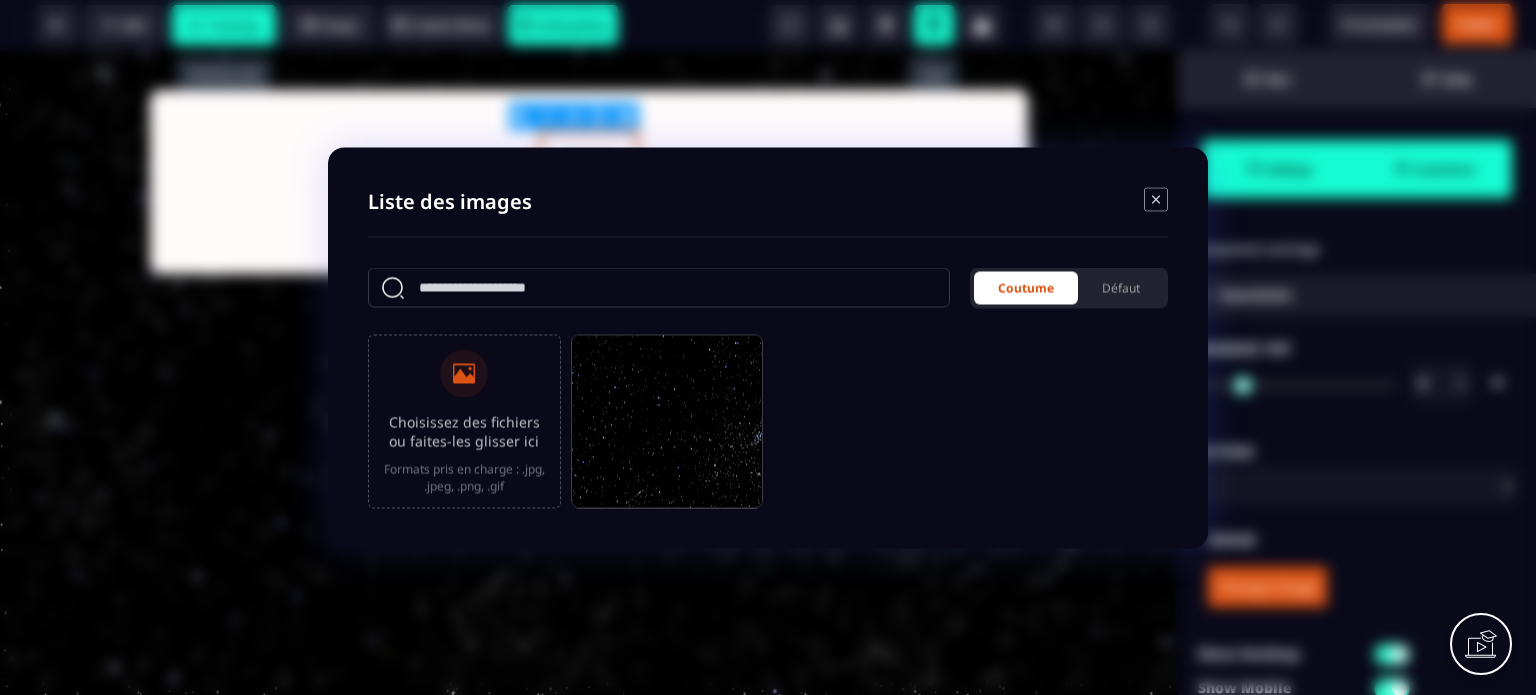 click on "Choisissez des fichiers ou faites-les glisser ici" at bounding box center [464, 431] 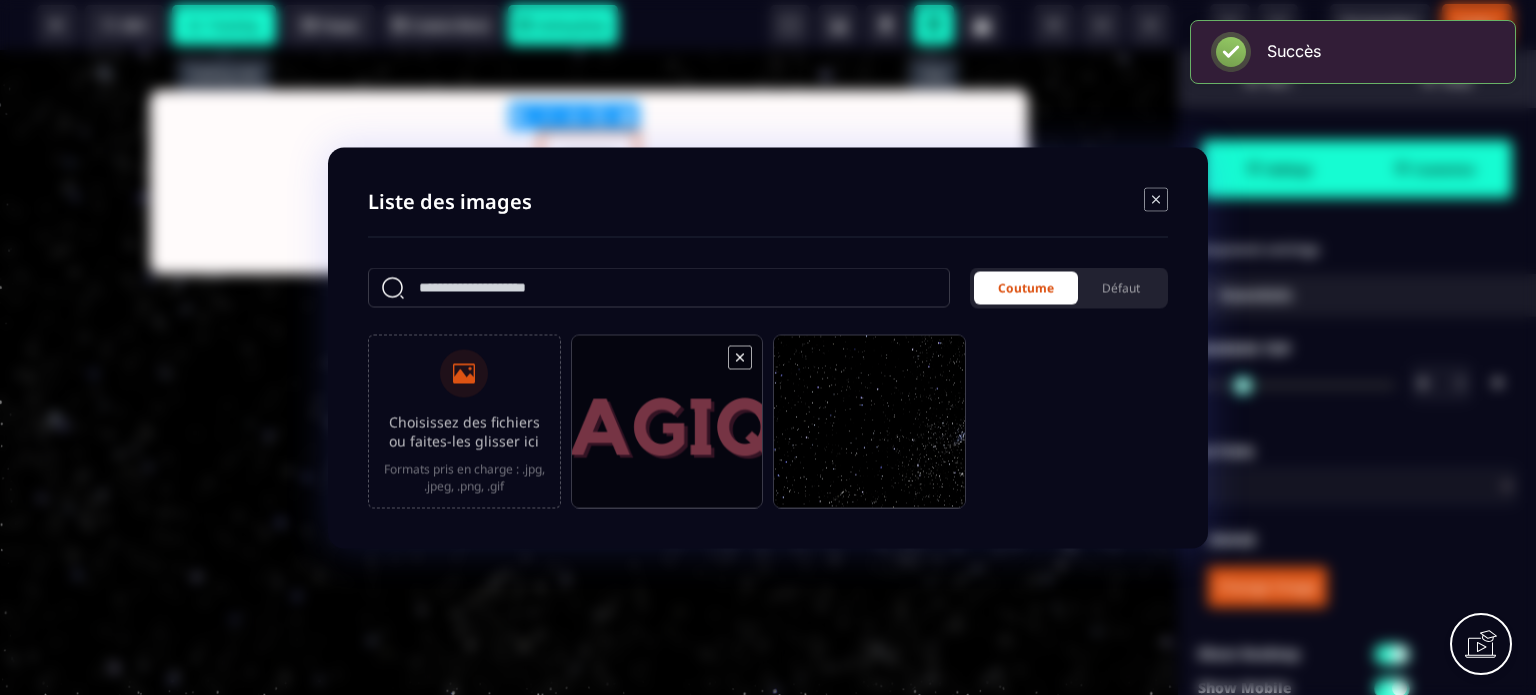 click at bounding box center (667, 430) 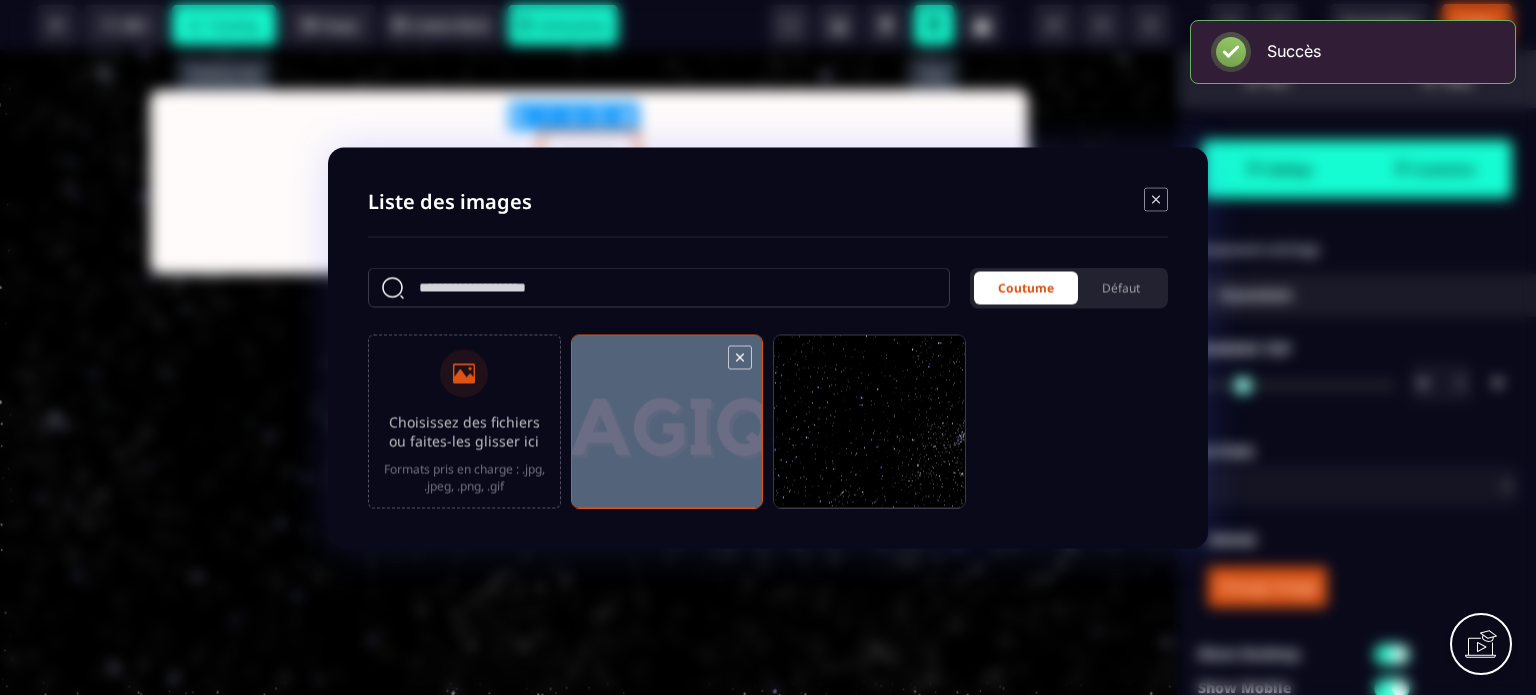 click at bounding box center (667, 430) 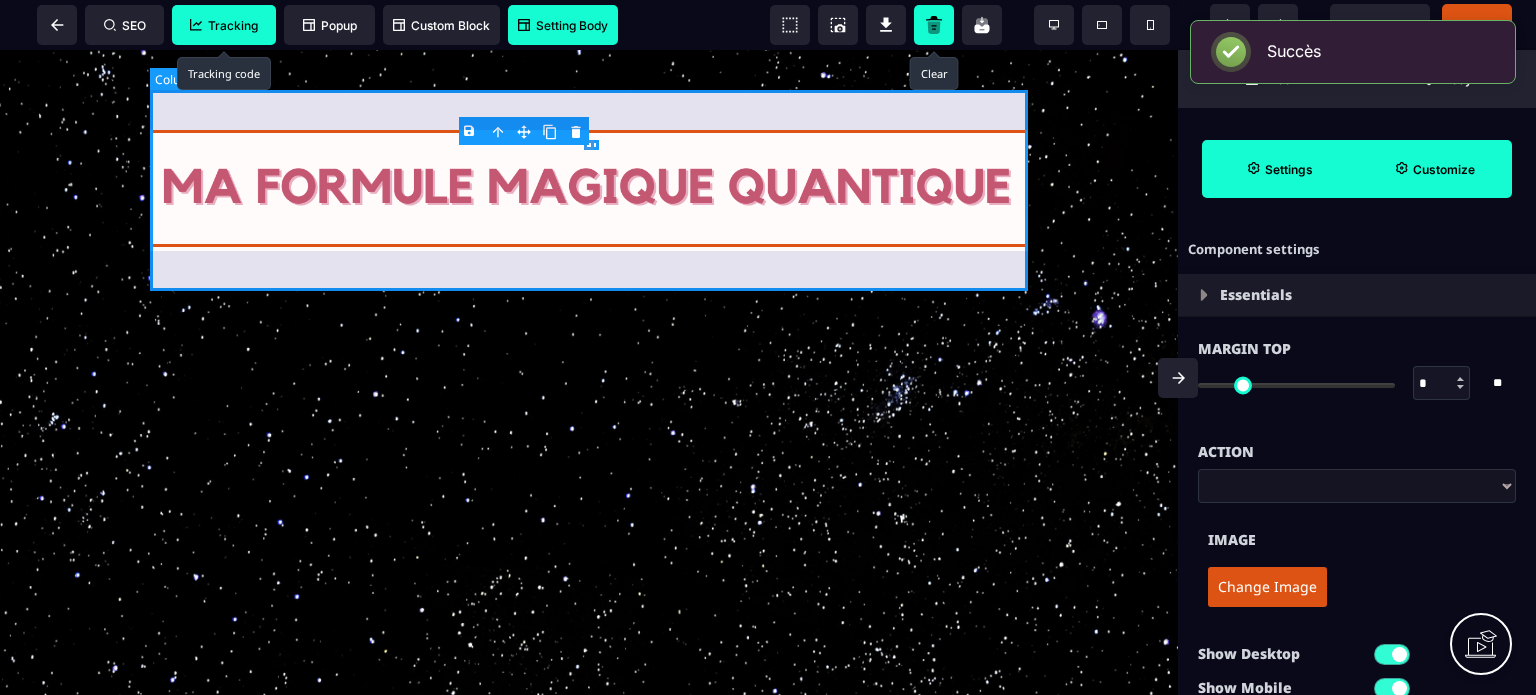 click at bounding box center [589, 190] 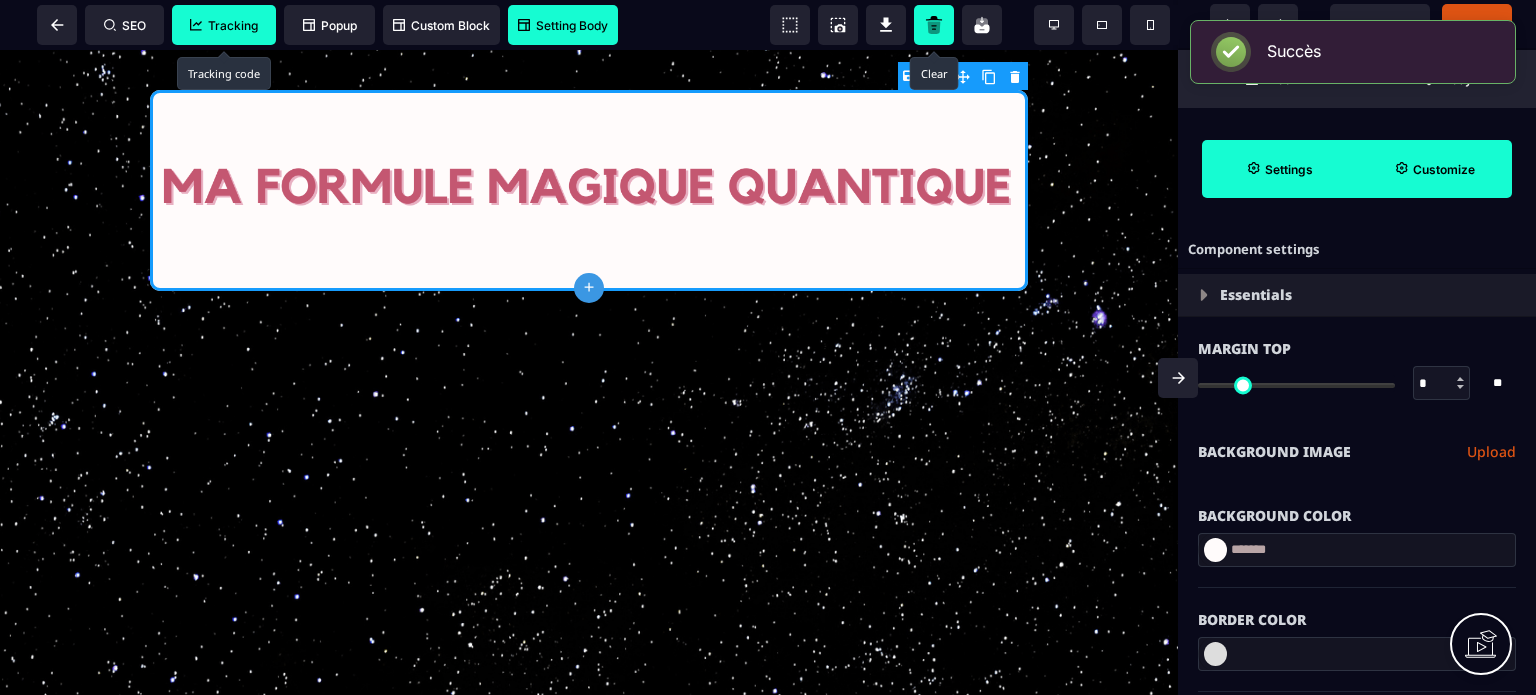click on "**********" at bounding box center [1357, 452] 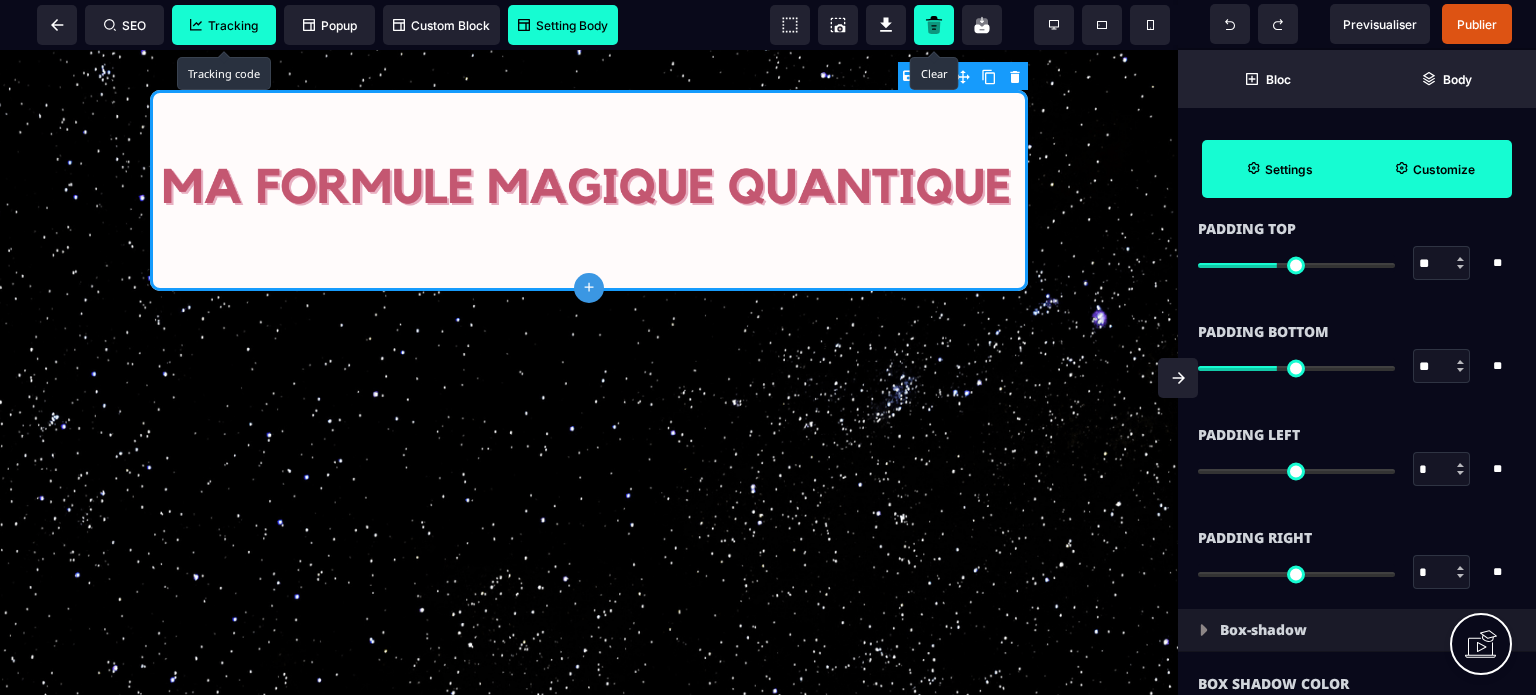 scroll, scrollTop: 1640, scrollLeft: 0, axis: vertical 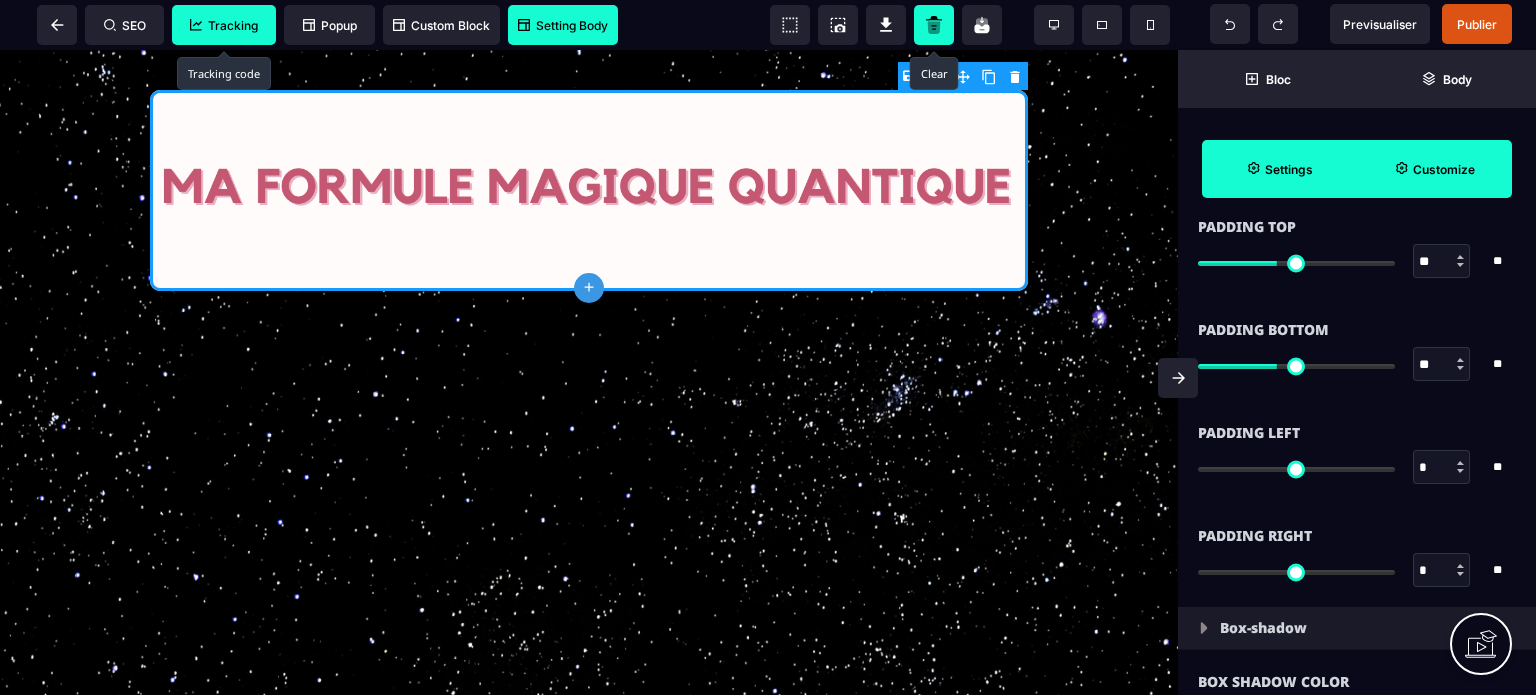 click on "*" at bounding box center [1442, 468] 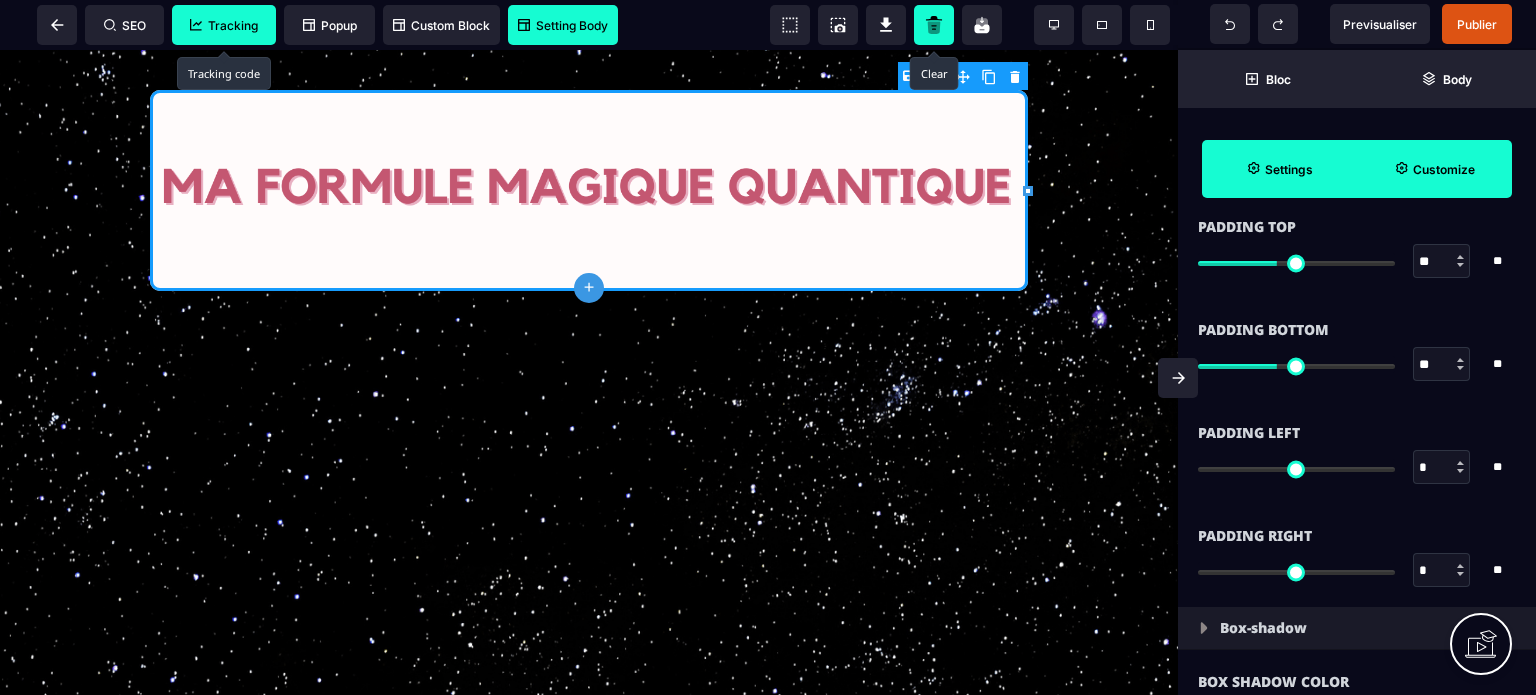 type on "**" 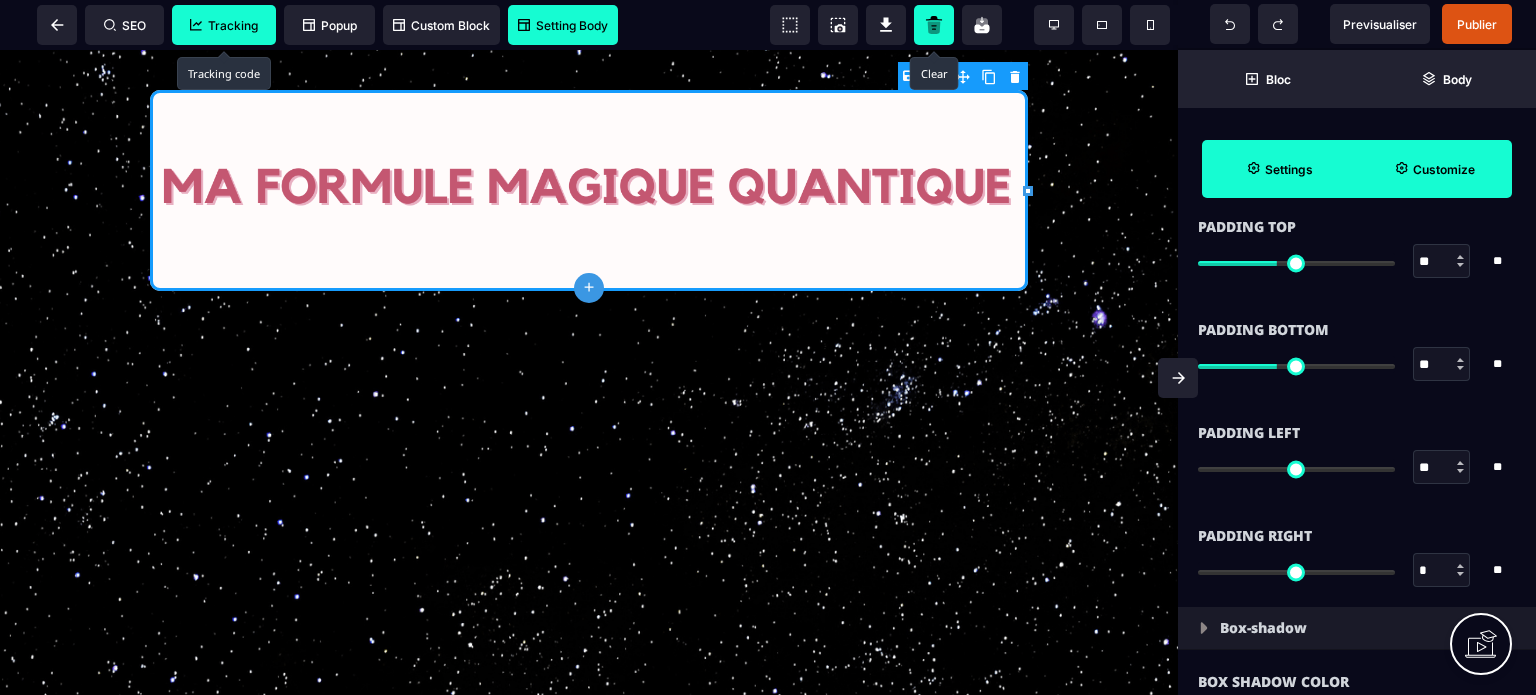 type on "**" 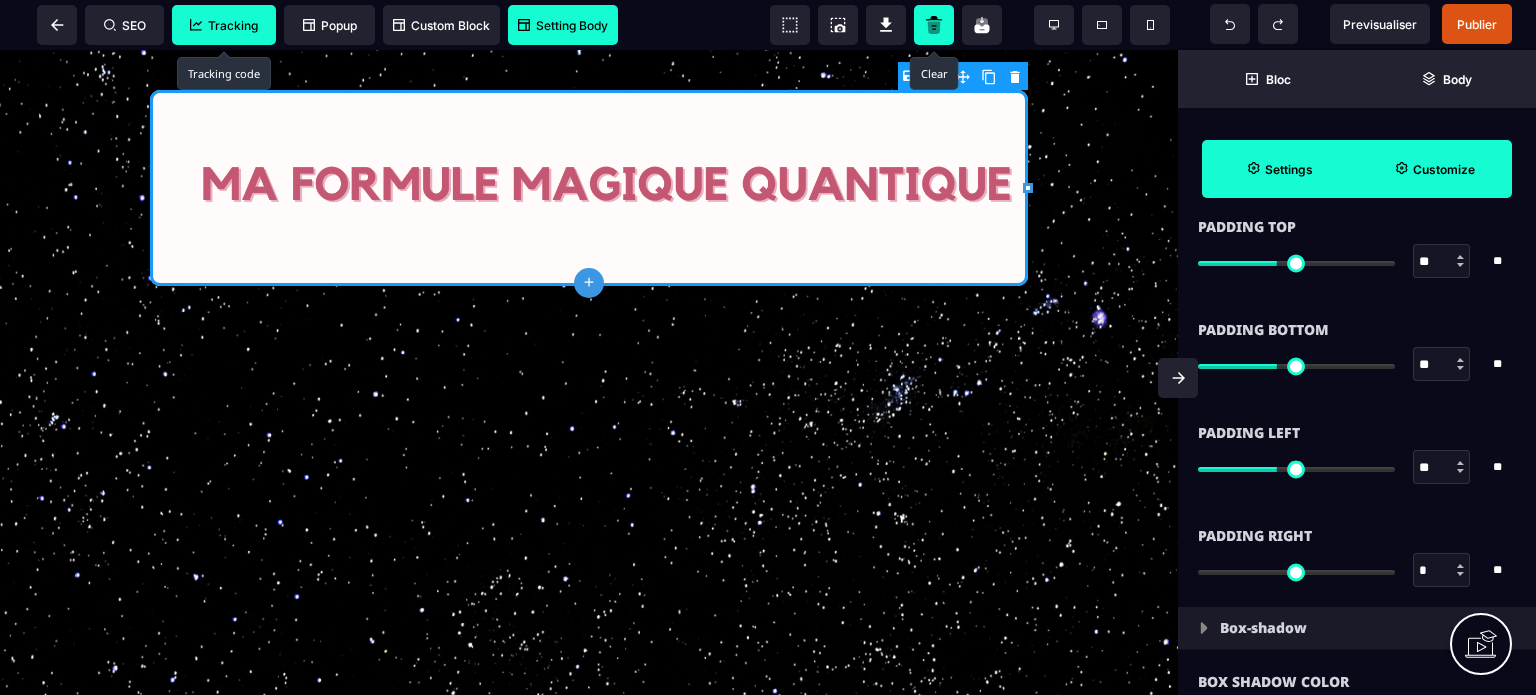 type on "**" 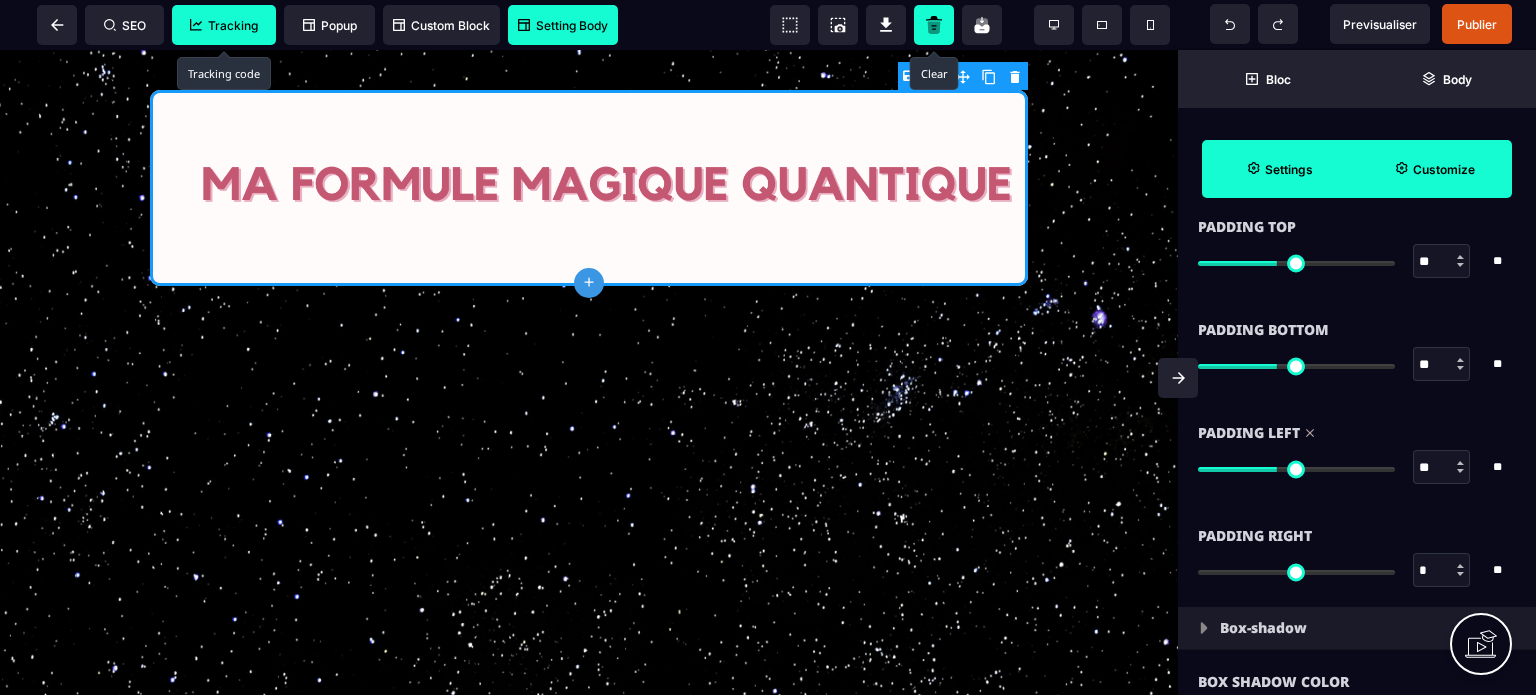 click on "*" at bounding box center (1442, 571) 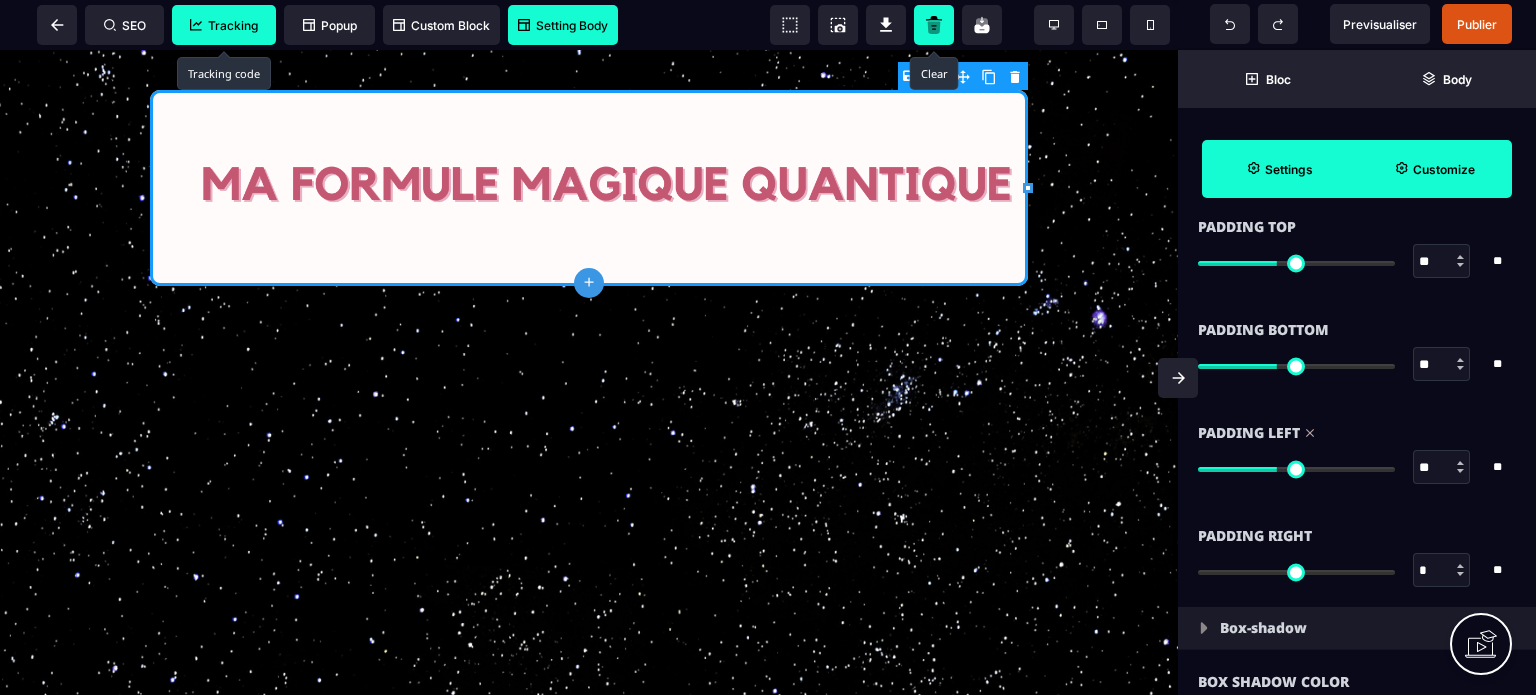 type on "**" 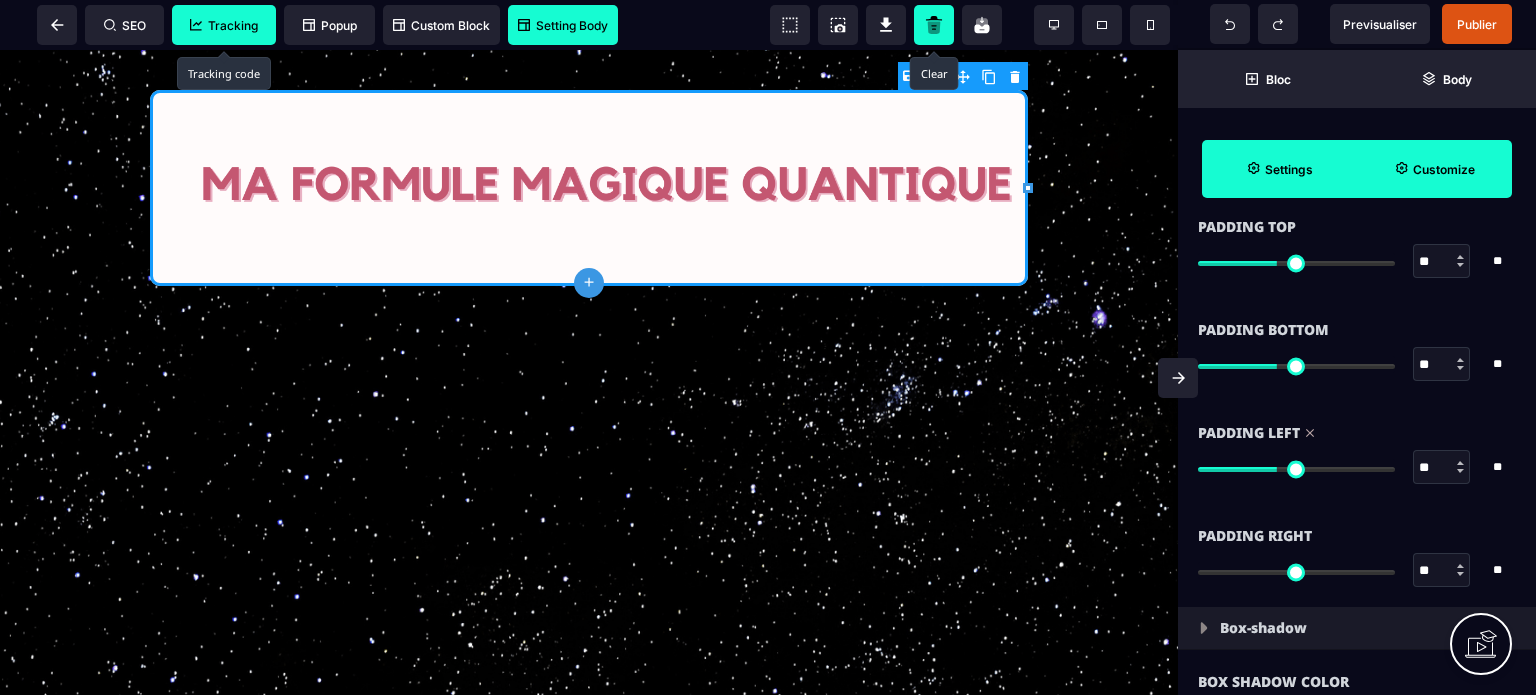 type on "**" 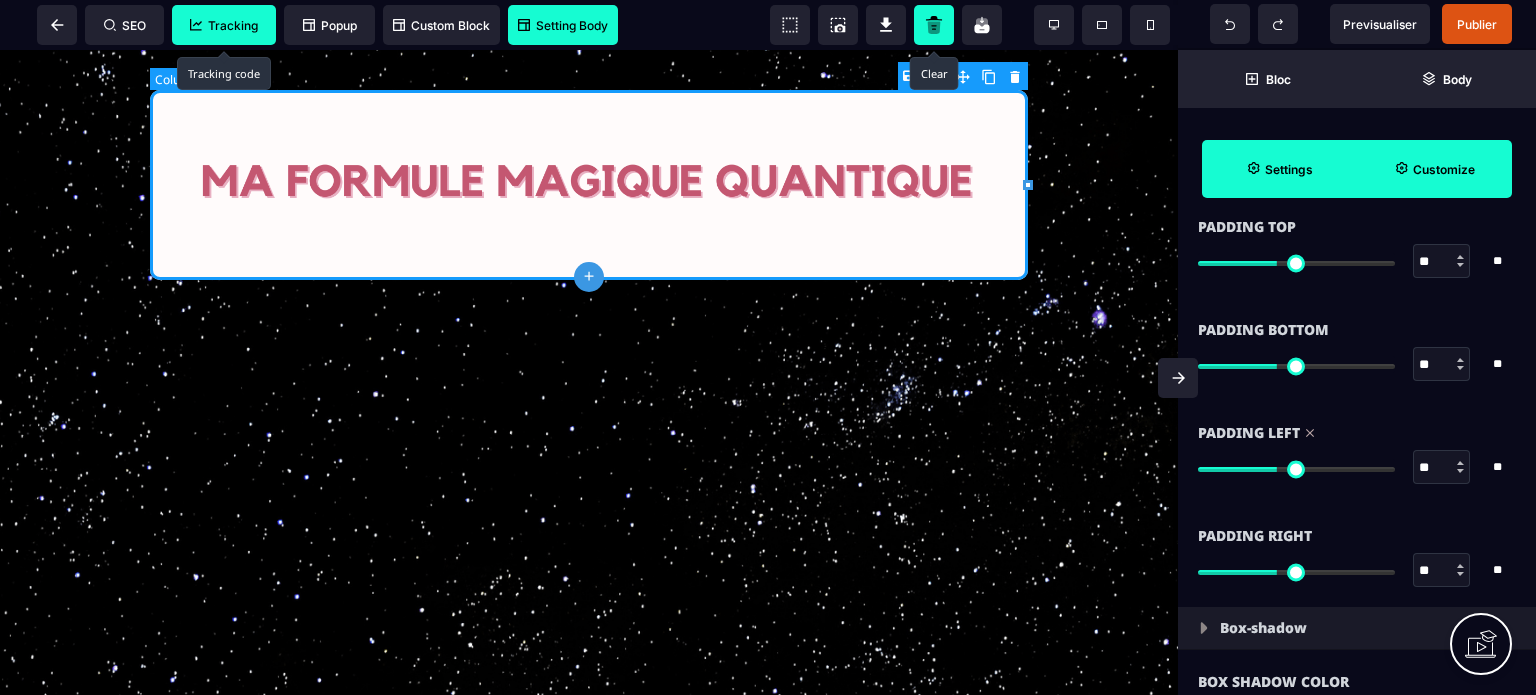 type on "**" 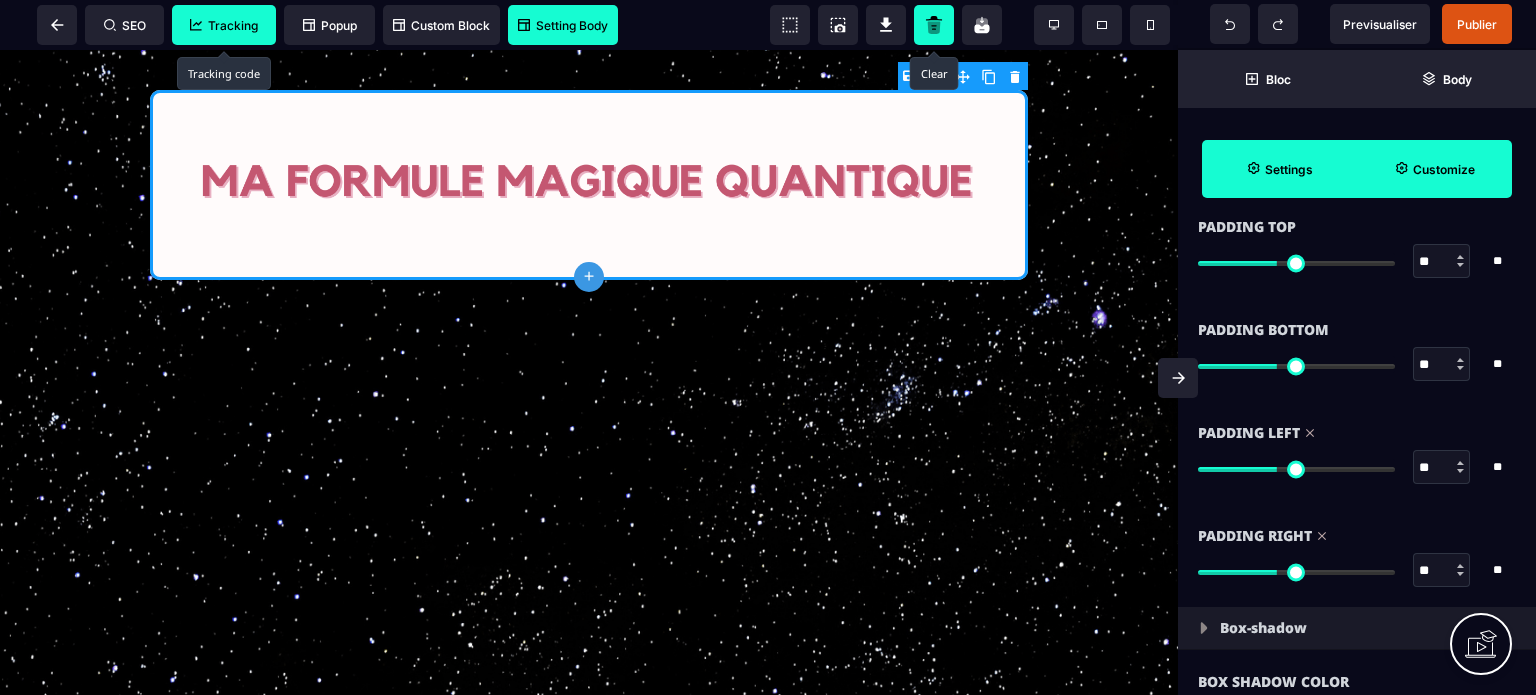 drag, startPoint x: 1431, startPoint y: 362, endPoint x: 1396, endPoint y: 363, distance: 35.014282 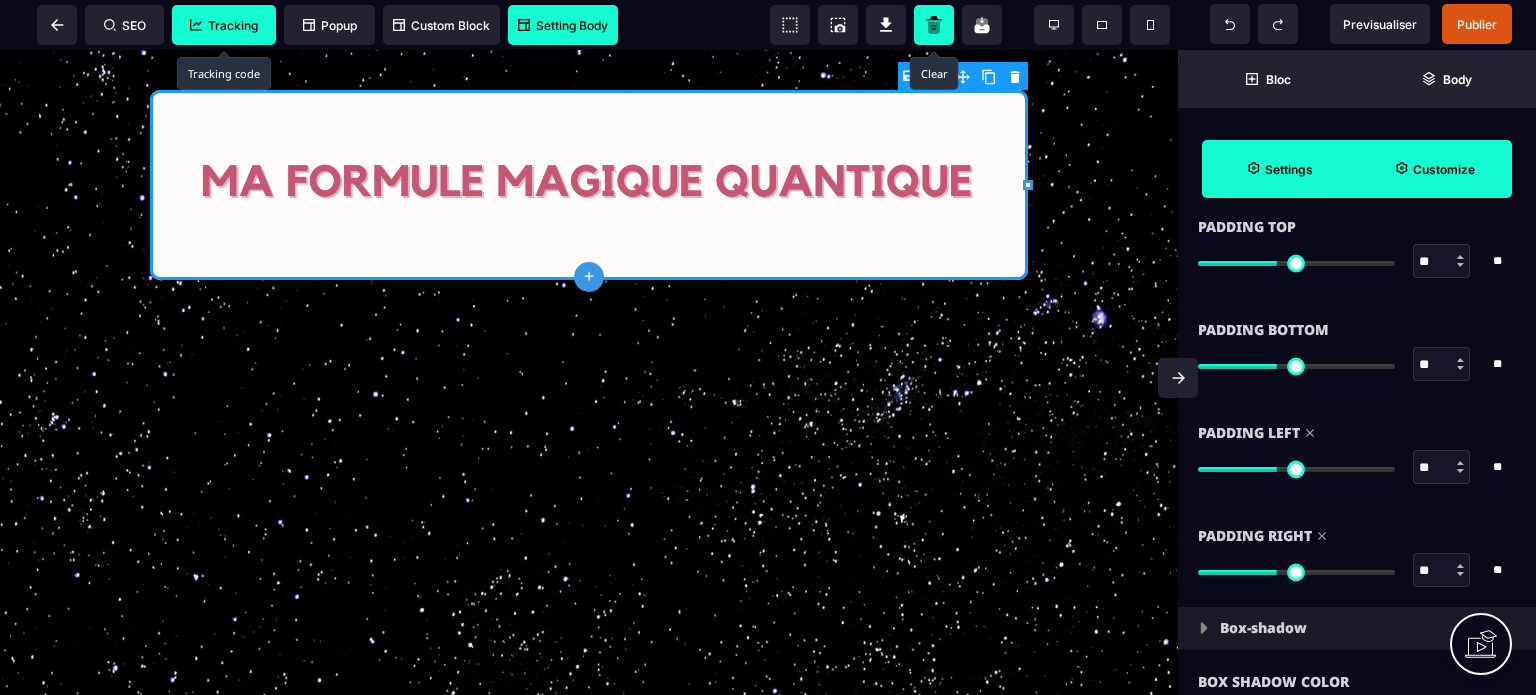 type on "*" 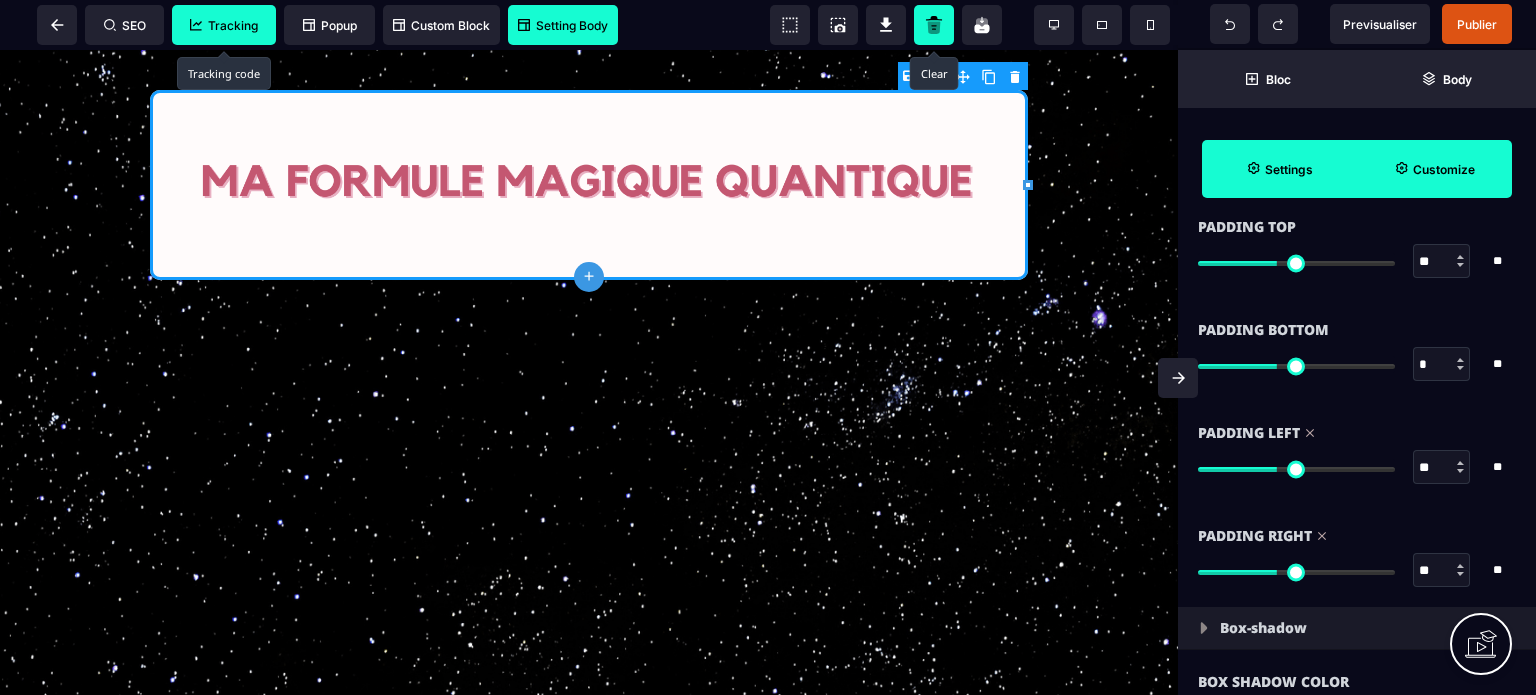 type on "*" 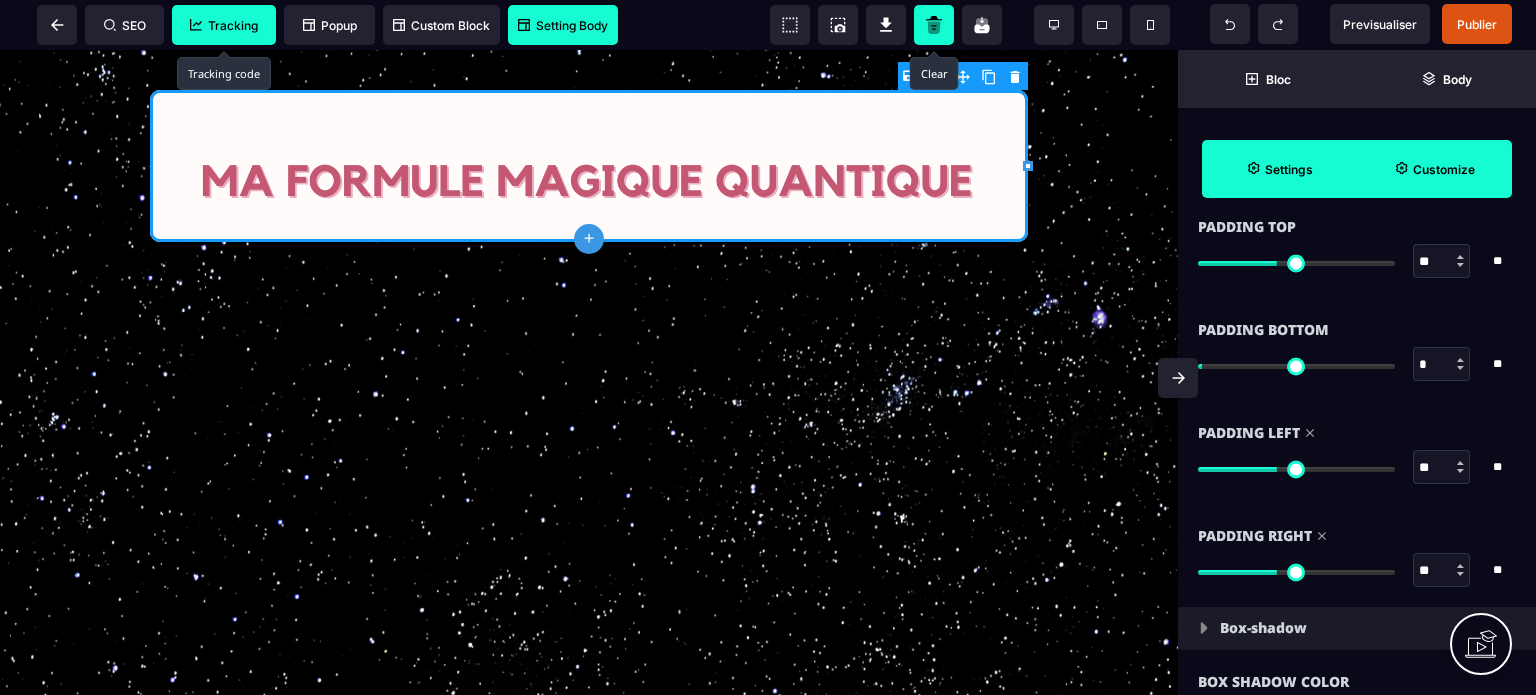type on "**" 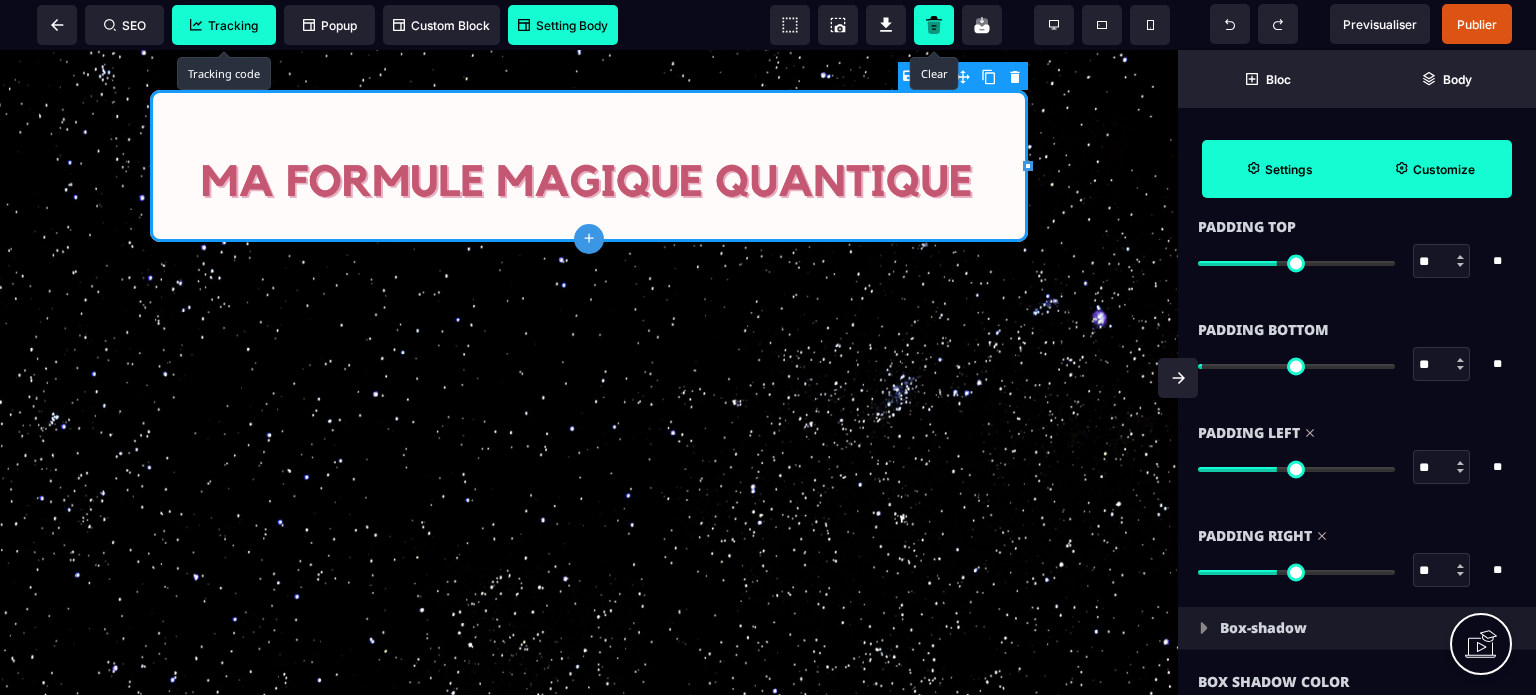 type on "**" 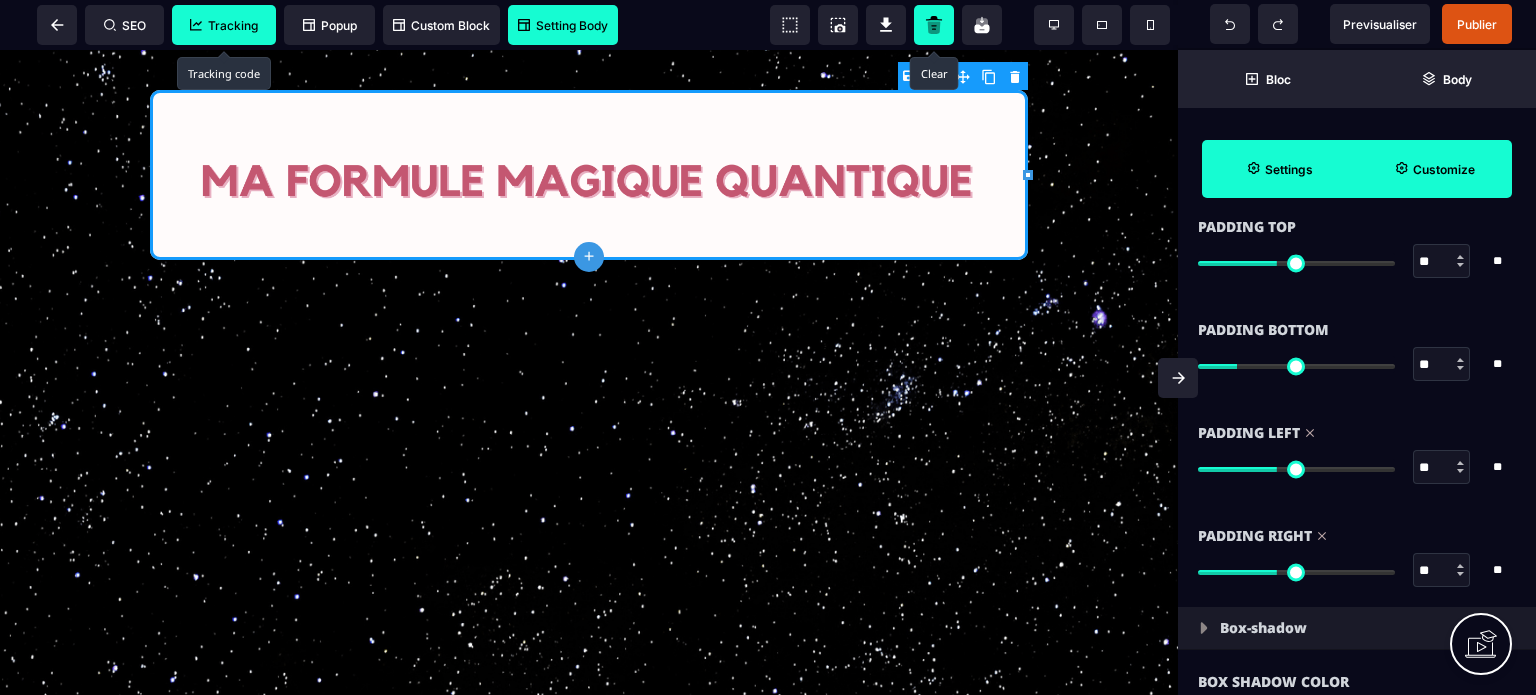 type on "**" 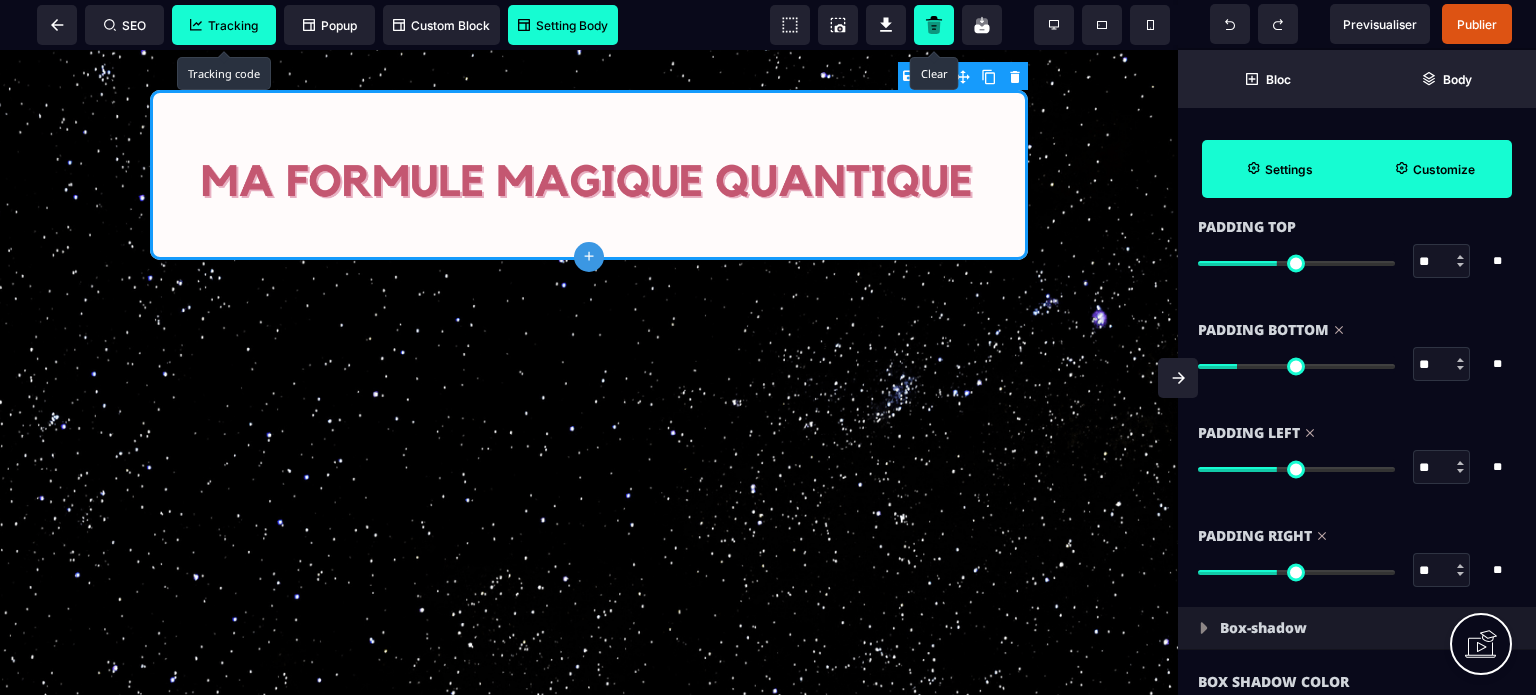 drag, startPoint x: 1429, startPoint y: 263, endPoint x: 1406, endPoint y: 263, distance: 23 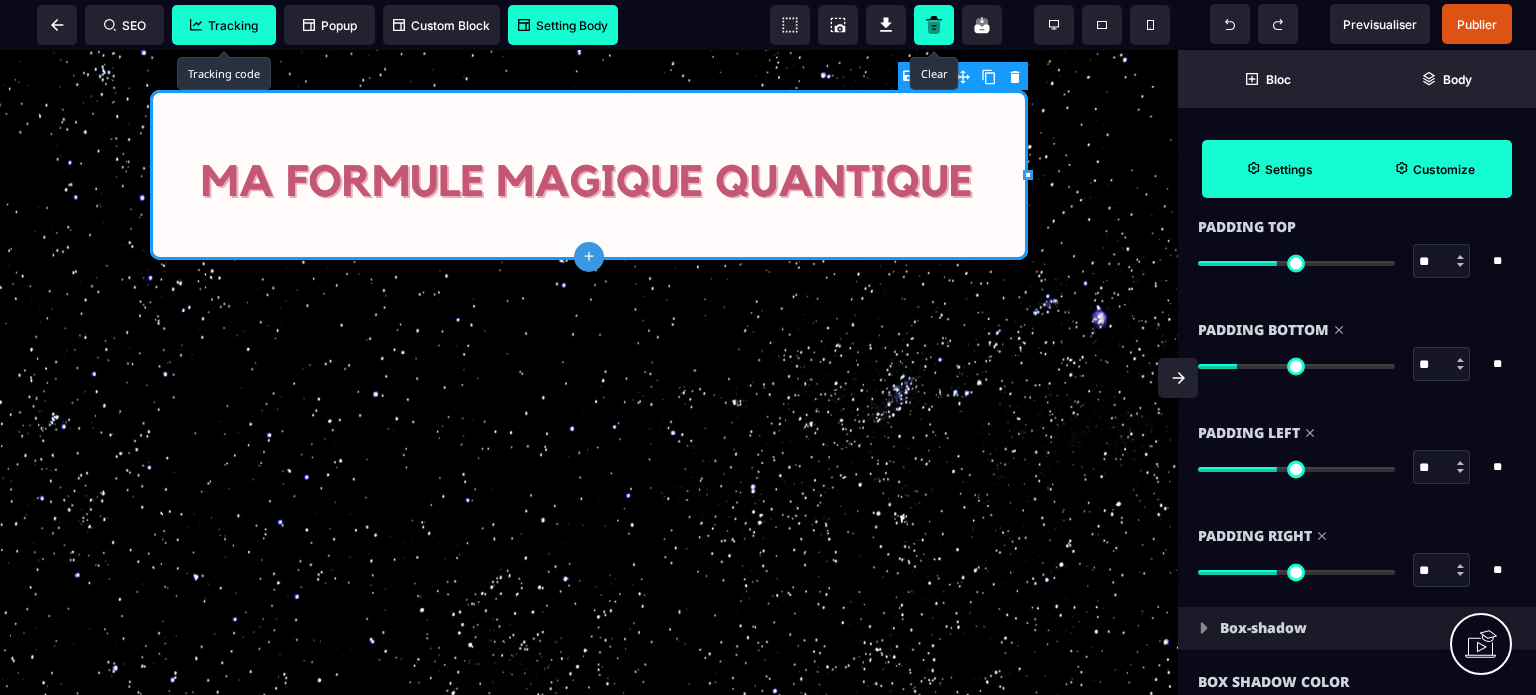 type on "**" 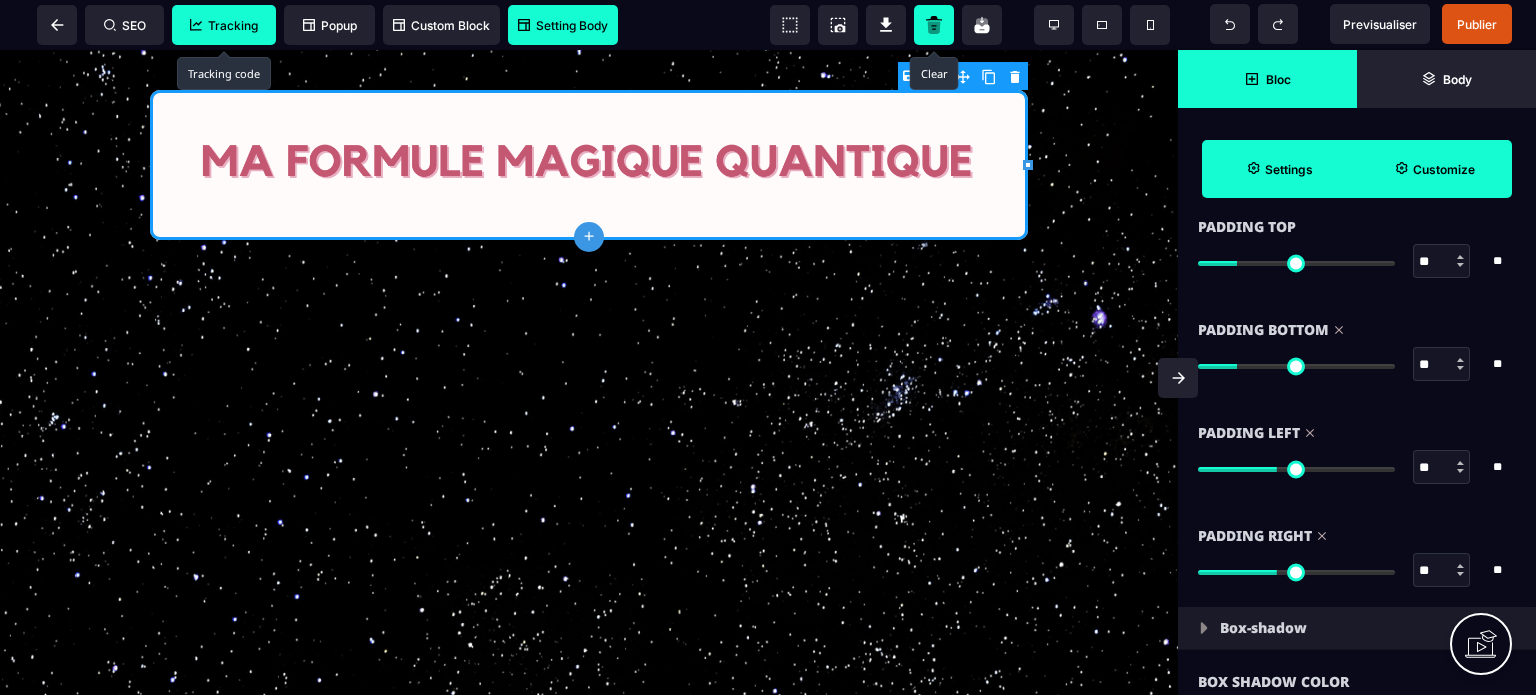 type on "**" 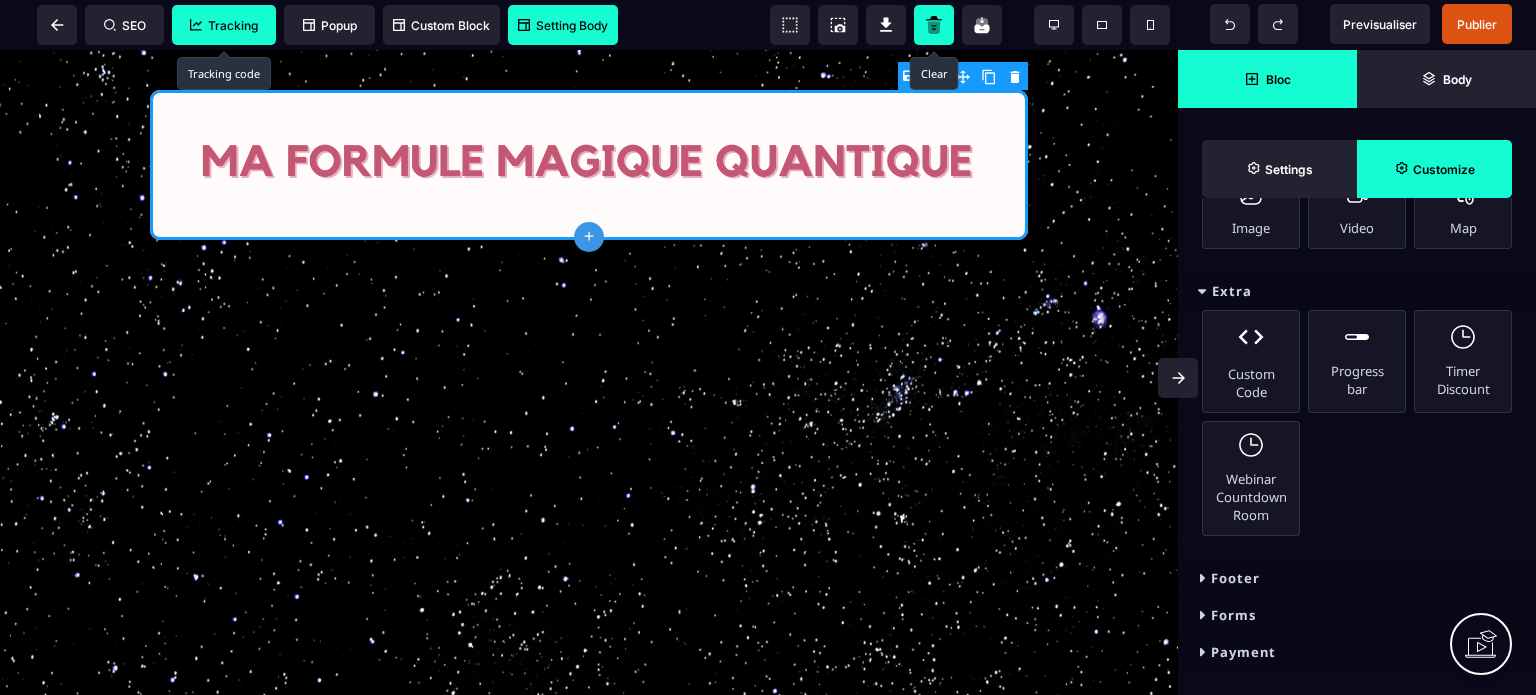 scroll, scrollTop: 879, scrollLeft: 0, axis: vertical 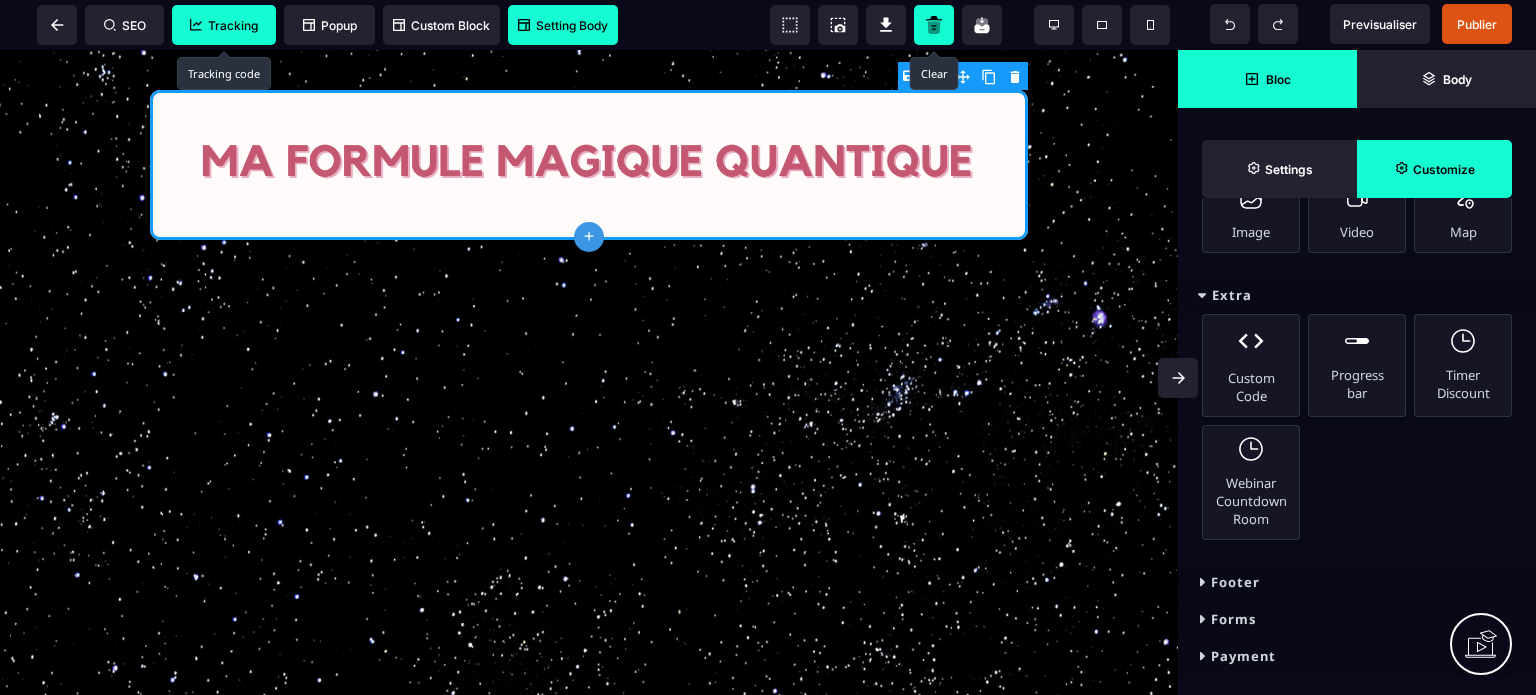 click on "Extra" at bounding box center (1357, 295) 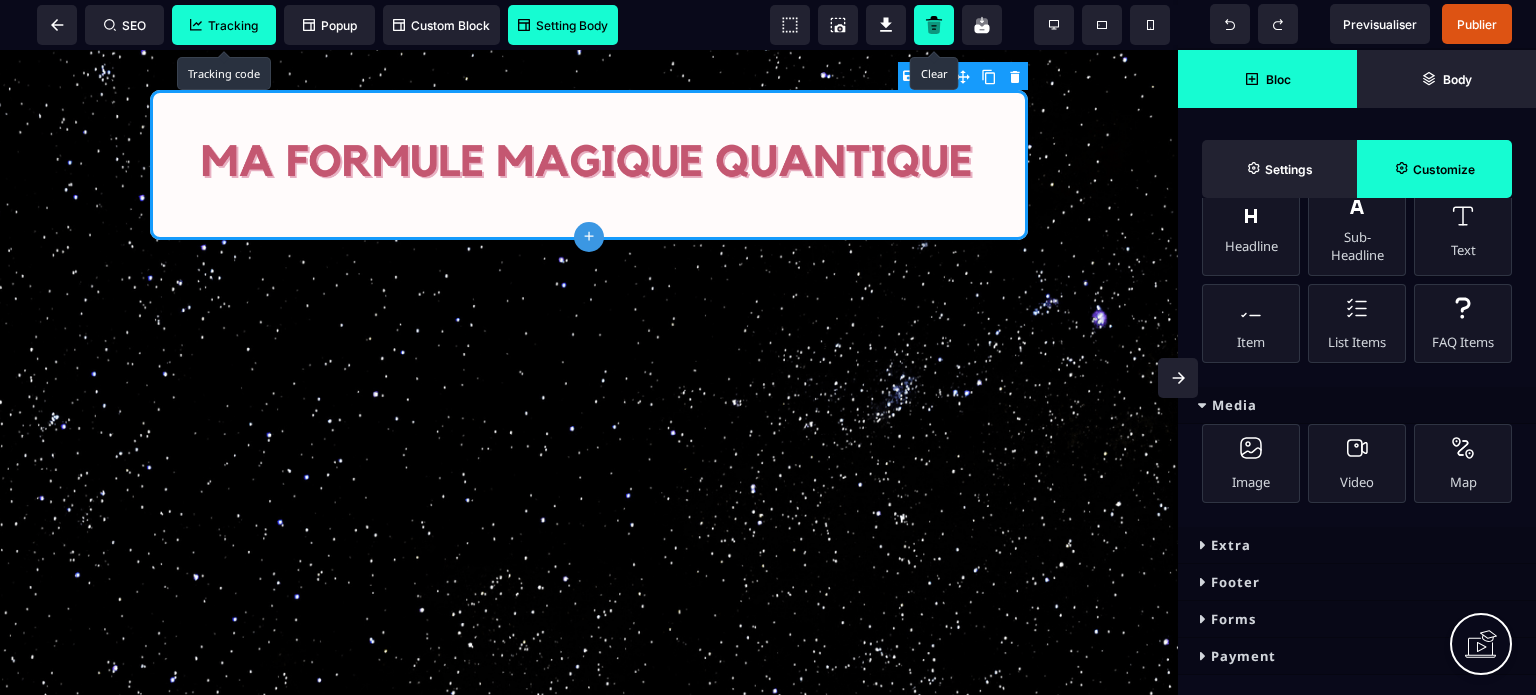 click on "Media" at bounding box center [1357, 405] 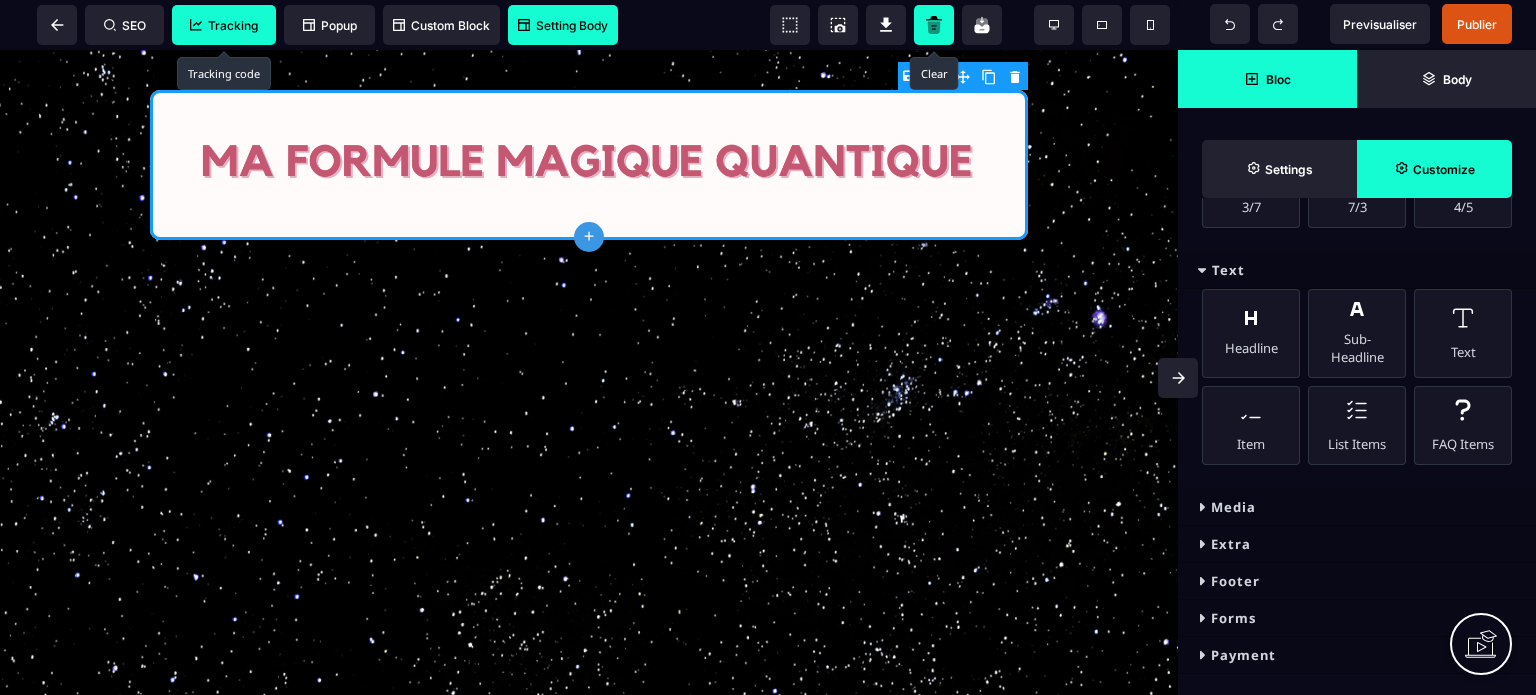 click on "Text" at bounding box center [1357, 270] 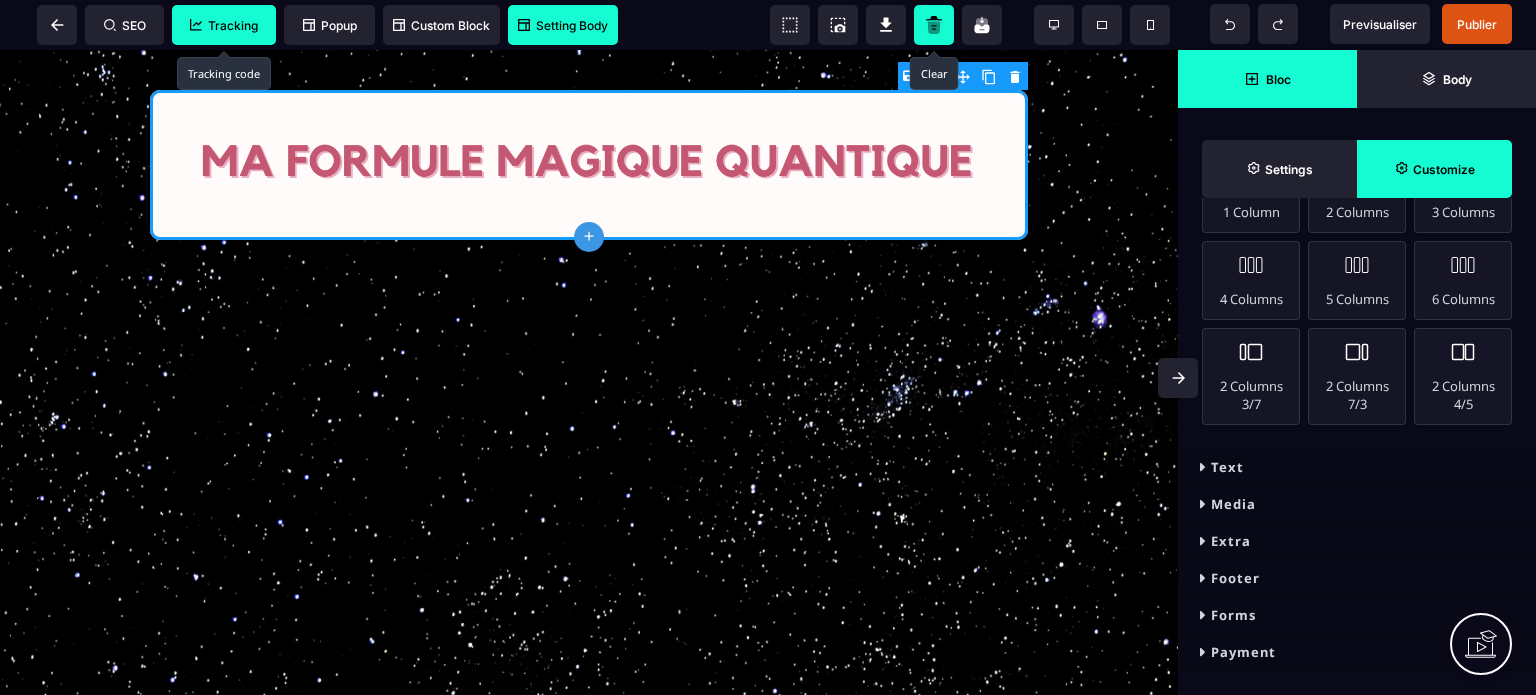scroll, scrollTop: 327, scrollLeft: 0, axis: vertical 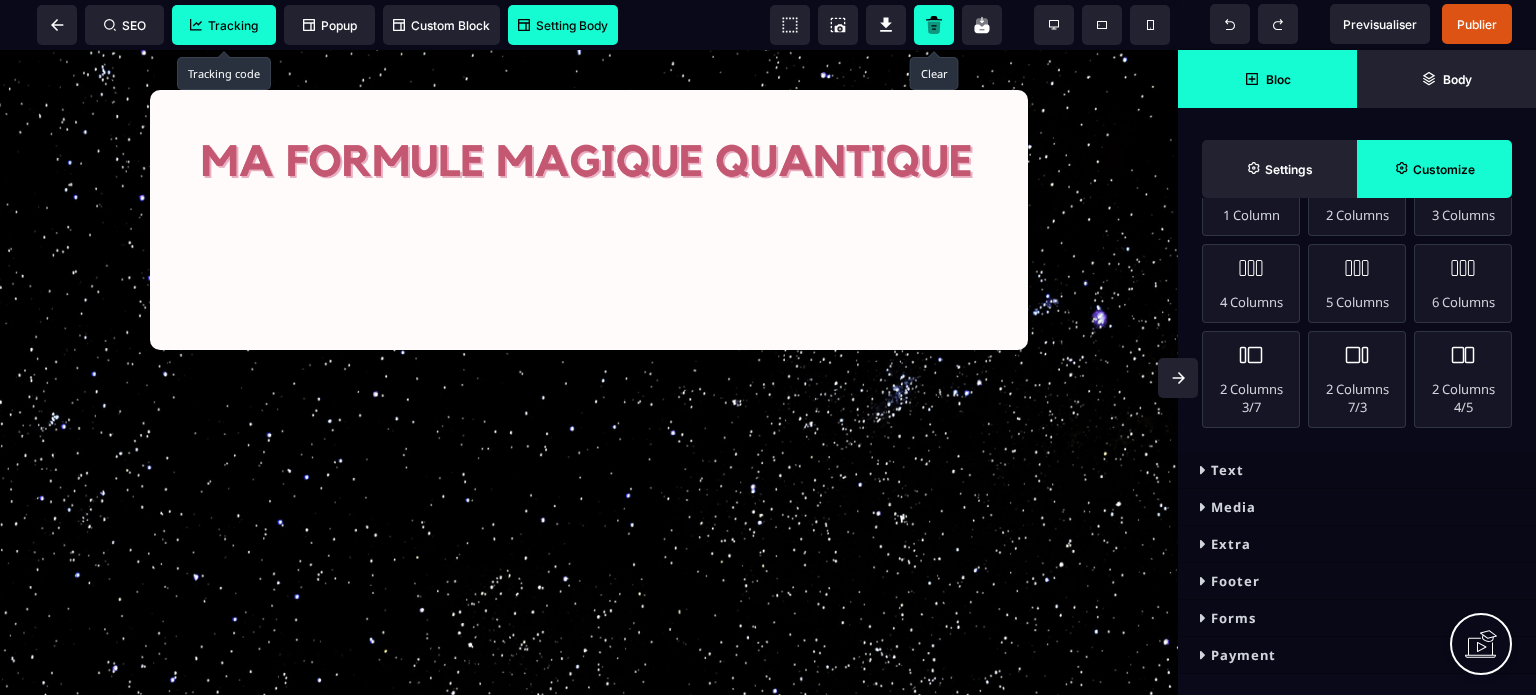 click on "Media" at bounding box center (1357, 507) 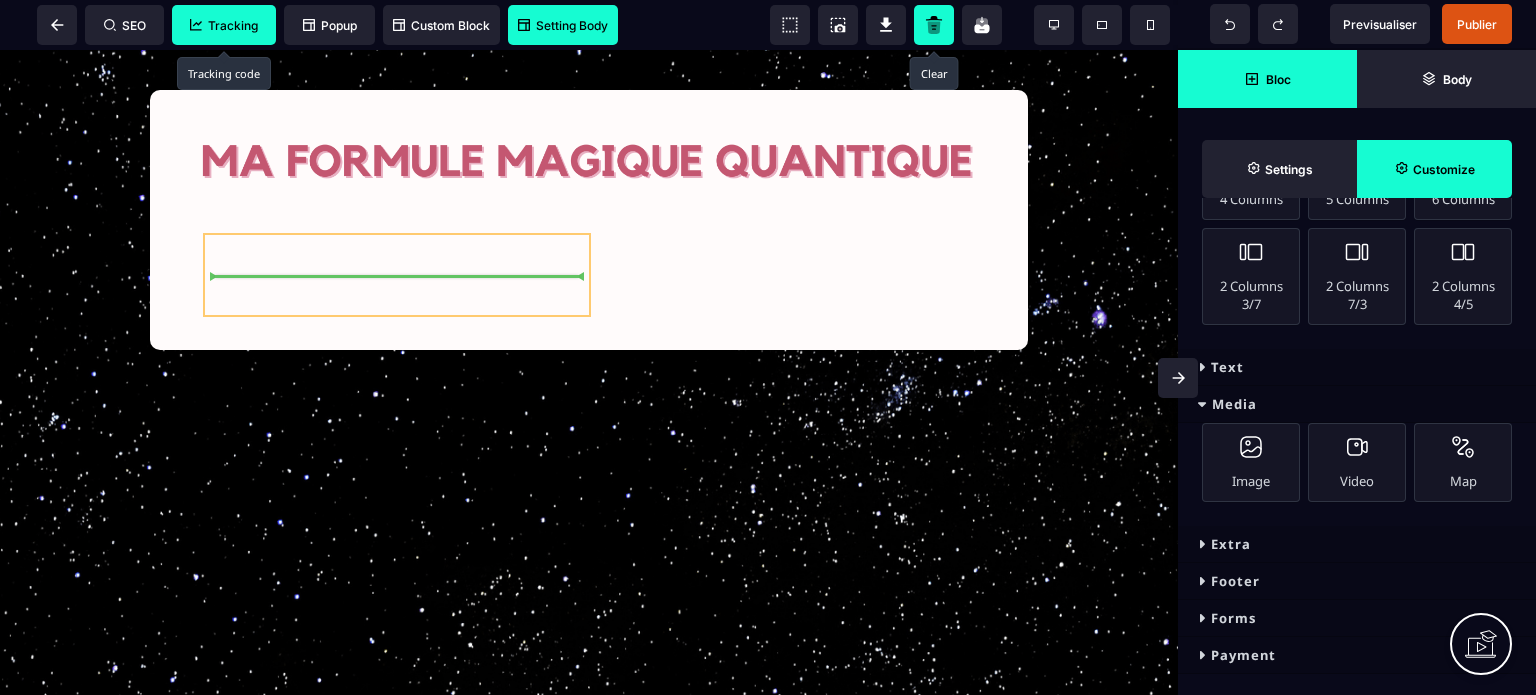 scroll, scrollTop: 0, scrollLeft: 0, axis: both 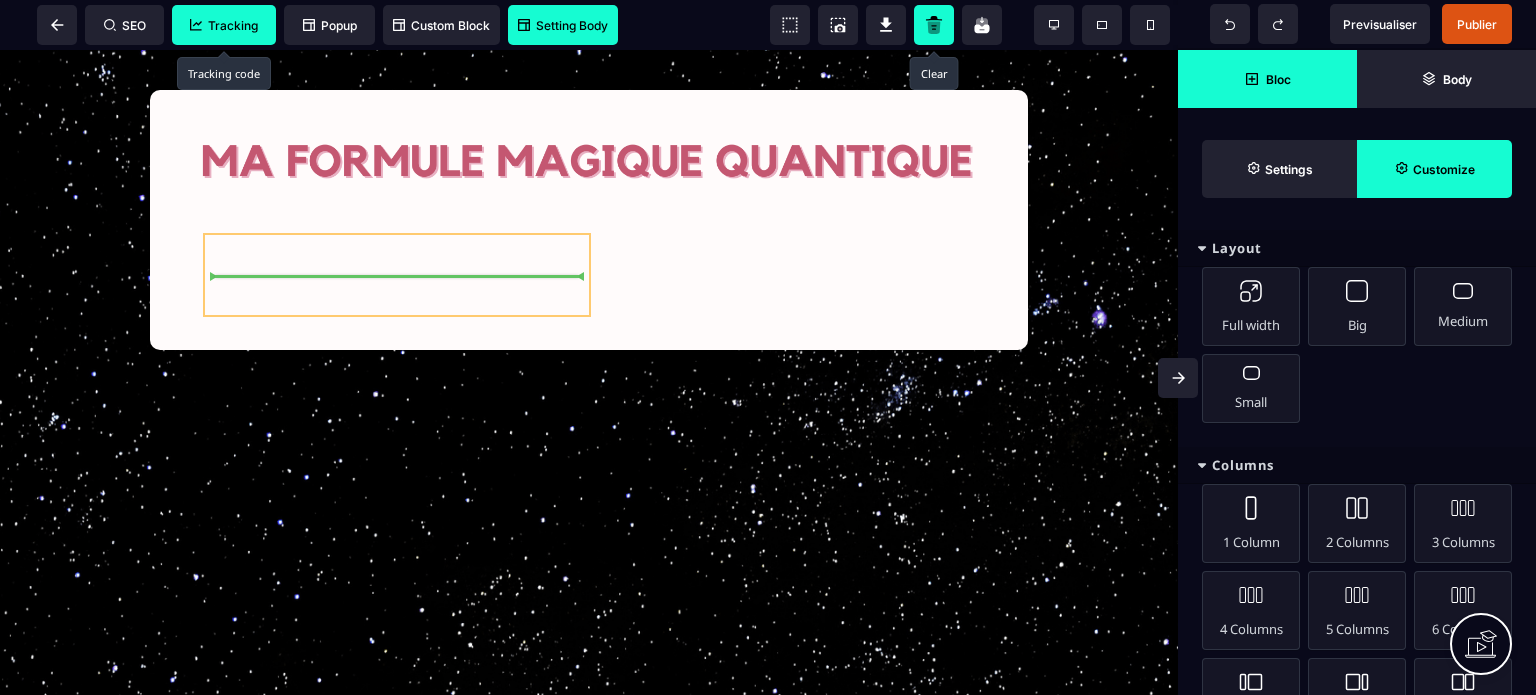 select 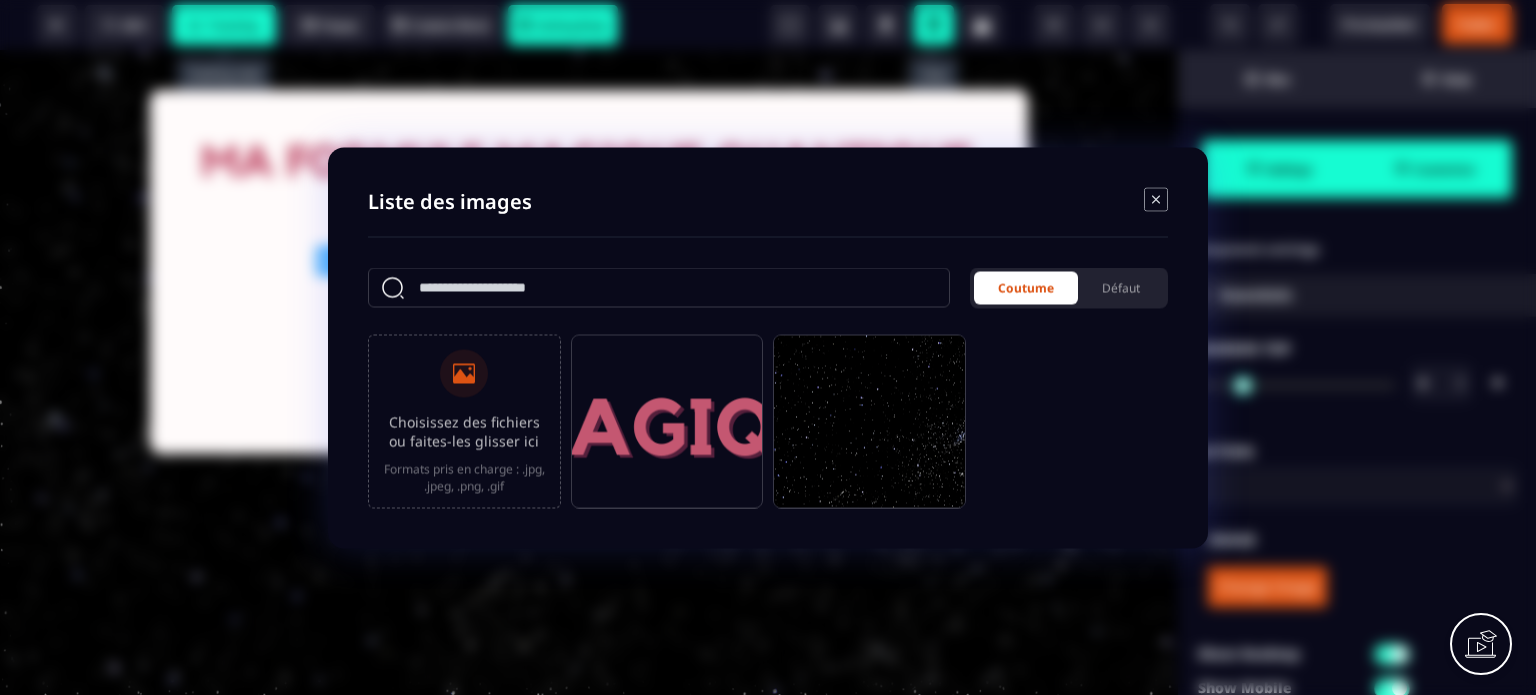 click on "Choisissez des fichiers ou faites-les glisser ici Formats pris en charge : .jpg, .jpeg, .png, .gif" at bounding box center (464, 421) 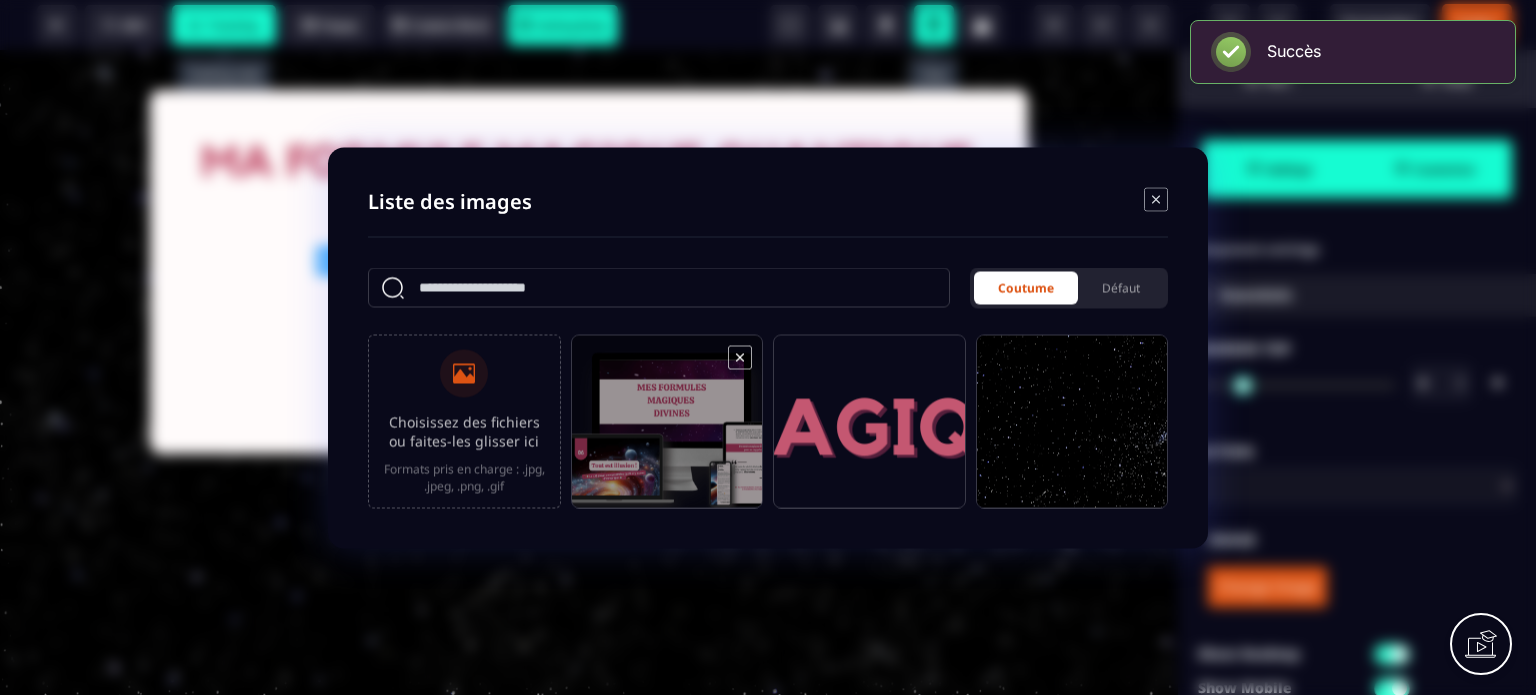 click at bounding box center (667, 430) 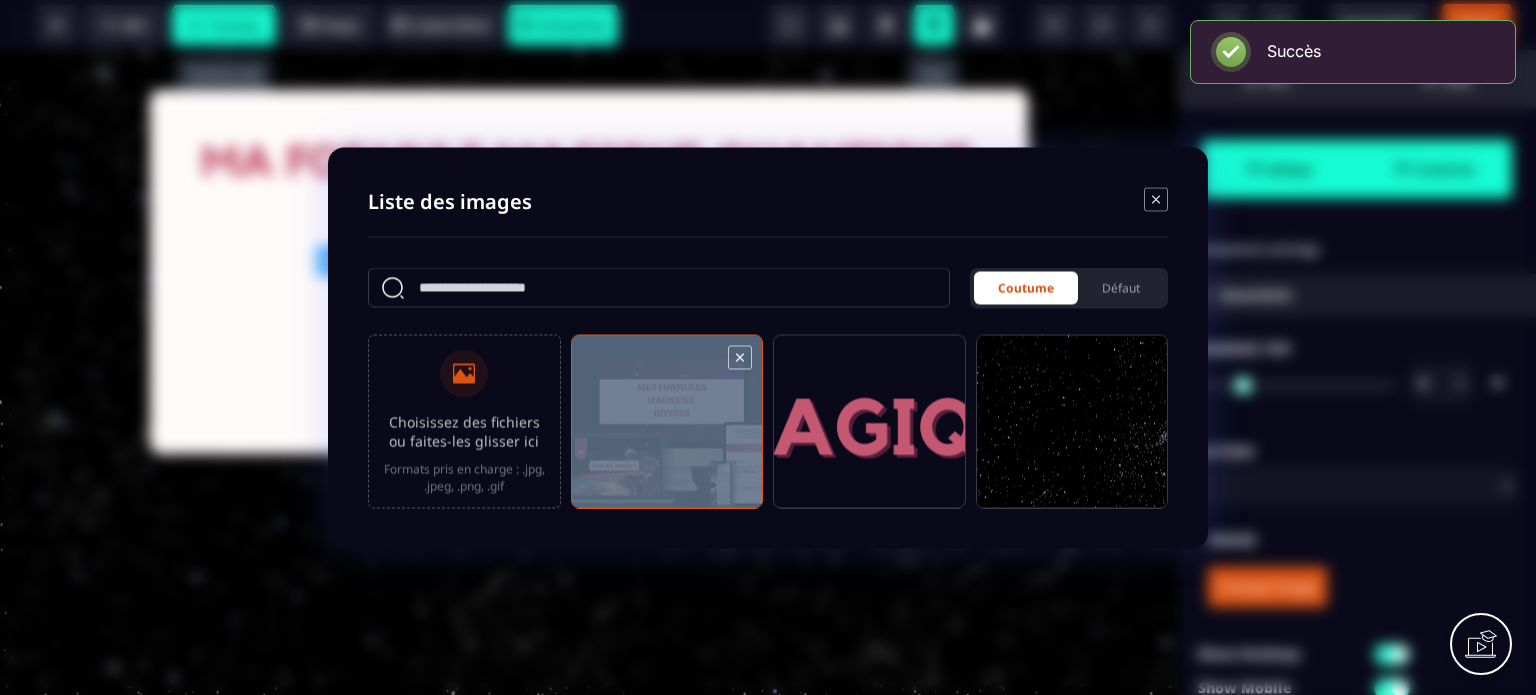 click at bounding box center (667, 430) 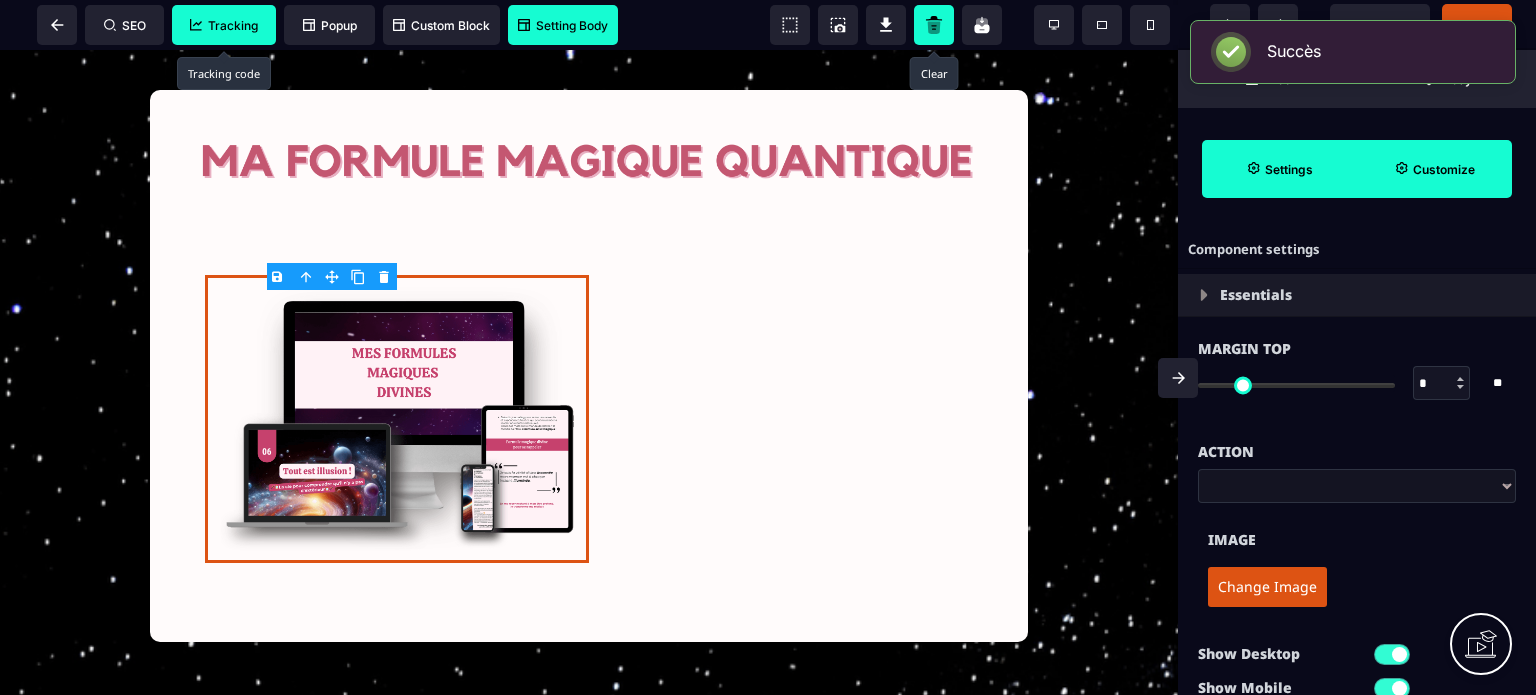 click at bounding box center (1178, 378) 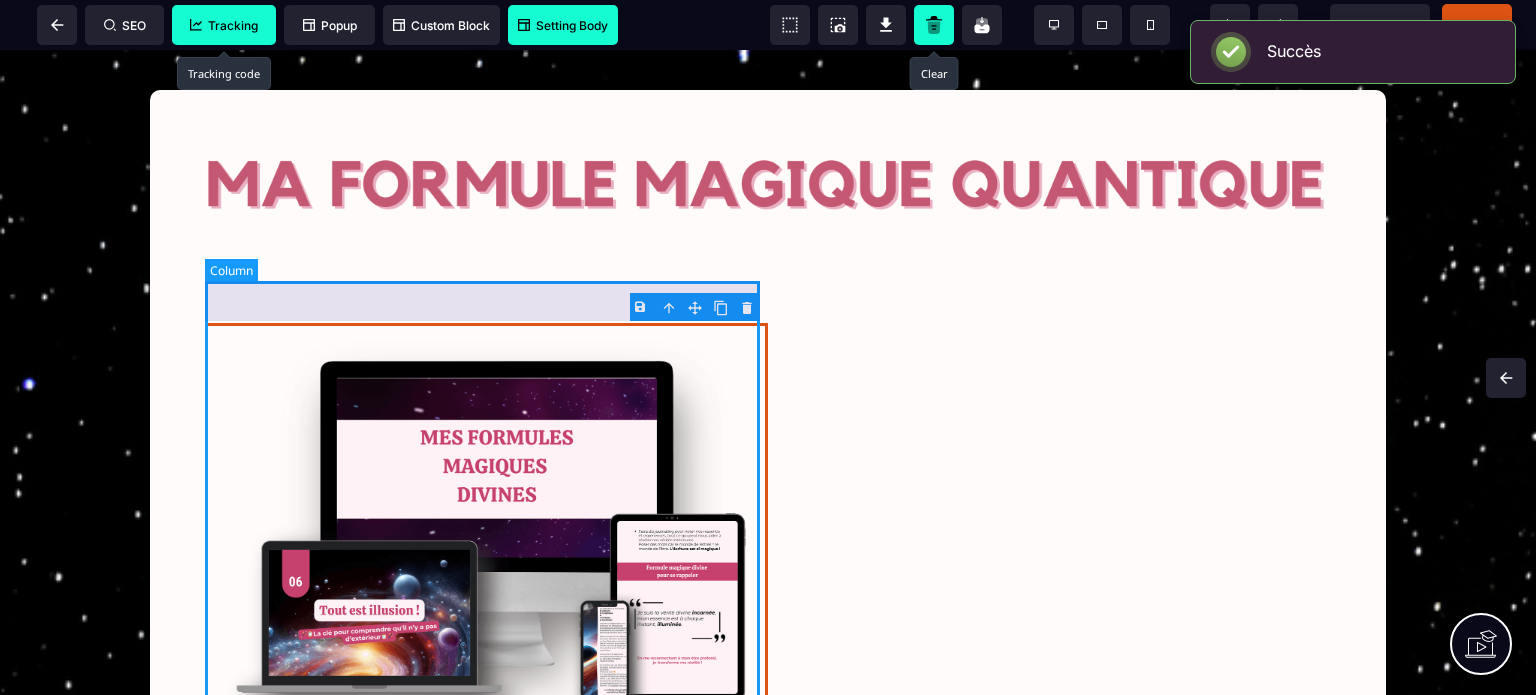 click at bounding box center [486, 536] 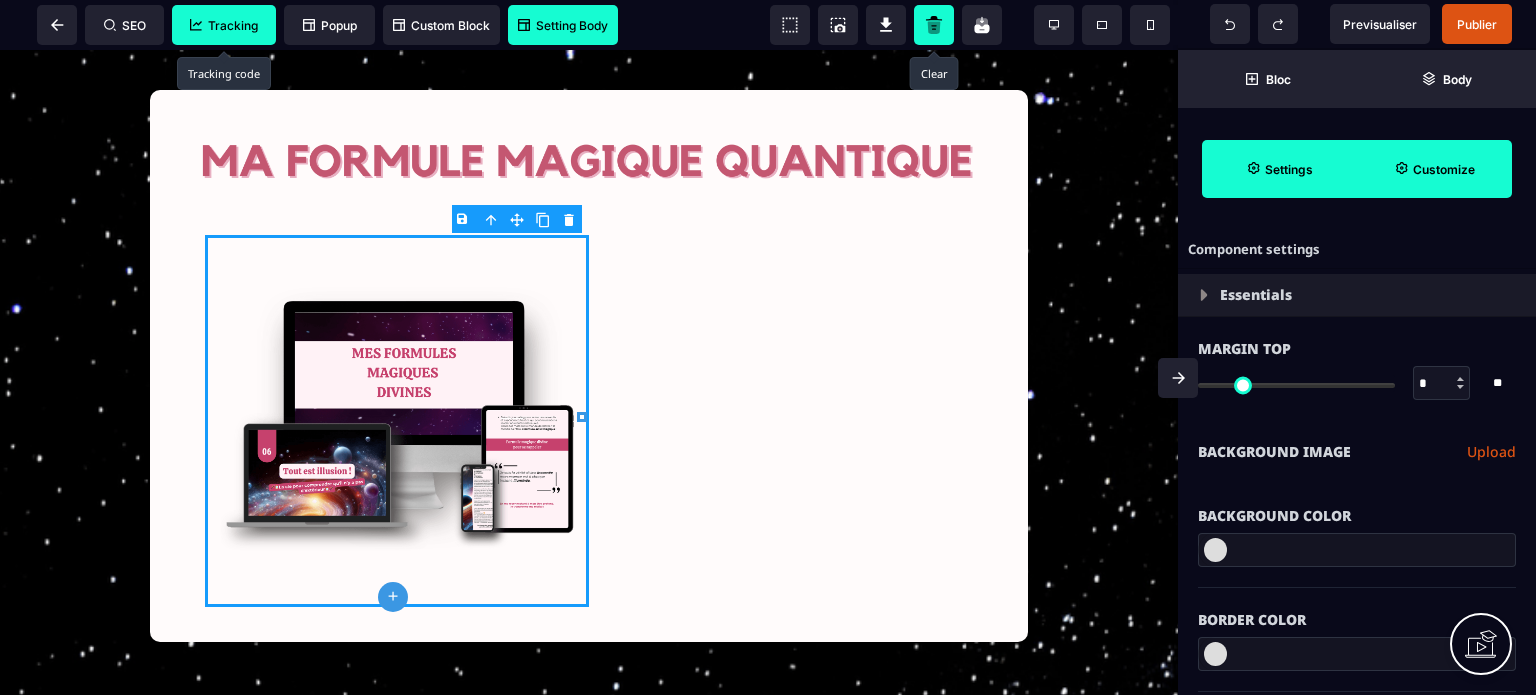 click on "Background Color" at bounding box center [1357, 516] 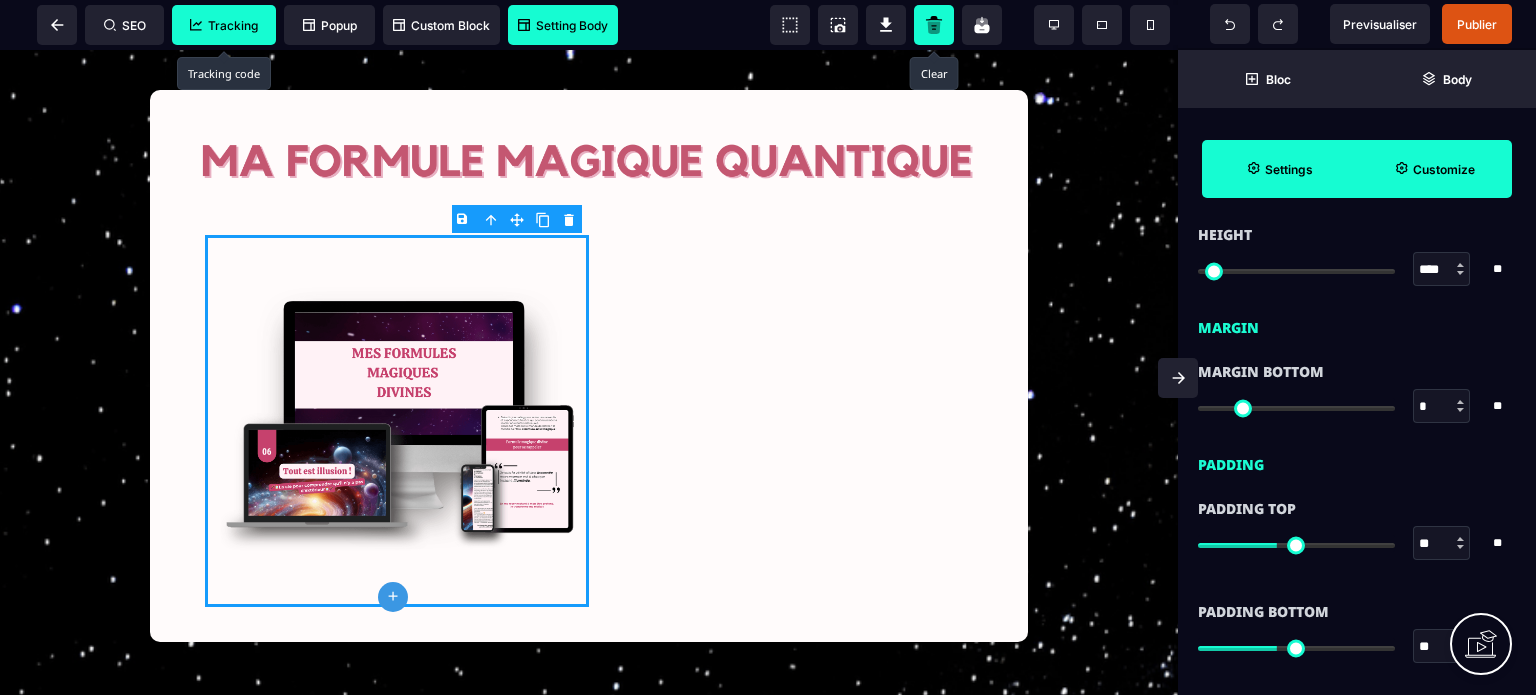 scroll, scrollTop: 1440, scrollLeft: 0, axis: vertical 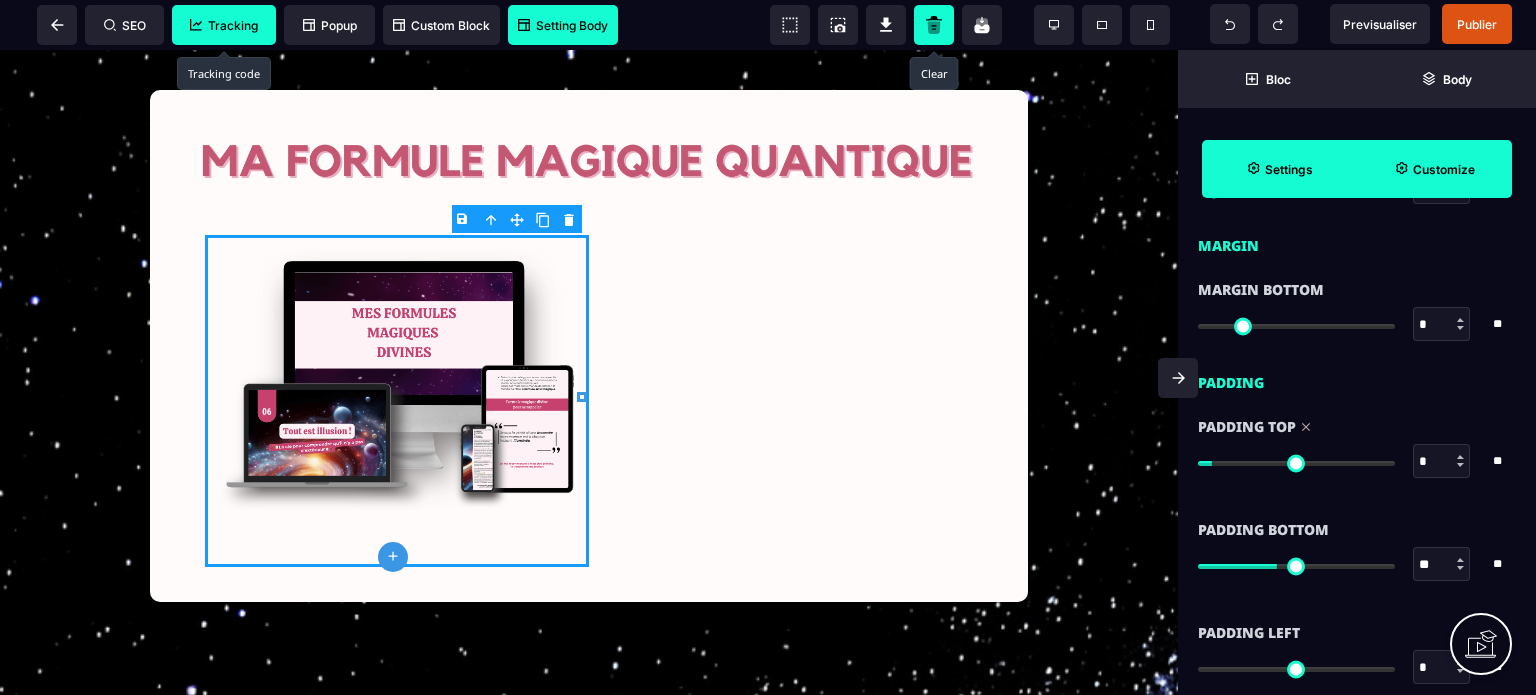 drag, startPoint x: 1277, startPoint y: 460, endPoint x: 1104, endPoint y: 495, distance: 176.50496 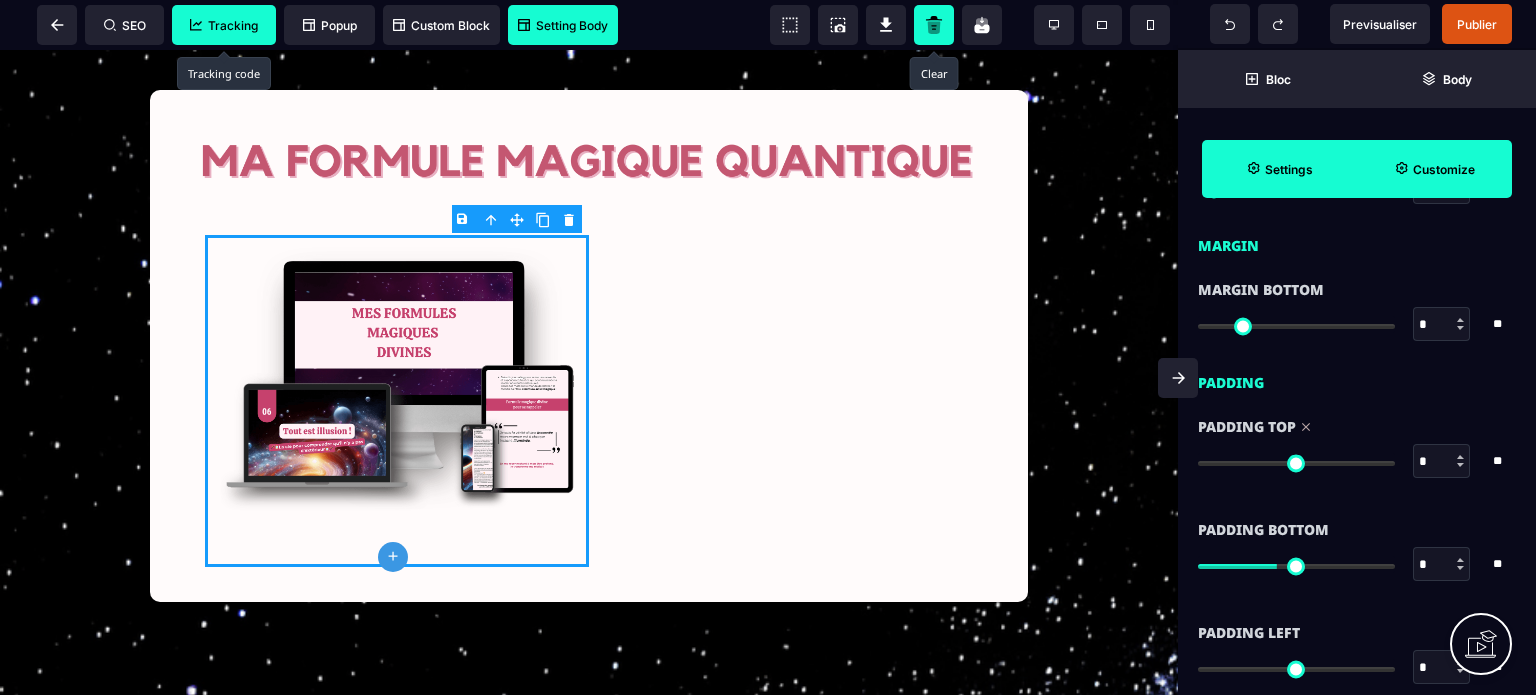 drag, startPoint x: 1280, startPoint y: 564, endPoint x: 988, endPoint y: 573, distance: 292.13867 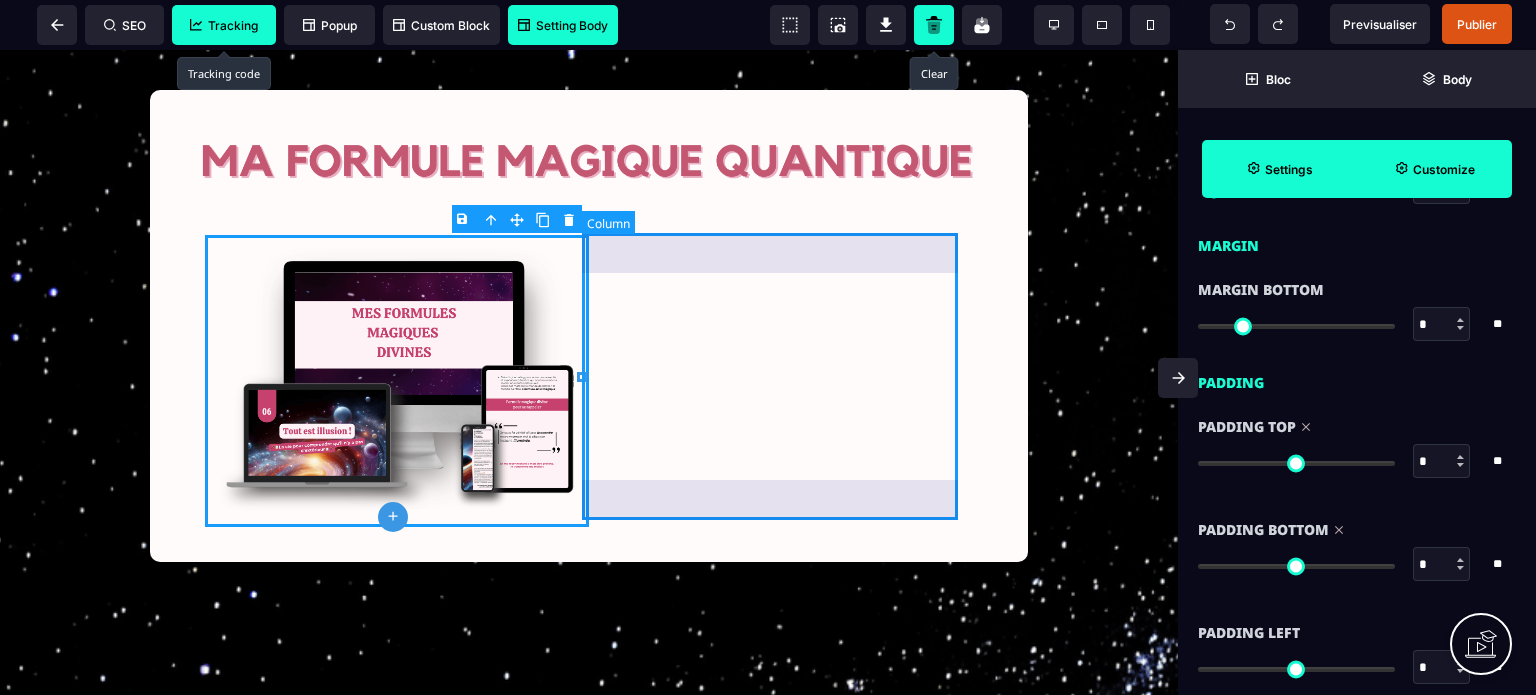 click at bounding box center [781, 381] 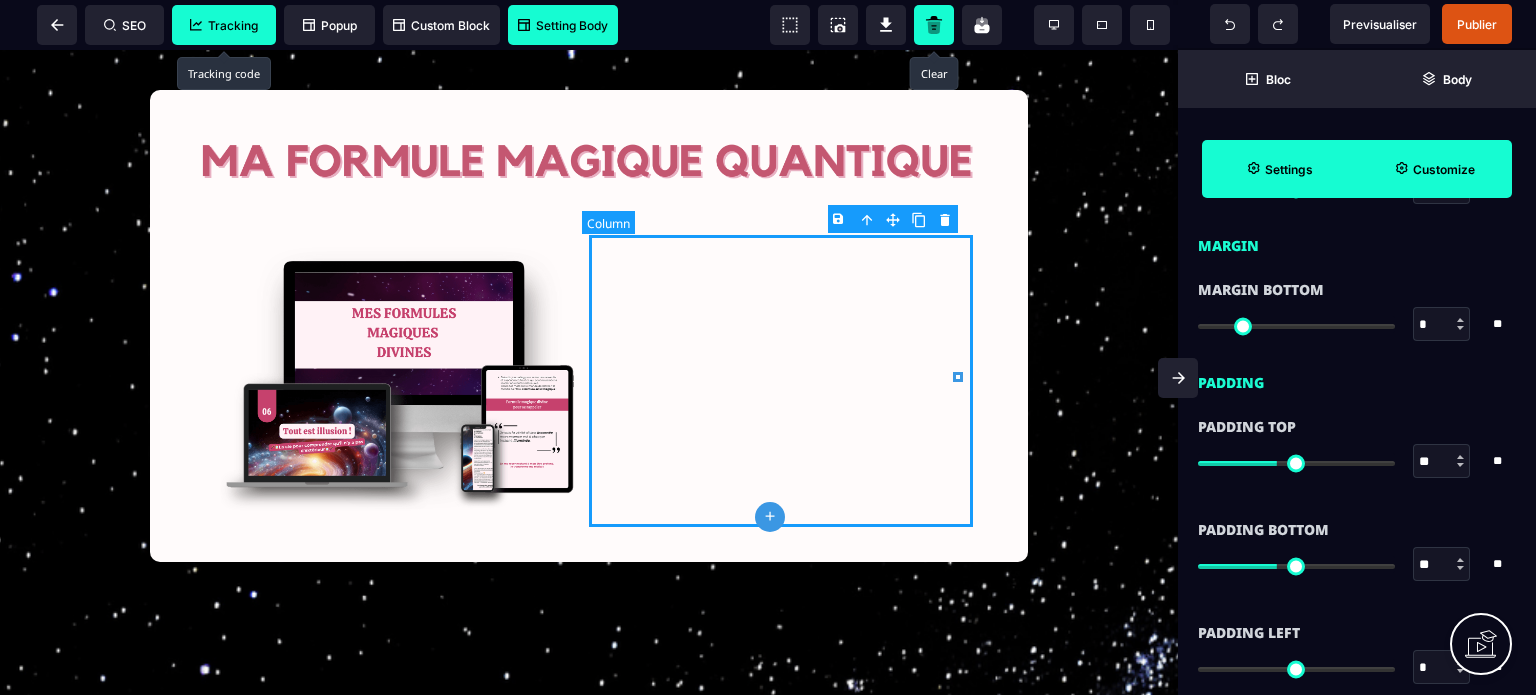 scroll, scrollTop: 0, scrollLeft: 0, axis: both 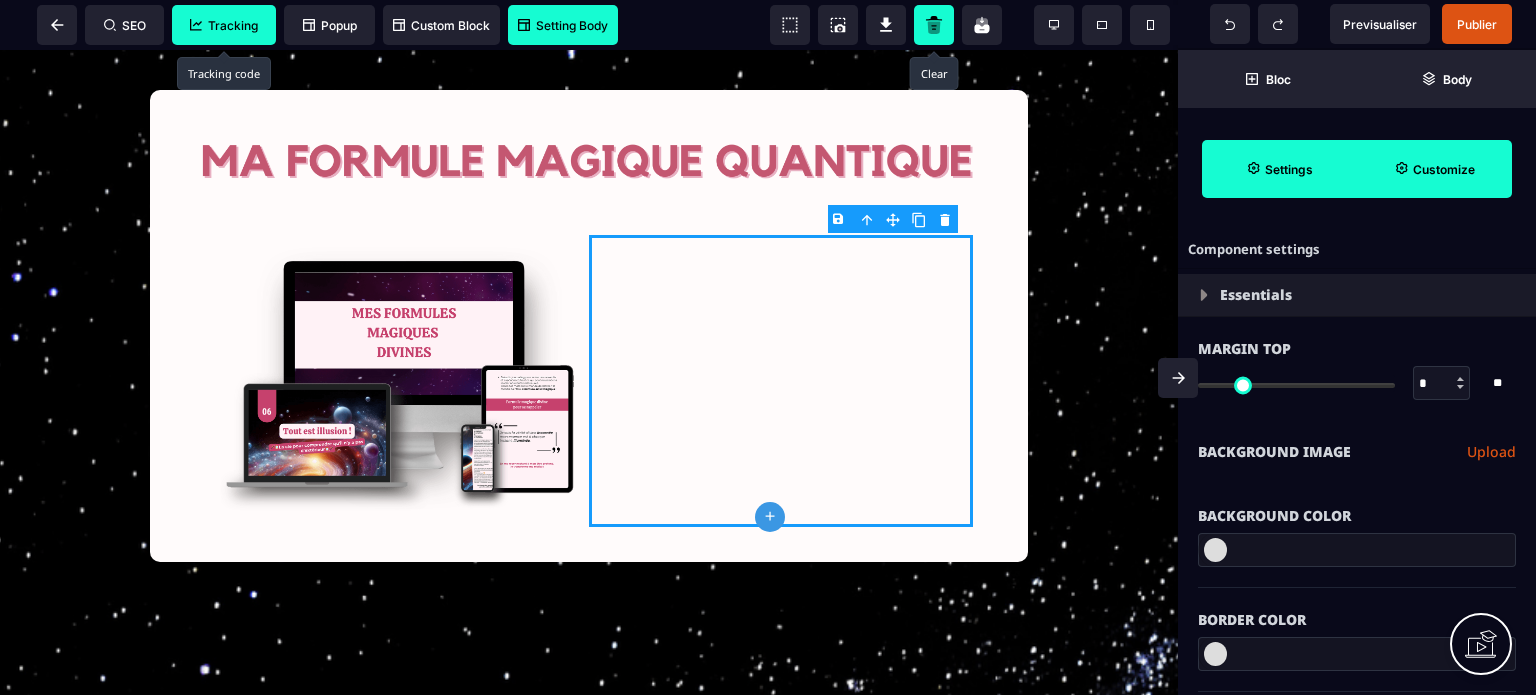click on "**********" at bounding box center [1357, 452] 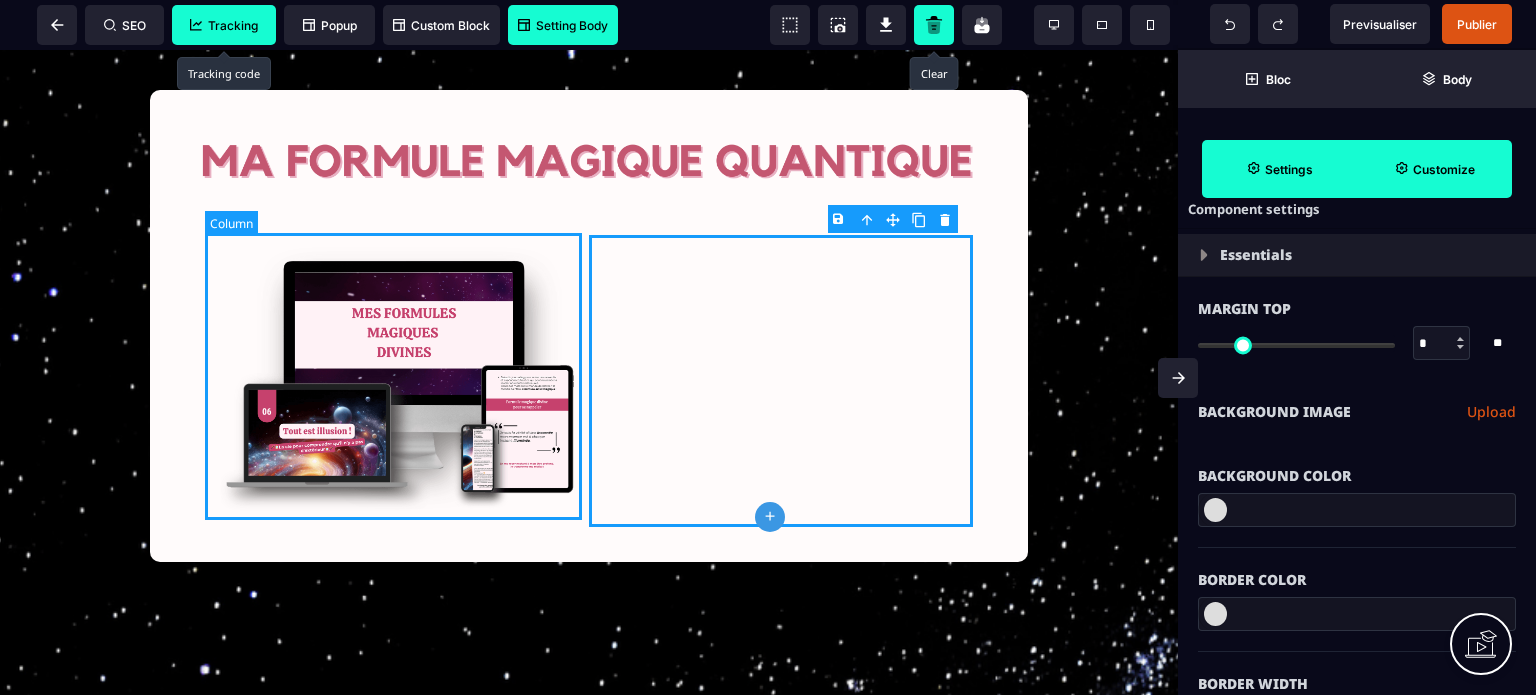 click at bounding box center [397, 381] 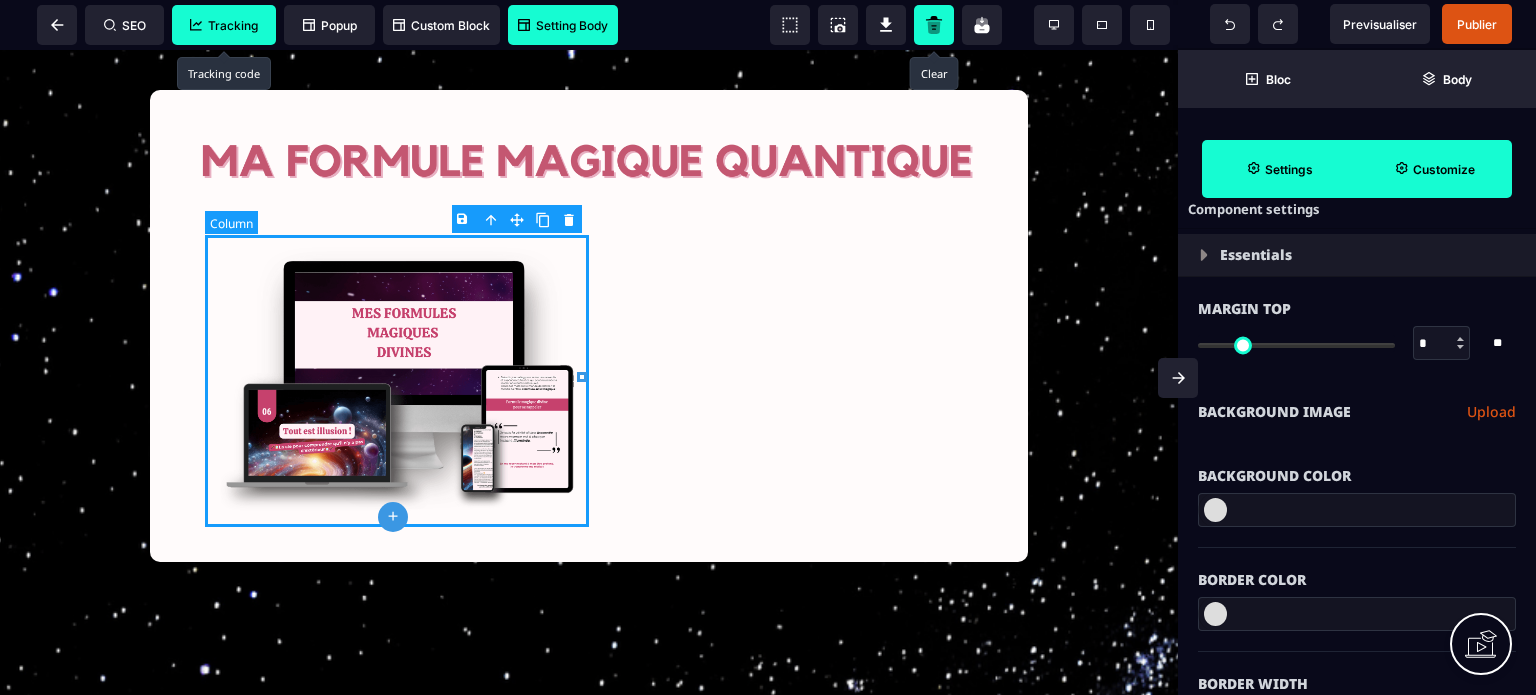 scroll, scrollTop: 0, scrollLeft: 0, axis: both 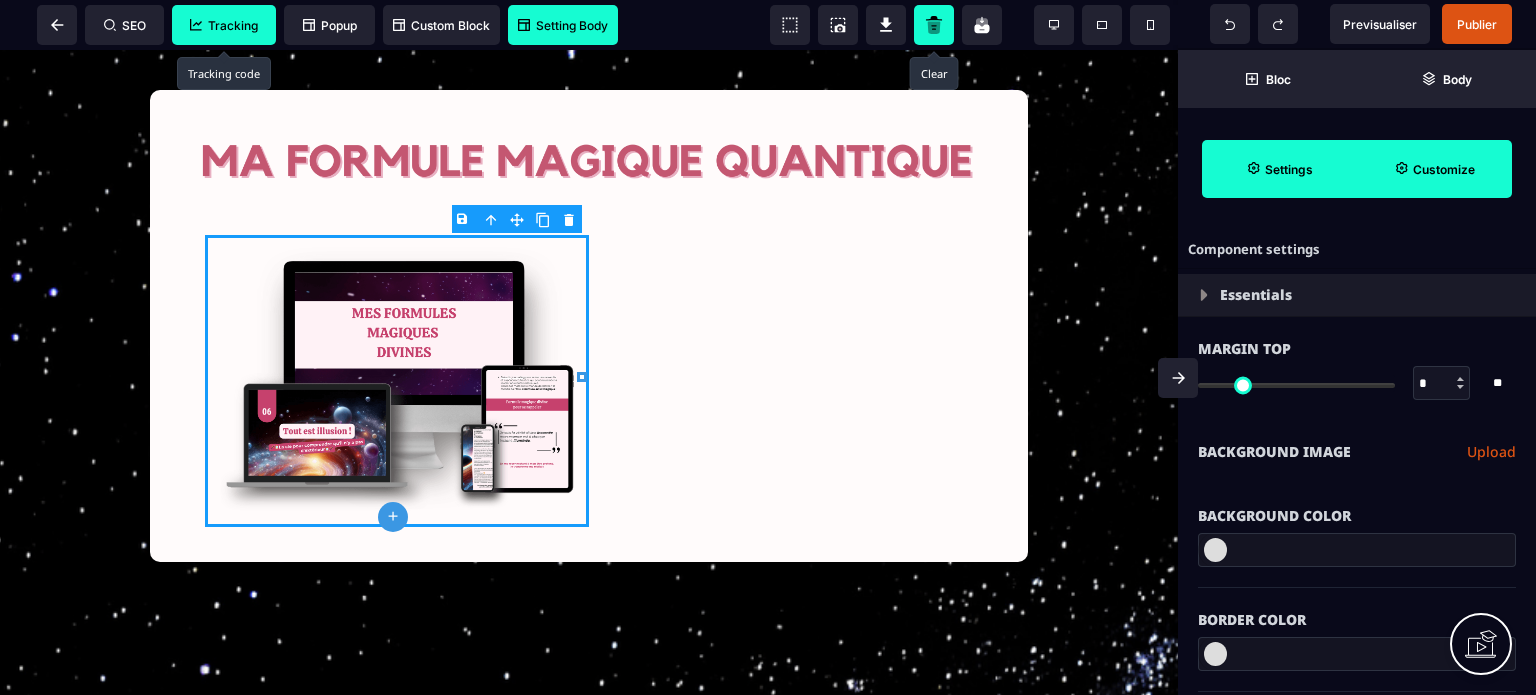 click on "Background Color" at bounding box center [1357, 516] 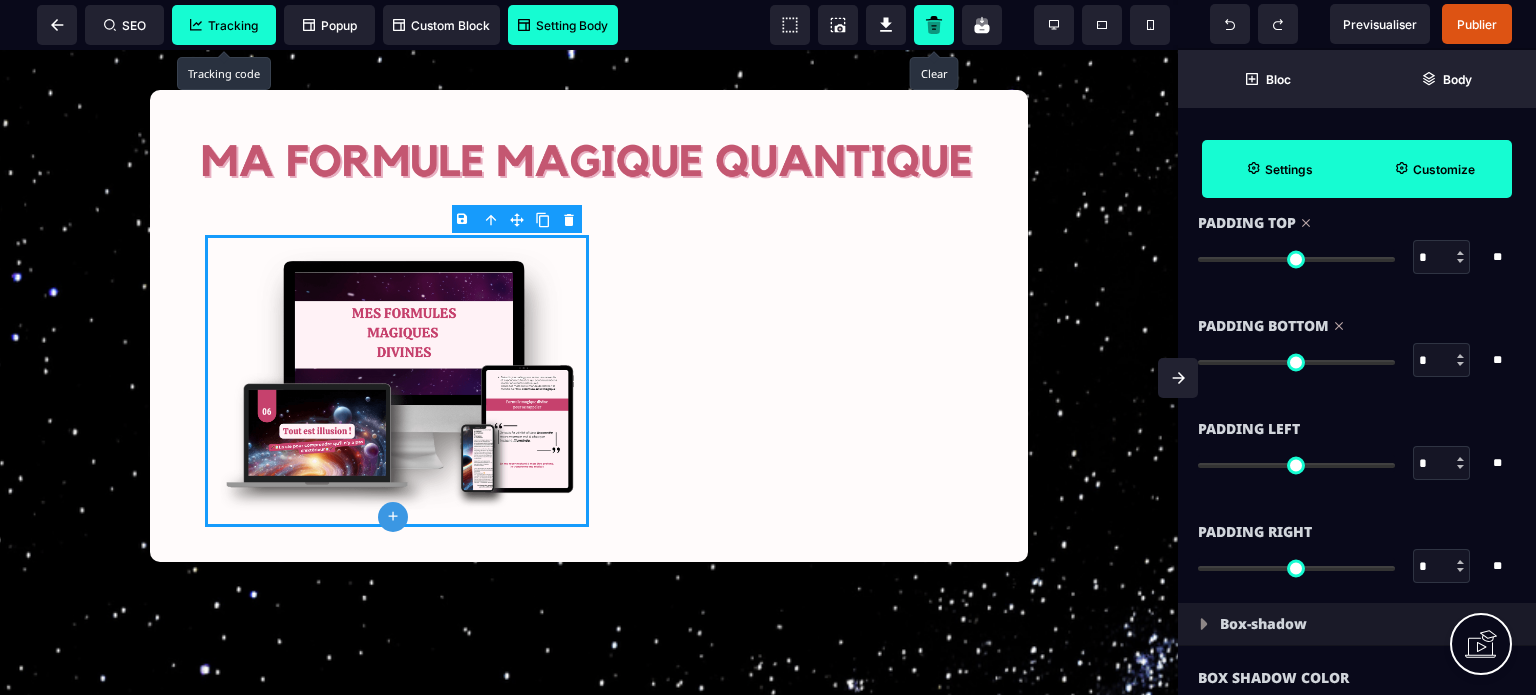 scroll, scrollTop: 1760, scrollLeft: 0, axis: vertical 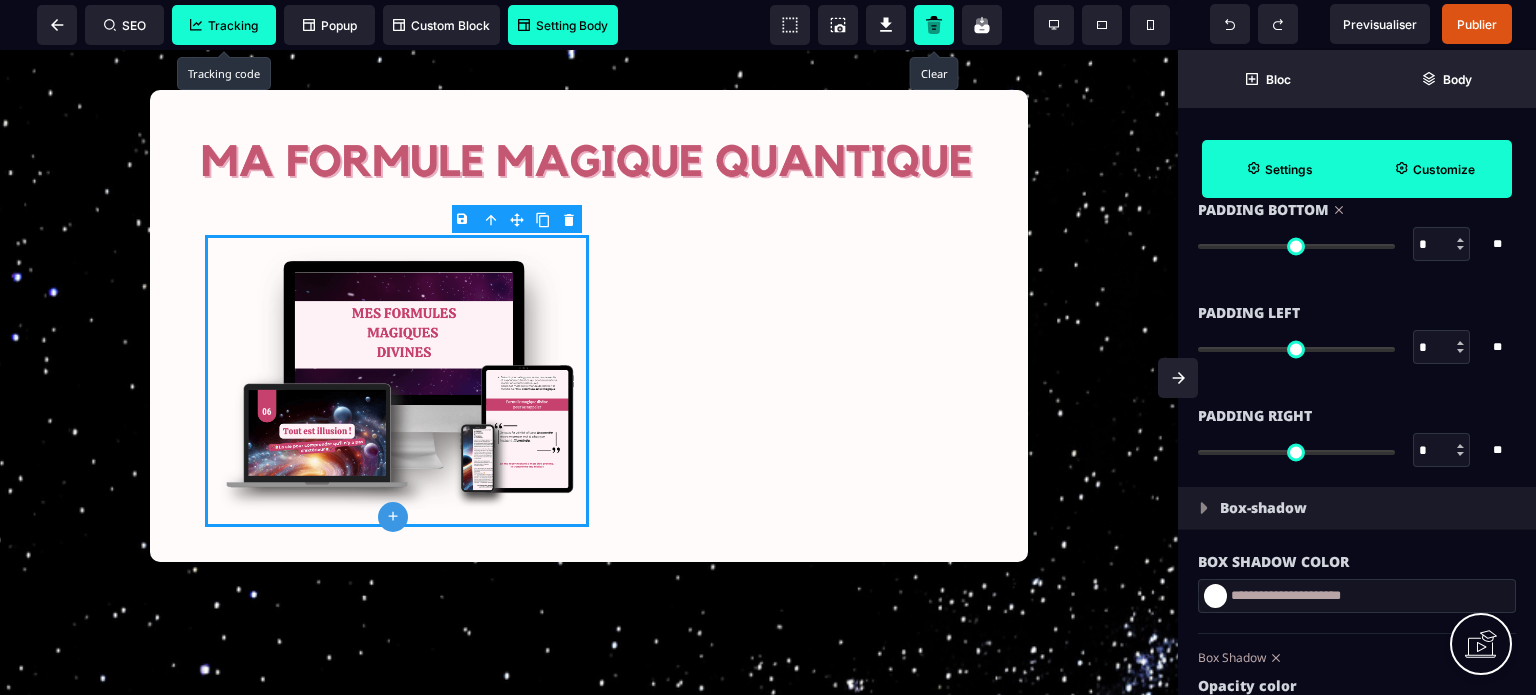 click on "*" at bounding box center [1442, 451] 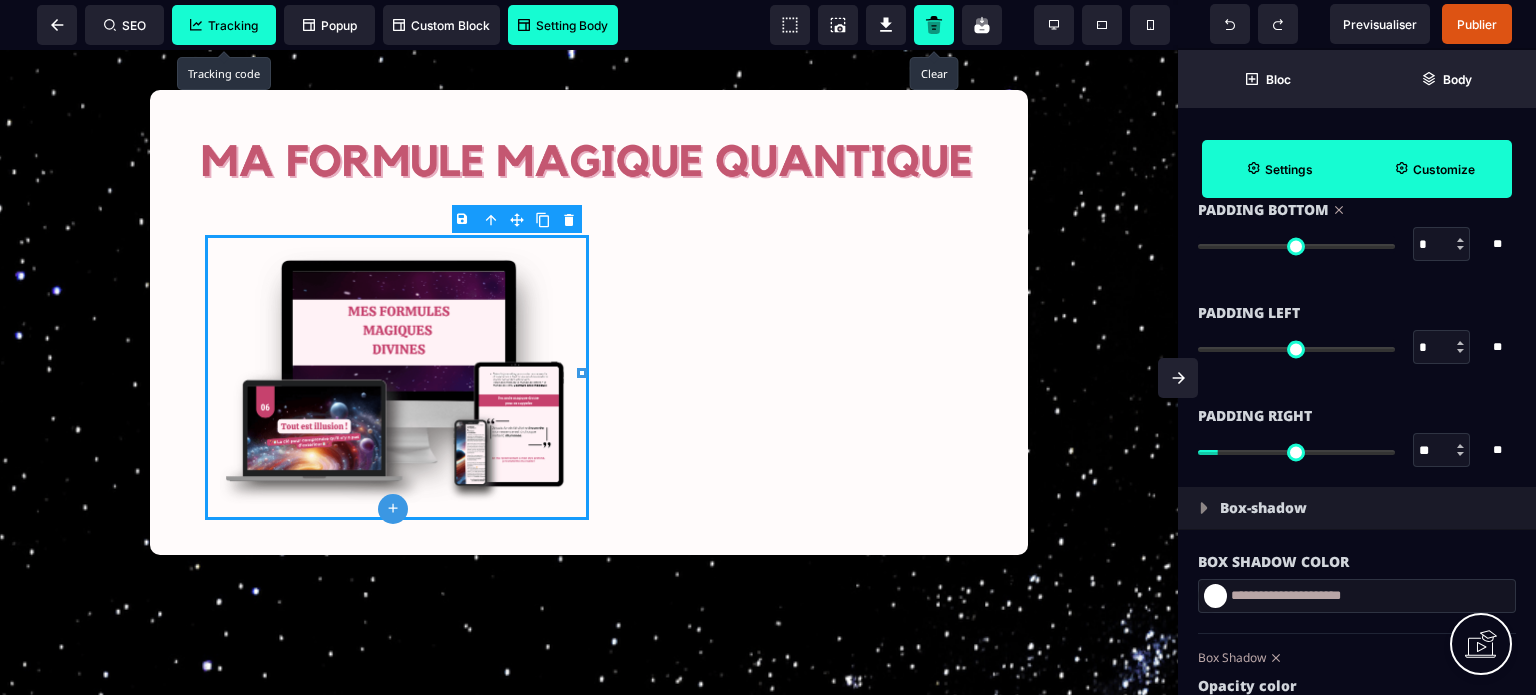 click on "*" at bounding box center (1442, 348) 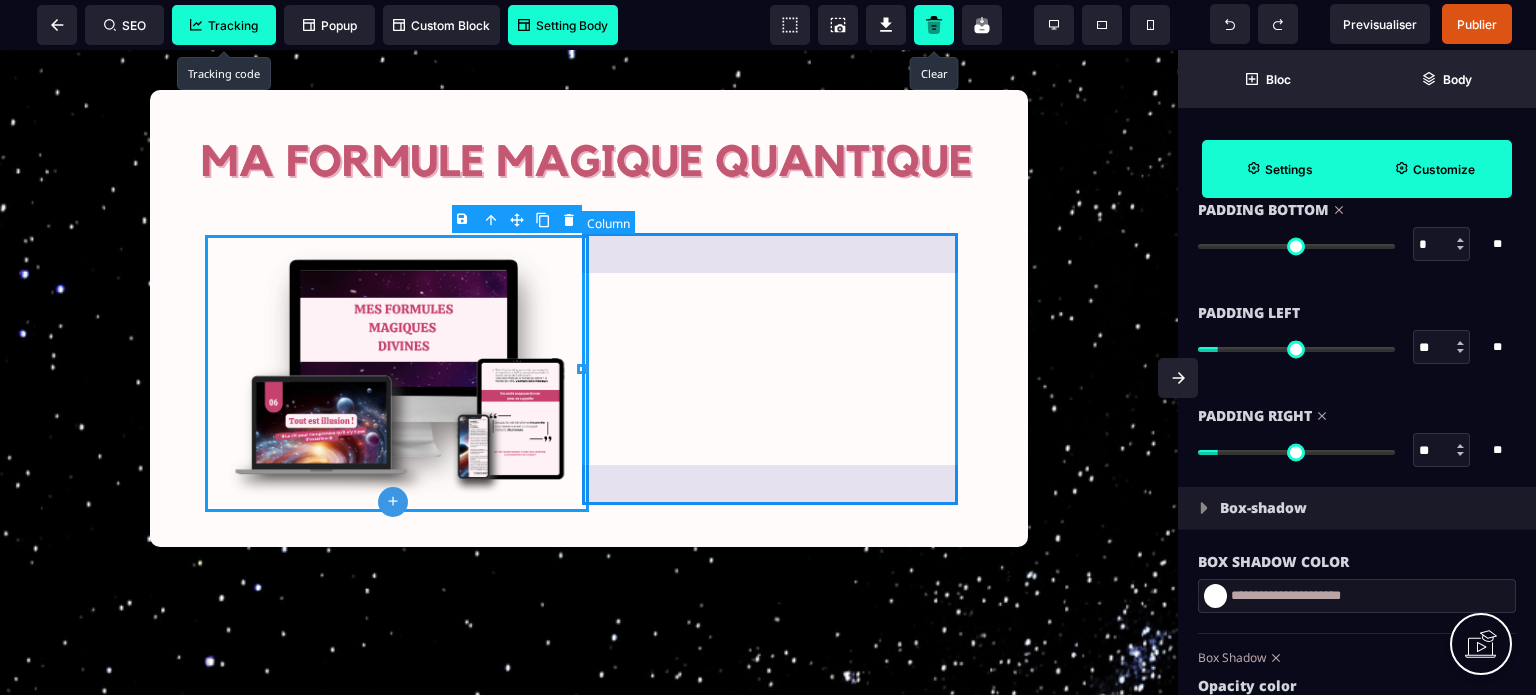 click at bounding box center [781, 373] 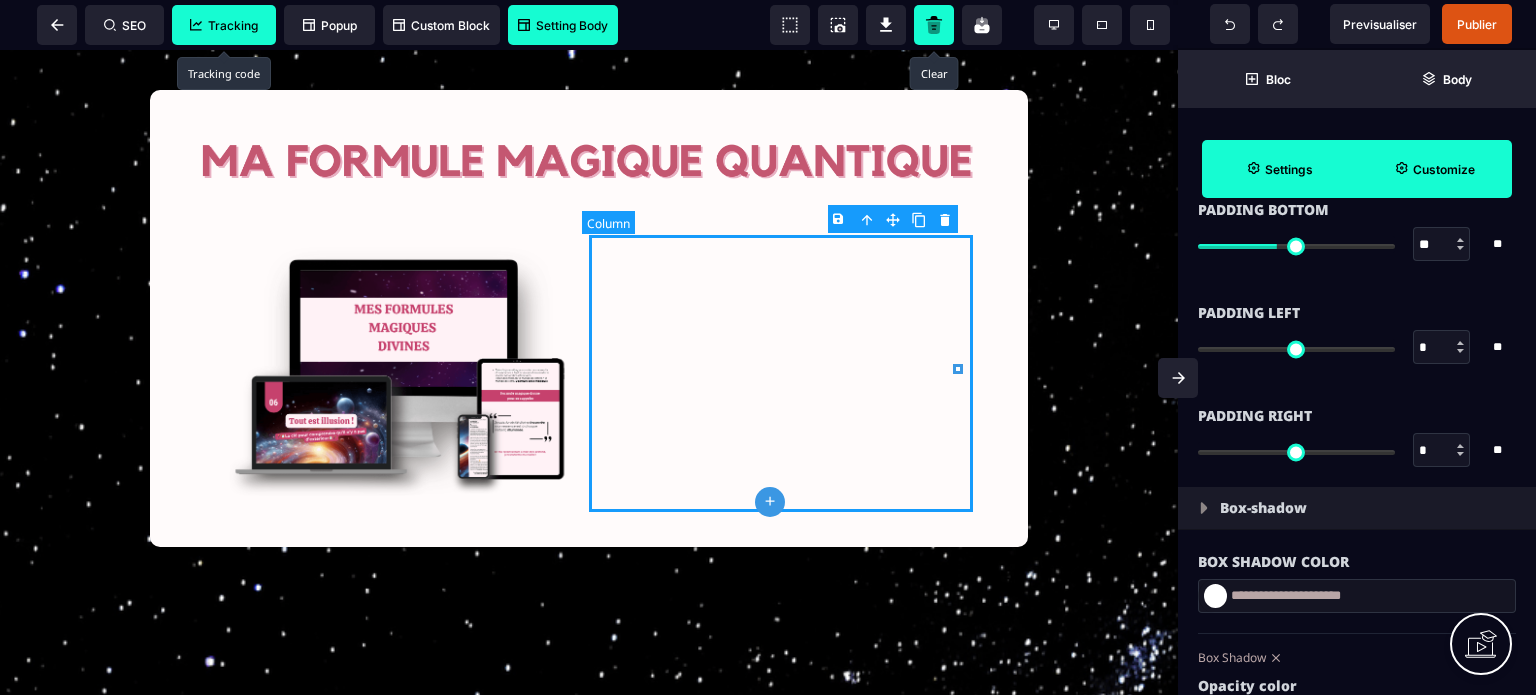 scroll, scrollTop: 0, scrollLeft: 0, axis: both 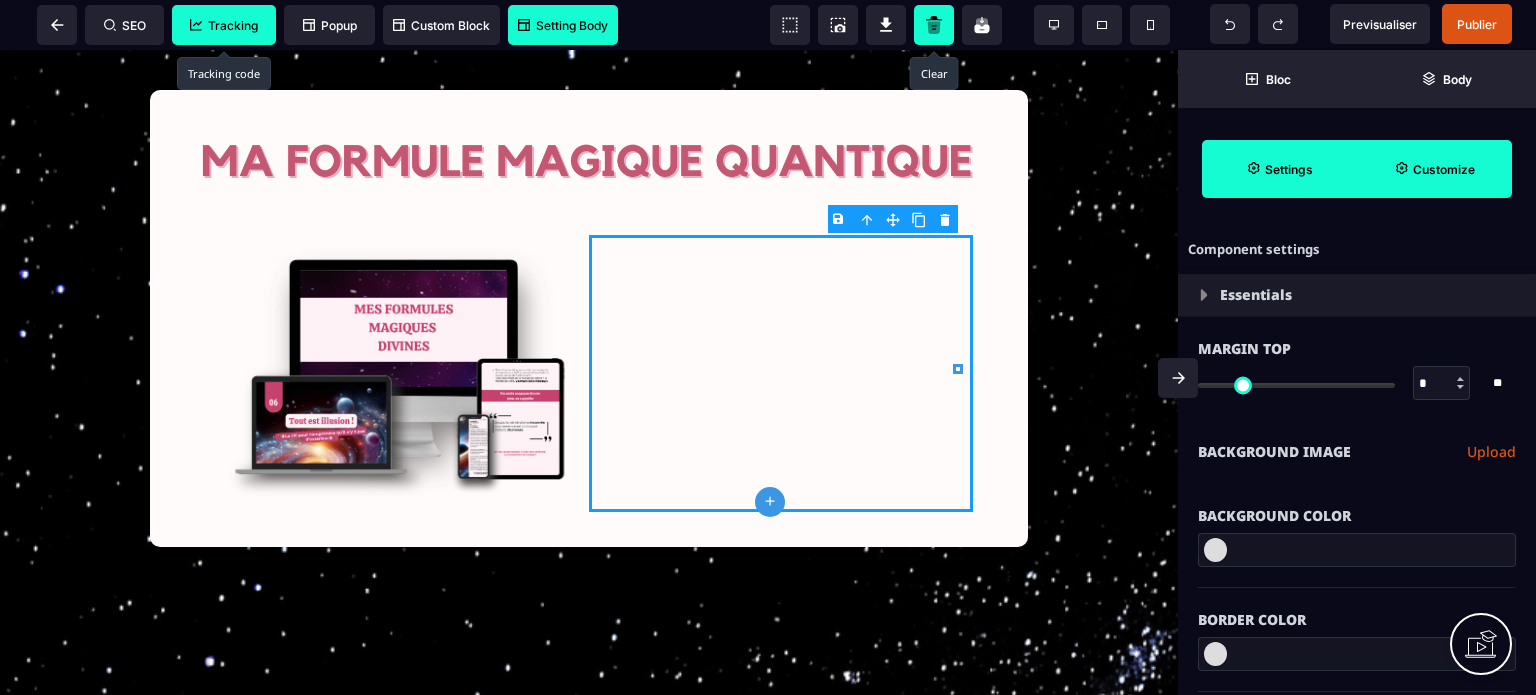 click on "Background Color" at bounding box center [1357, 516] 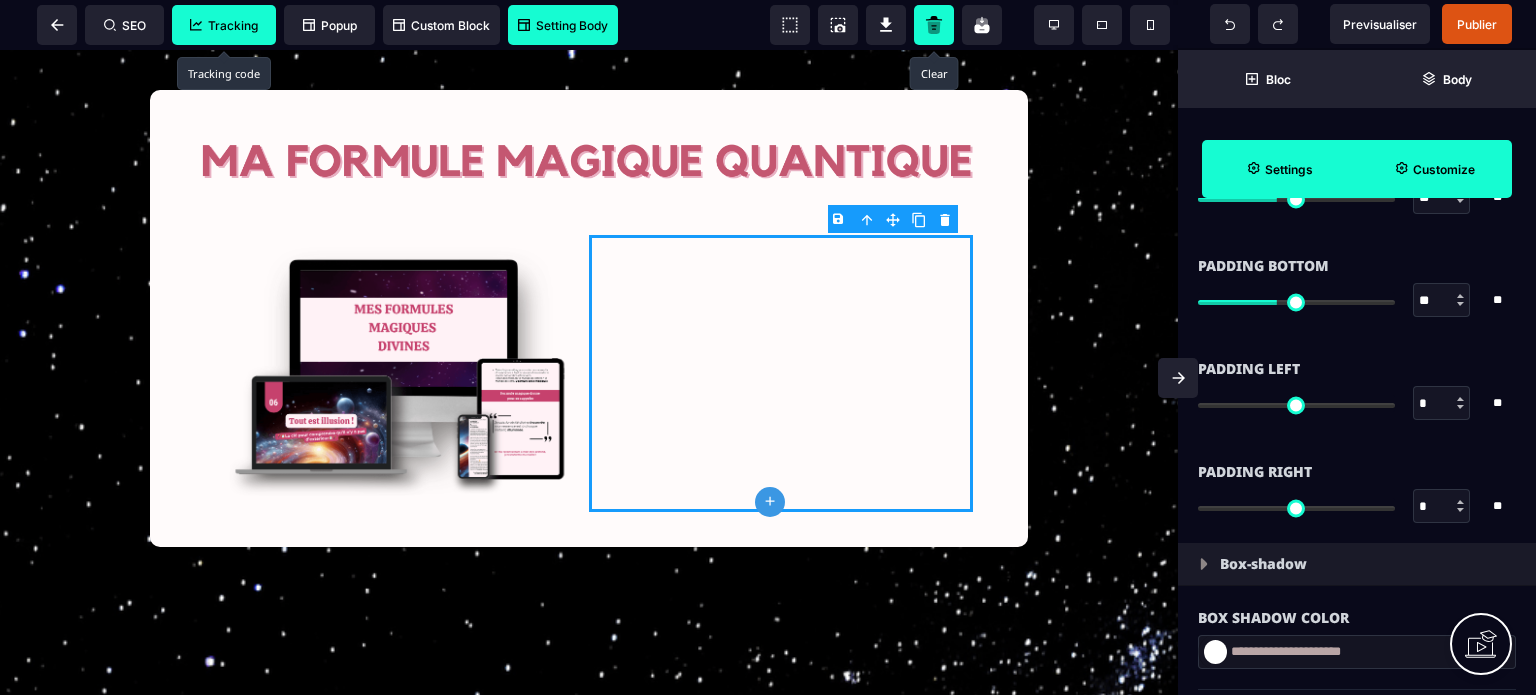 scroll, scrollTop: 1760, scrollLeft: 0, axis: vertical 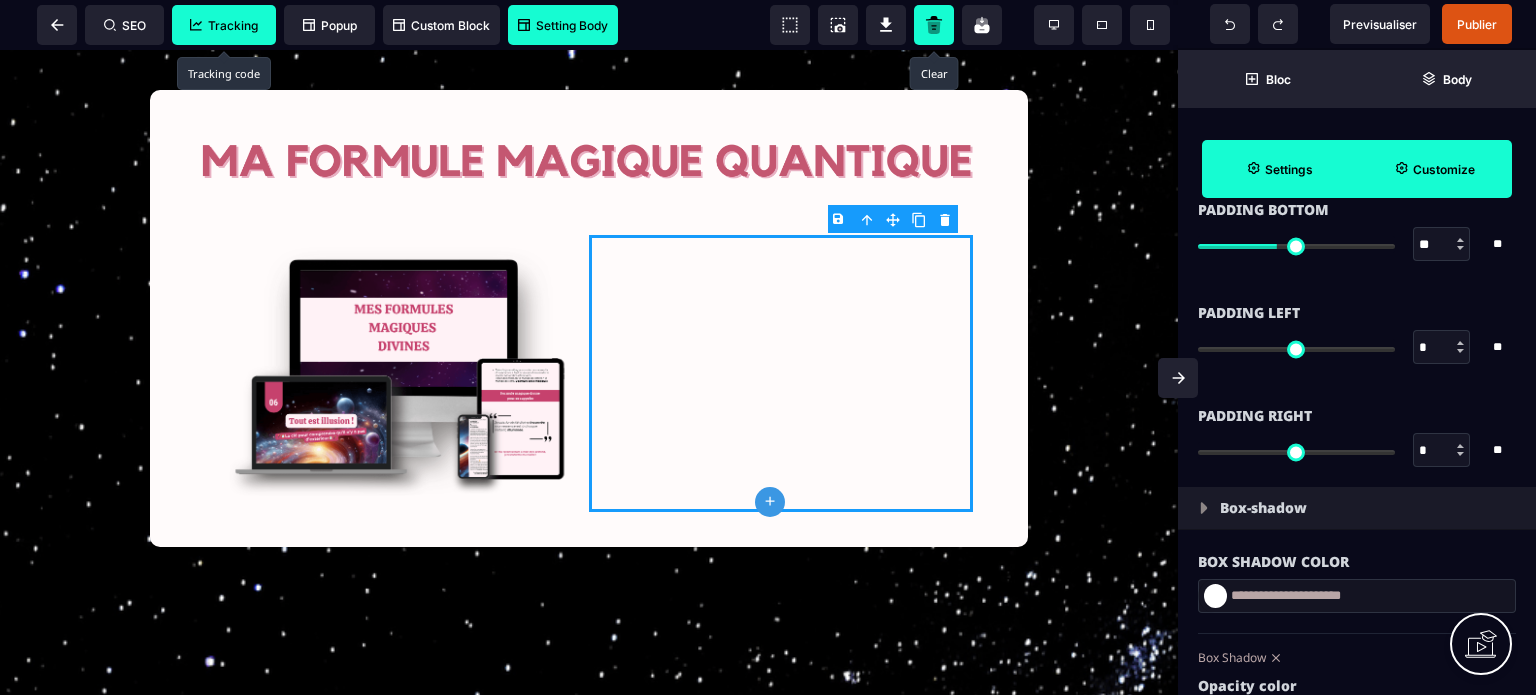 click on "*" at bounding box center (1442, 451) 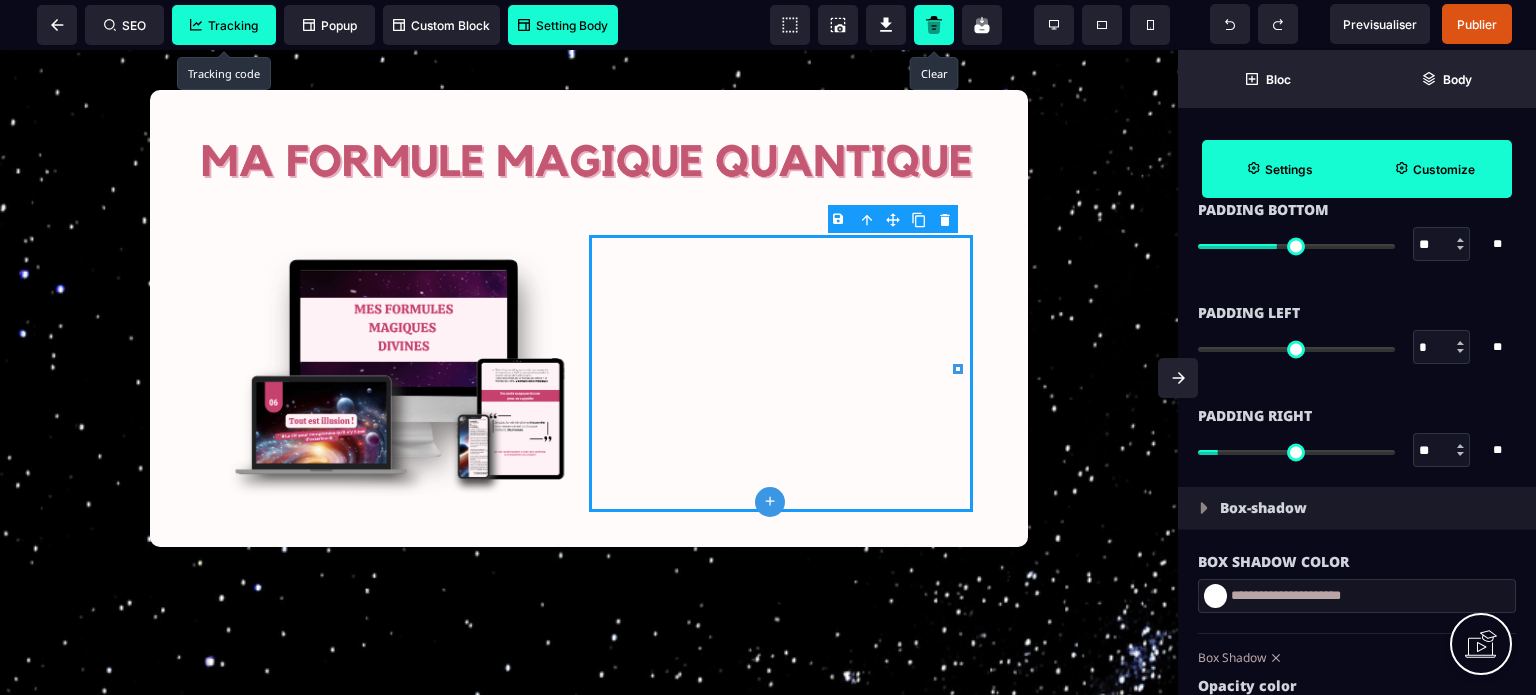 click on "*" at bounding box center [1442, 348] 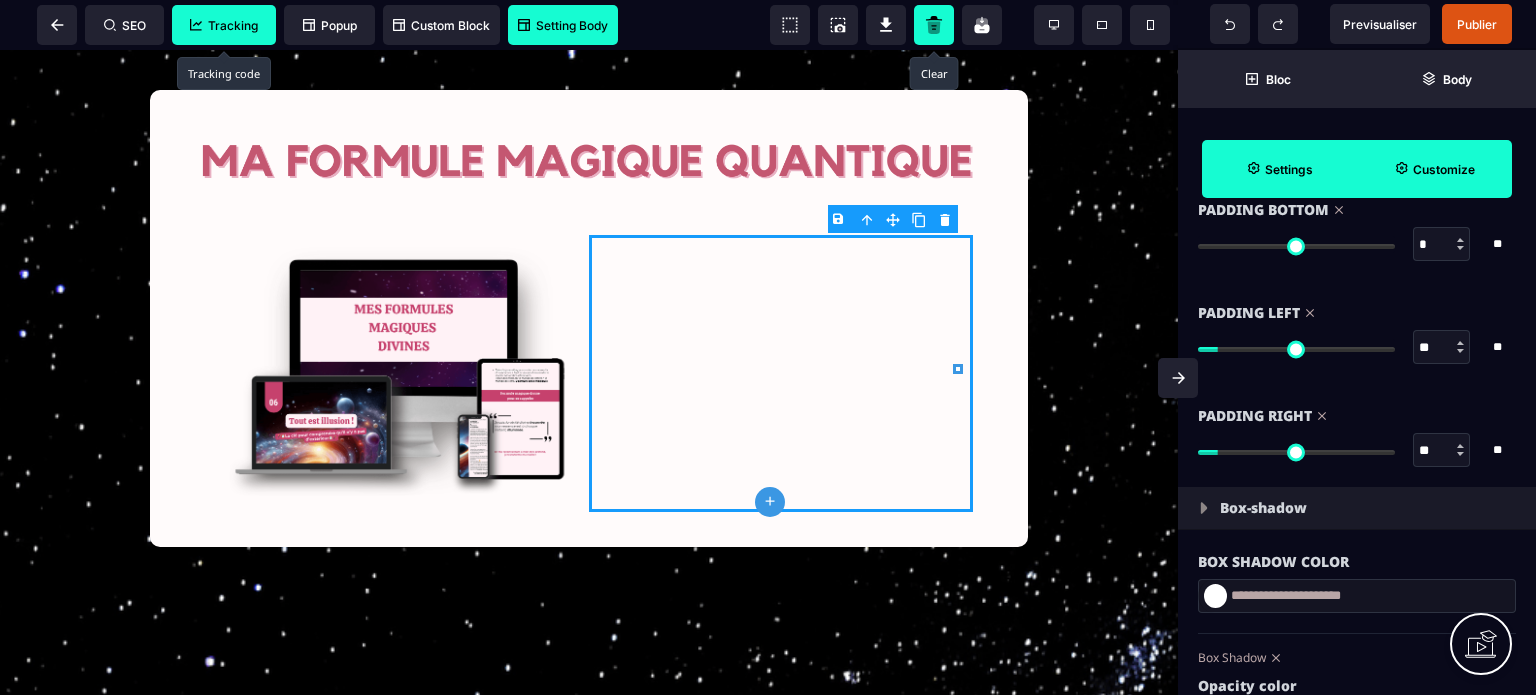 drag, startPoint x: 1273, startPoint y: 240, endPoint x: 1131, endPoint y: 263, distance: 143.85062 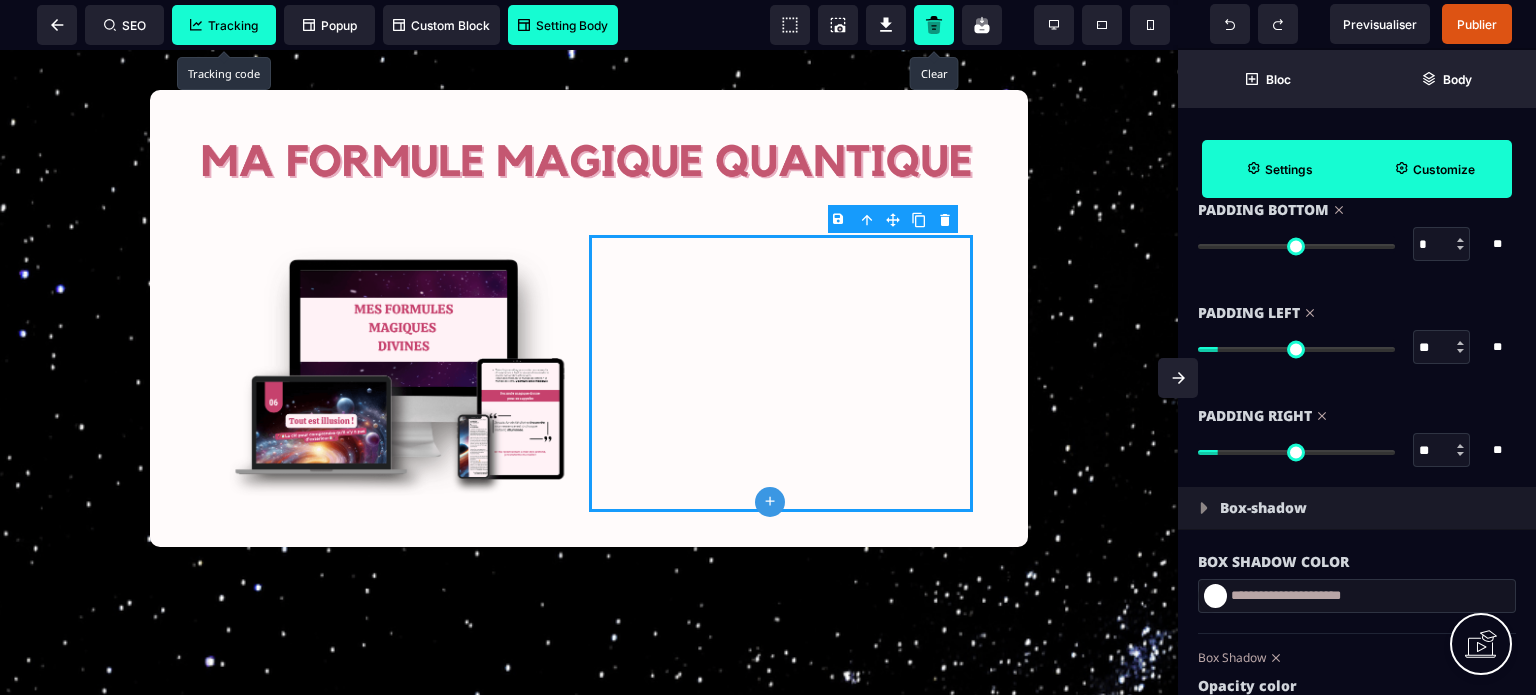click on "Padding Left
**
*
**
All" at bounding box center [1357, 332] 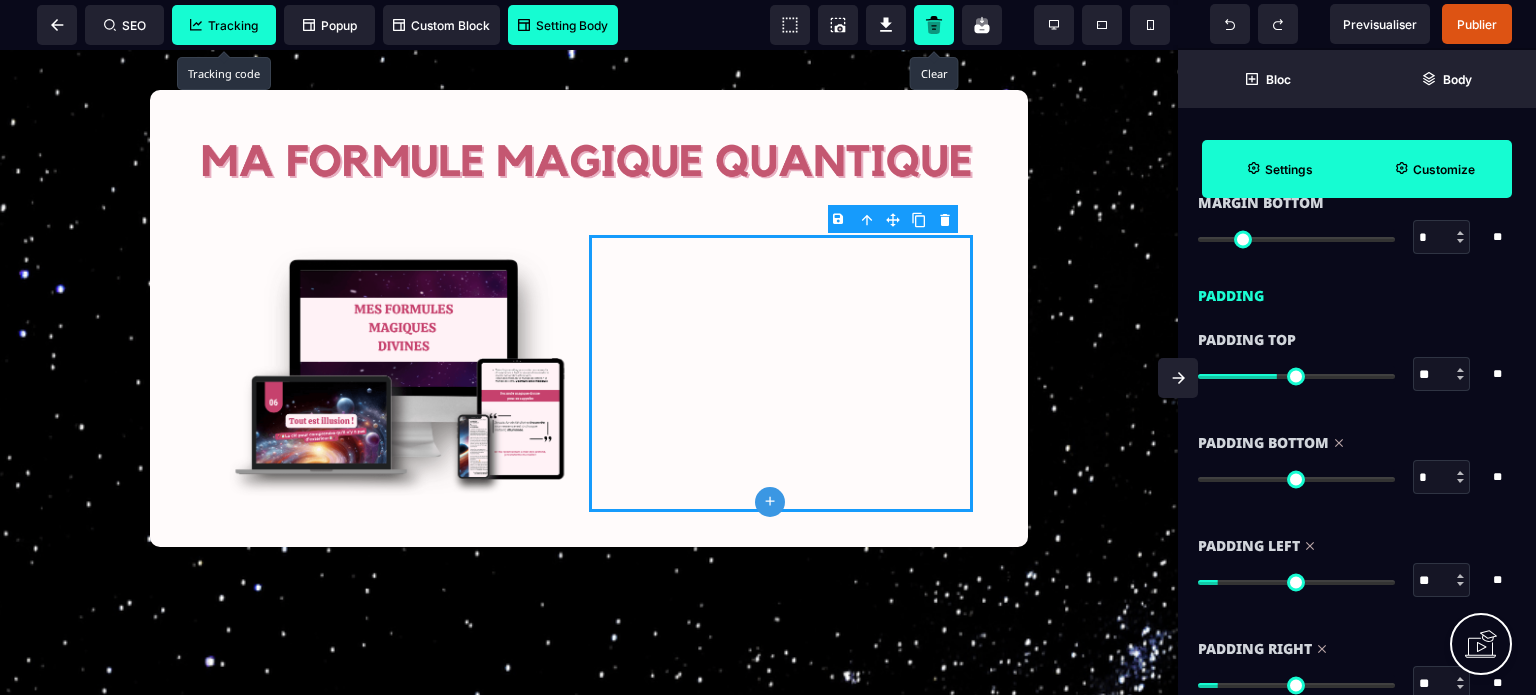 scroll, scrollTop: 1520, scrollLeft: 0, axis: vertical 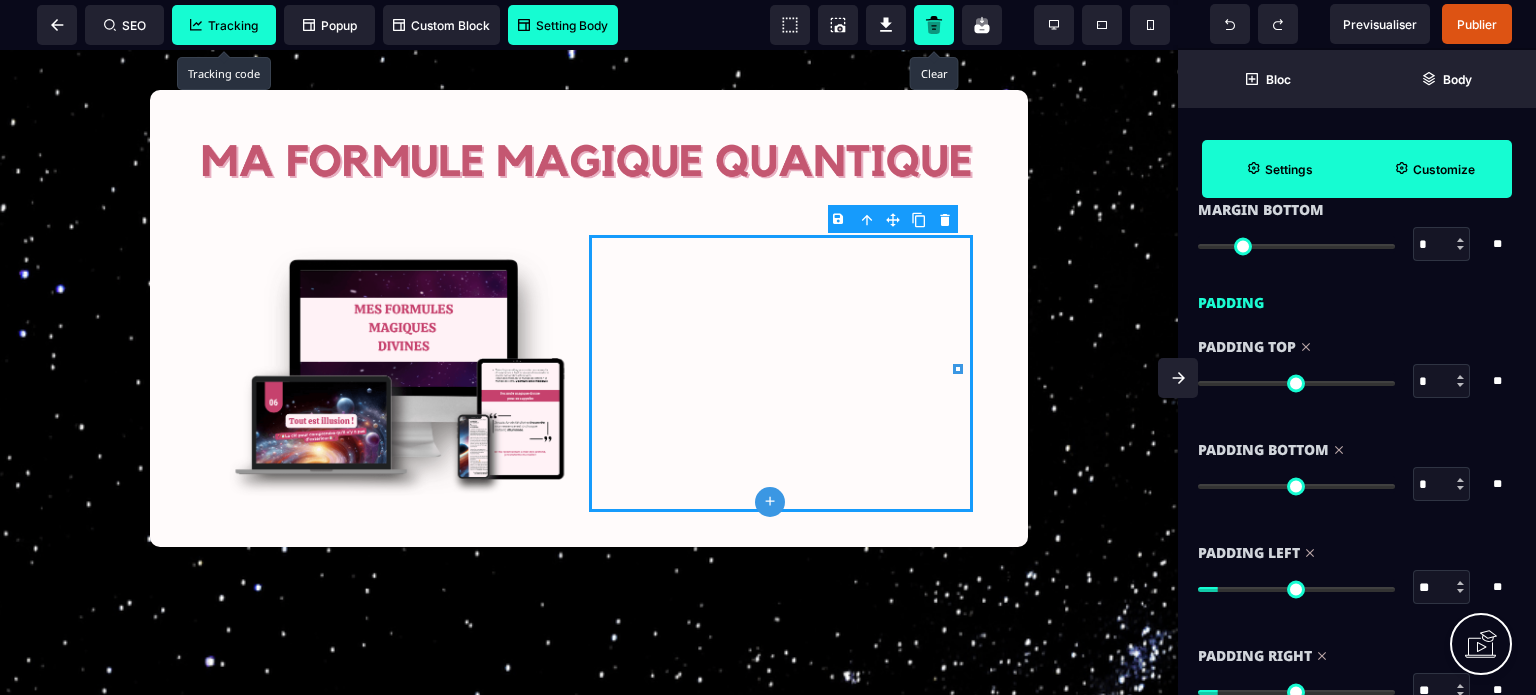 drag, startPoint x: 1272, startPoint y: 382, endPoint x: 1052, endPoint y: 387, distance: 220.05681 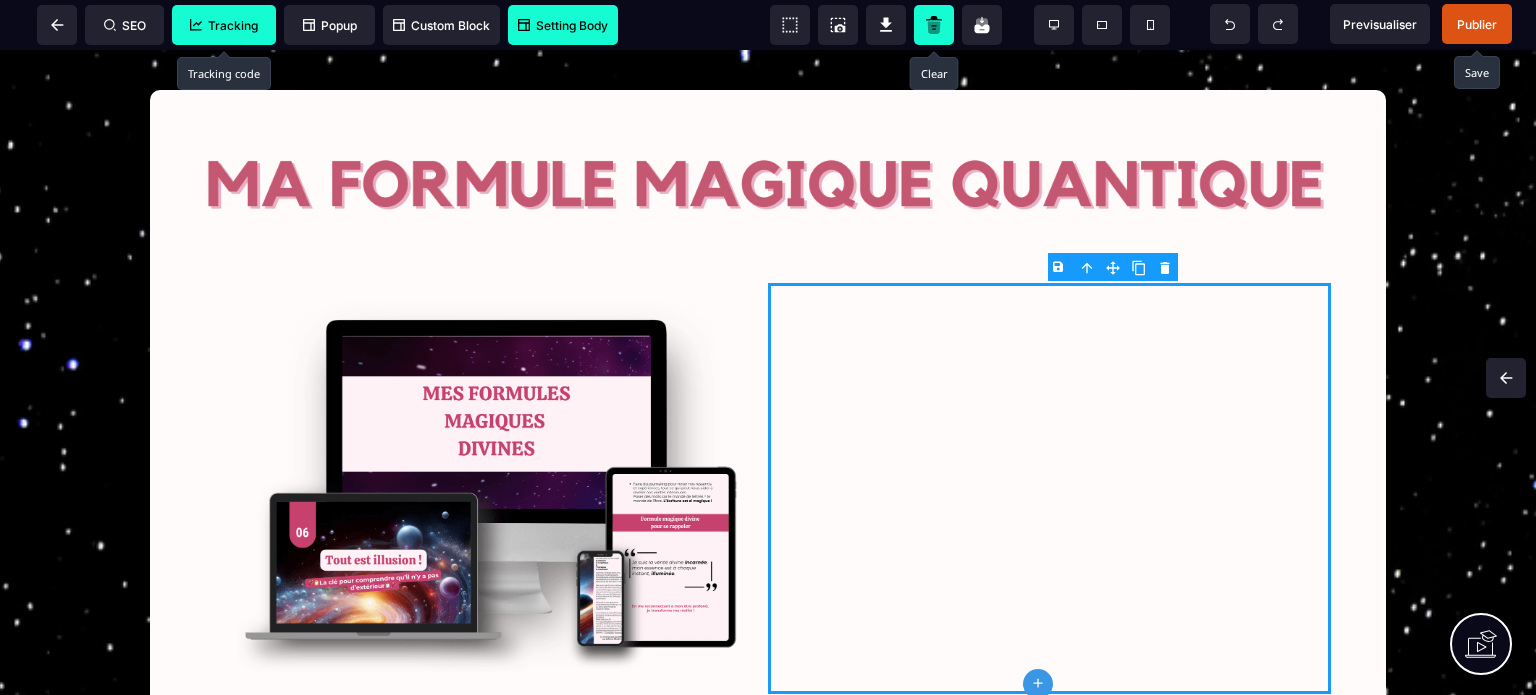 click on "Publier" at bounding box center (1477, 24) 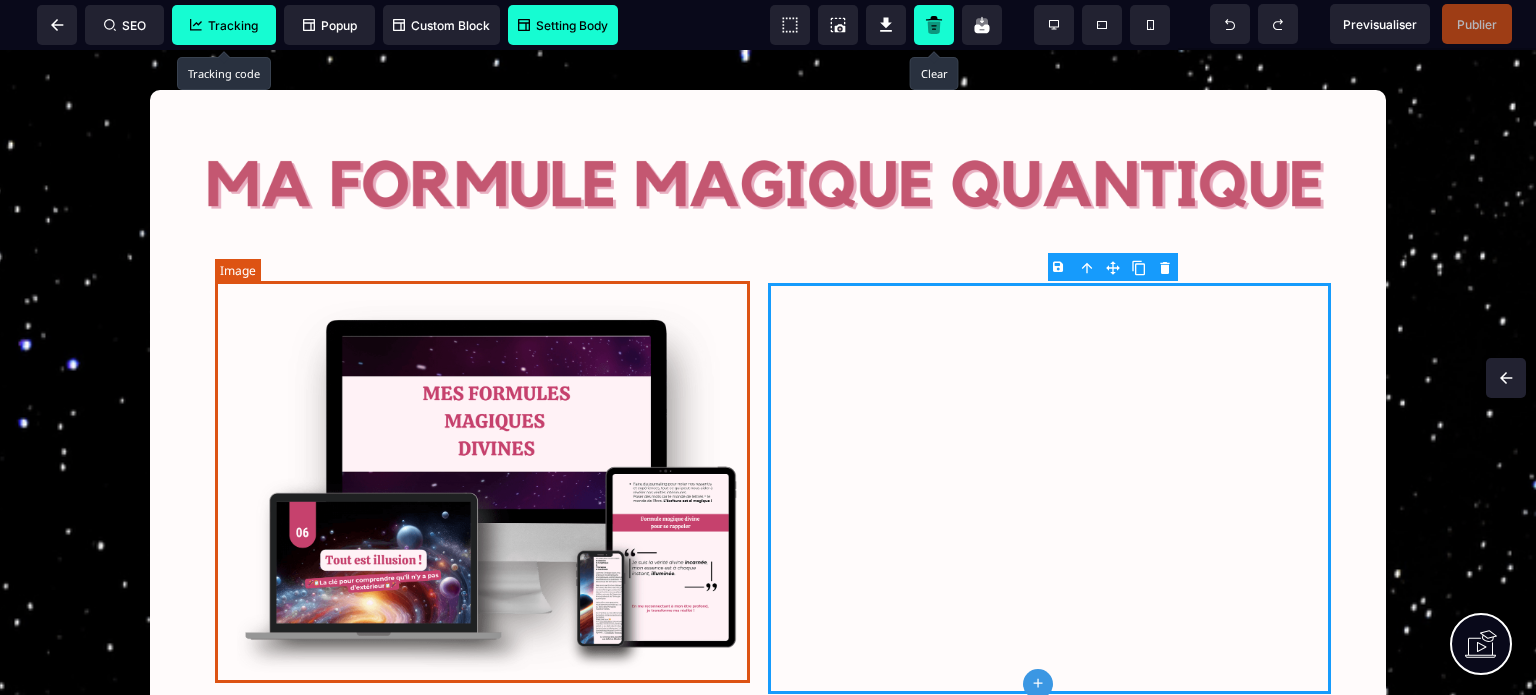 click at bounding box center [486, 486] 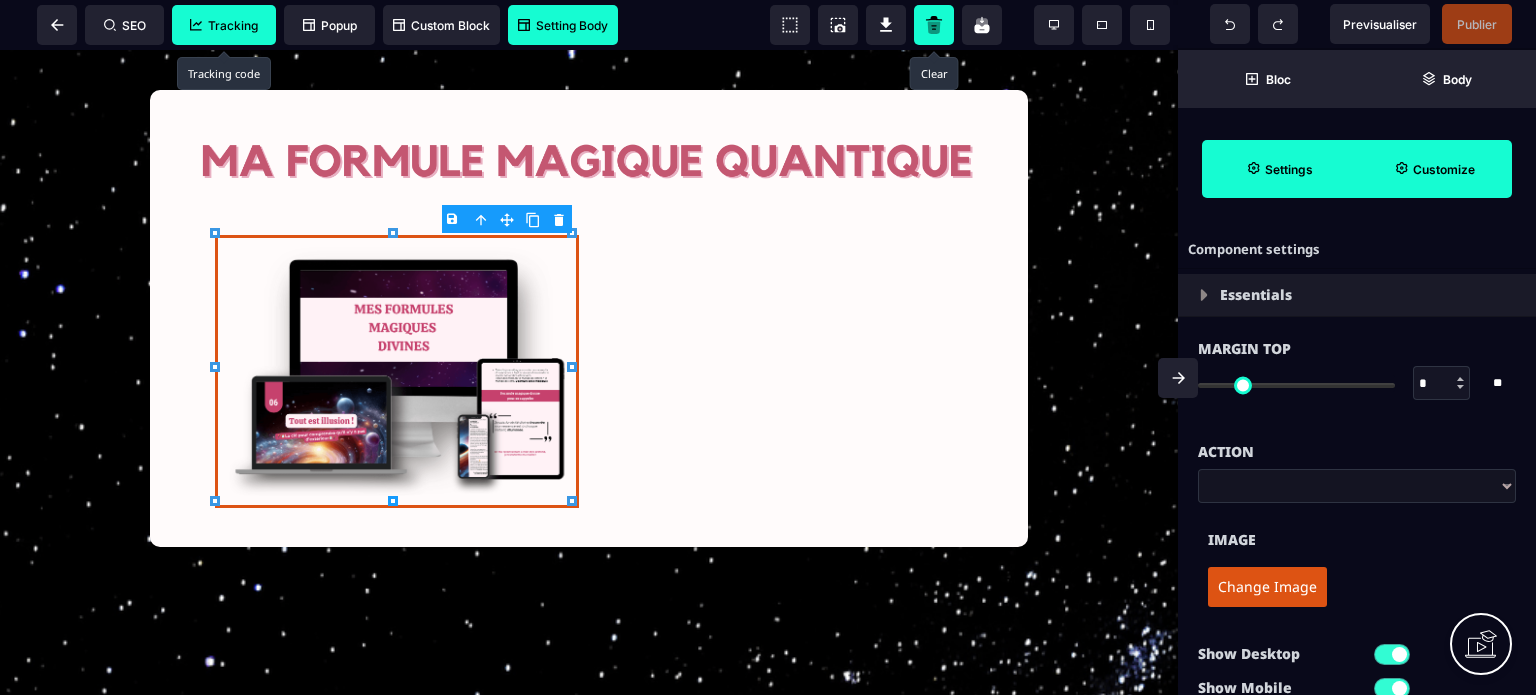click on "Change Image" at bounding box center (1357, 587) 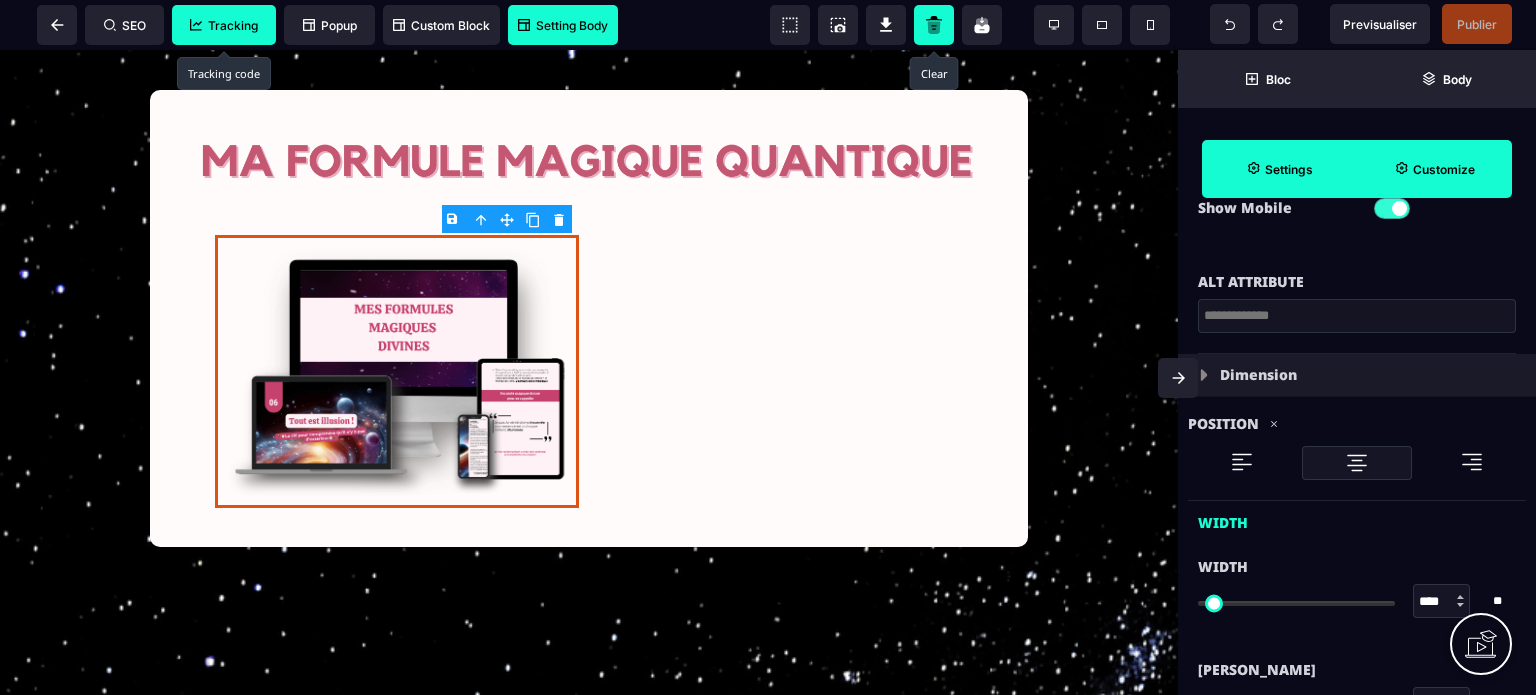 scroll, scrollTop: 520, scrollLeft: 0, axis: vertical 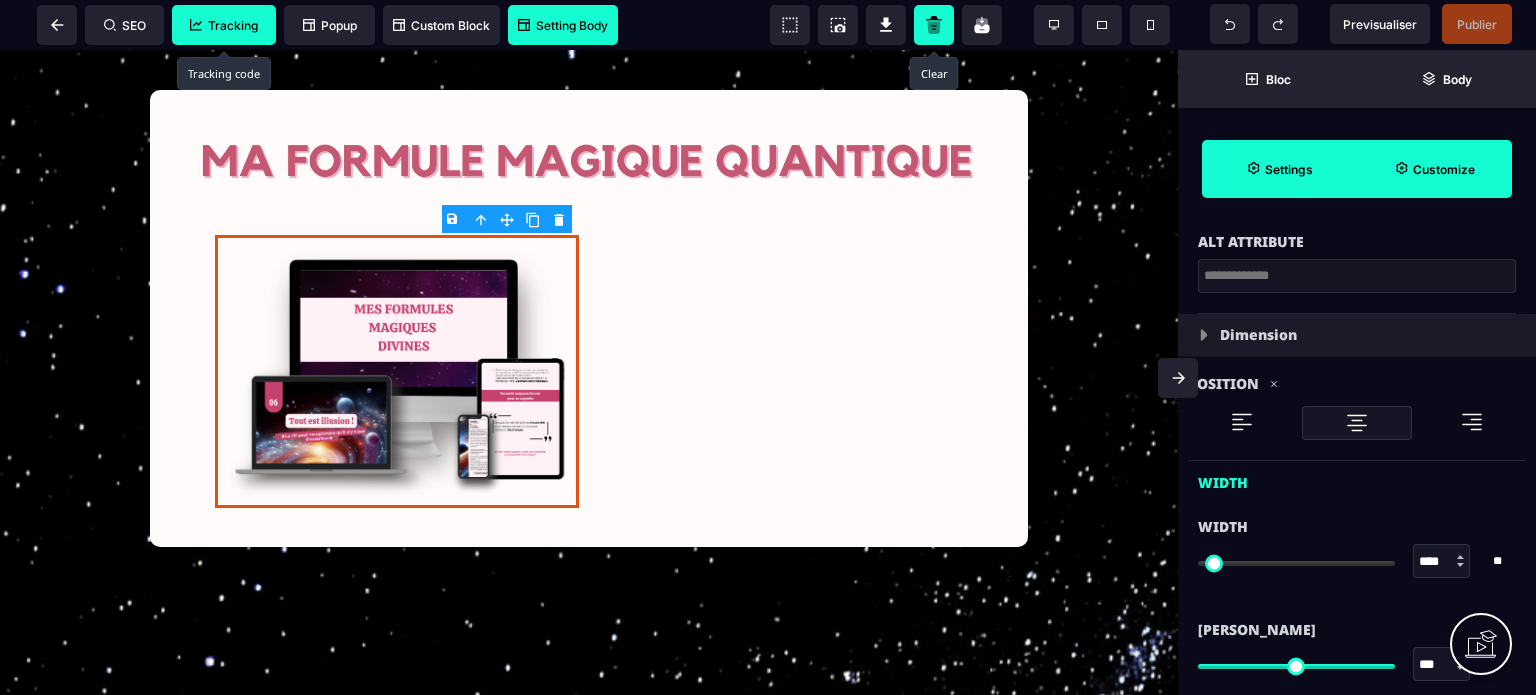 click on "****" at bounding box center [1442, 562] 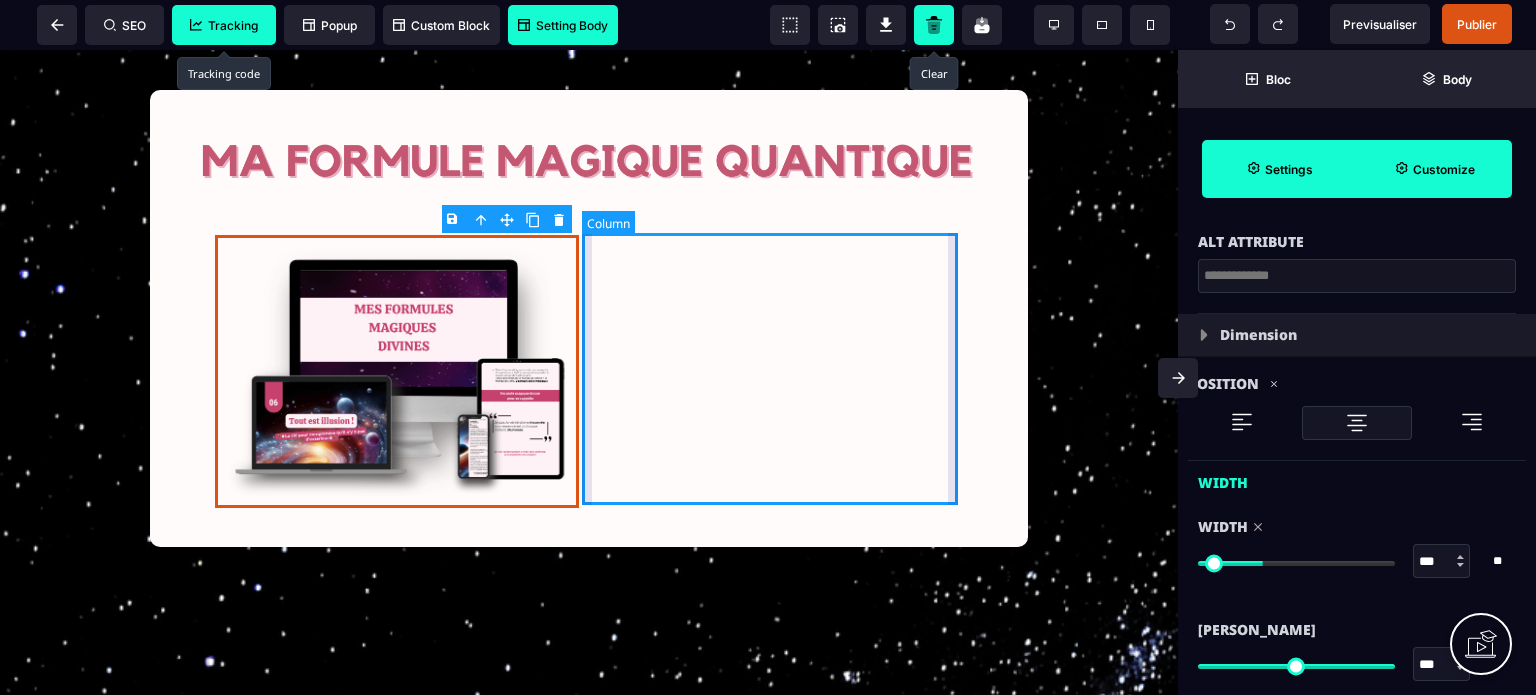click at bounding box center (781, 373) 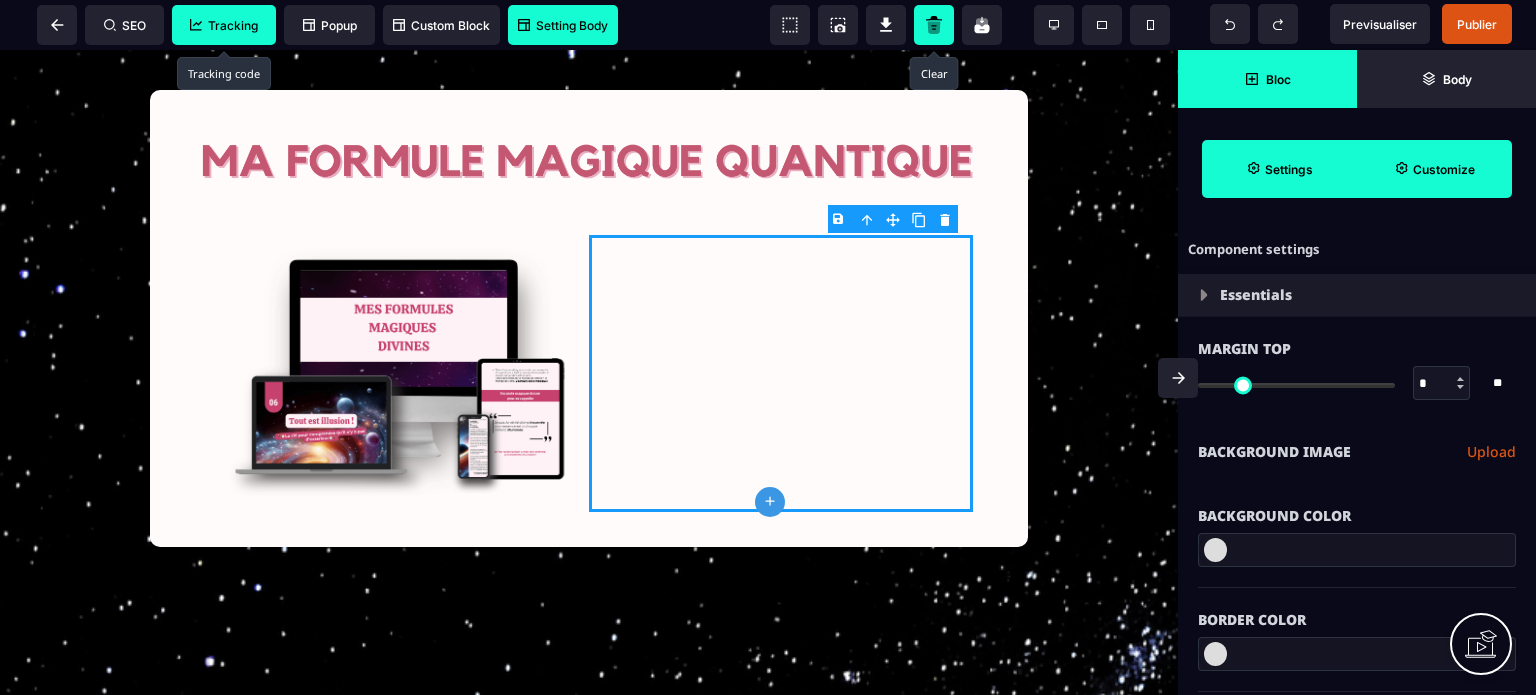 click on "Bloc" at bounding box center (1278, 79) 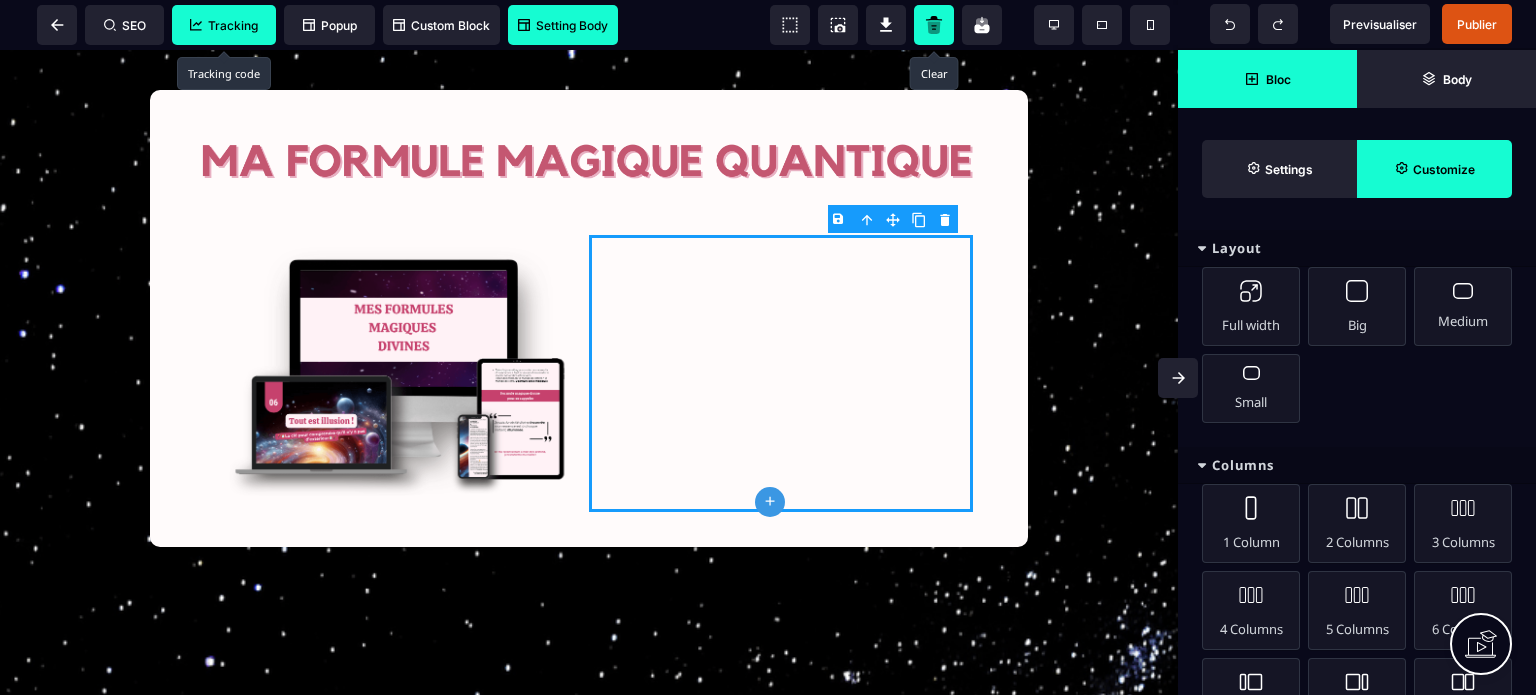 click on "Columns" at bounding box center (1357, 465) 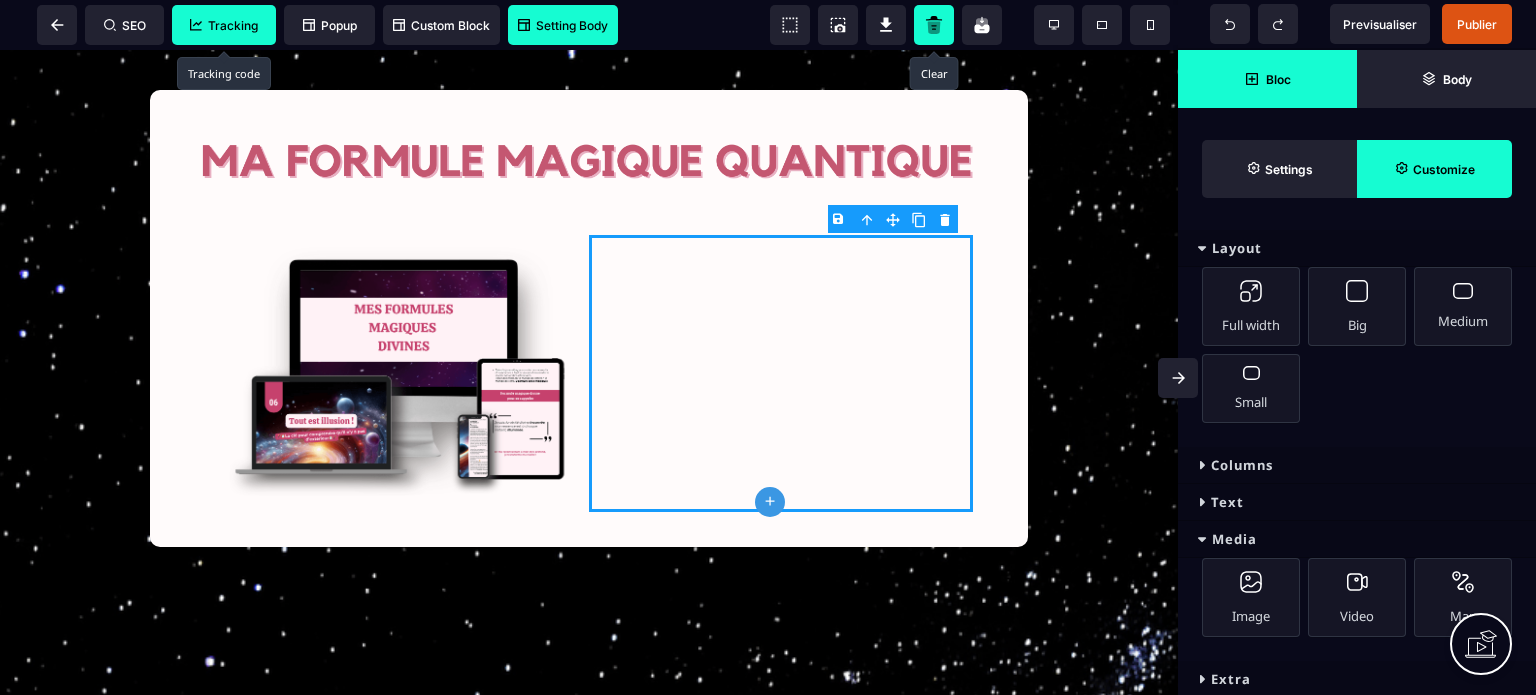 click on "Text" at bounding box center (1357, 502) 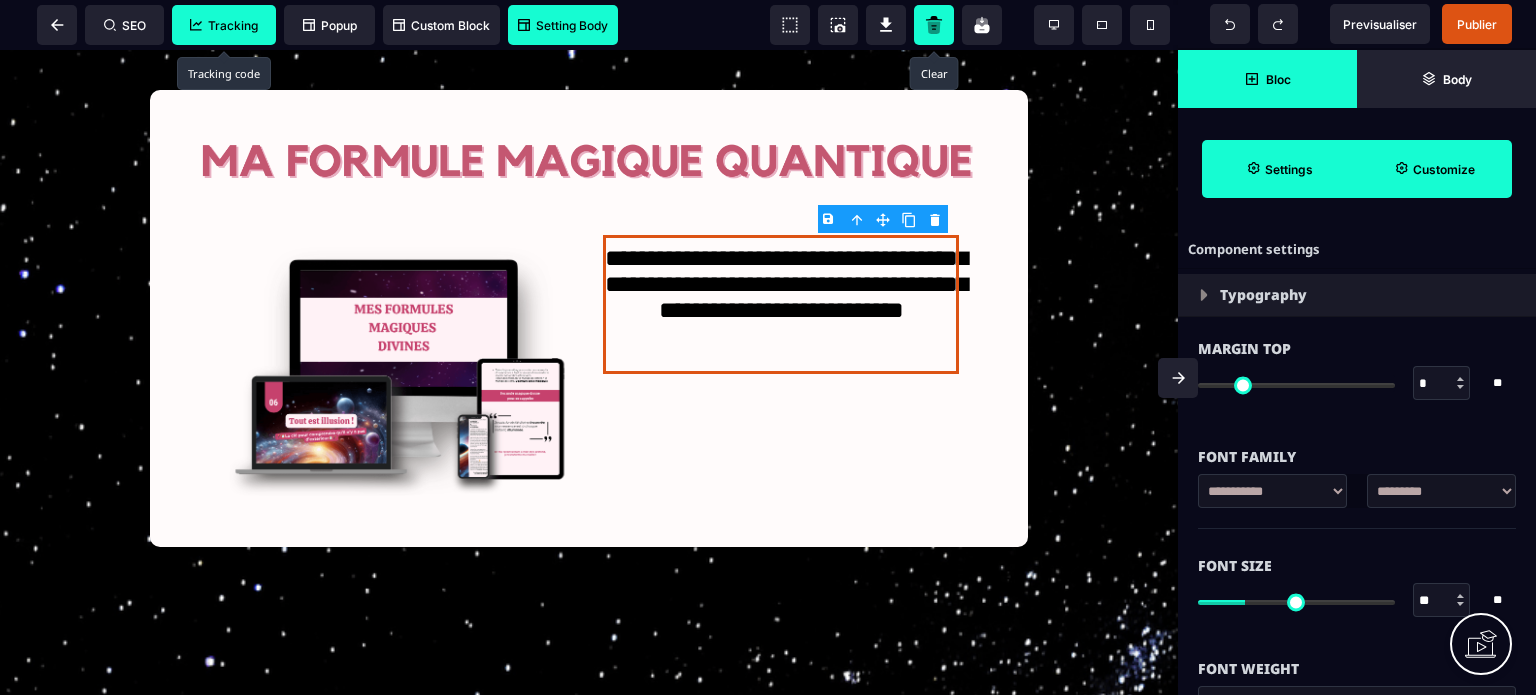 click on "**********" at bounding box center [1441, 491] 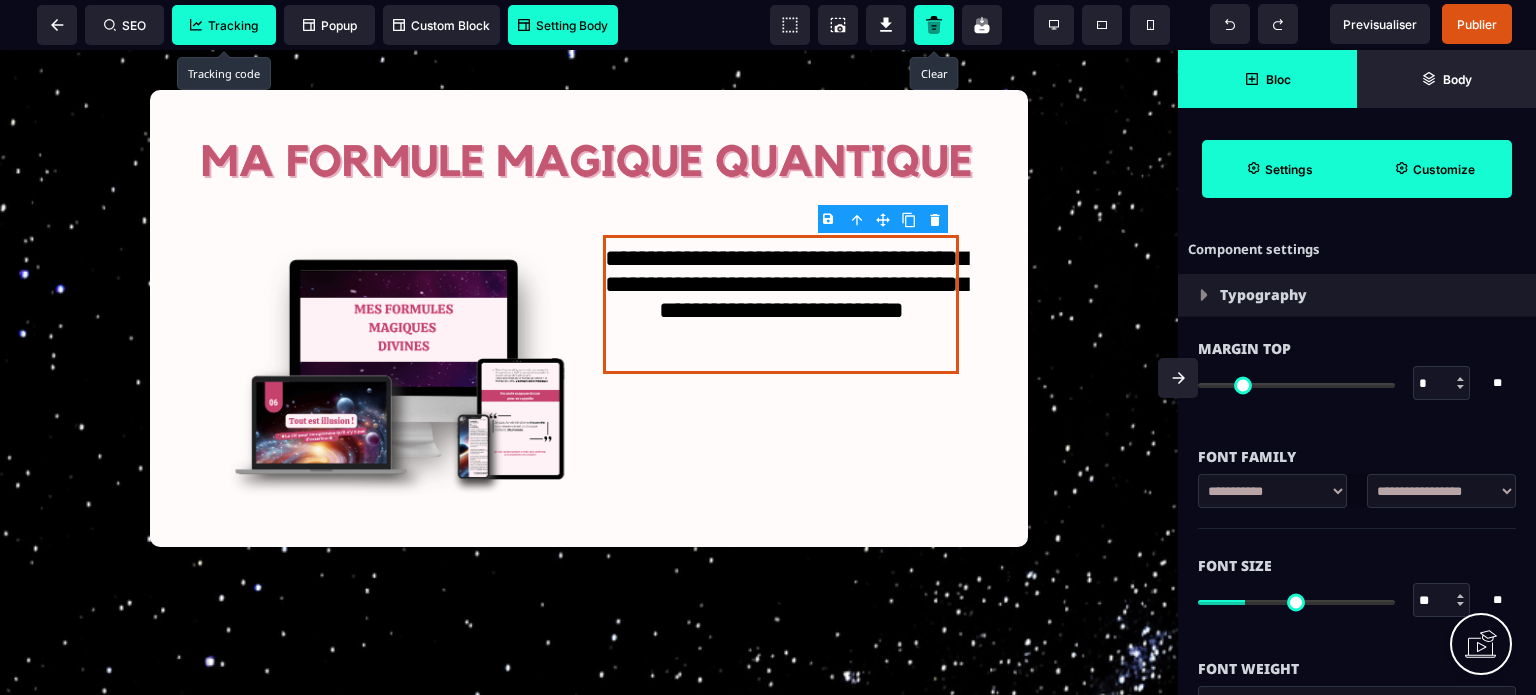 click on "**********" at bounding box center [1441, 491] 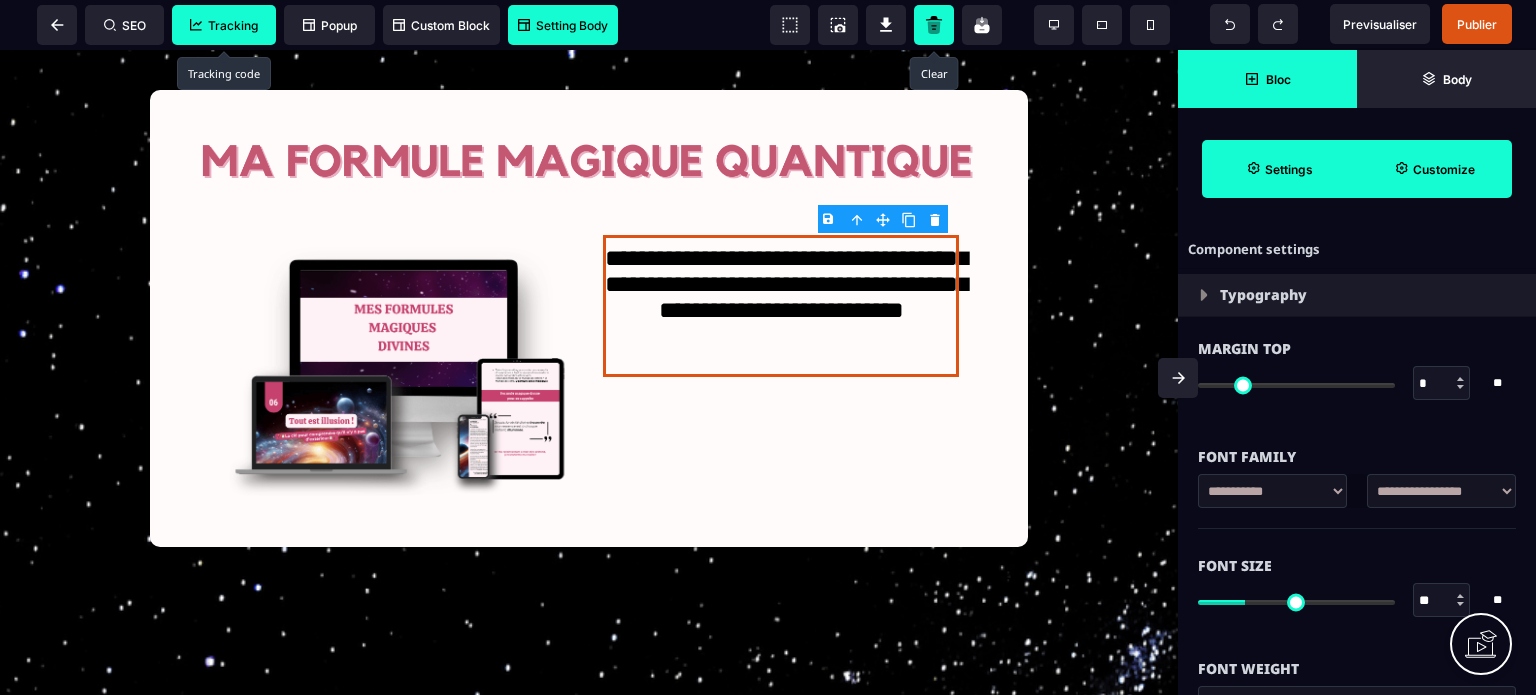 click on "**********" at bounding box center (1441, 491) 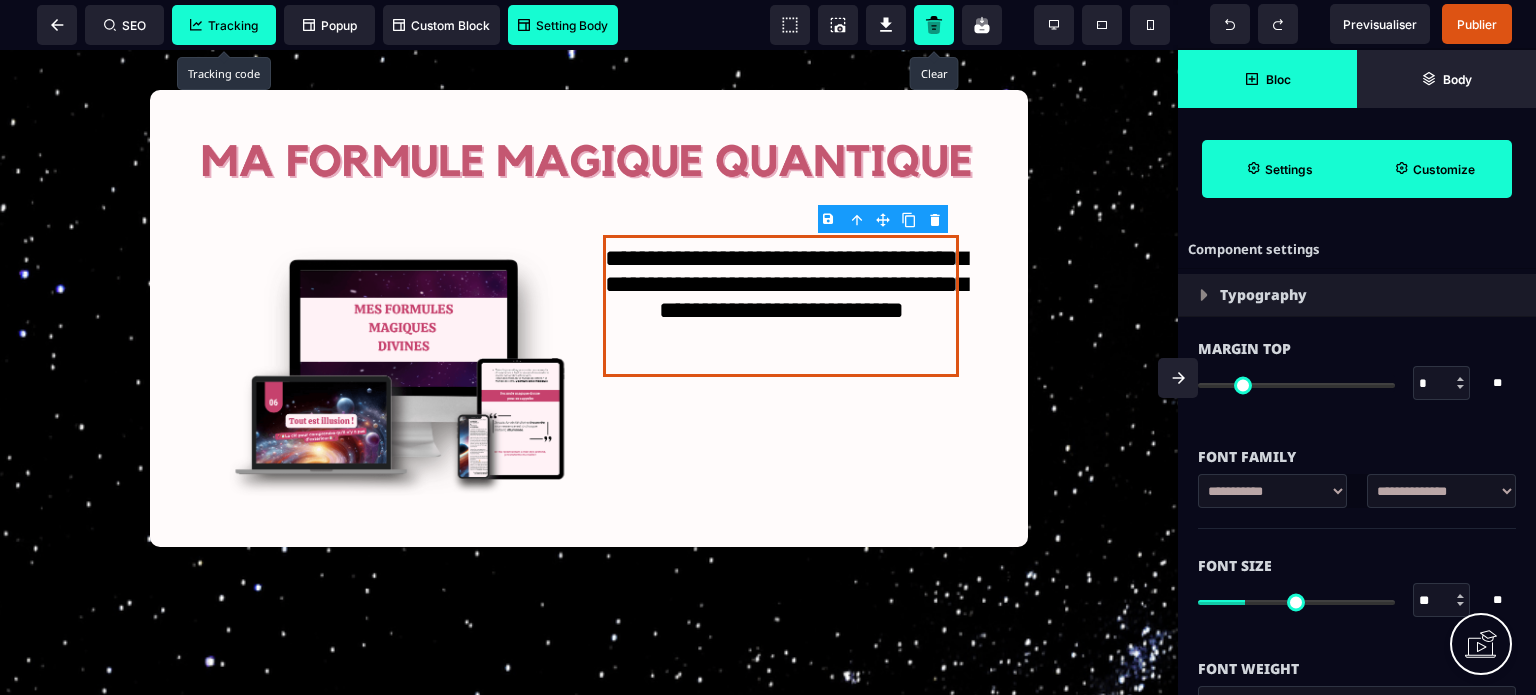 click on "**********" at bounding box center (1441, 491) 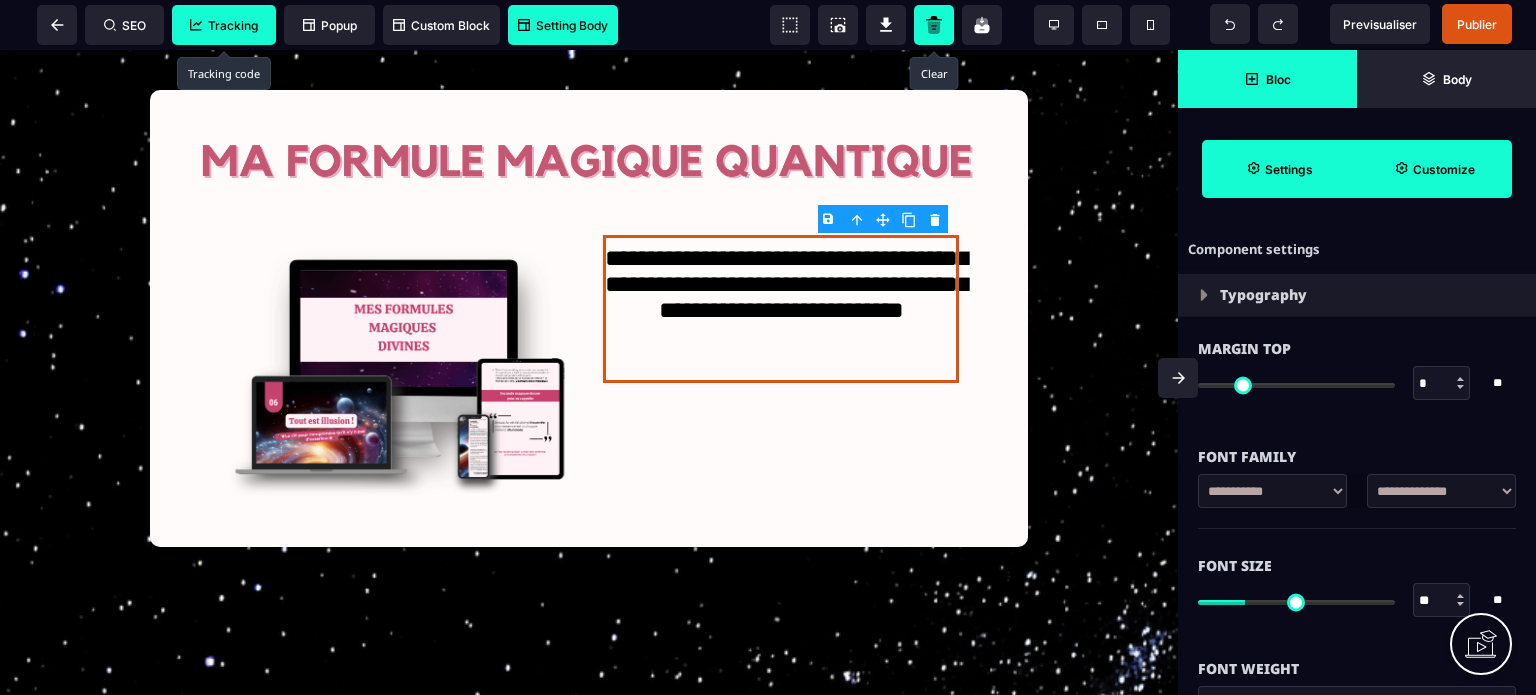 click on "Font Size
**
*
**
All" at bounding box center [1357, 585] 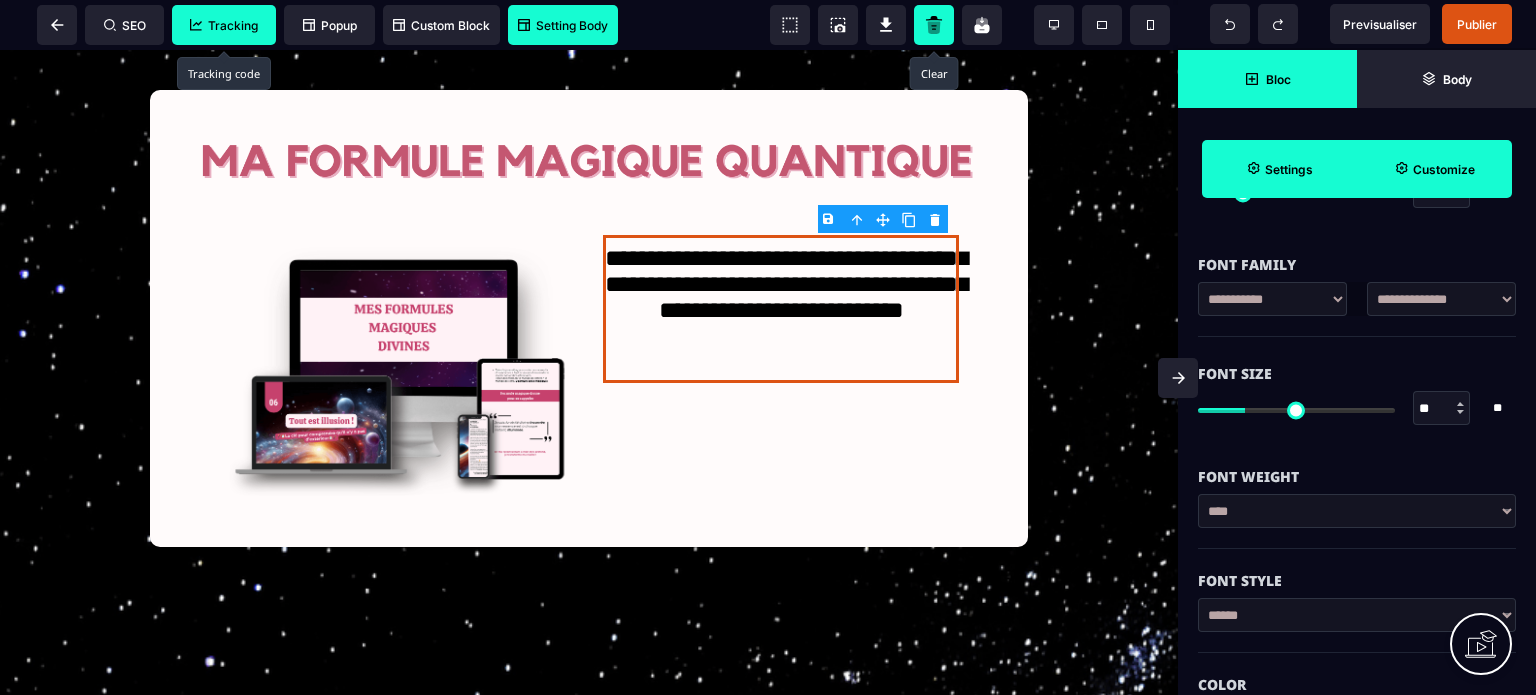 scroll, scrollTop: 200, scrollLeft: 0, axis: vertical 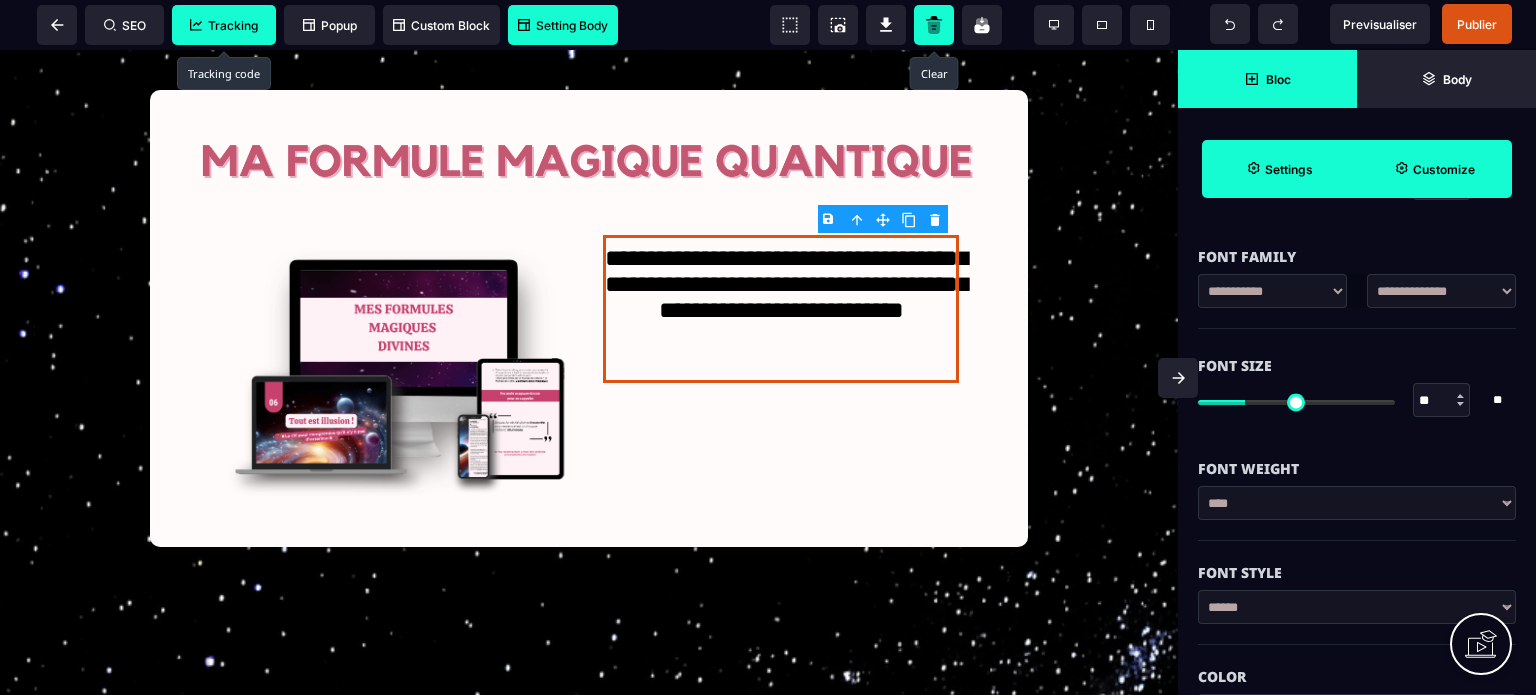 click on "**********" at bounding box center [1357, 503] 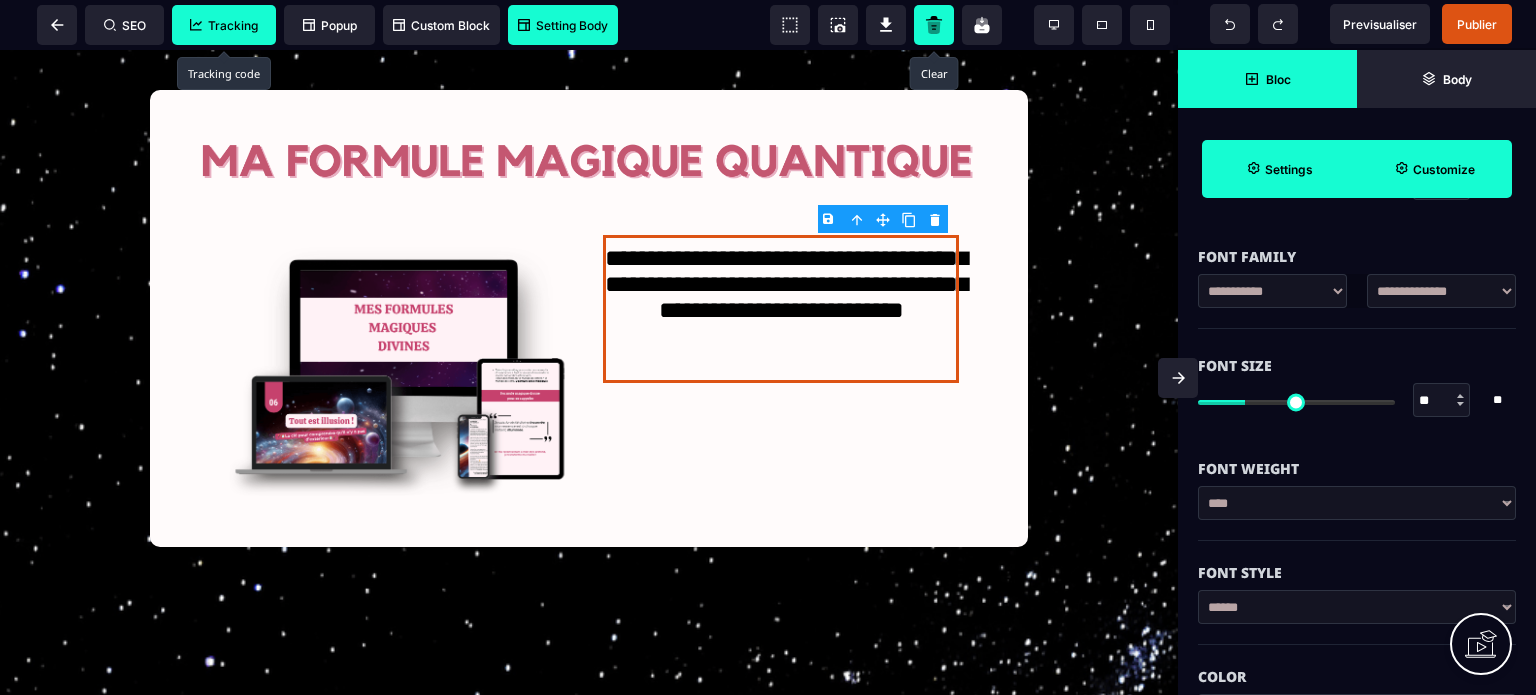 click on "**********" at bounding box center [1357, 503] 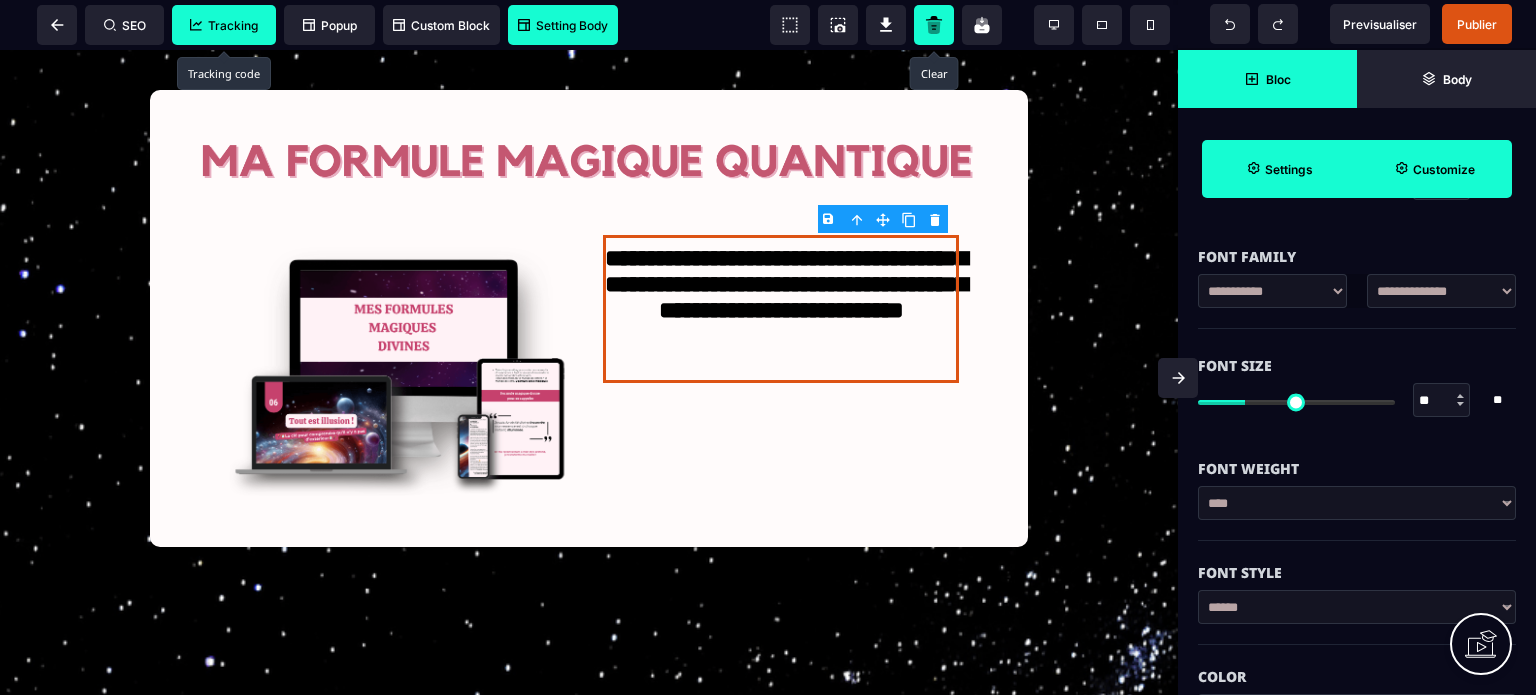 click on "Font Size" at bounding box center (1357, 366) 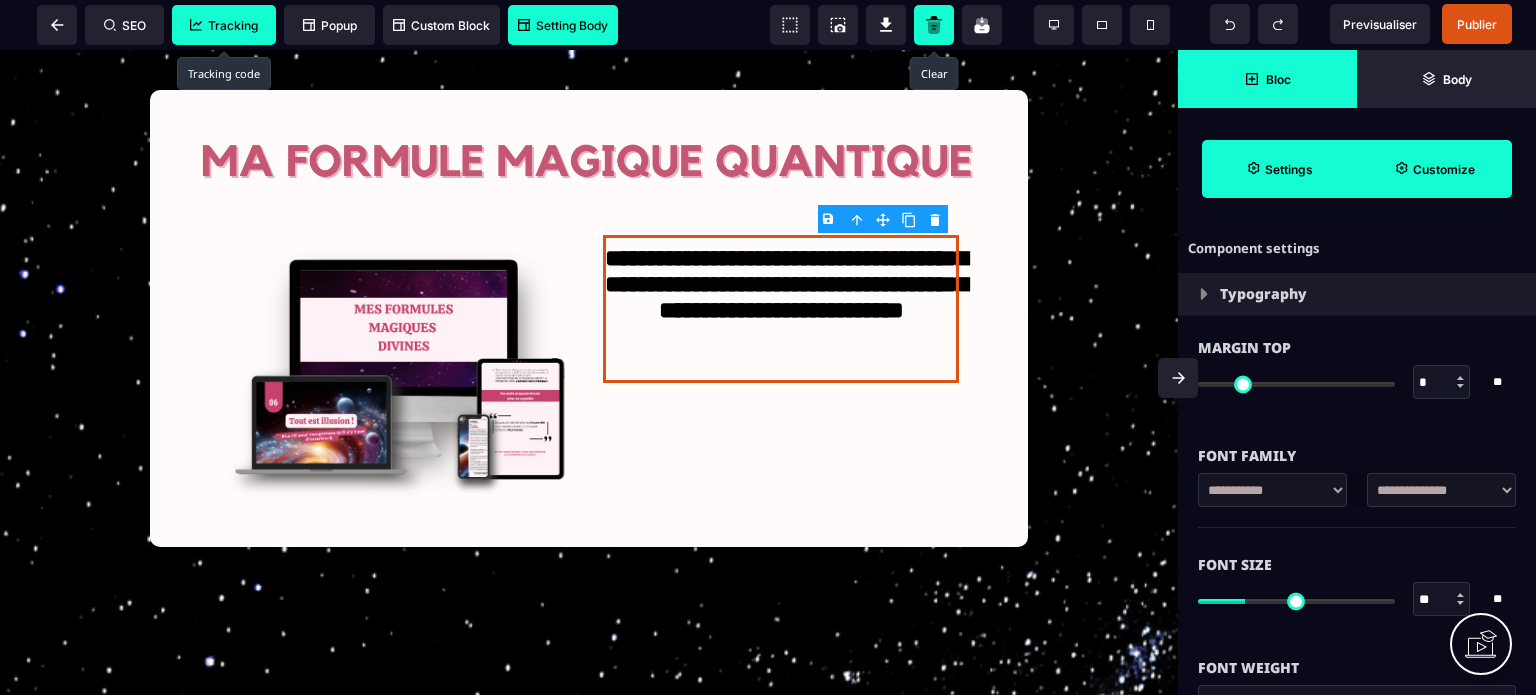 scroll, scrollTop: 0, scrollLeft: 0, axis: both 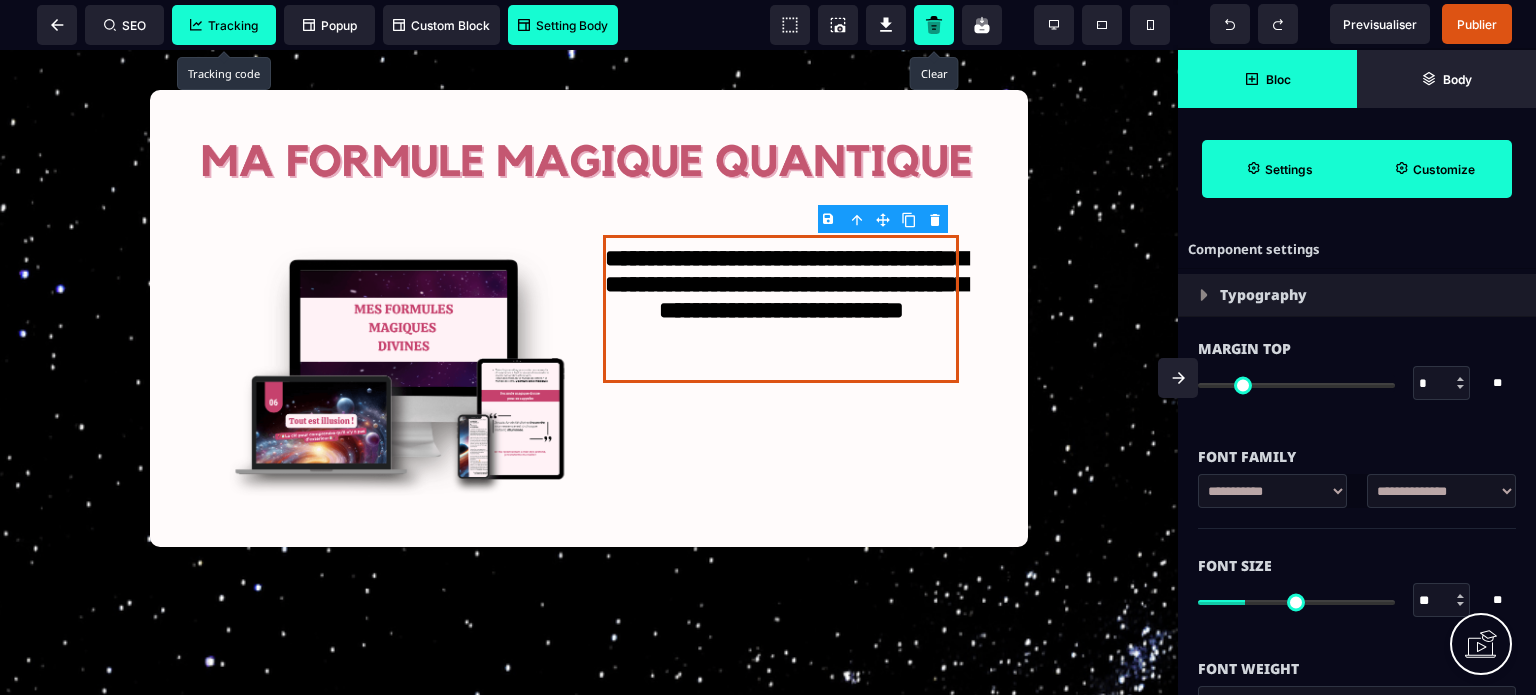 click on "*" at bounding box center (1442, 384) 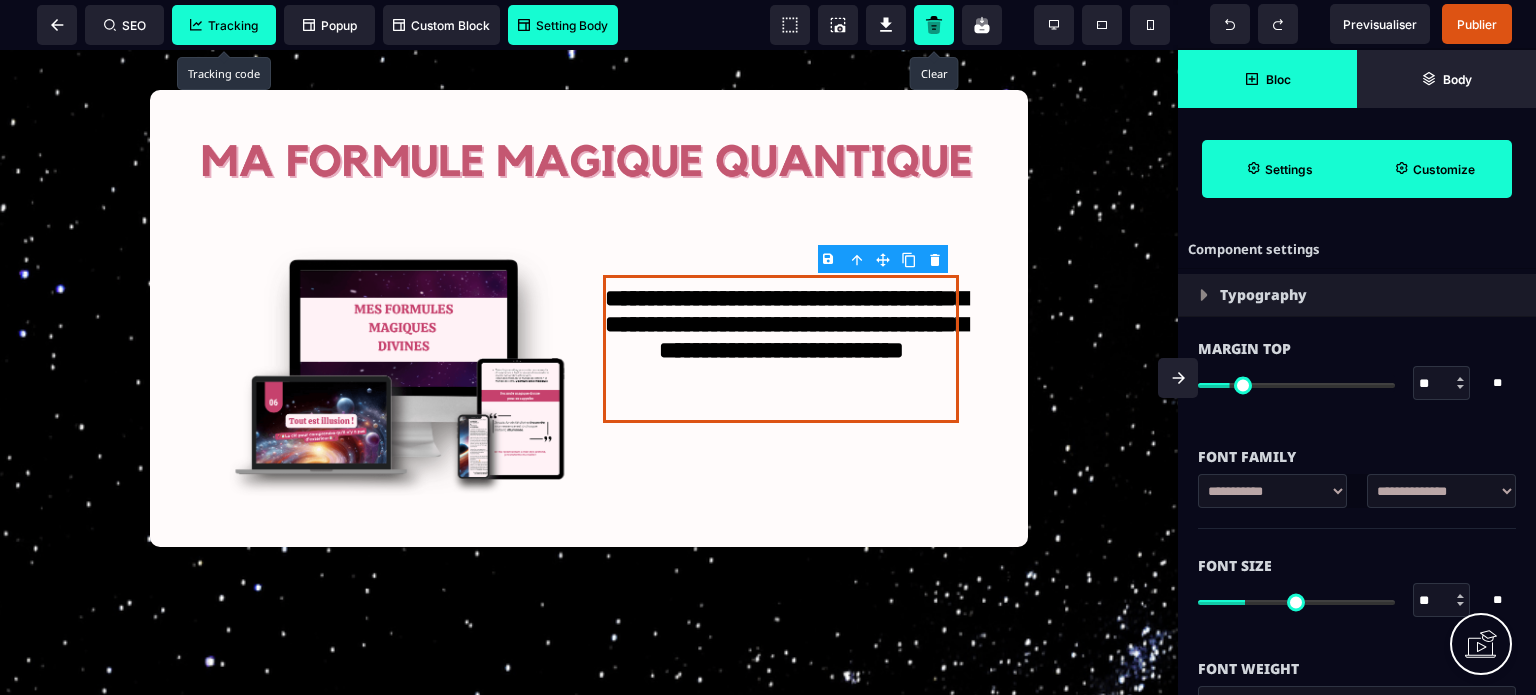 click at bounding box center [1178, 378] 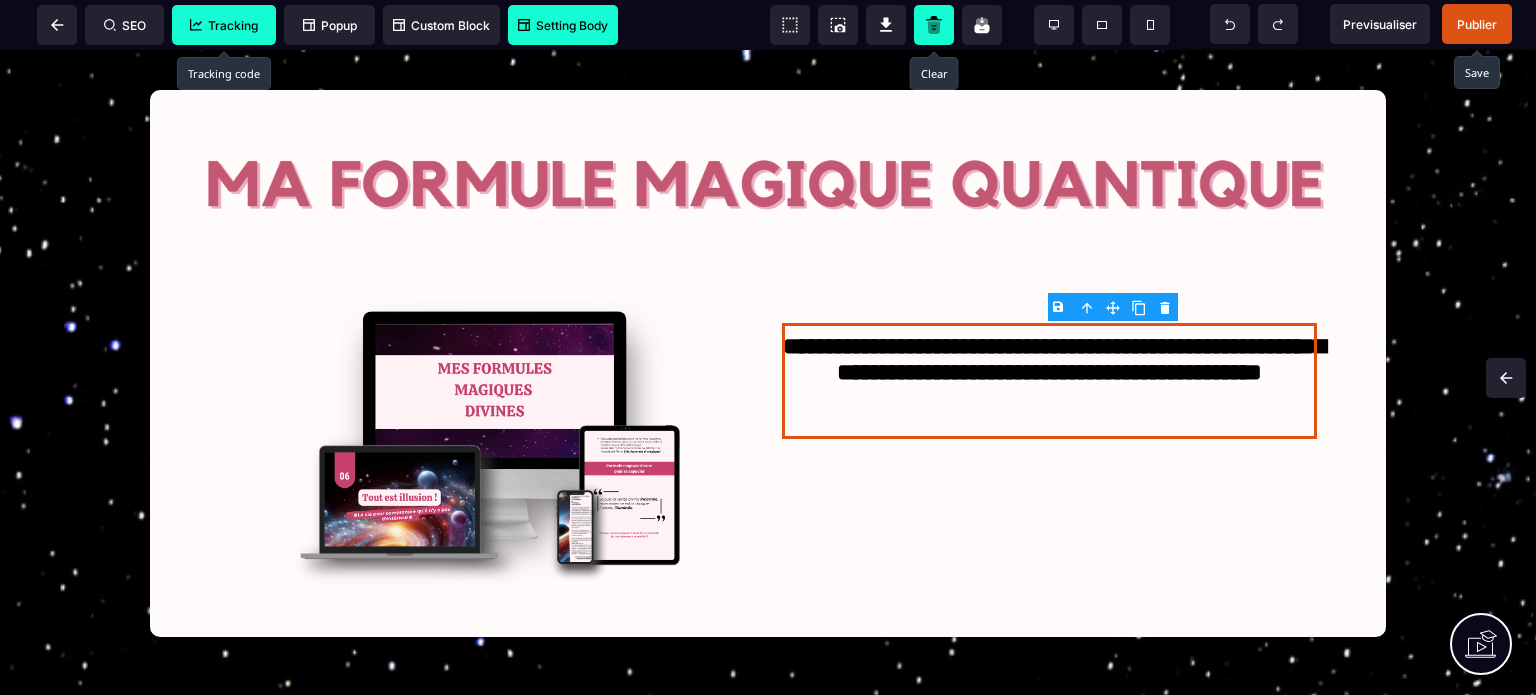 click on "Publier" at bounding box center (1477, 24) 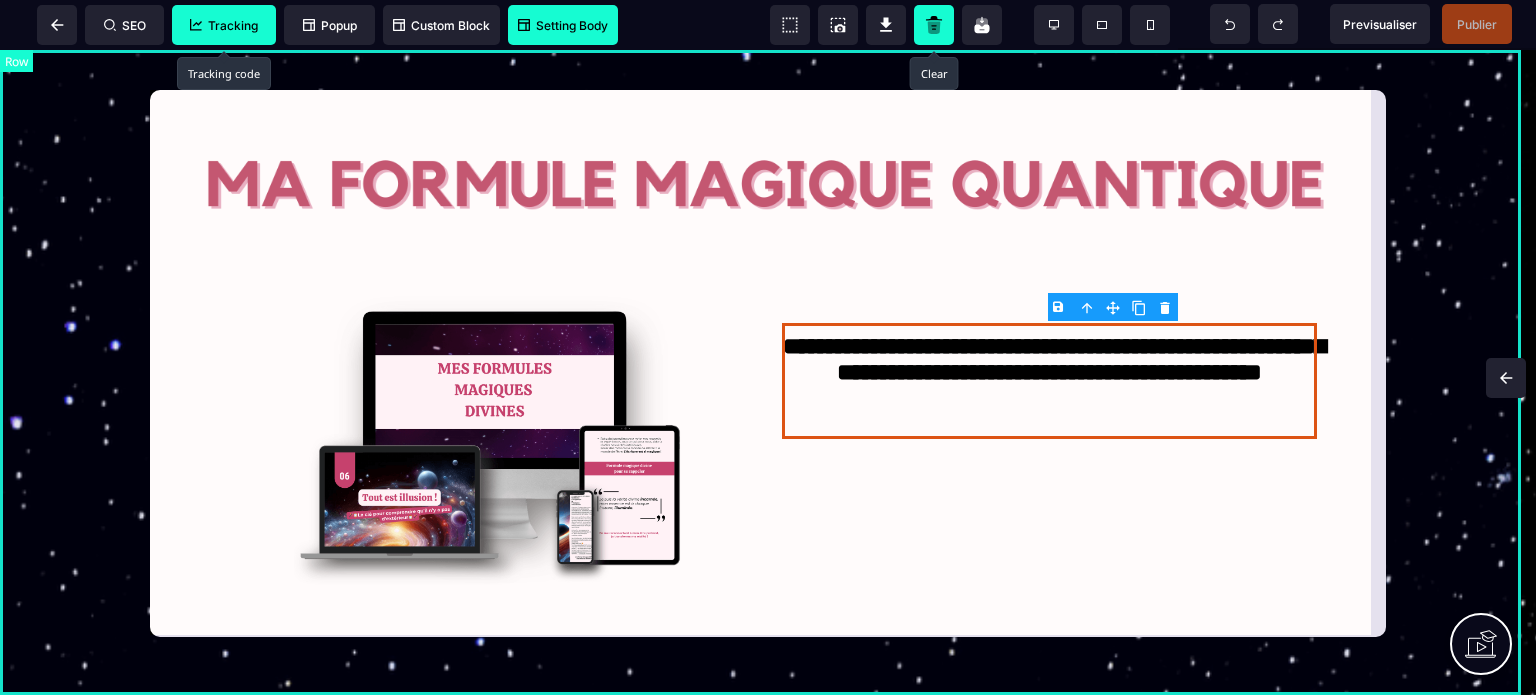 click on "**********" at bounding box center [768, 373] 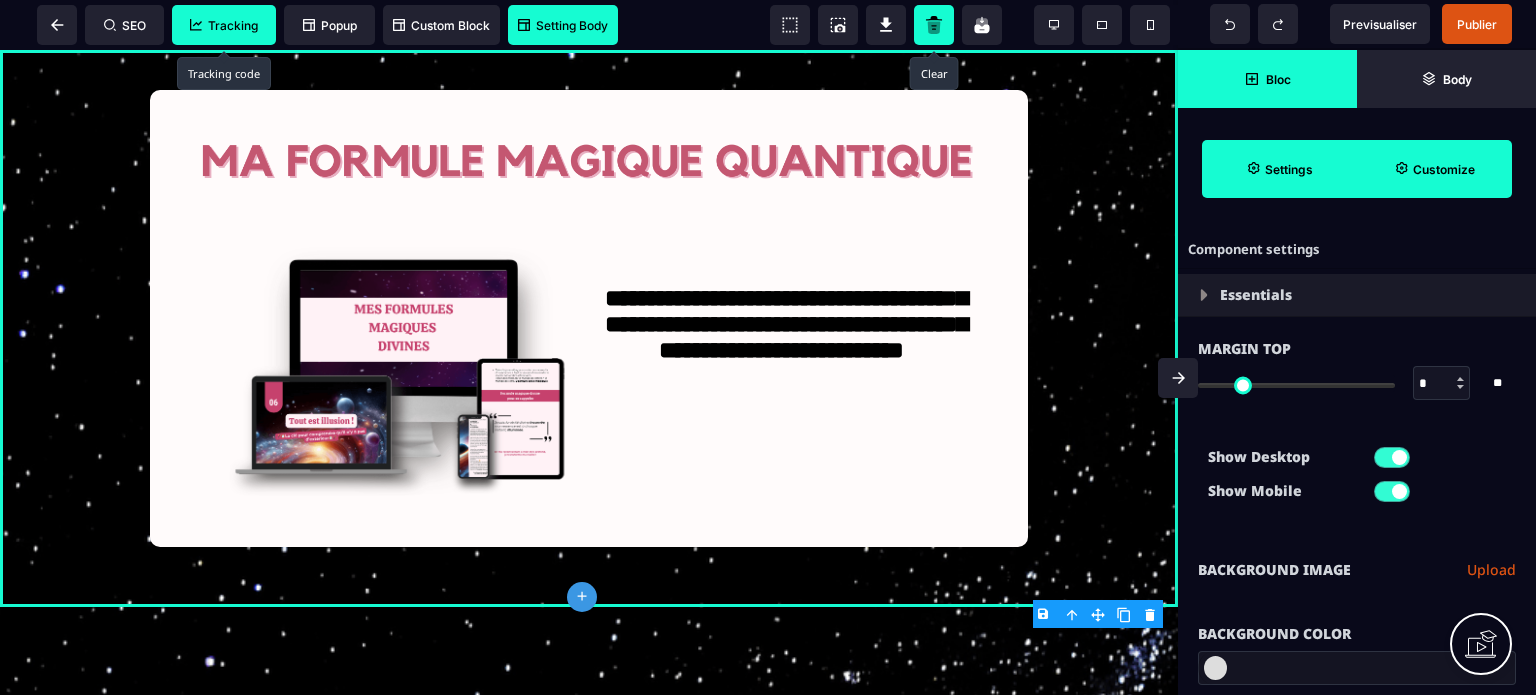 click on "Show Desktop
Show Mobile" at bounding box center (1357, 479) 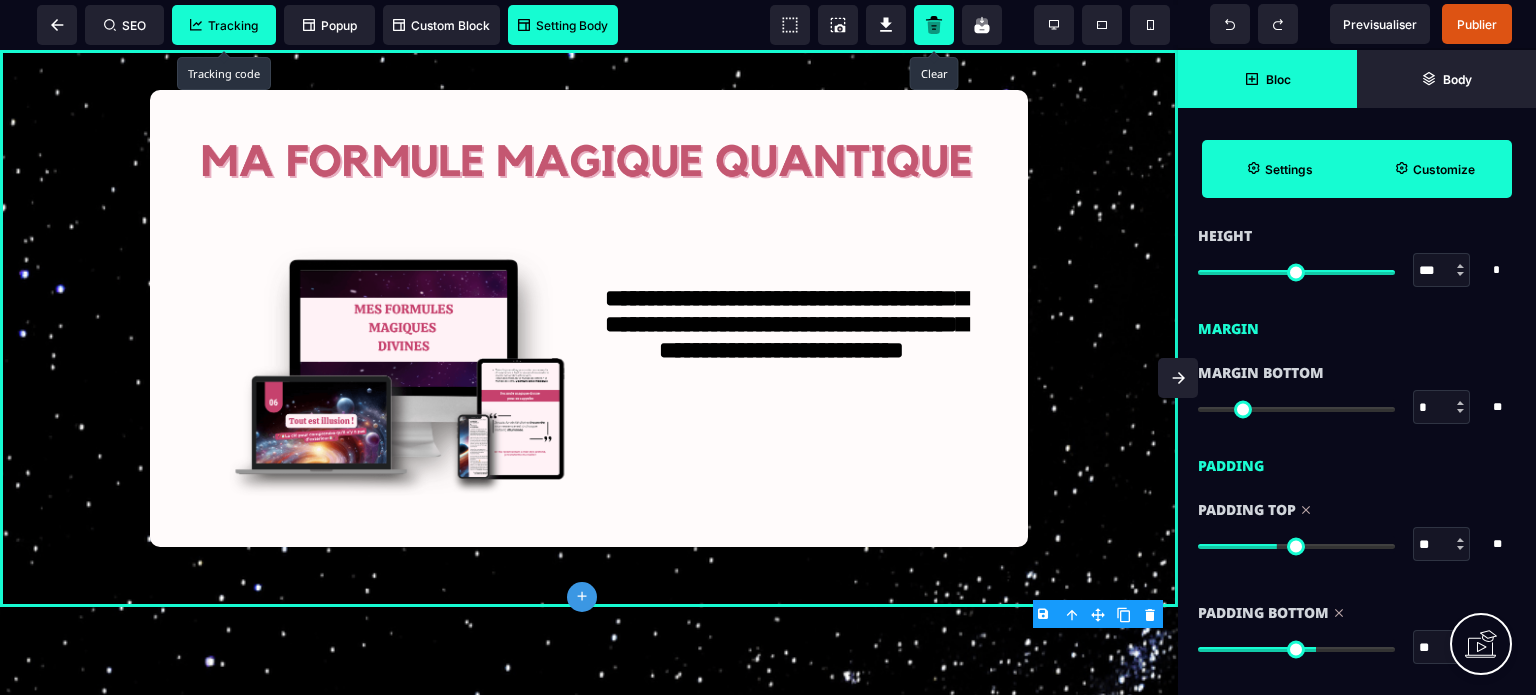 scroll, scrollTop: 1720, scrollLeft: 0, axis: vertical 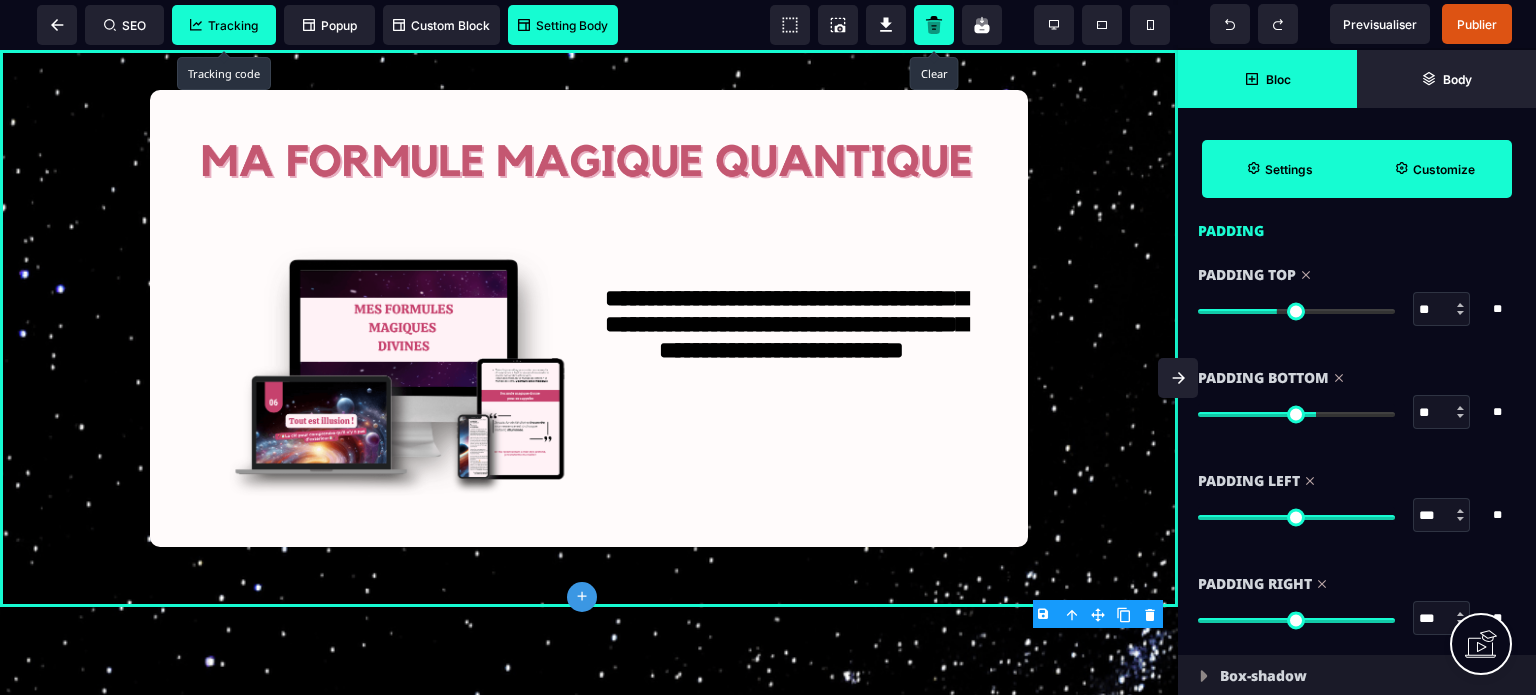 click on "***" at bounding box center [1442, 516] 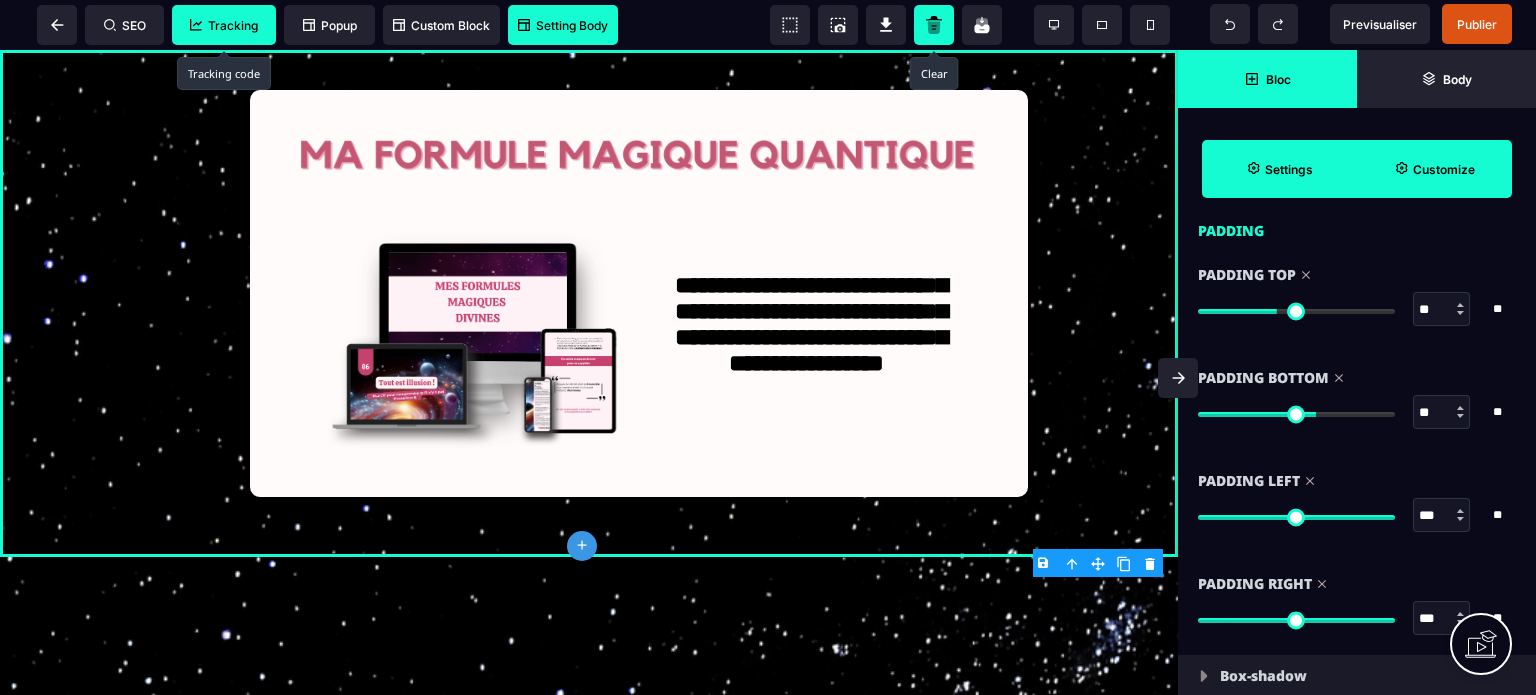 drag, startPoint x: 1426, startPoint y: 621, endPoint x: 1400, endPoint y: 627, distance: 26.683329 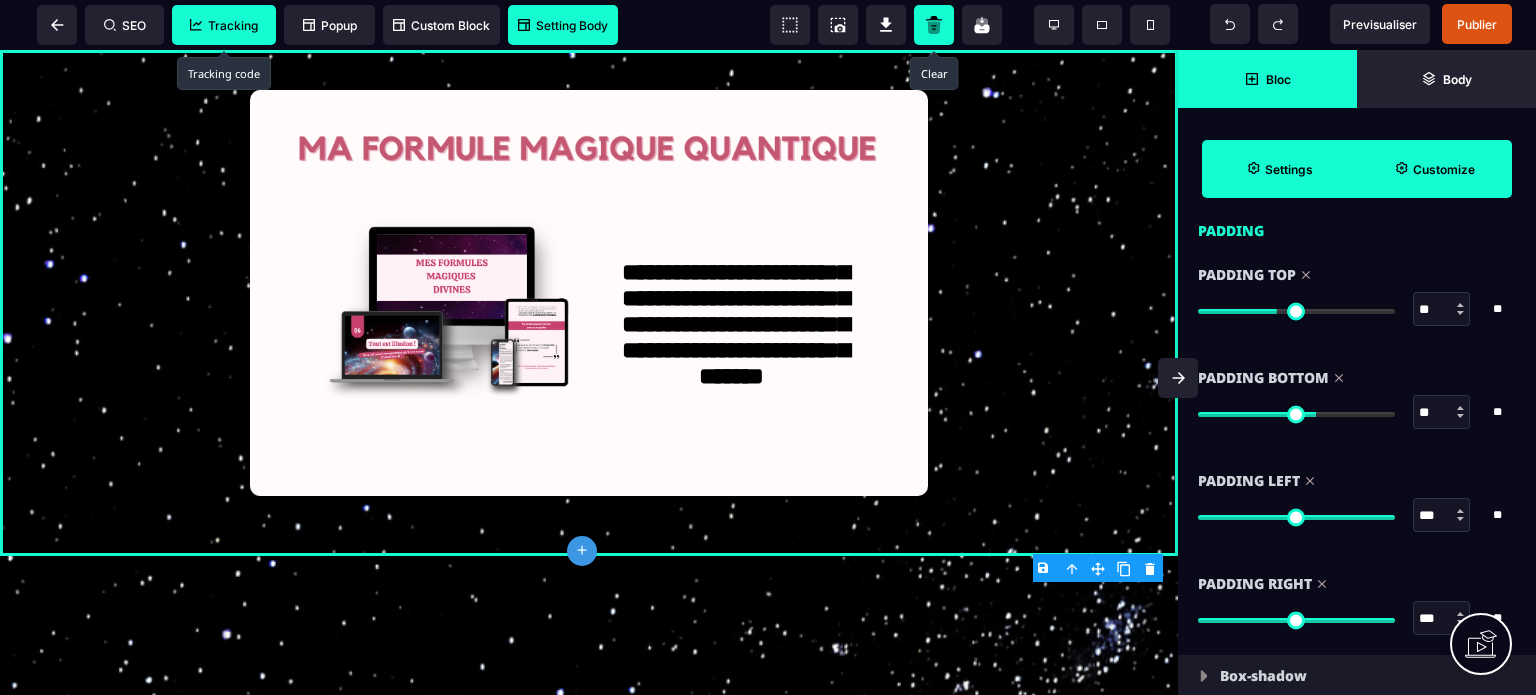 click 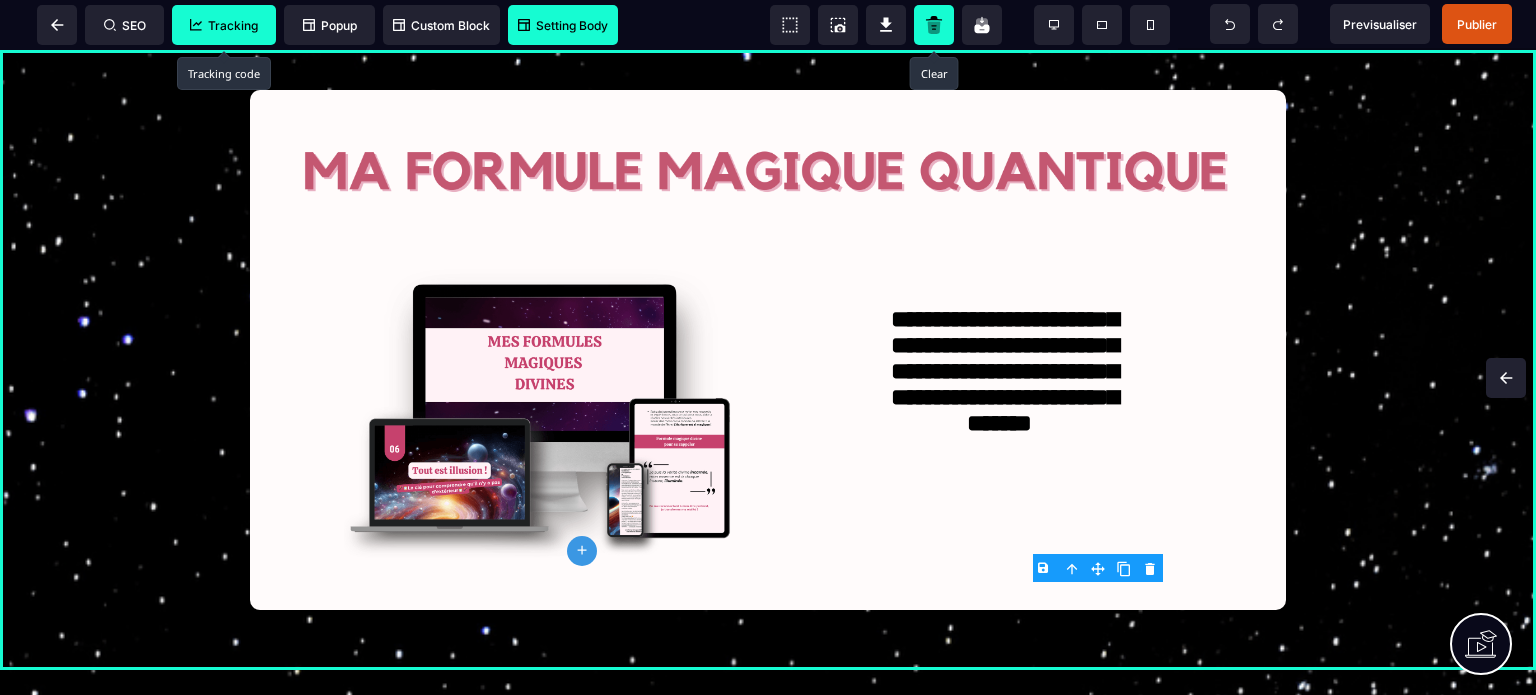 scroll, scrollTop: 0, scrollLeft: 0, axis: both 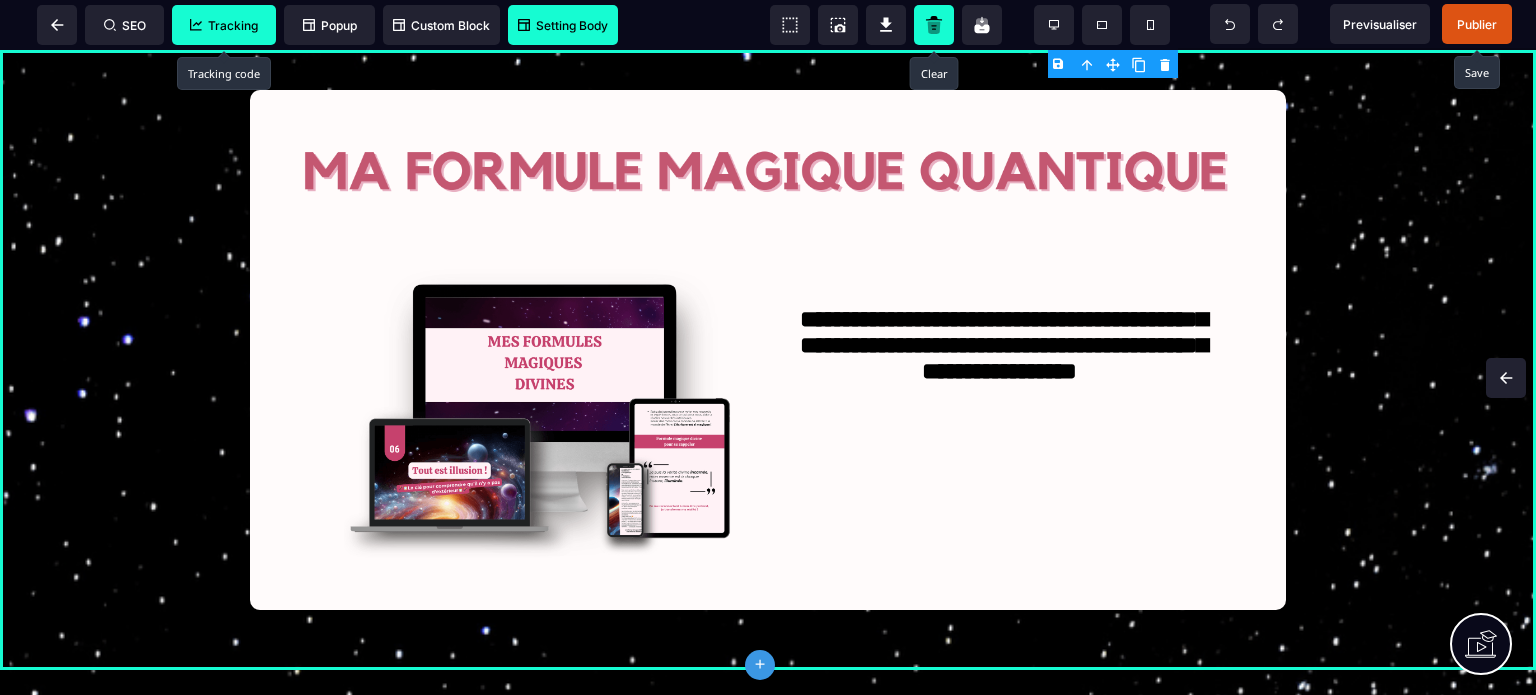 click on "Publier" at bounding box center [1477, 24] 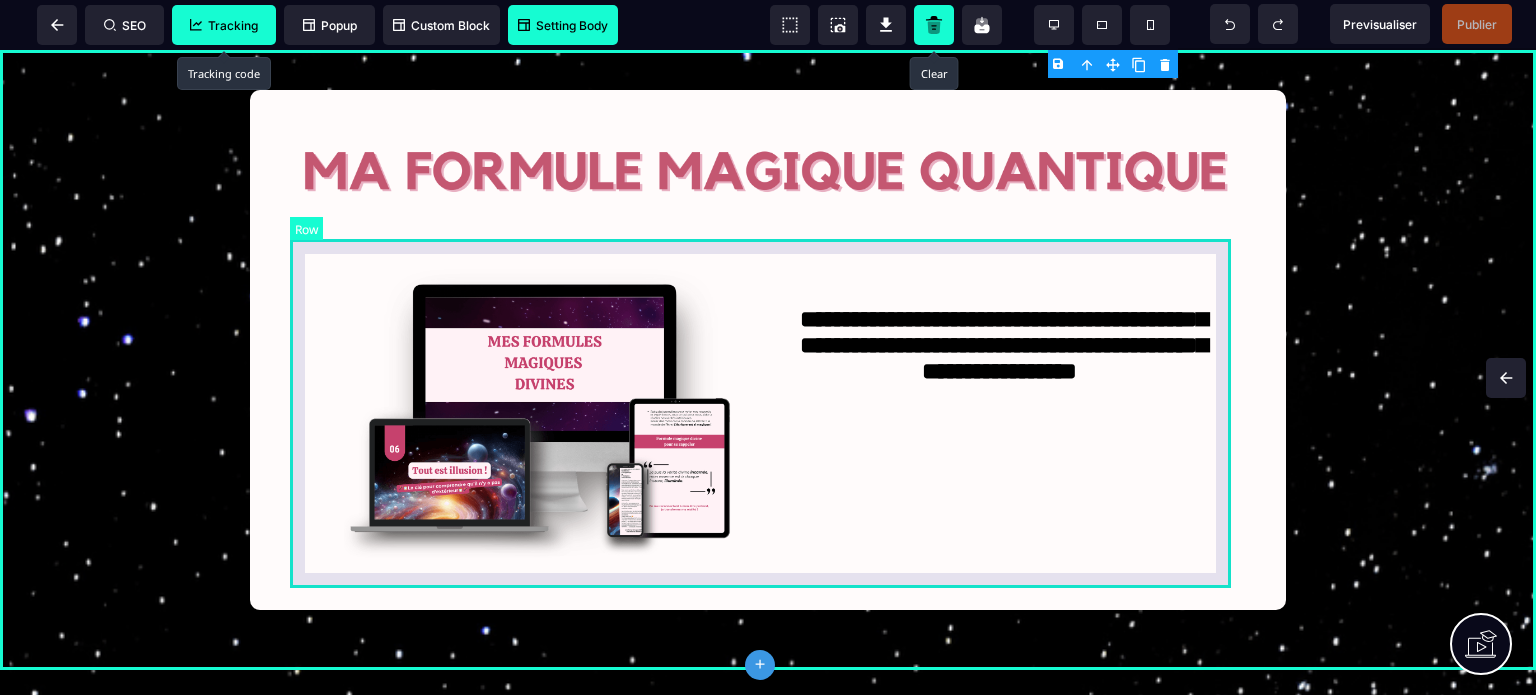 click on "**********" at bounding box center [768, 415] 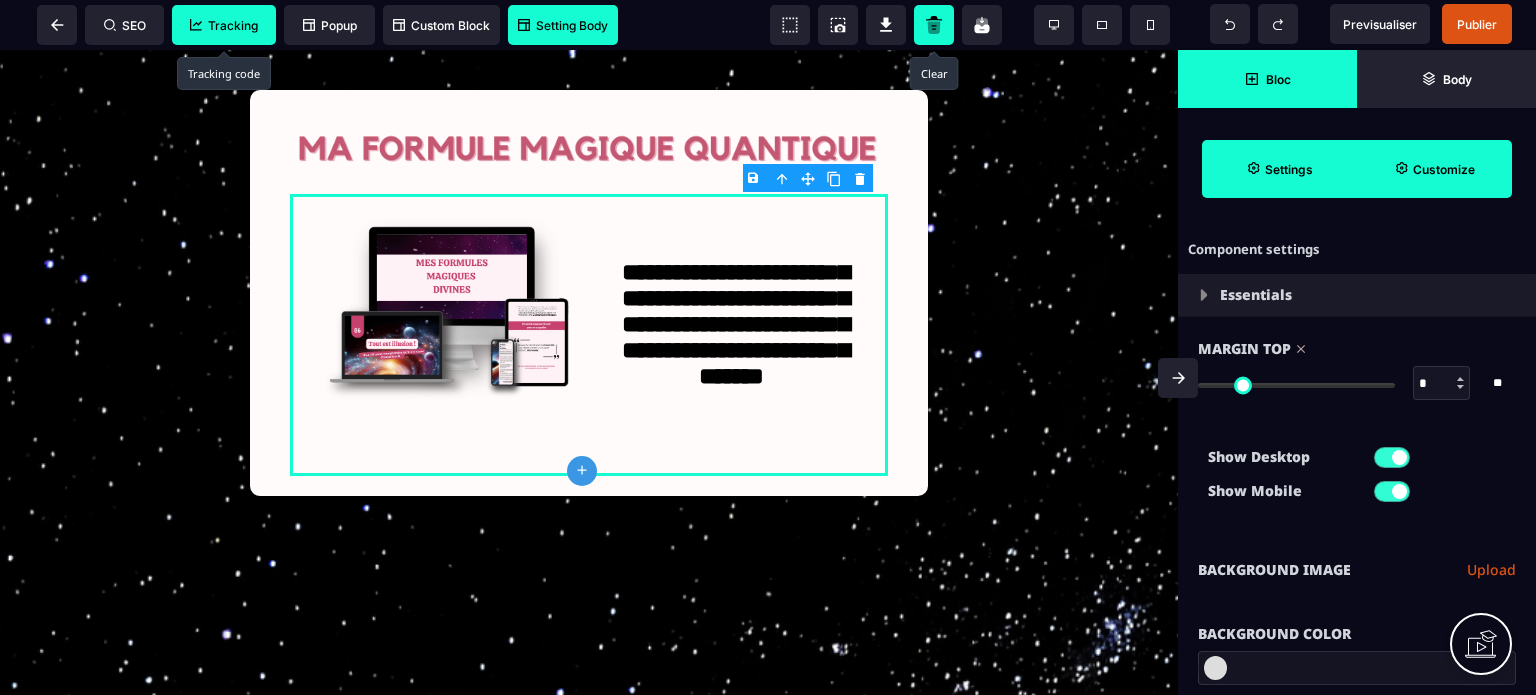 drag, startPoint x: 1209, startPoint y: 387, endPoint x: 1128, endPoint y: 399, distance: 81.88406 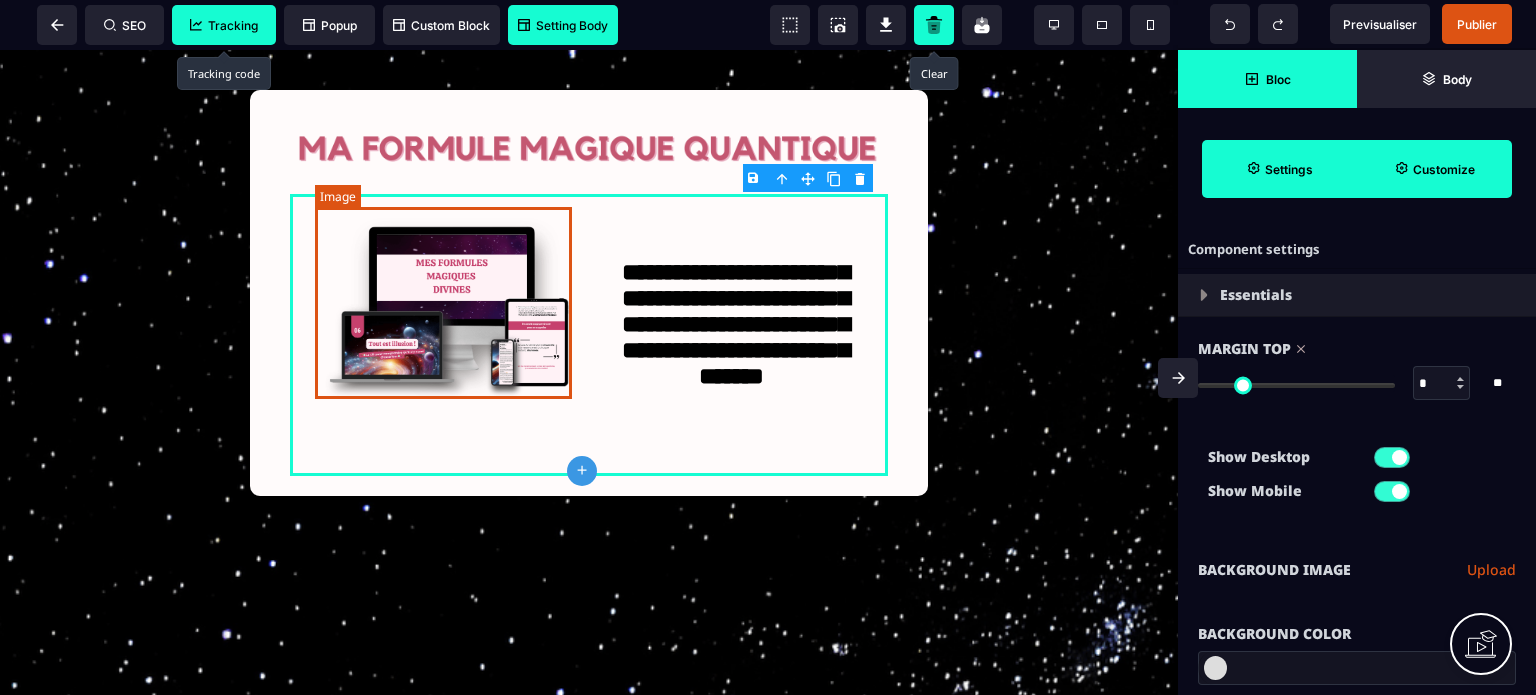 click at bounding box center [447, 308] 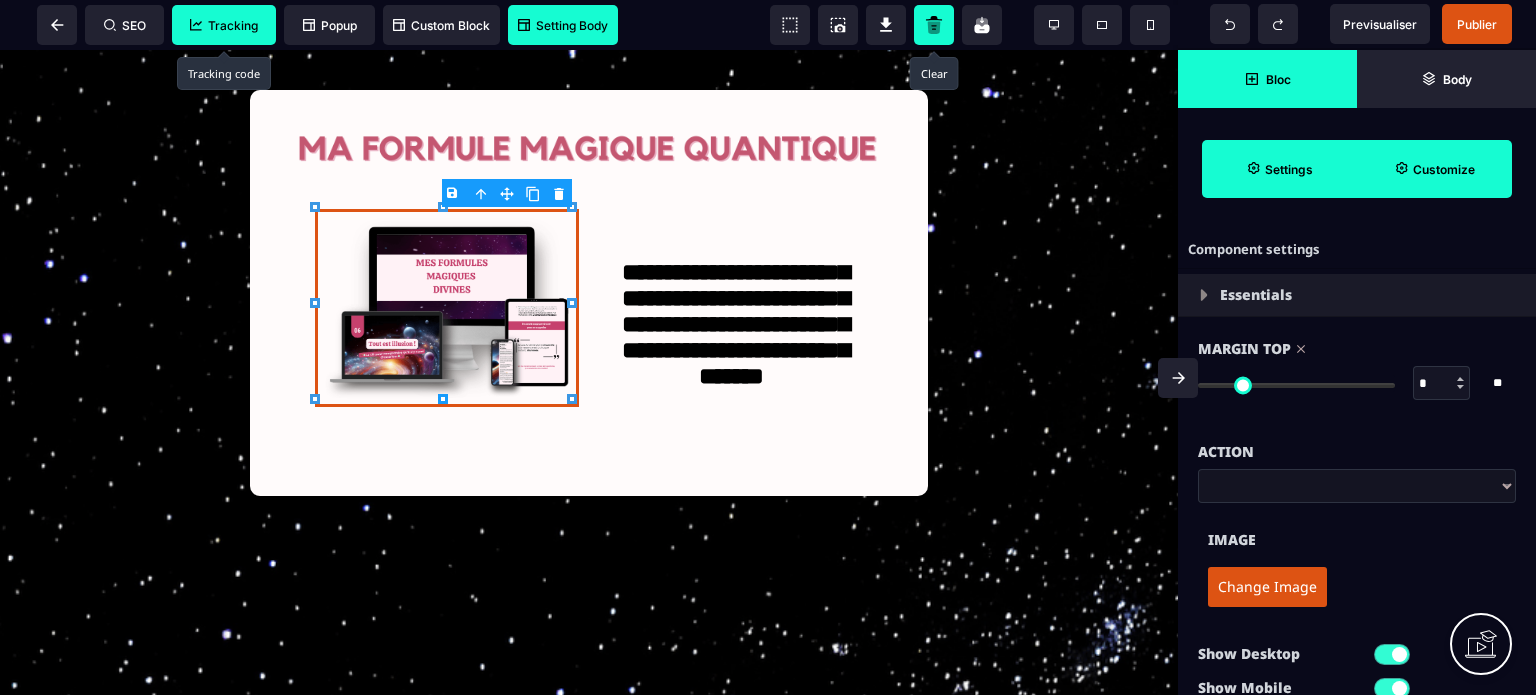 drag, startPoint x: 1212, startPoint y: 385, endPoint x: 1099, endPoint y: 389, distance: 113.07078 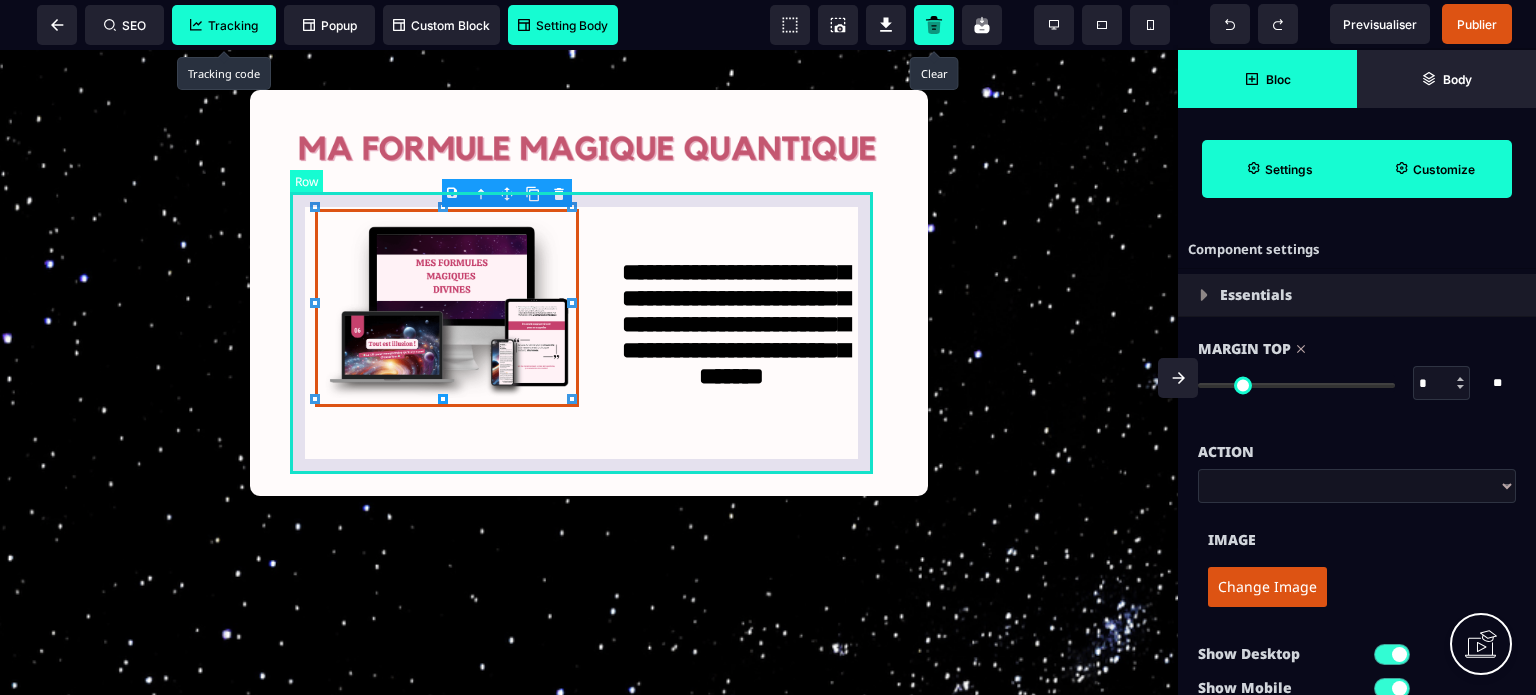 click on "**********" at bounding box center [589, 335] 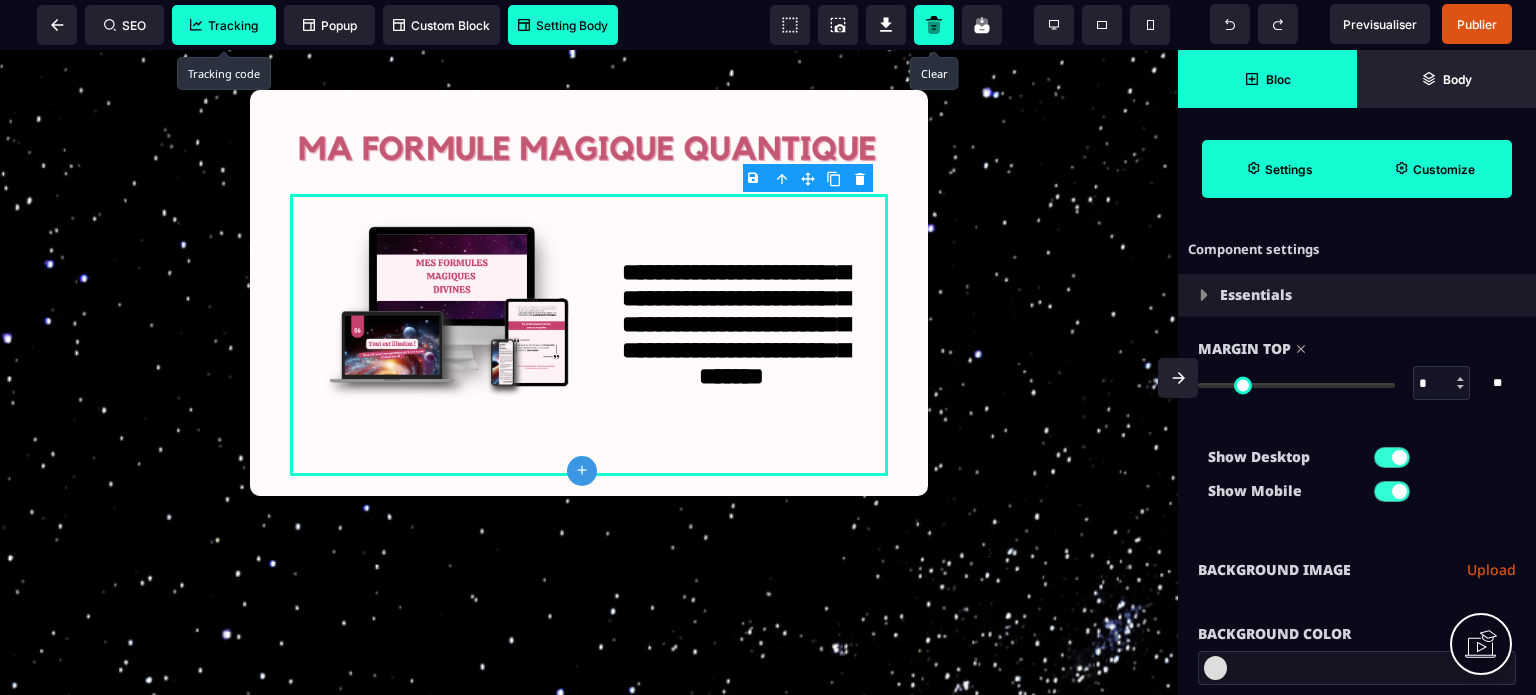 click 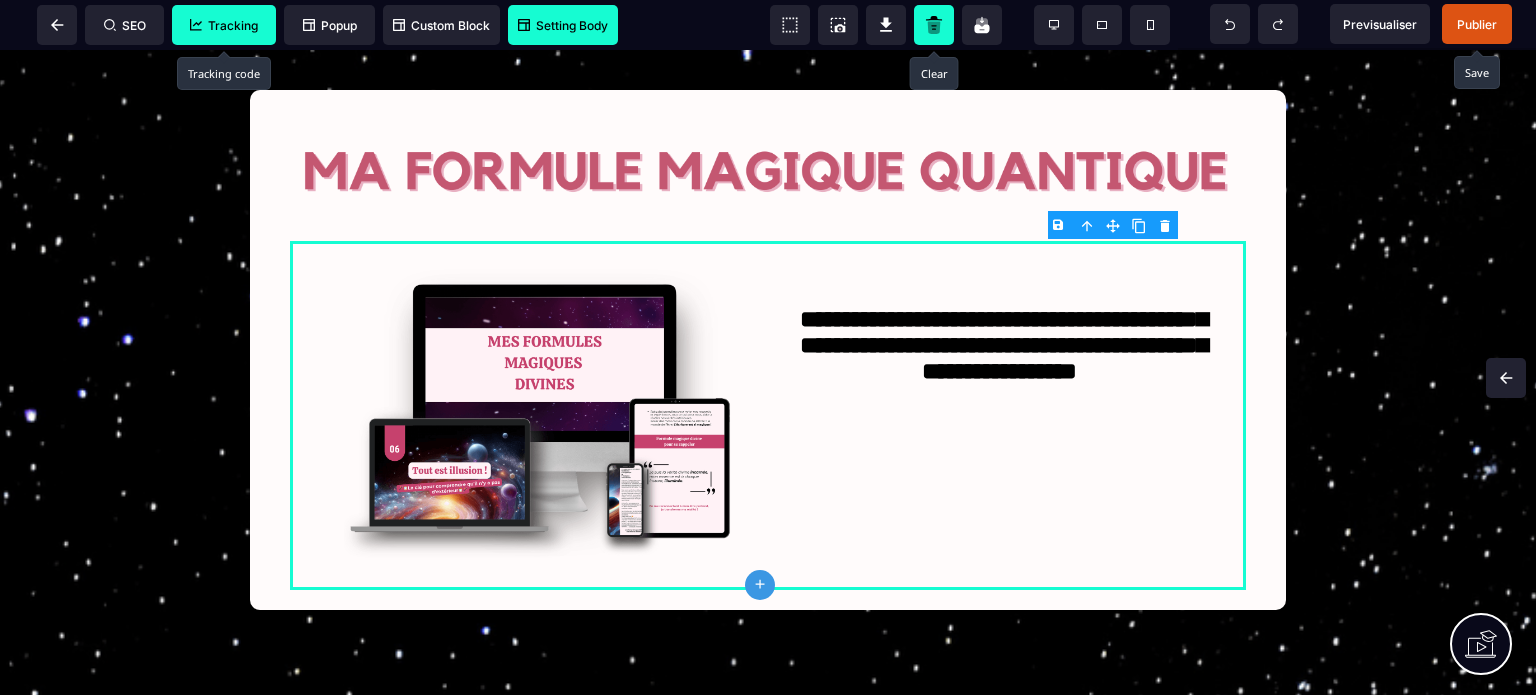 click on "Publier" at bounding box center [1477, 24] 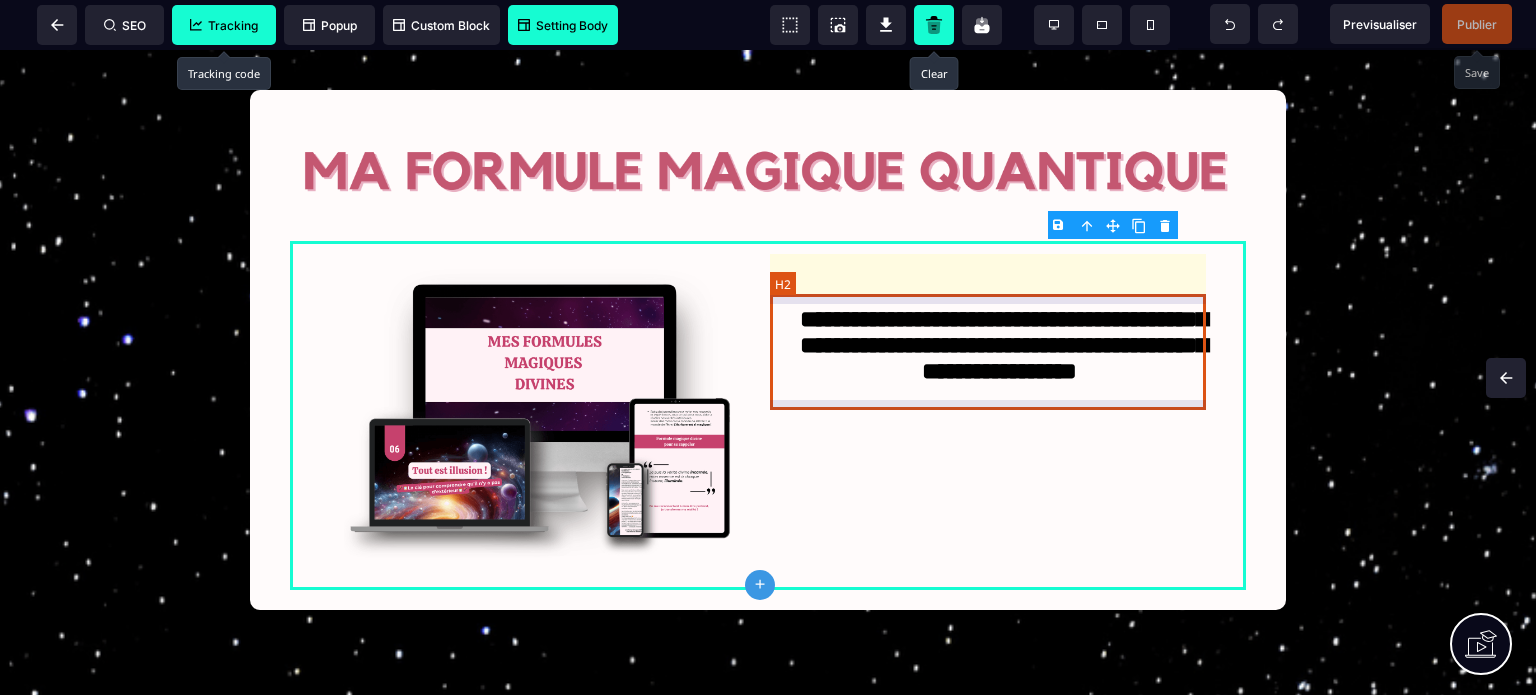 click on "**********" at bounding box center (999, 354) 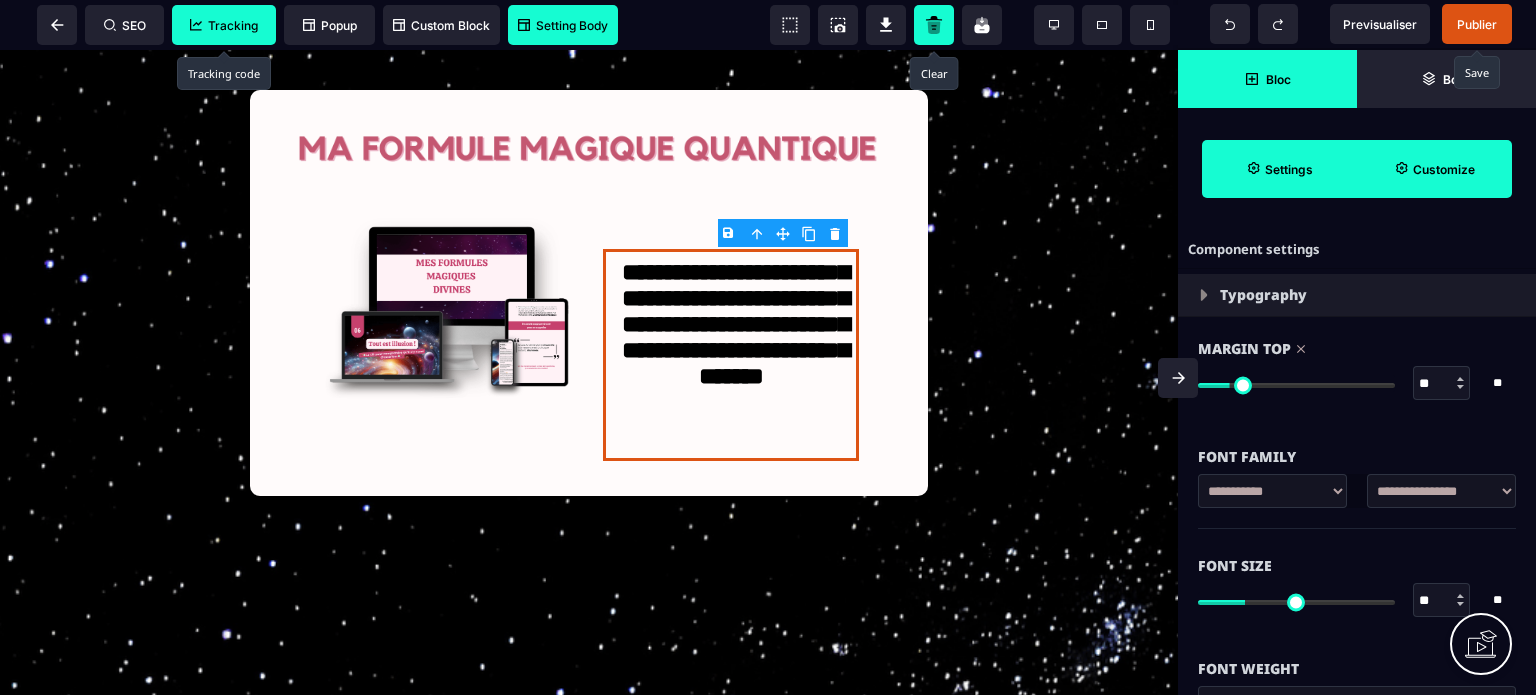 click on "**********" at bounding box center [1441, 491] 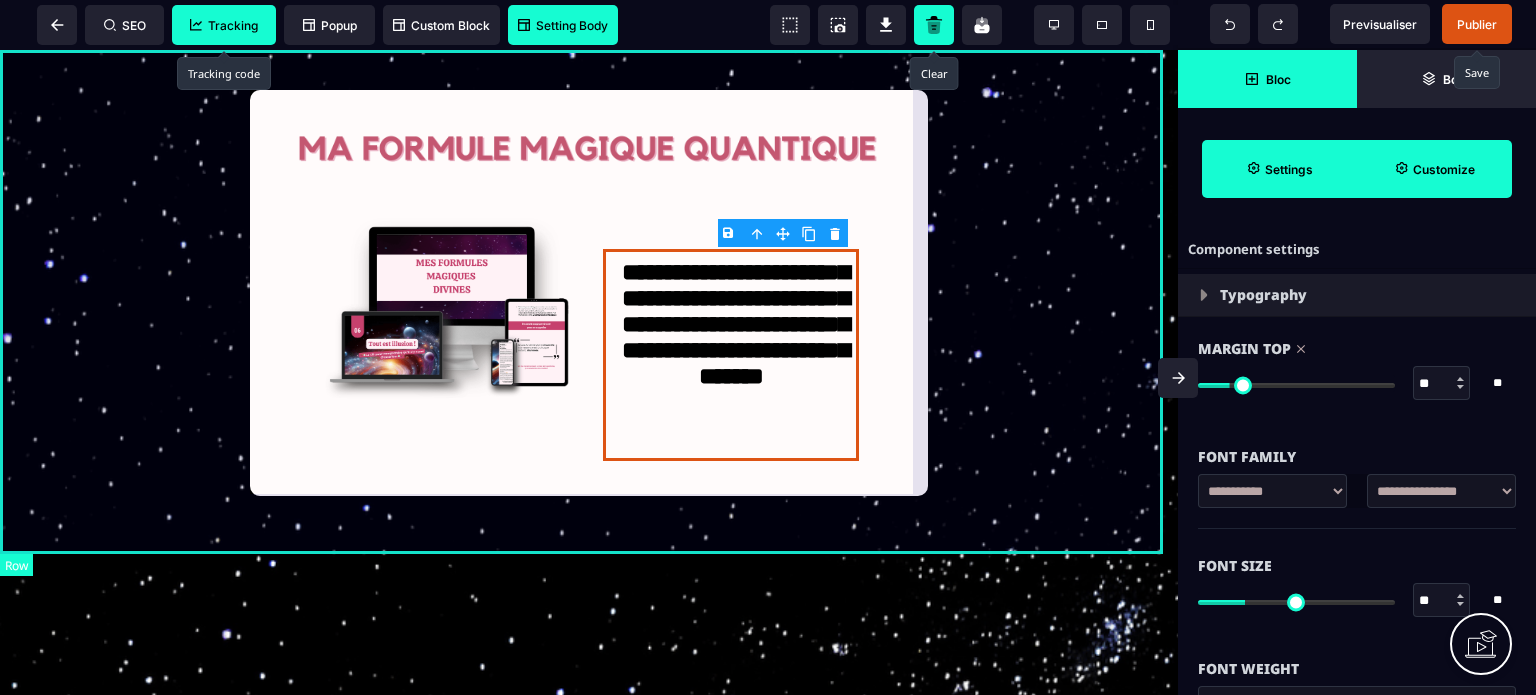 click on "**********" at bounding box center [589, 303] 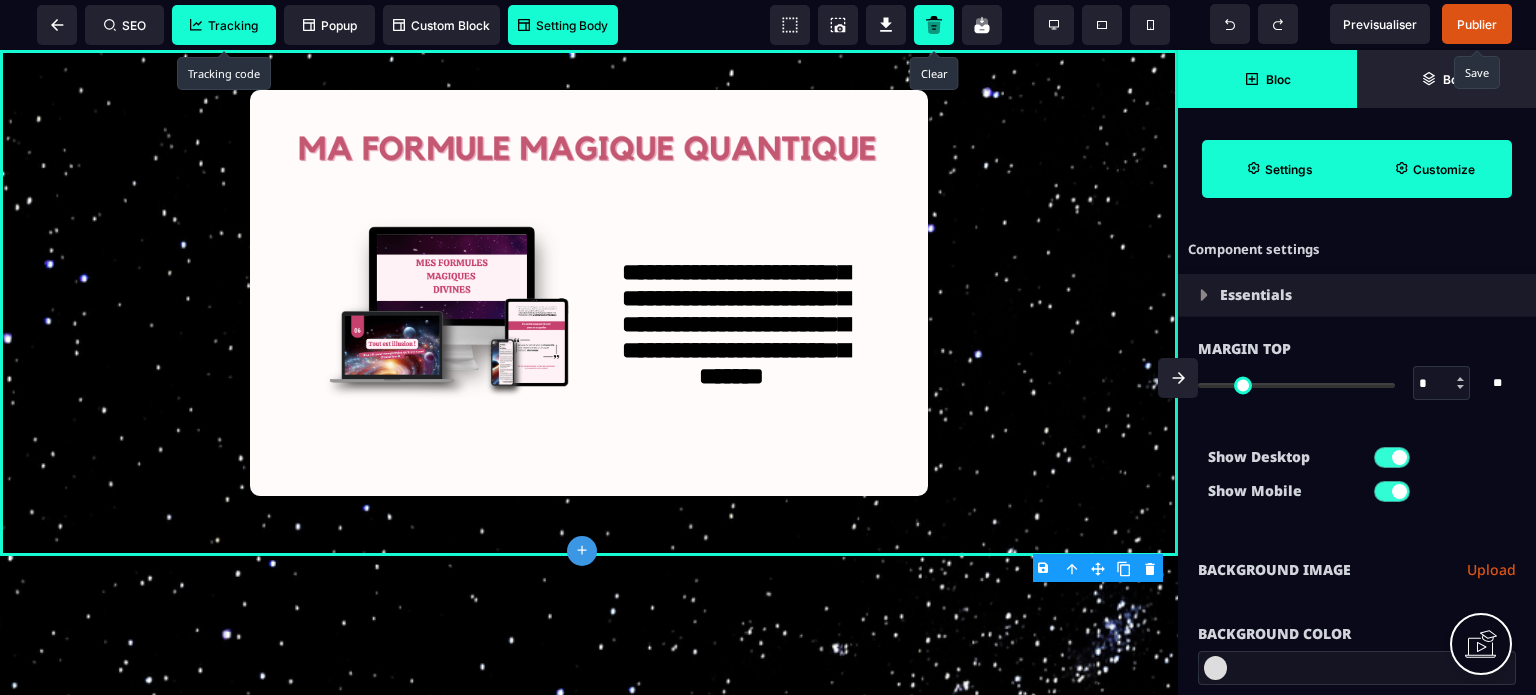 click on "Bloc" at bounding box center [1267, 79] 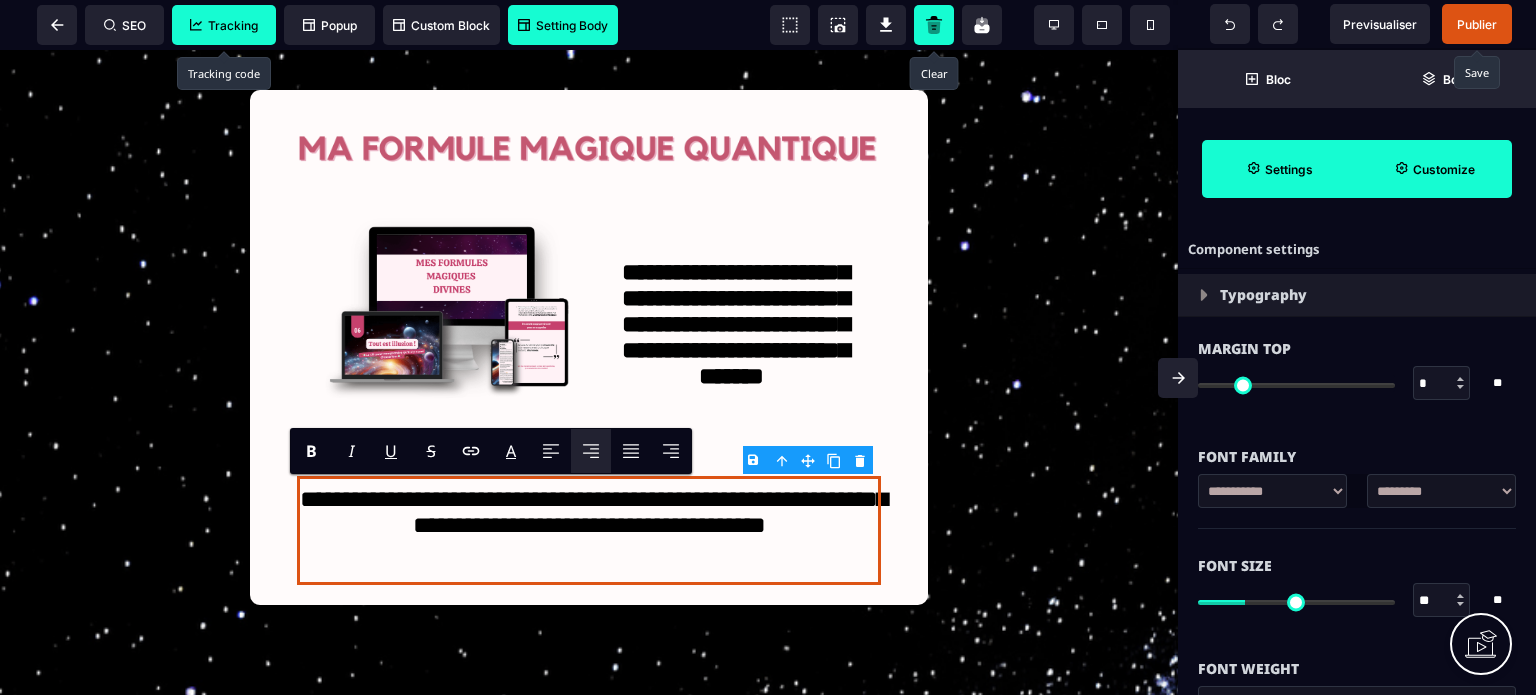 click on "**********" at bounding box center [1441, 491] 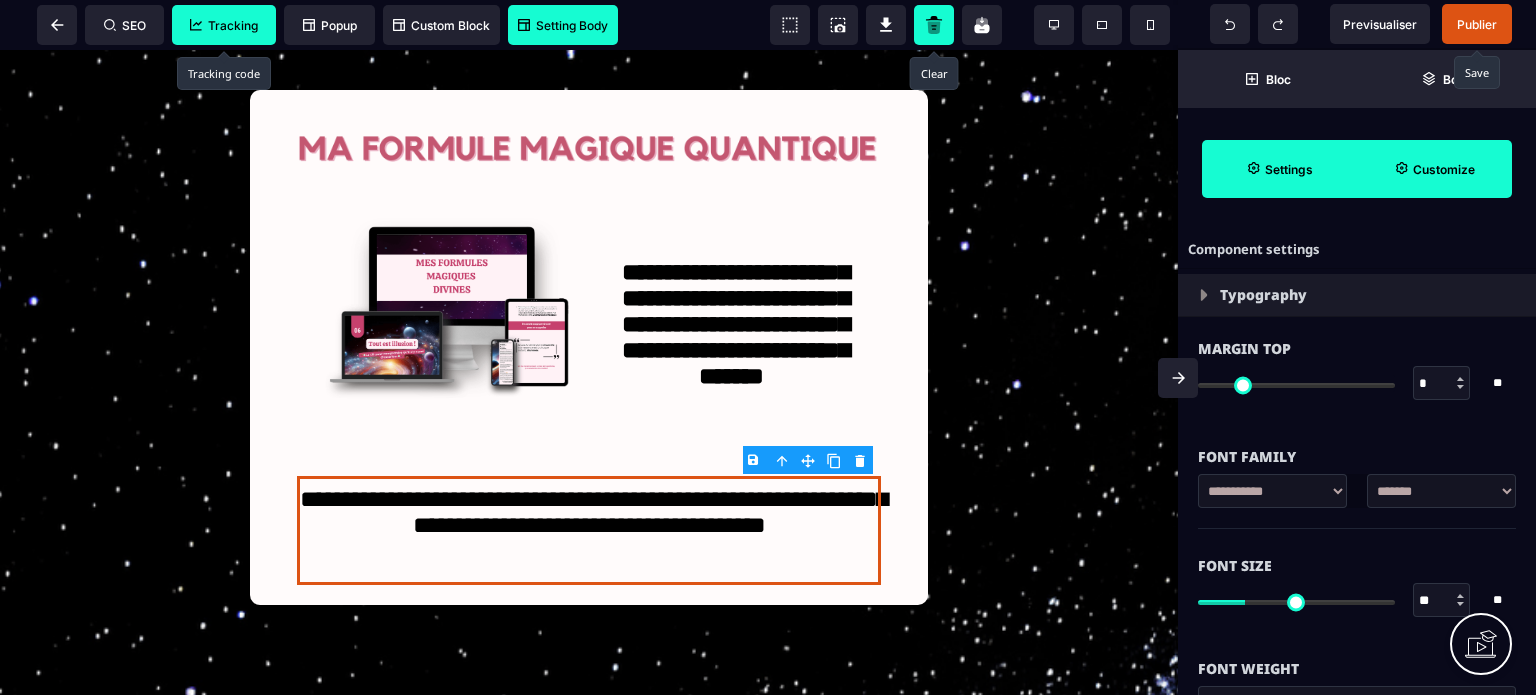 click on "**********" at bounding box center [1441, 491] 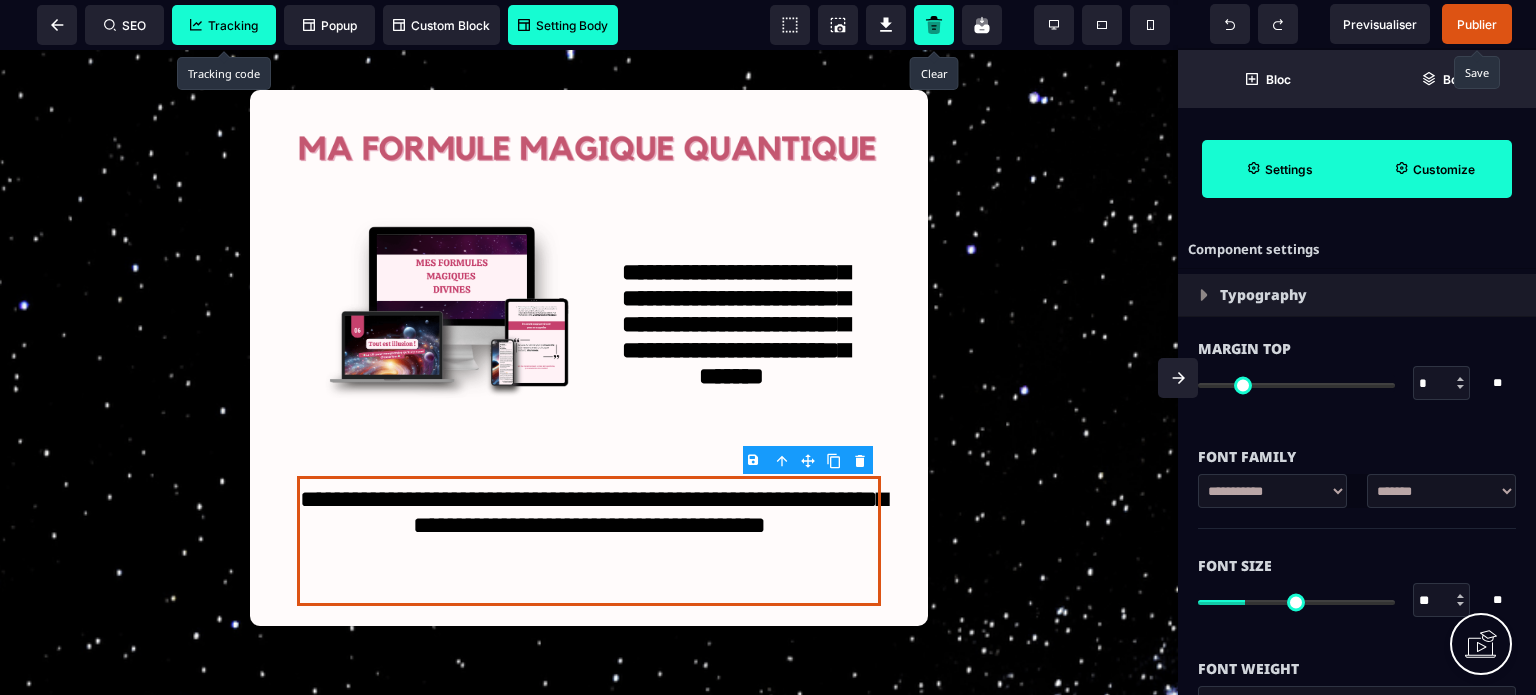 click on "Font Size" at bounding box center (1357, 566) 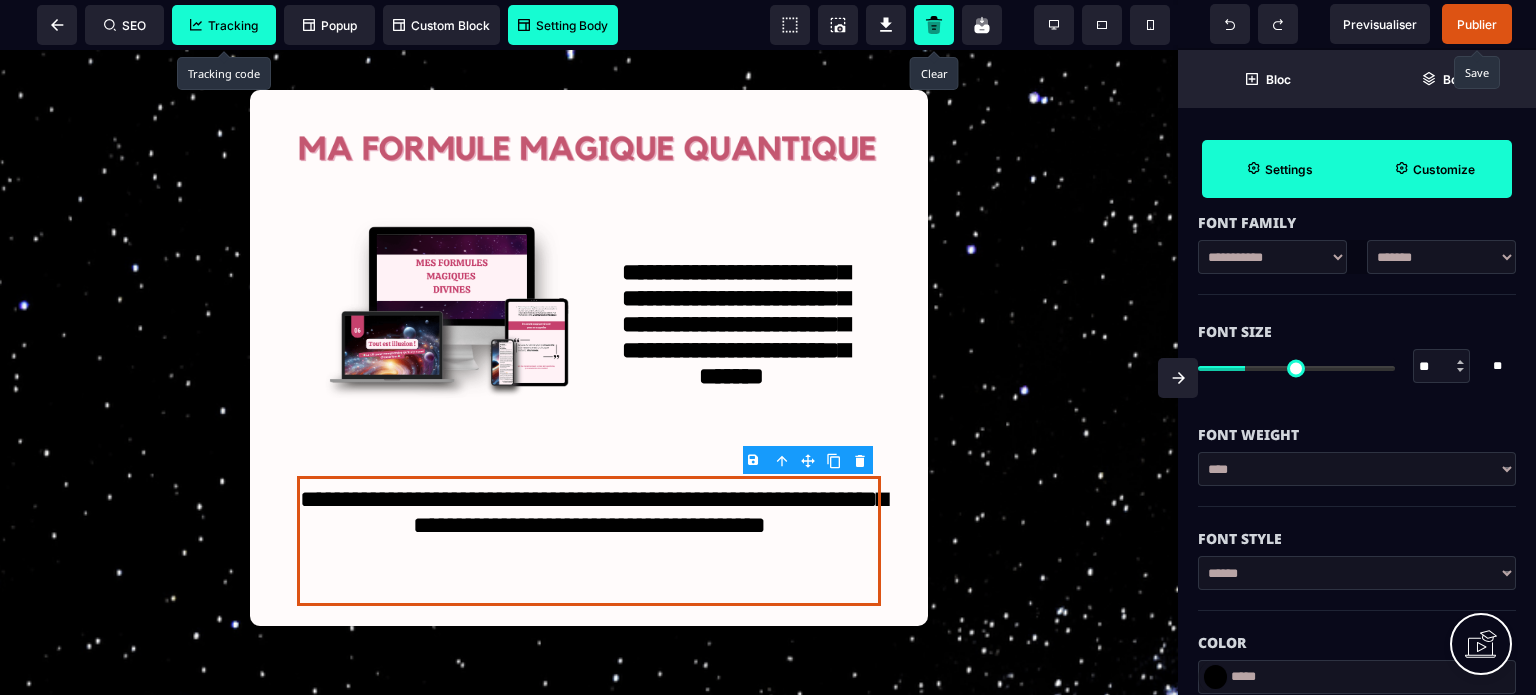scroll, scrollTop: 280, scrollLeft: 0, axis: vertical 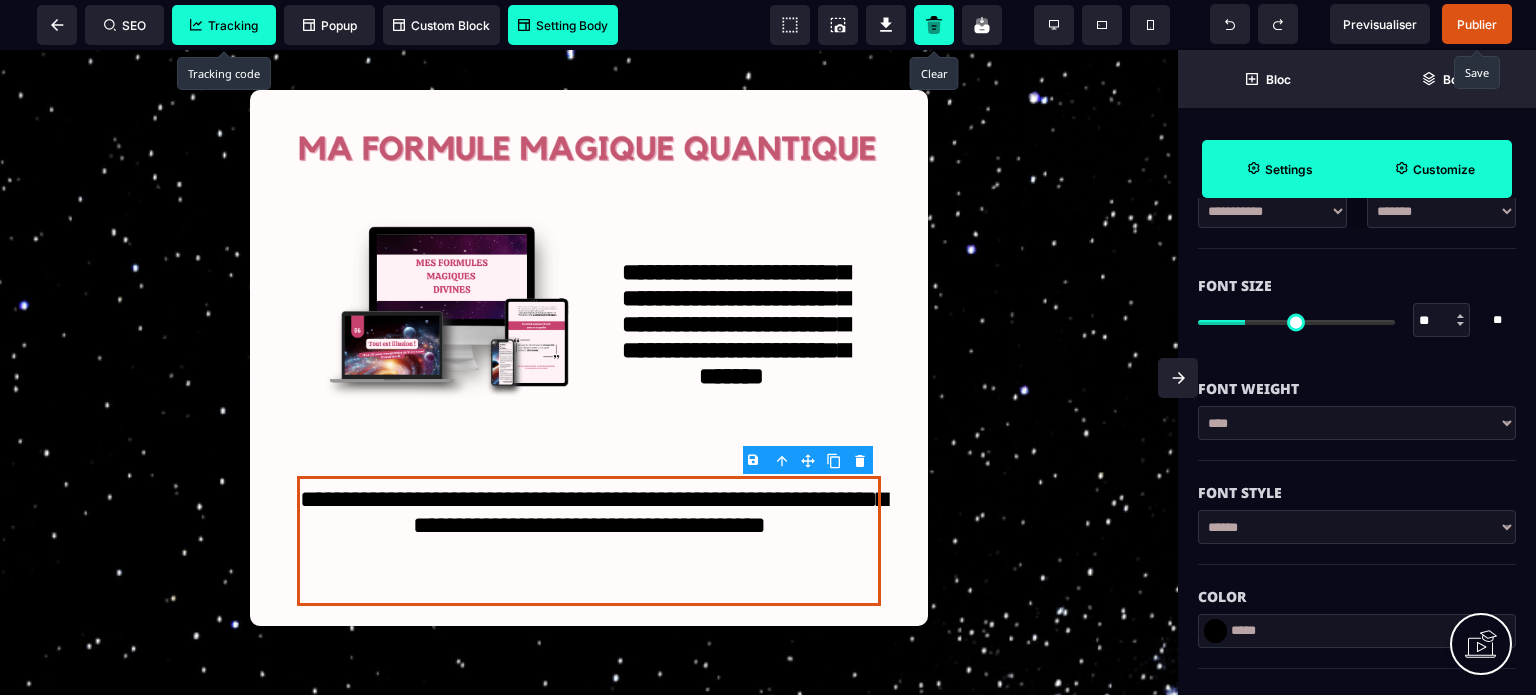 click on "**********" at bounding box center [1357, 423] 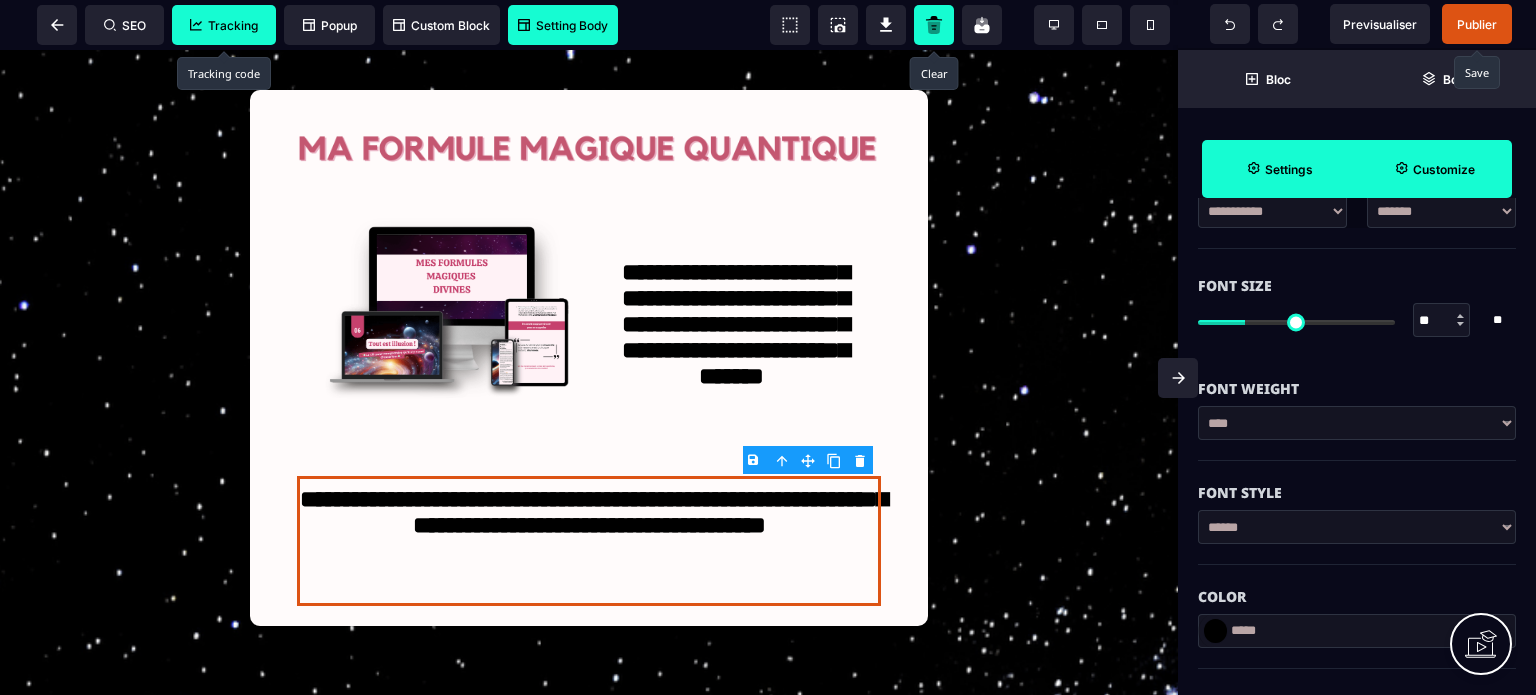 click on "**********" at bounding box center (1357, 423) 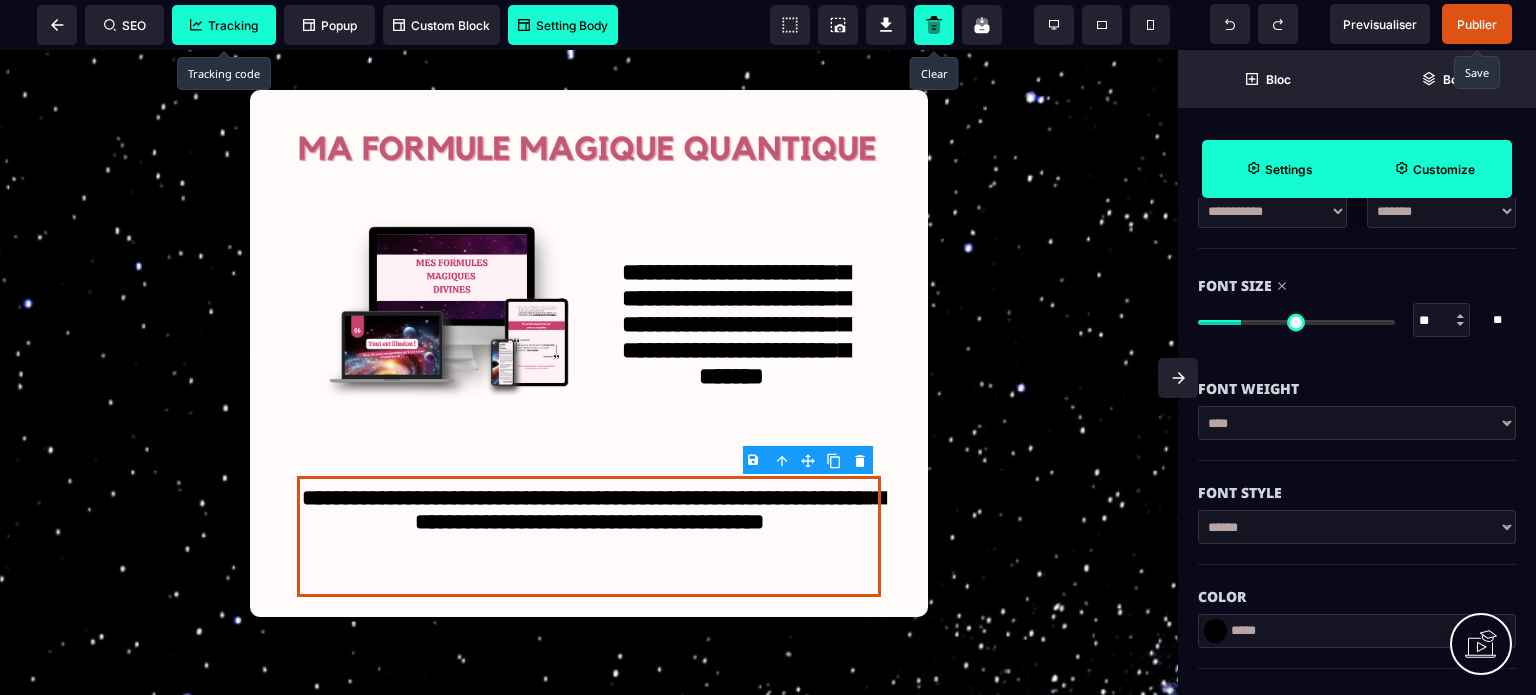 click on "*****" at bounding box center (1357, 631) 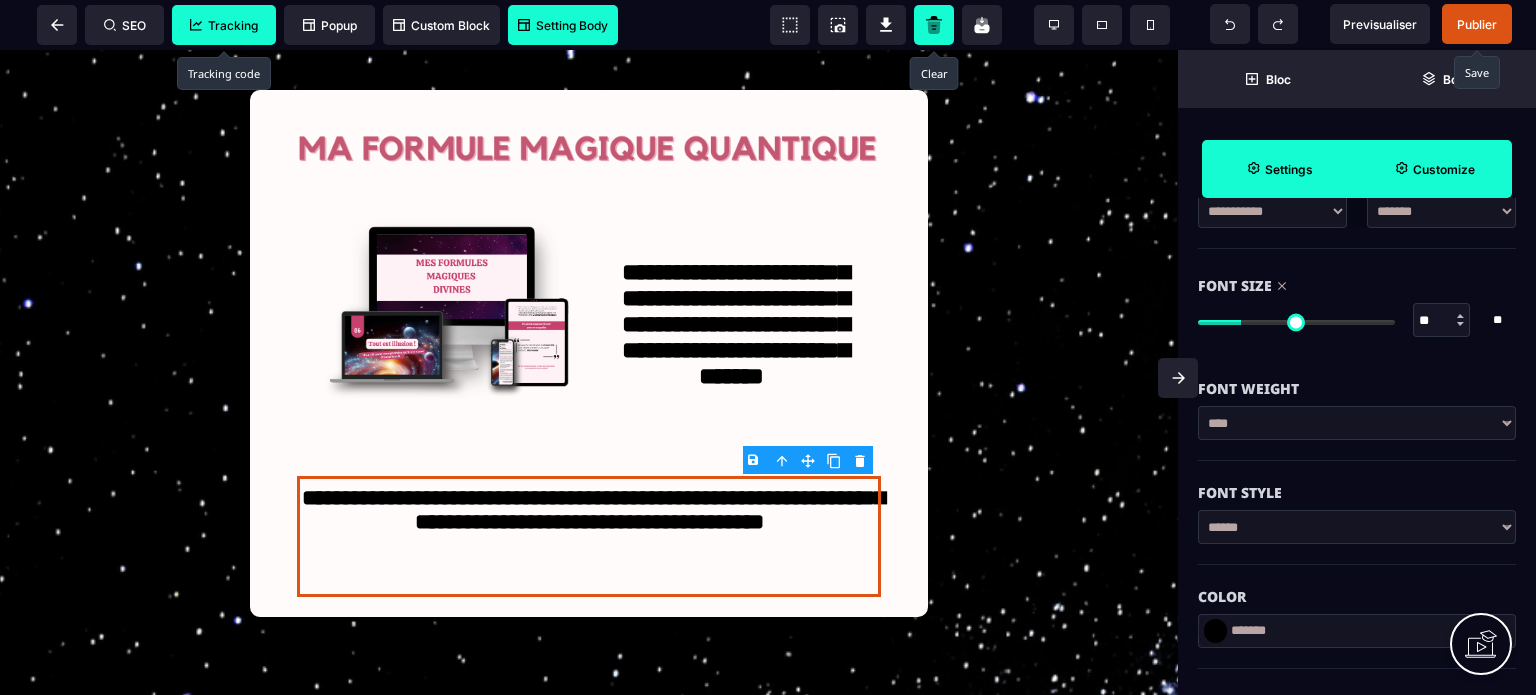 click on "*******" at bounding box center (1357, 631) 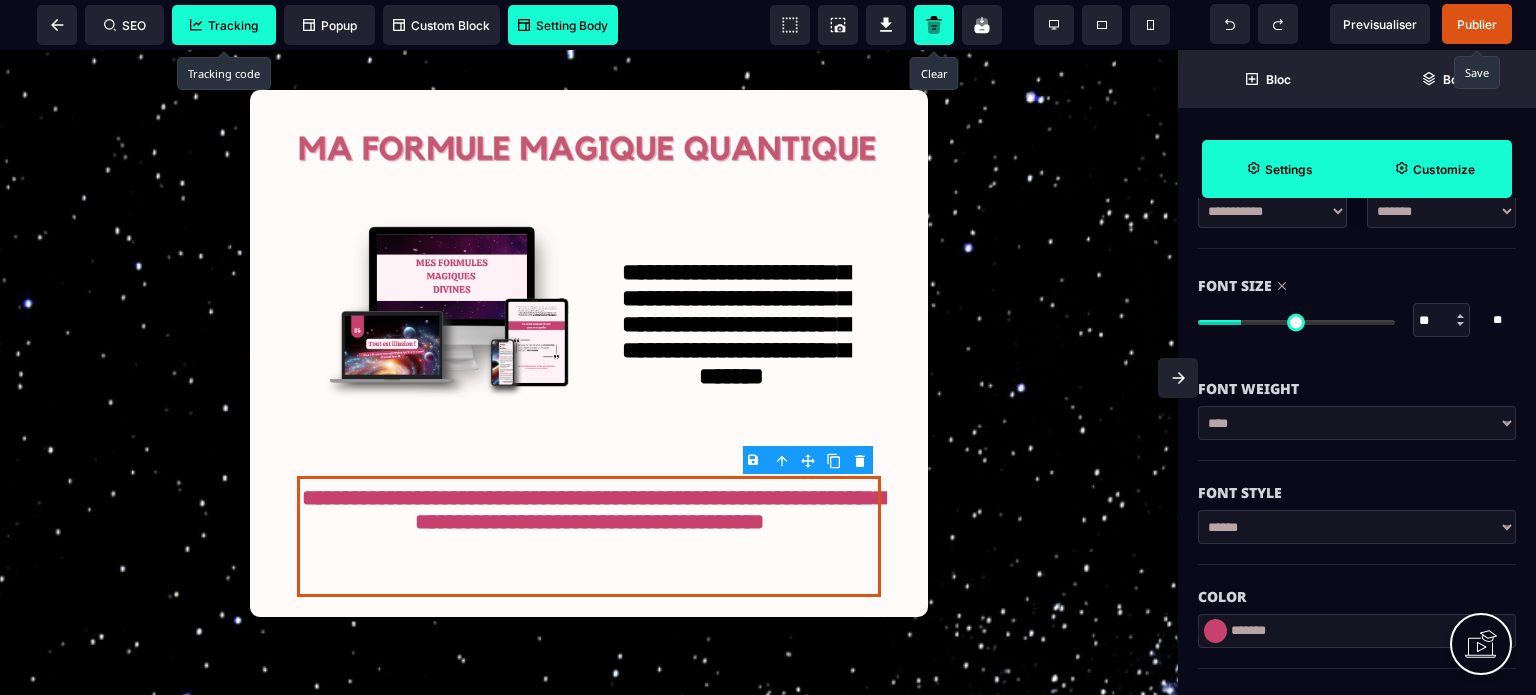 click 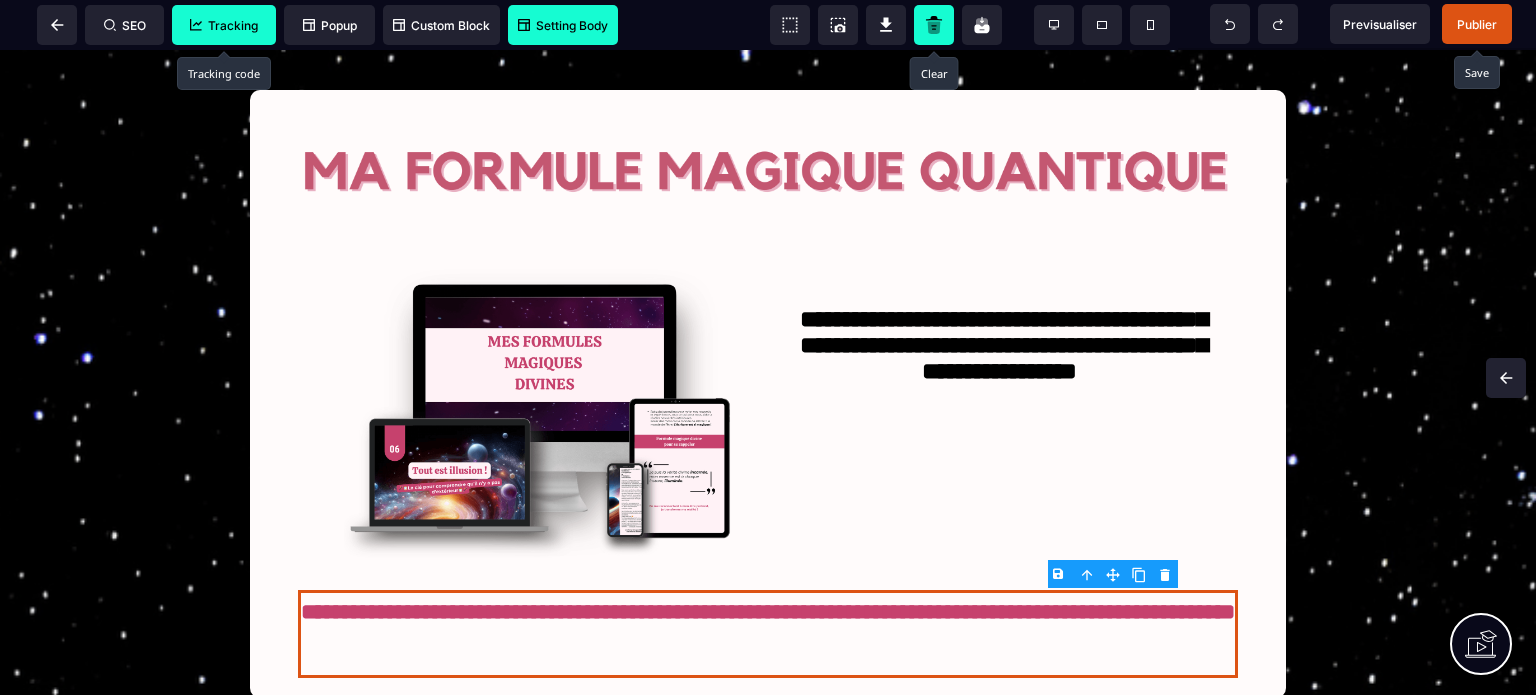click on "Publier" at bounding box center (1477, 24) 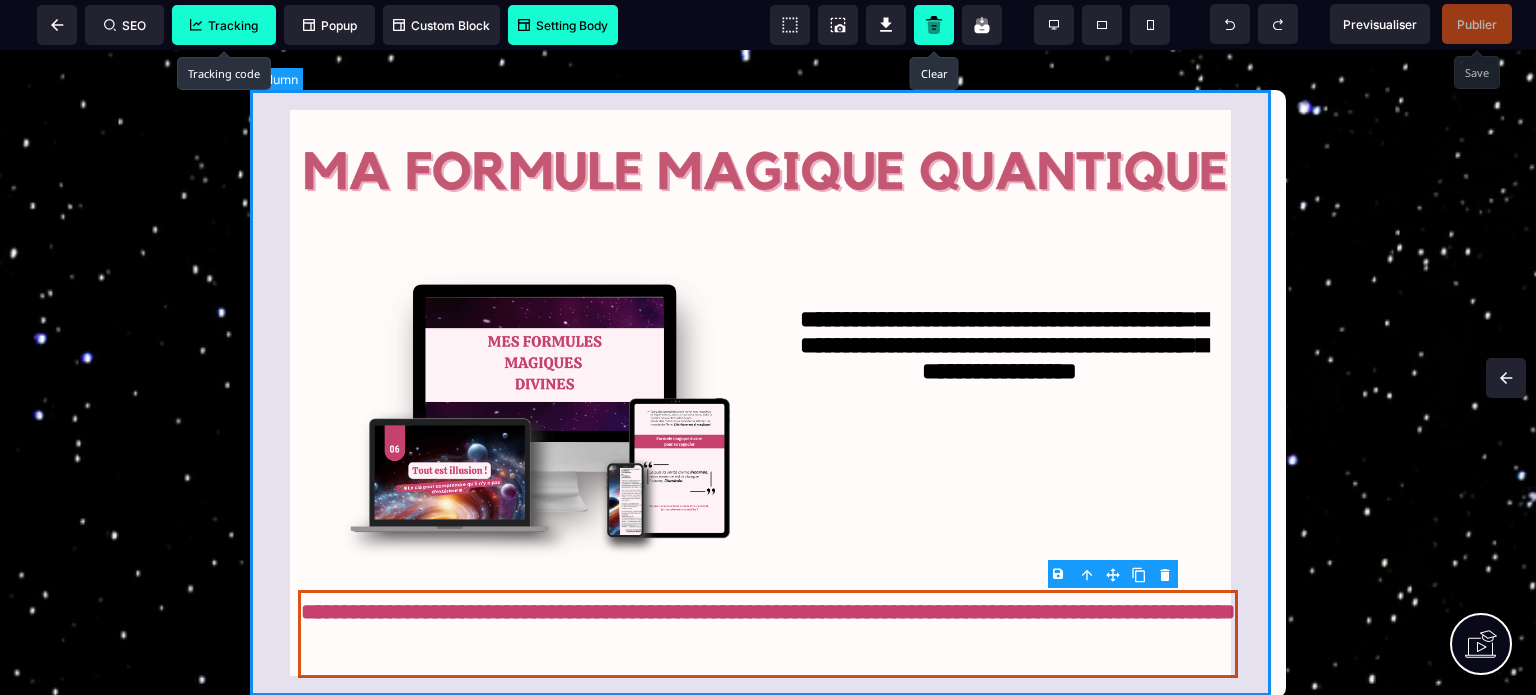 click on "**********" at bounding box center [768, 394] 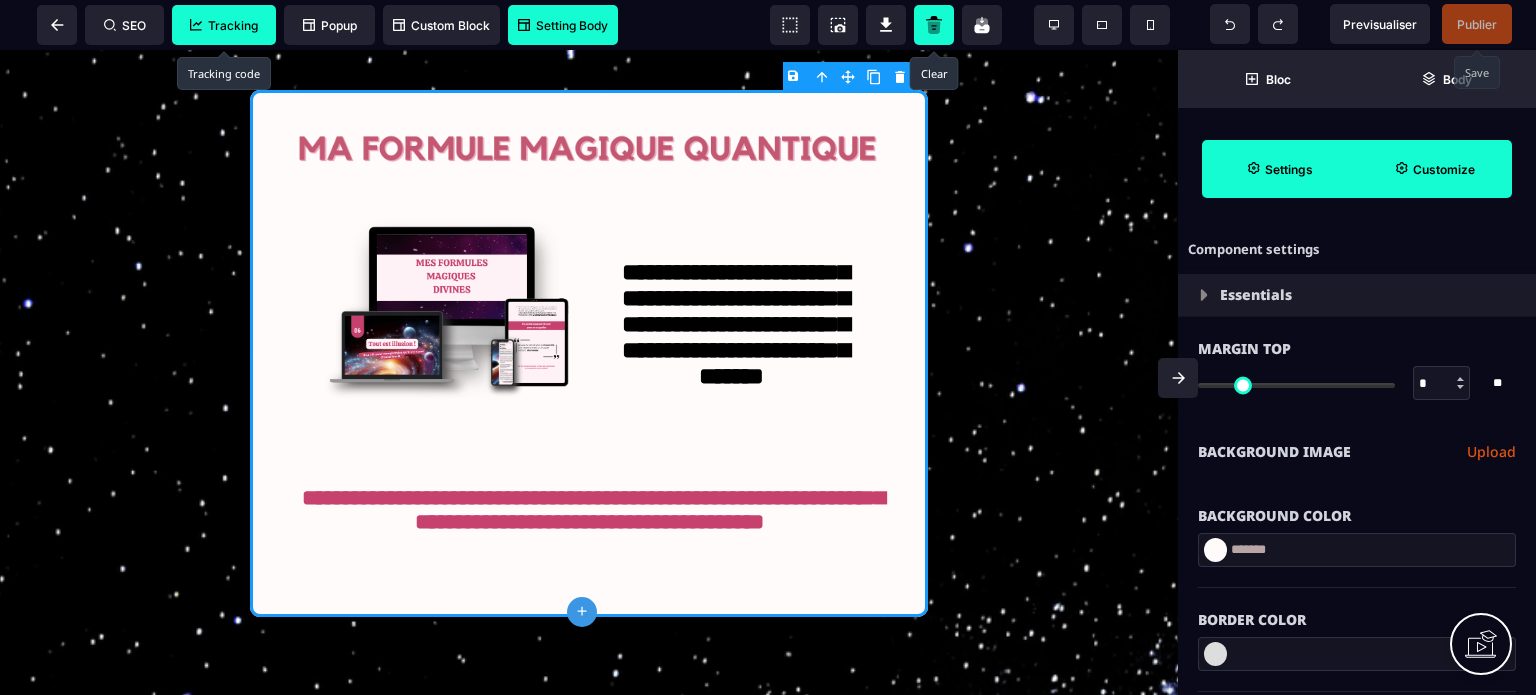 click on "*******" at bounding box center (1357, 550) 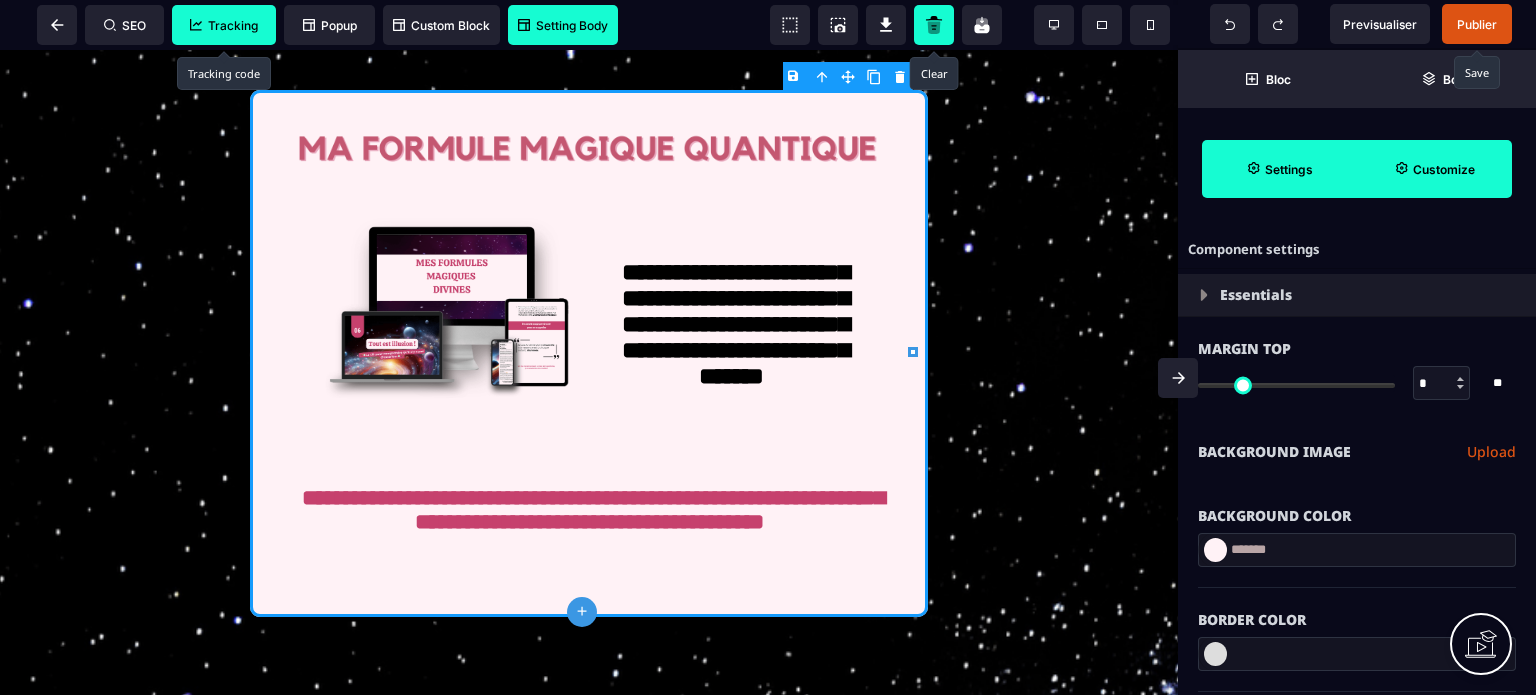 click 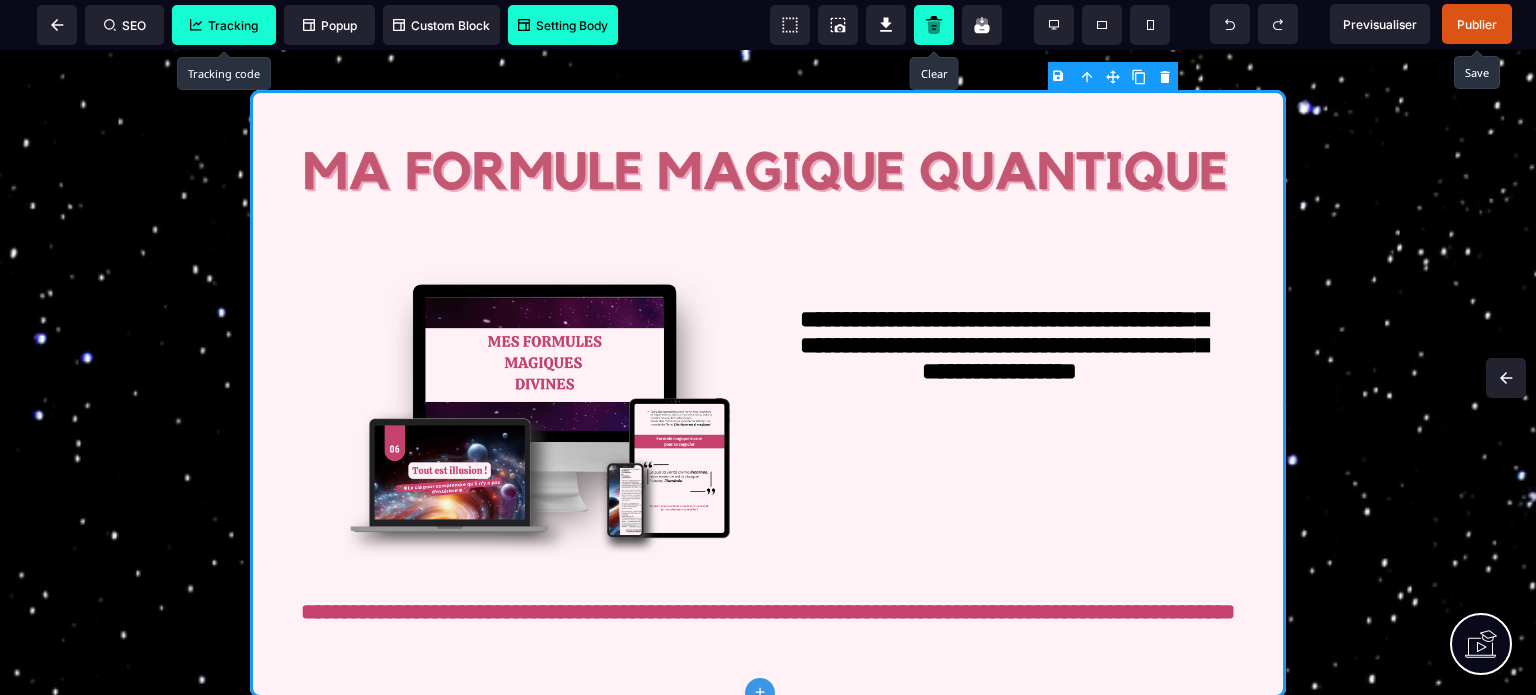 click on "Publier" at bounding box center [1477, 24] 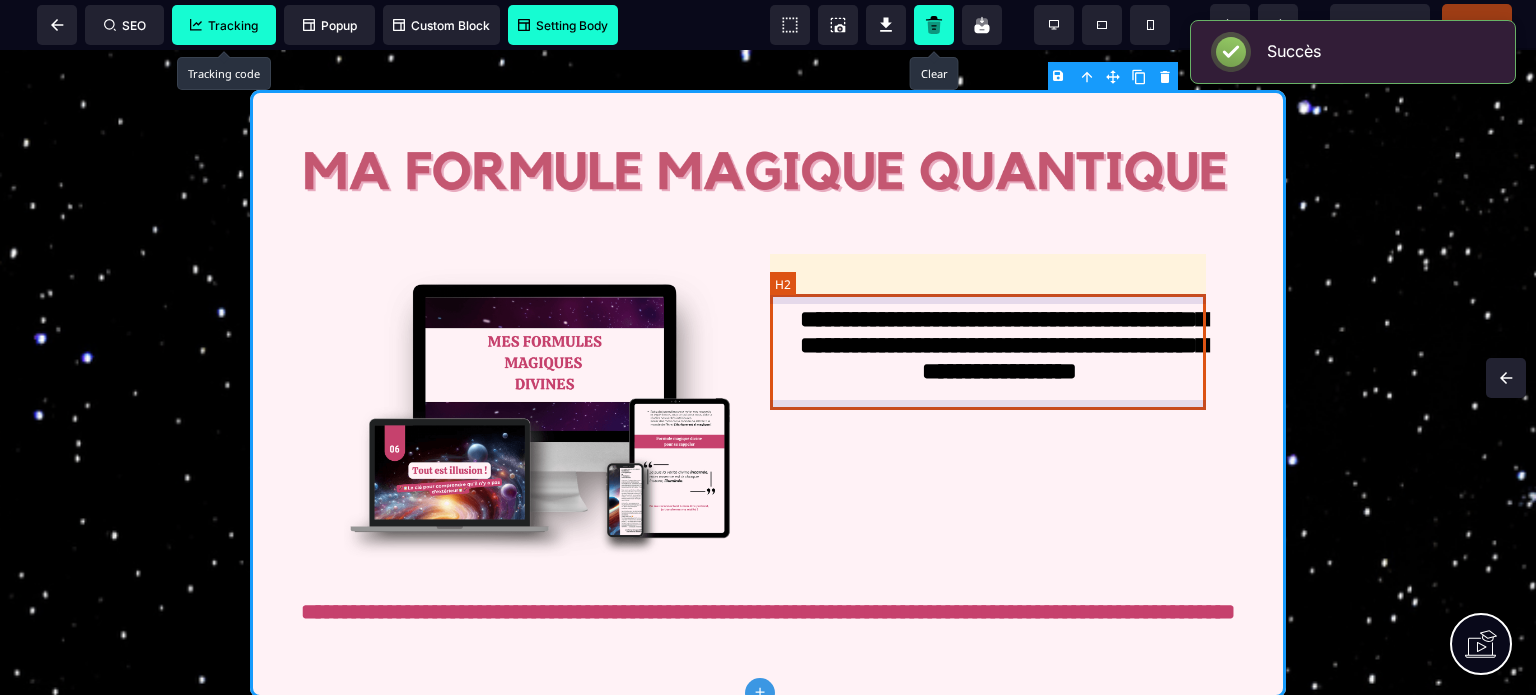 click on "**********" at bounding box center (999, 354) 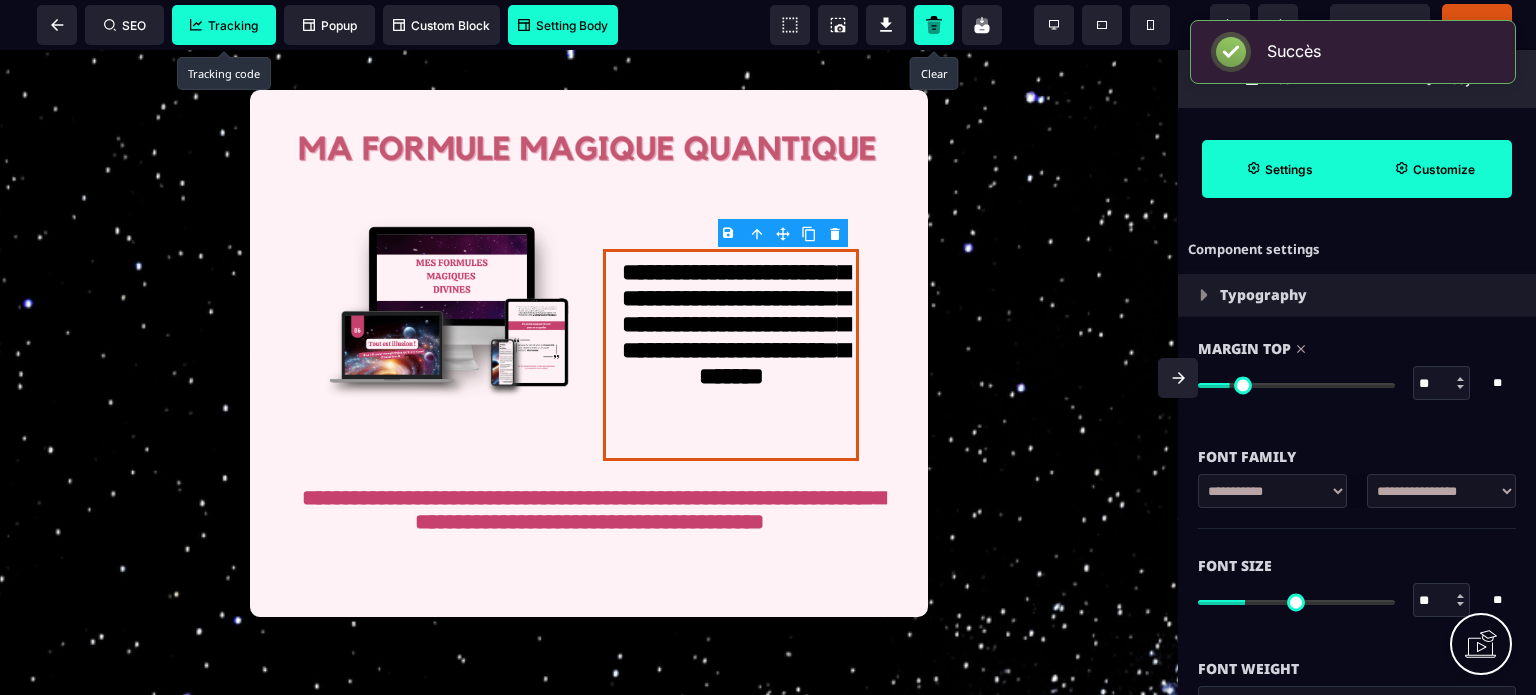 click on "**" at bounding box center (1442, 601) 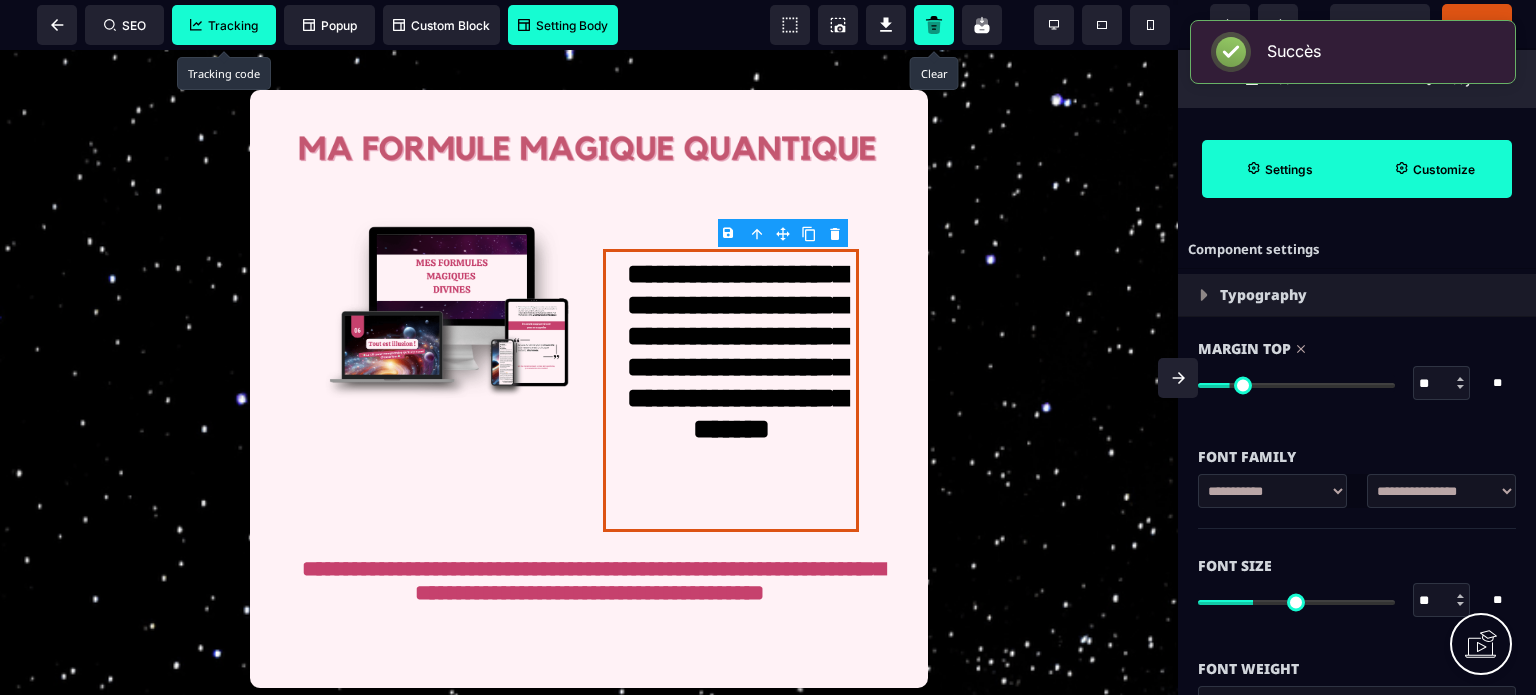 click on "Font Size" at bounding box center [1357, 566] 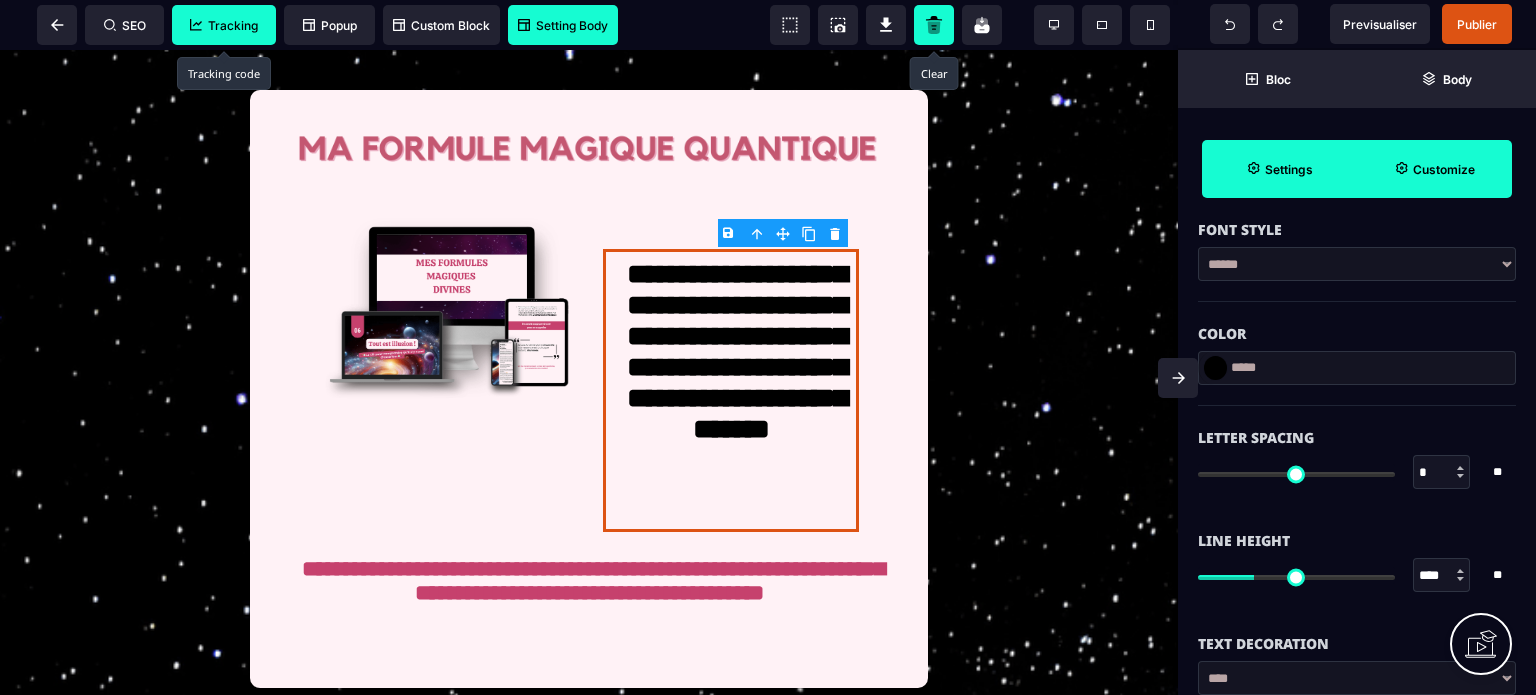 scroll, scrollTop: 560, scrollLeft: 0, axis: vertical 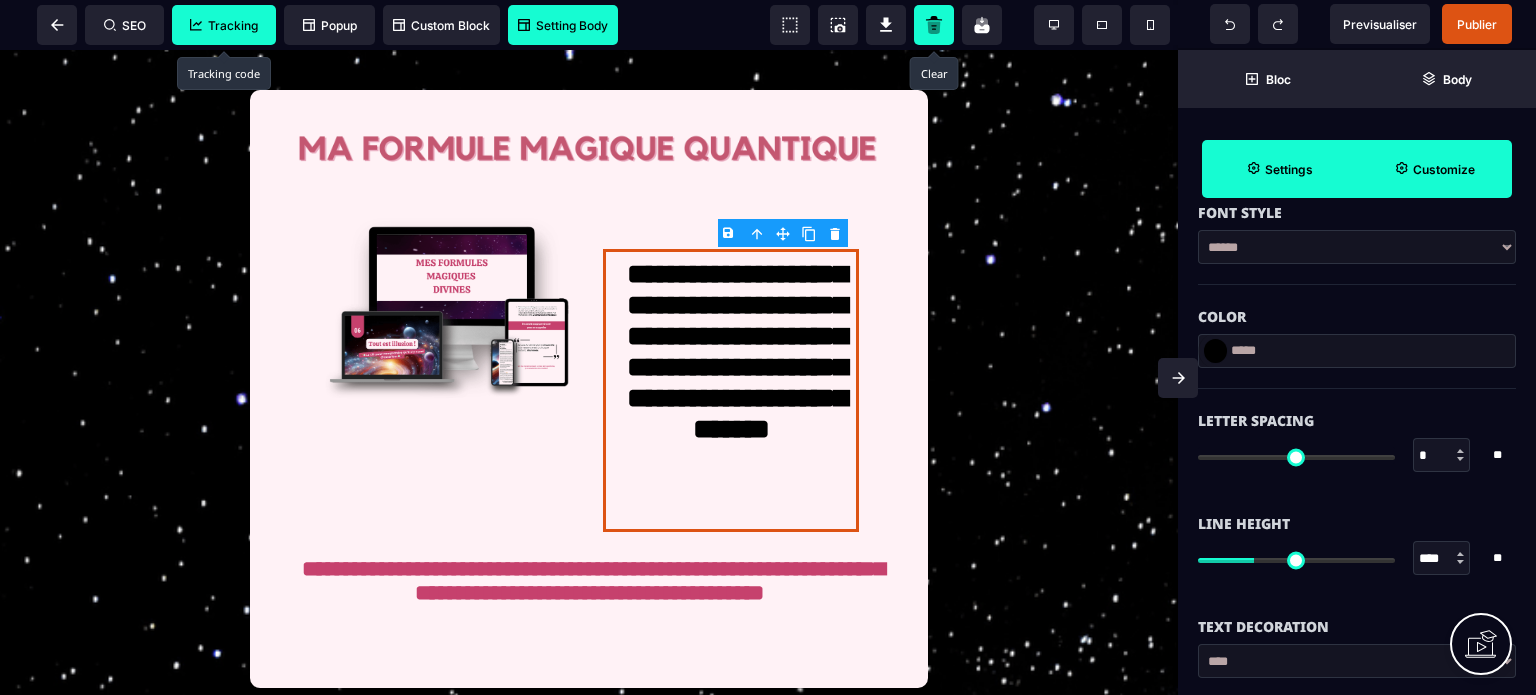 drag, startPoint x: 1450, startPoint y: 557, endPoint x: 1416, endPoint y: 559, distance: 34.058773 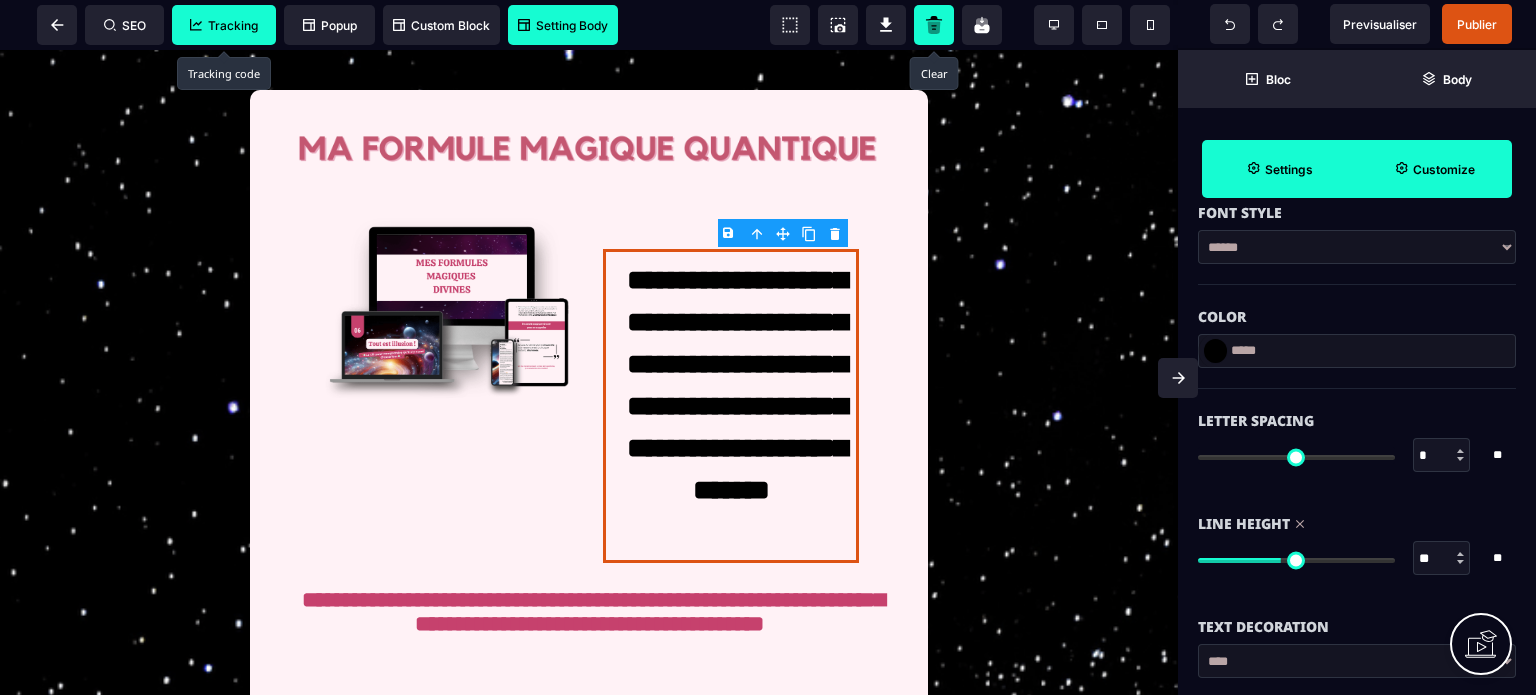 click 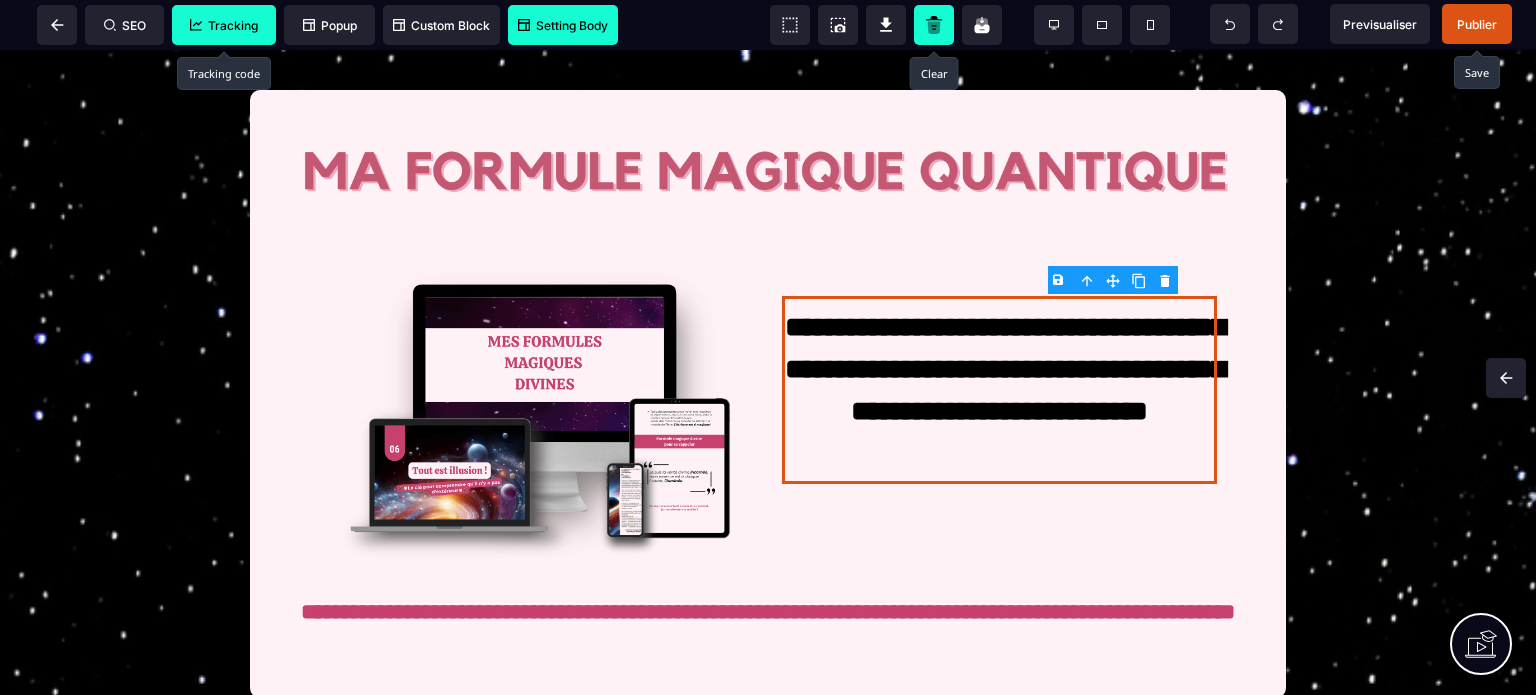 click on "Publier" at bounding box center [1477, 24] 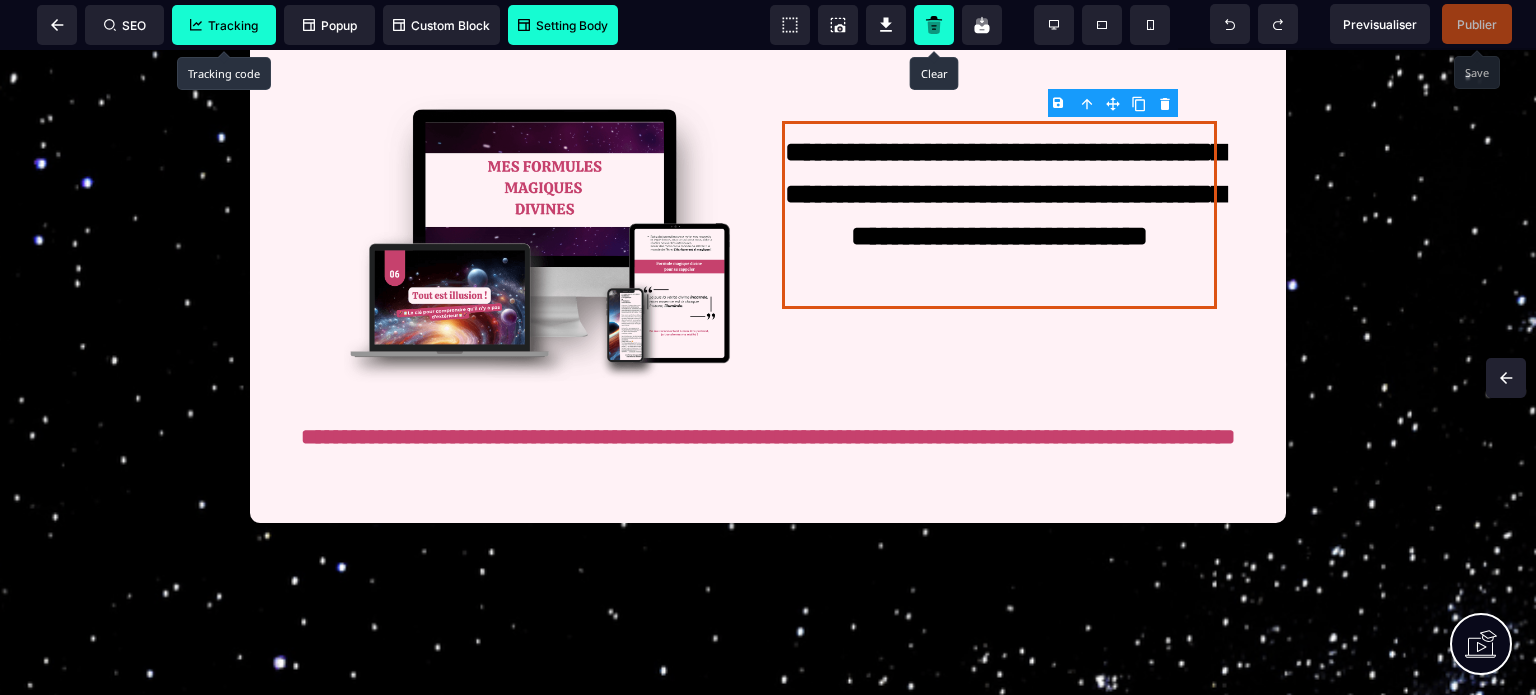 scroll, scrollTop: 177, scrollLeft: 0, axis: vertical 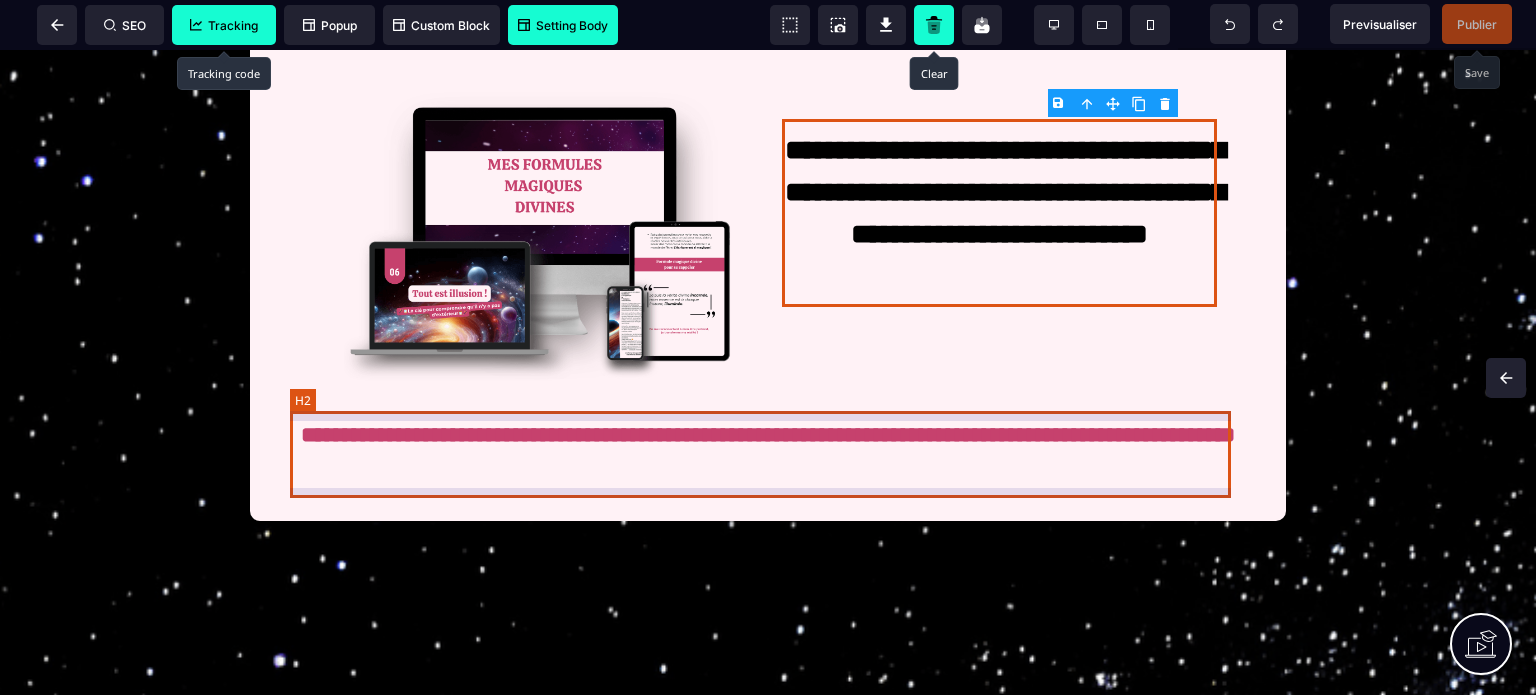 click on "**********" at bounding box center (768, 456) 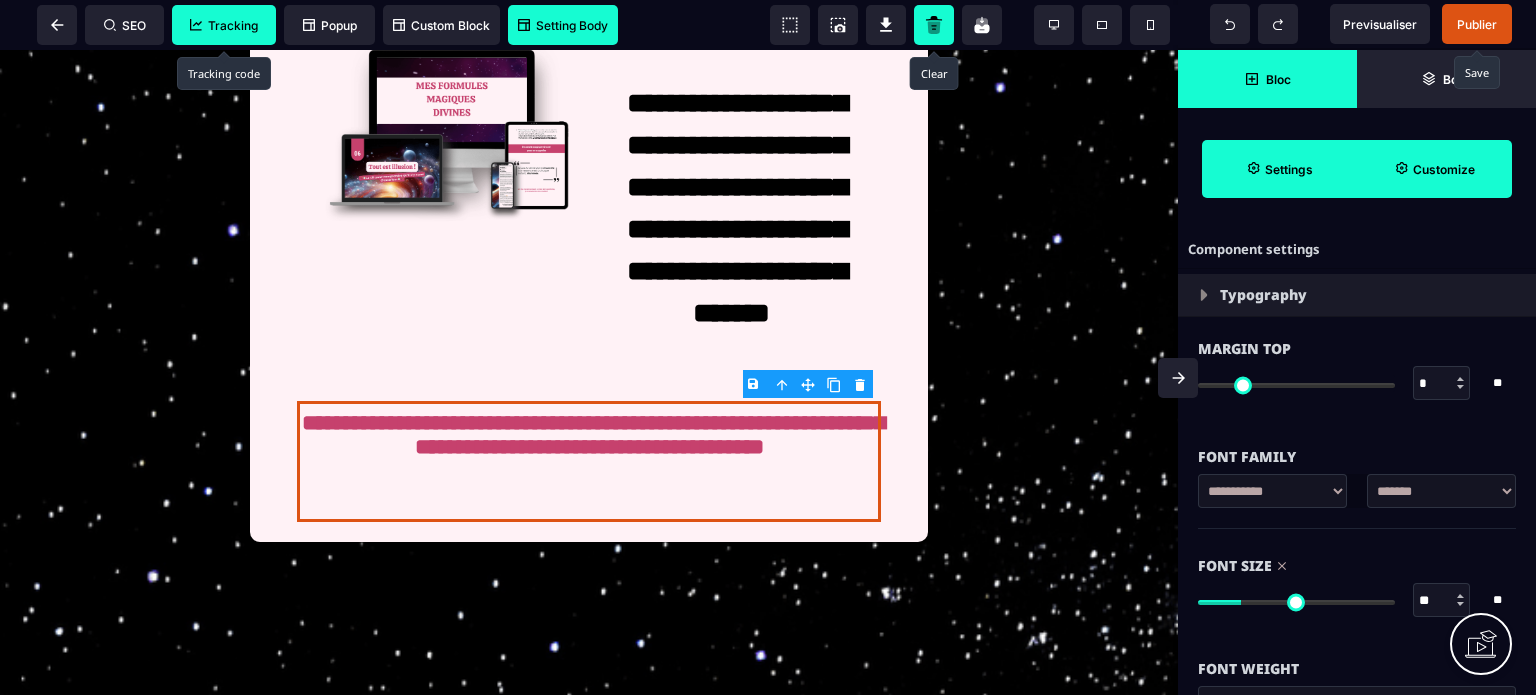 click 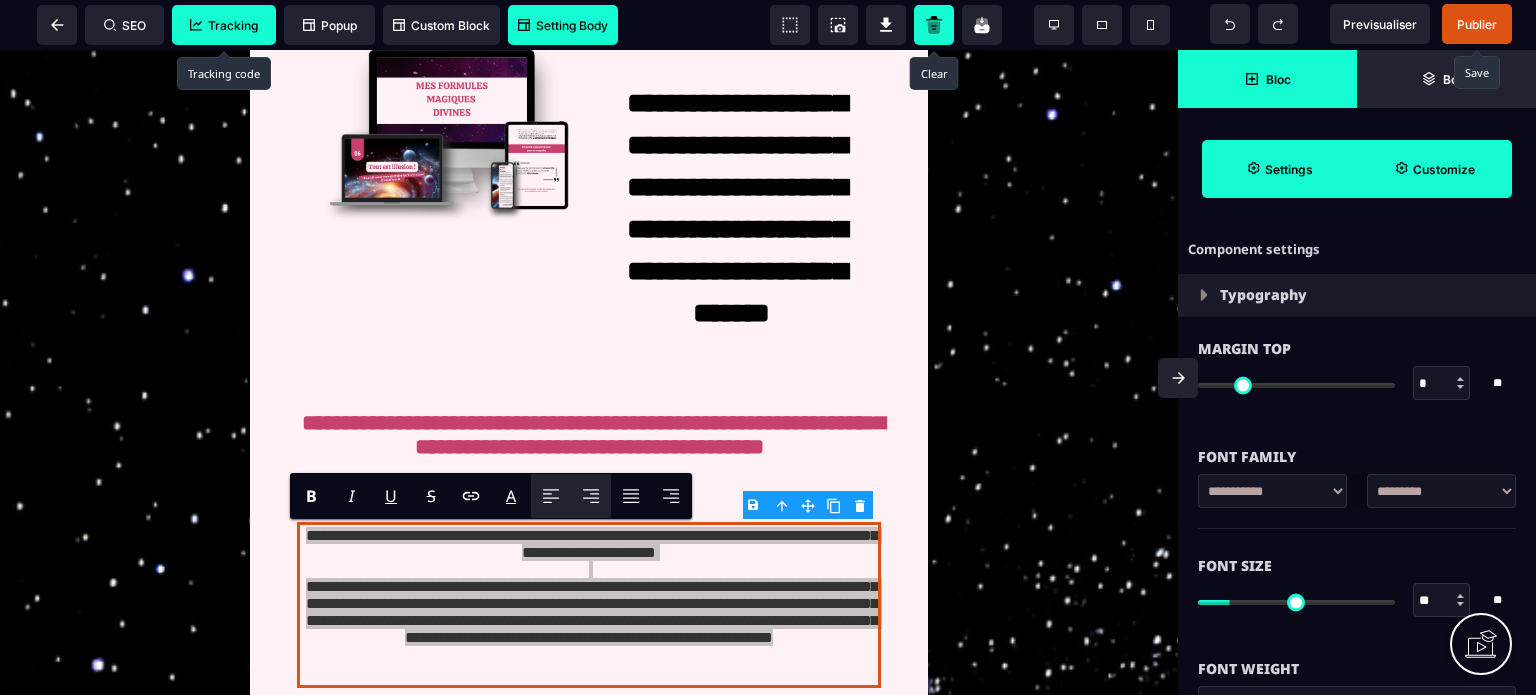 click 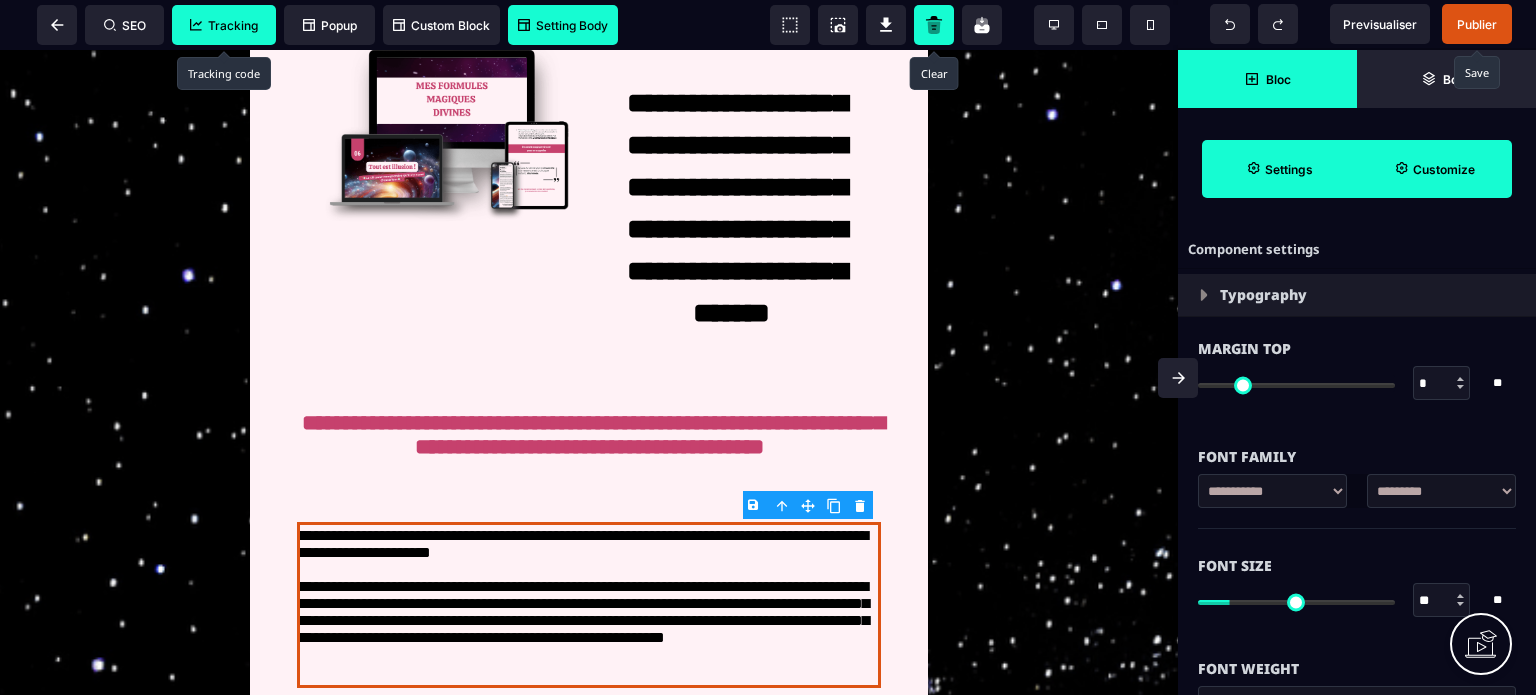 click on "**********" at bounding box center (1441, 491) 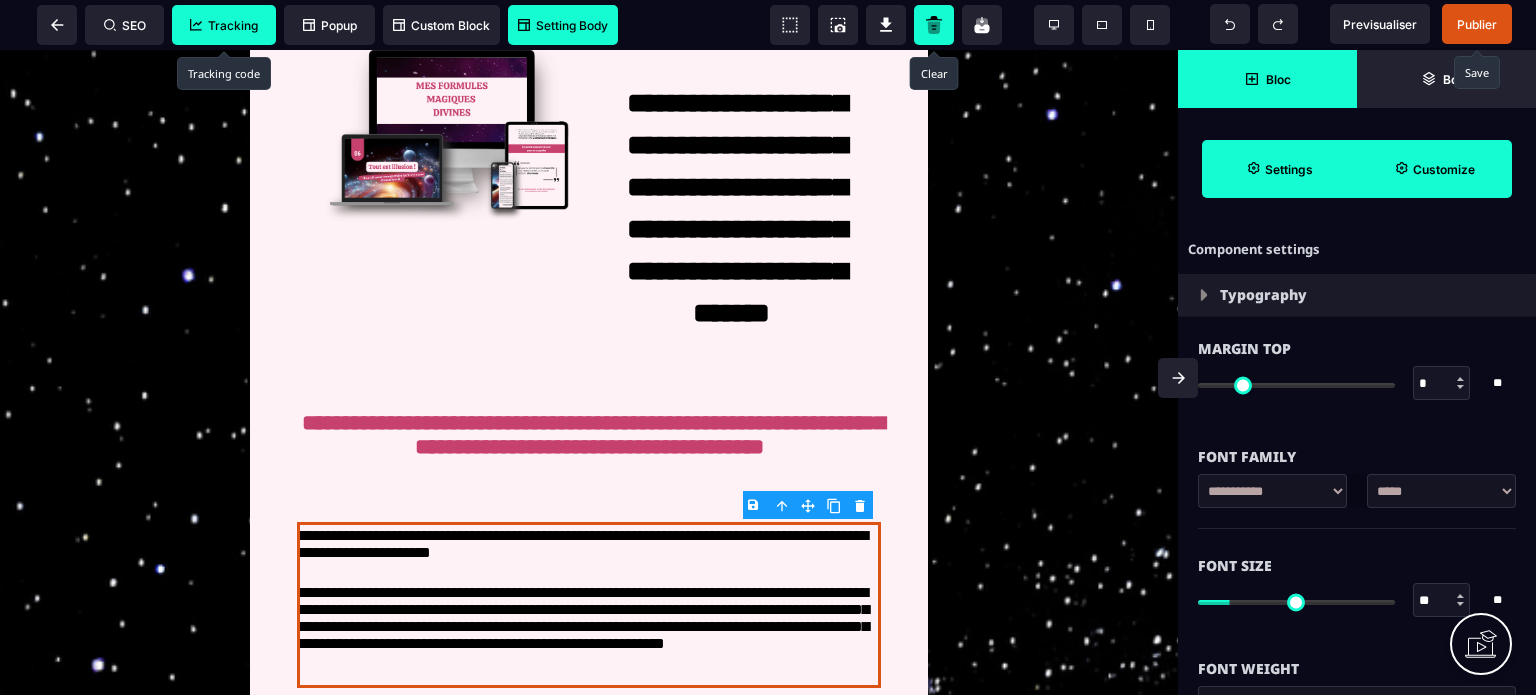 click on "**********" at bounding box center (1441, 491) 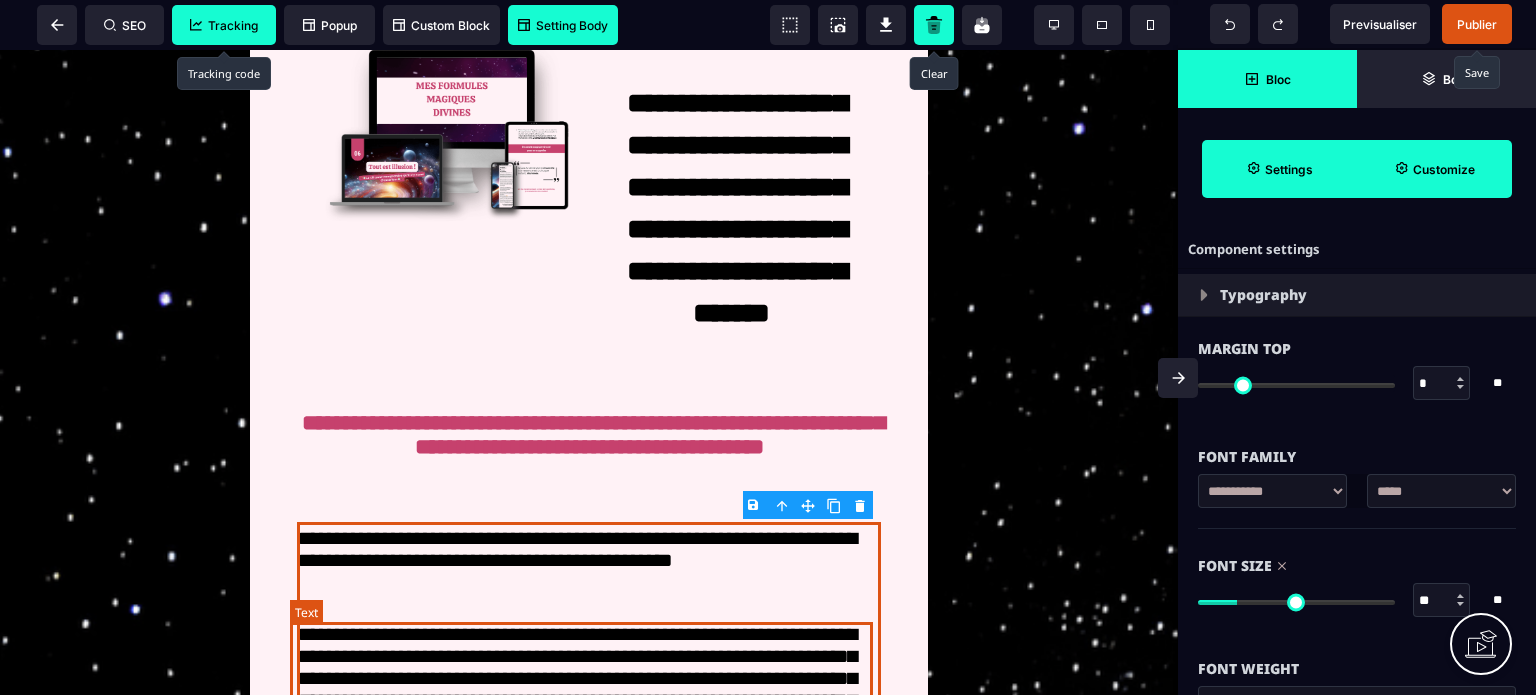 click on "**********" at bounding box center (588, 695) 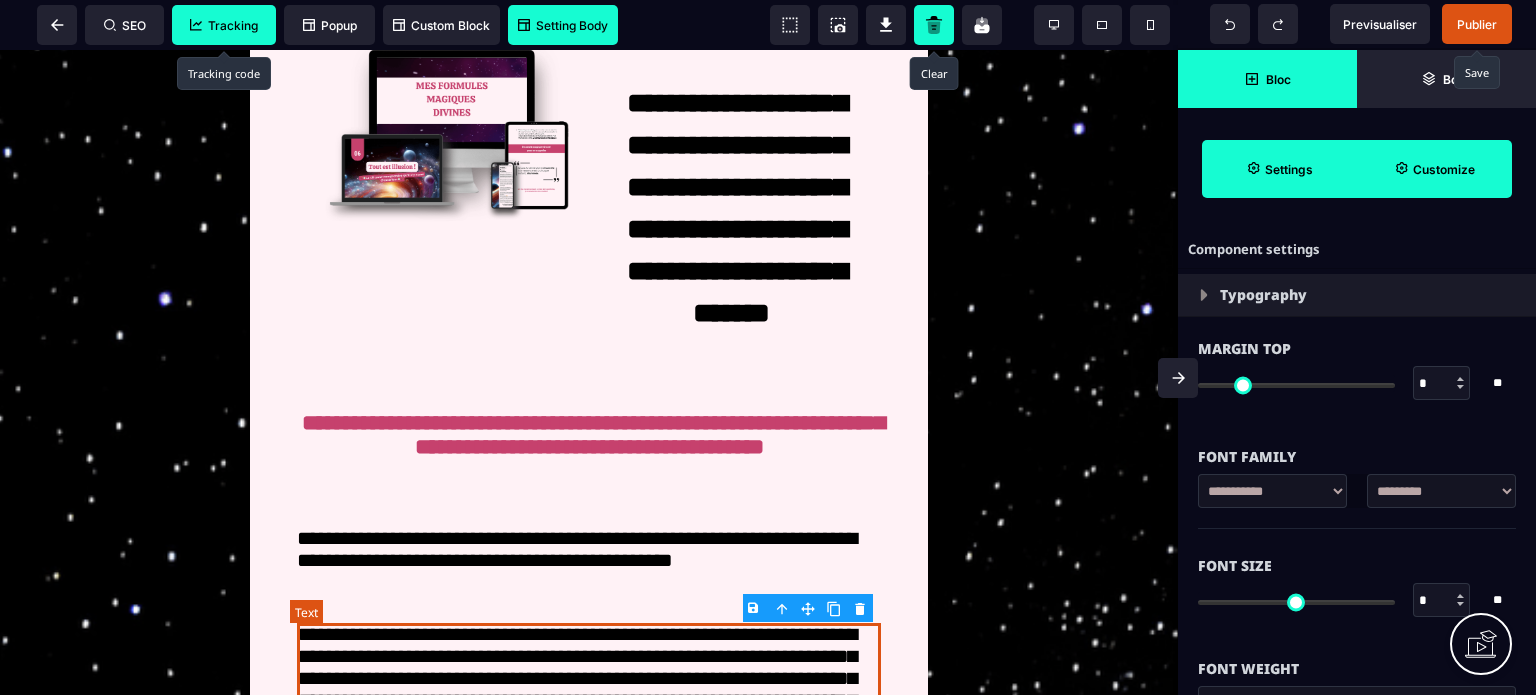 click on "**********" at bounding box center [588, 695] 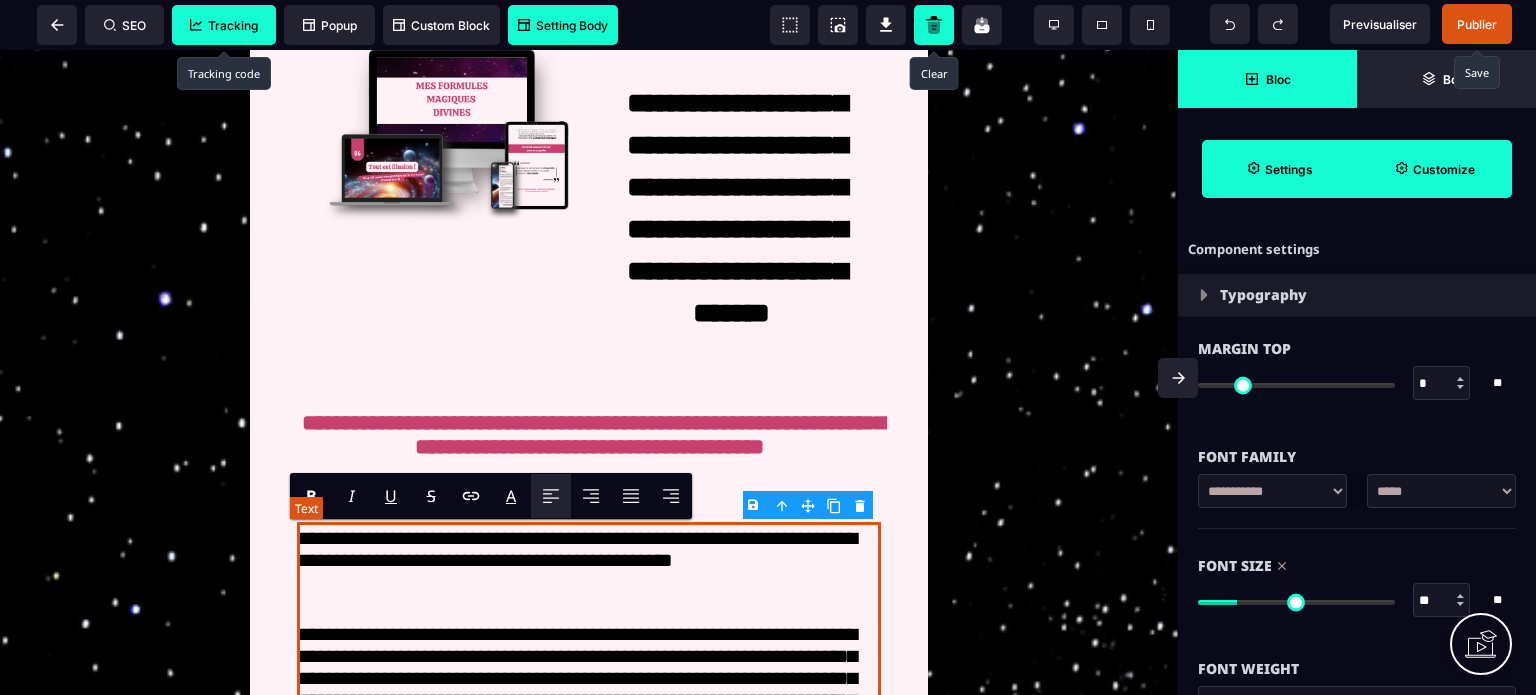 click on "**********" at bounding box center (588, 695) 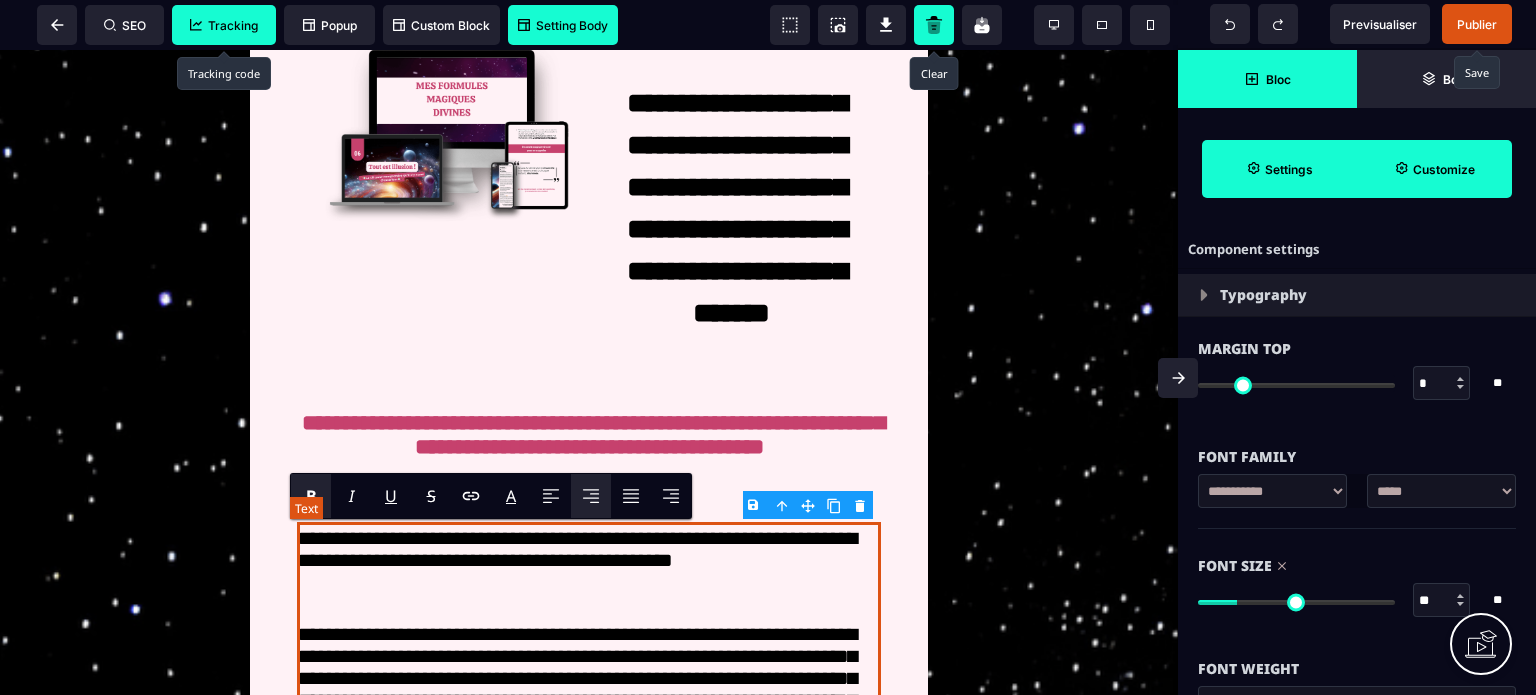 click on "**********" at bounding box center (588, 695) 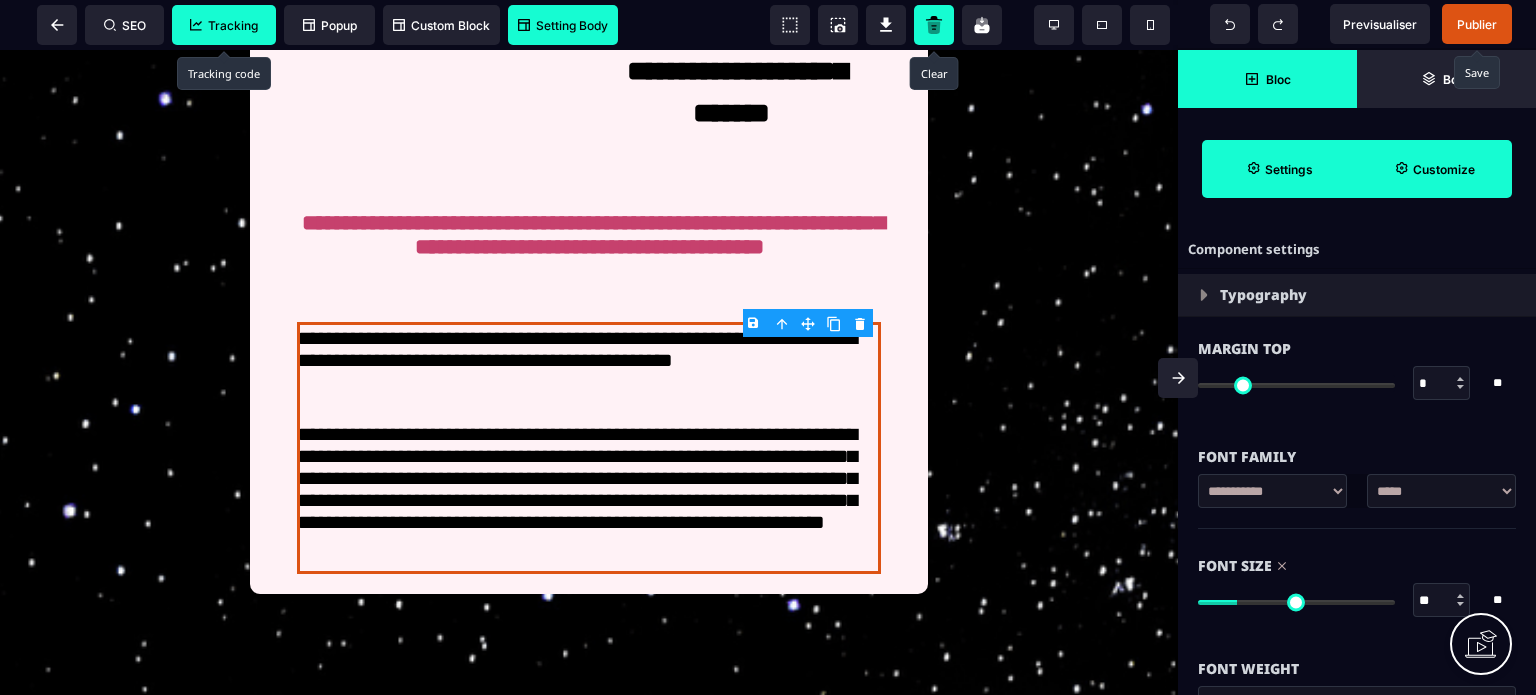 scroll, scrollTop: 414, scrollLeft: 0, axis: vertical 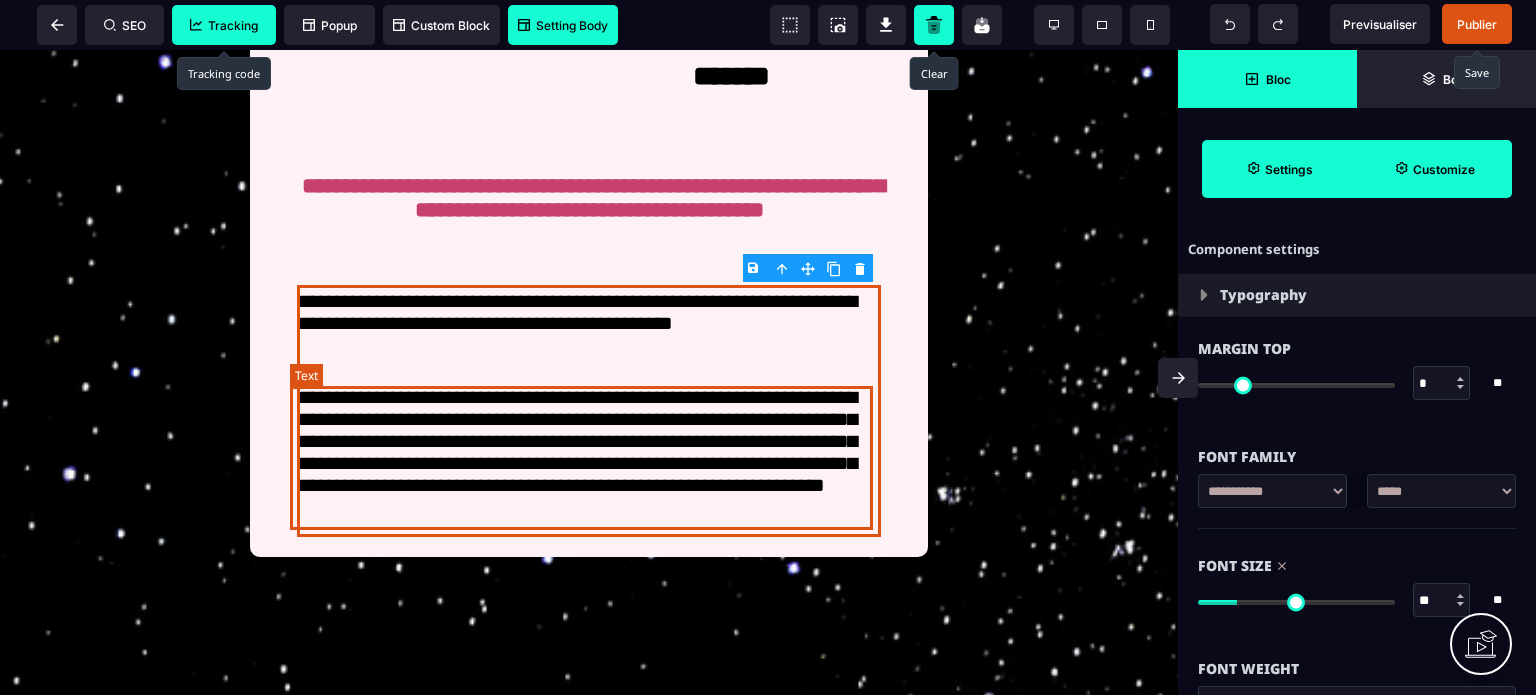 click on "**********" at bounding box center [588, 458] 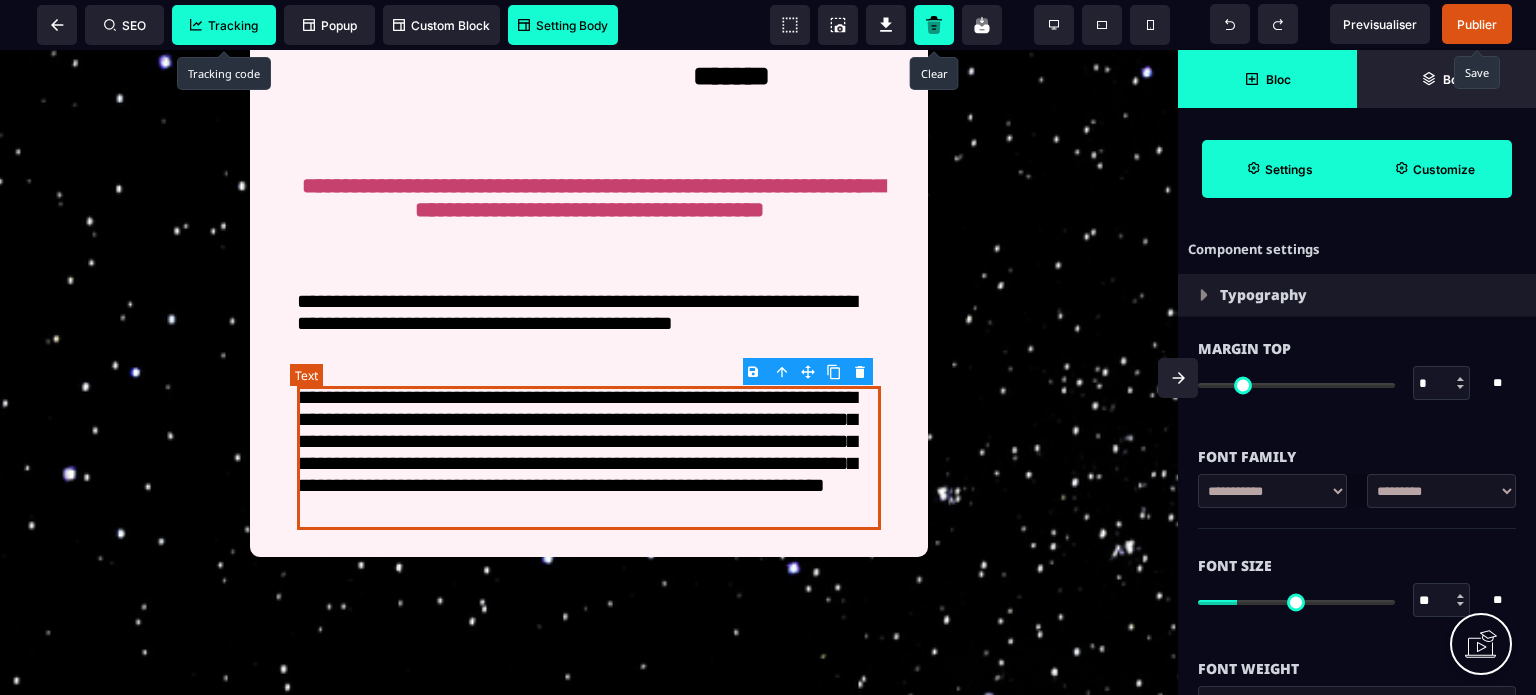 click on "**********" at bounding box center [588, 458] 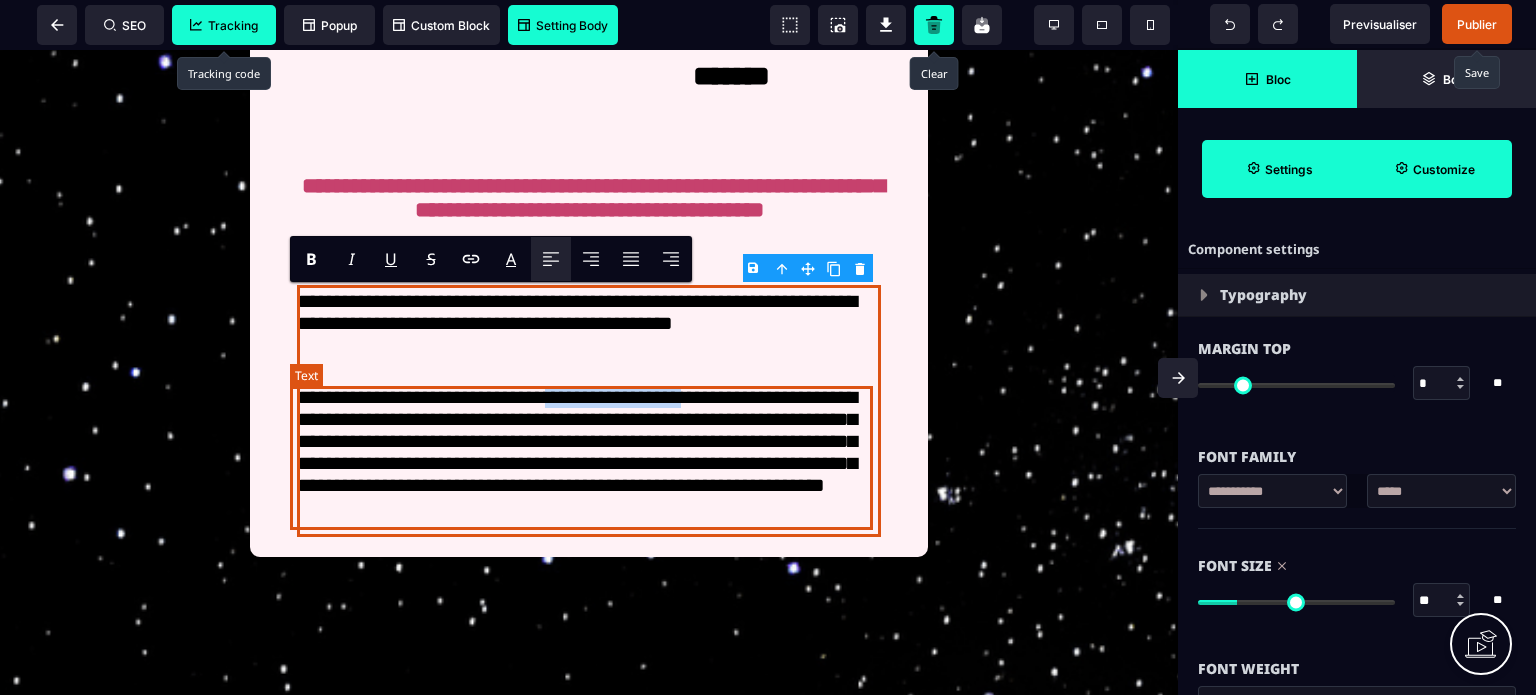 drag, startPoint x: 741, startPoint y: 396, endPoint x: 576, endPoint y: 398, distance: 165.01212 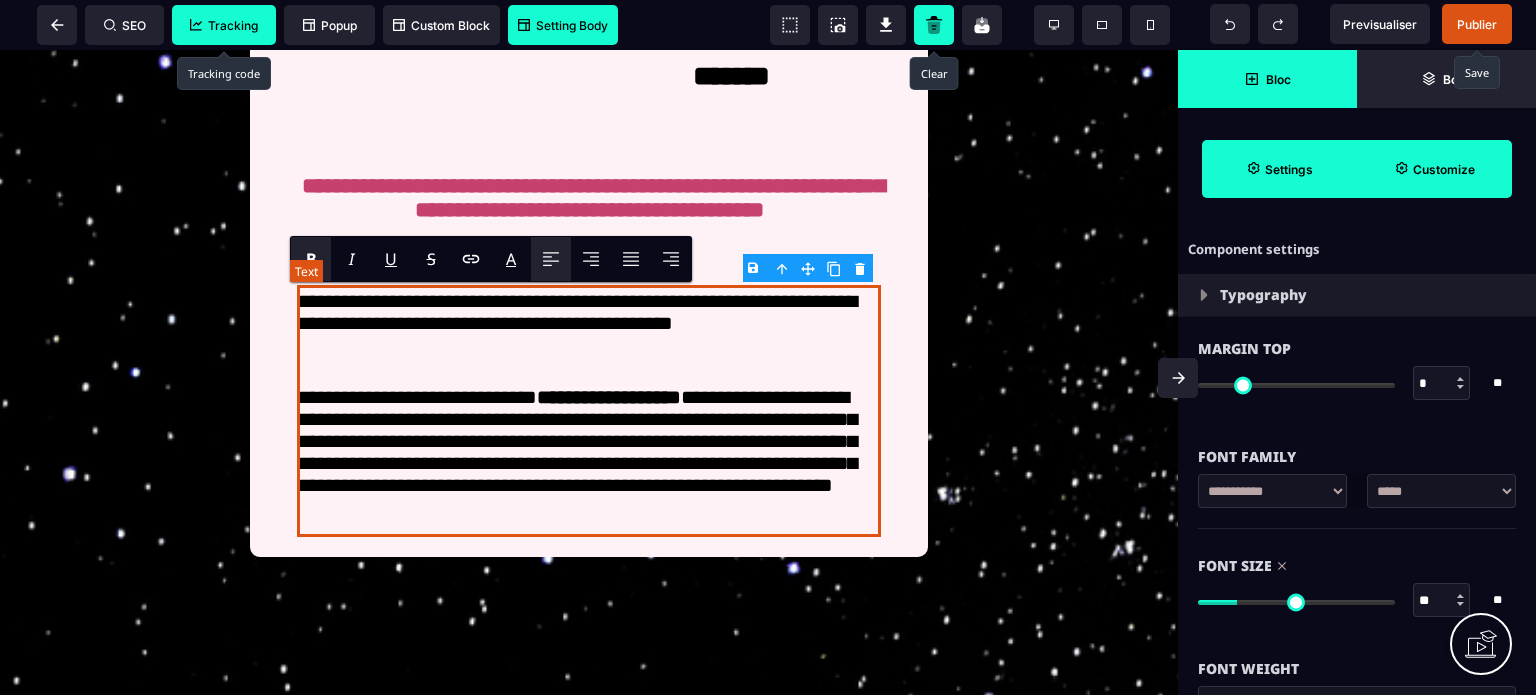click on "**********" at bounding box center [588, 458] 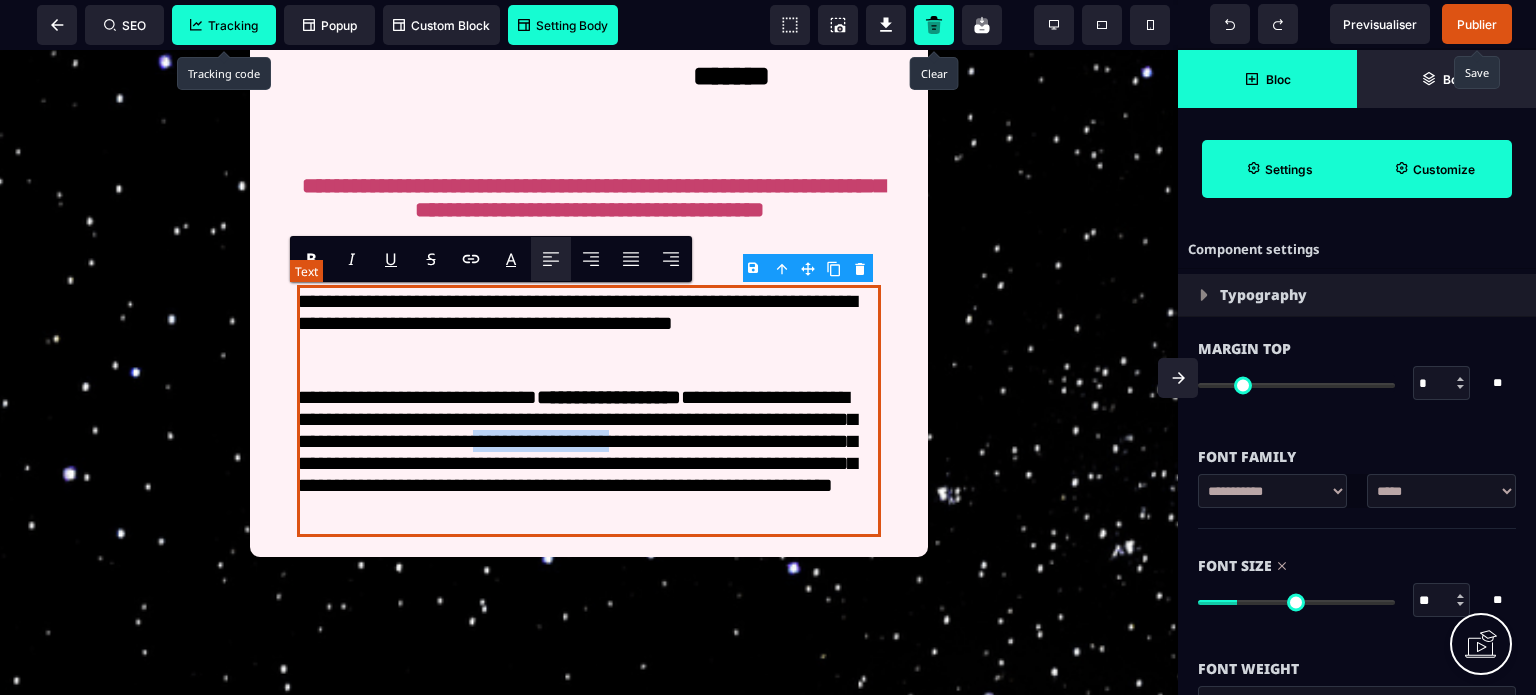 drag, startPoint x: 707, startPoint y: 444, endPoint x: 868, endPoint y: 453, distance: 161.25136 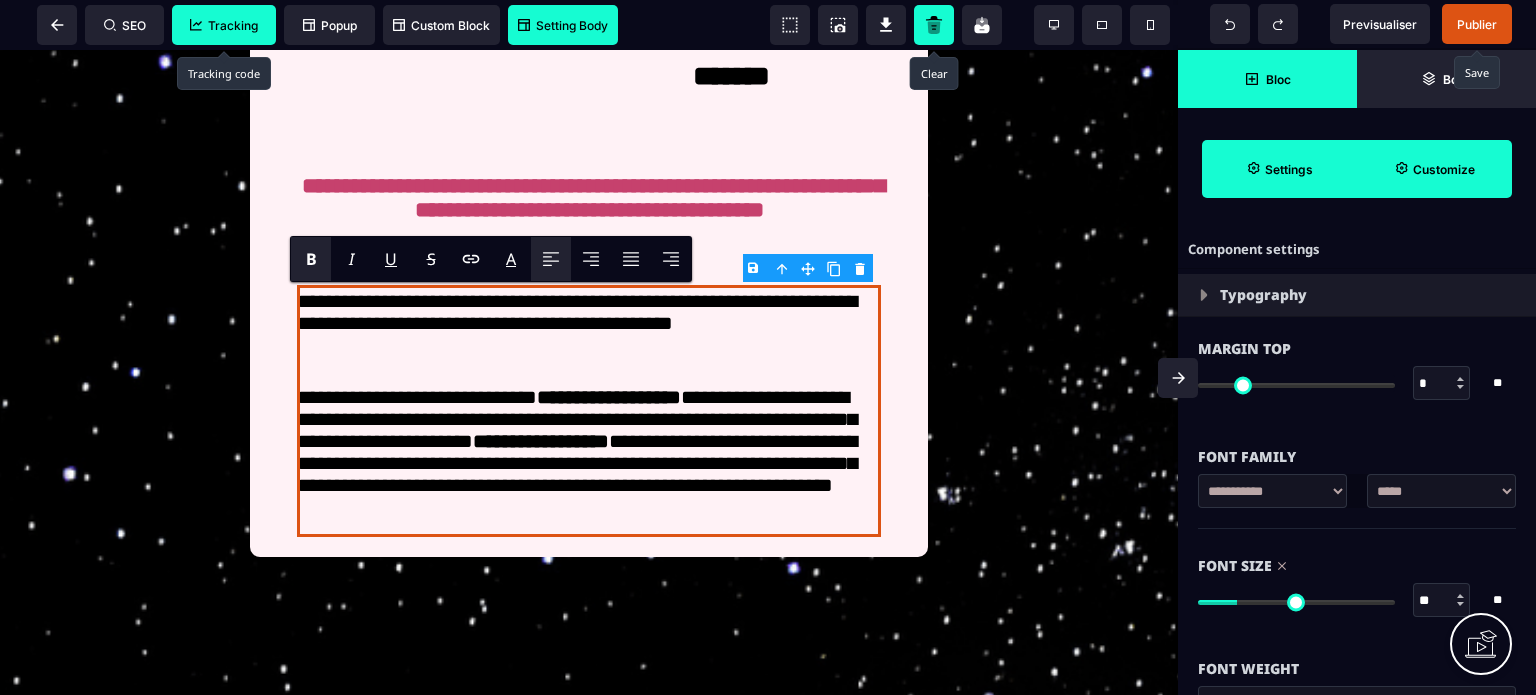 click on "Font Size
**
*
**
All" at bounding box center [1357, 585] 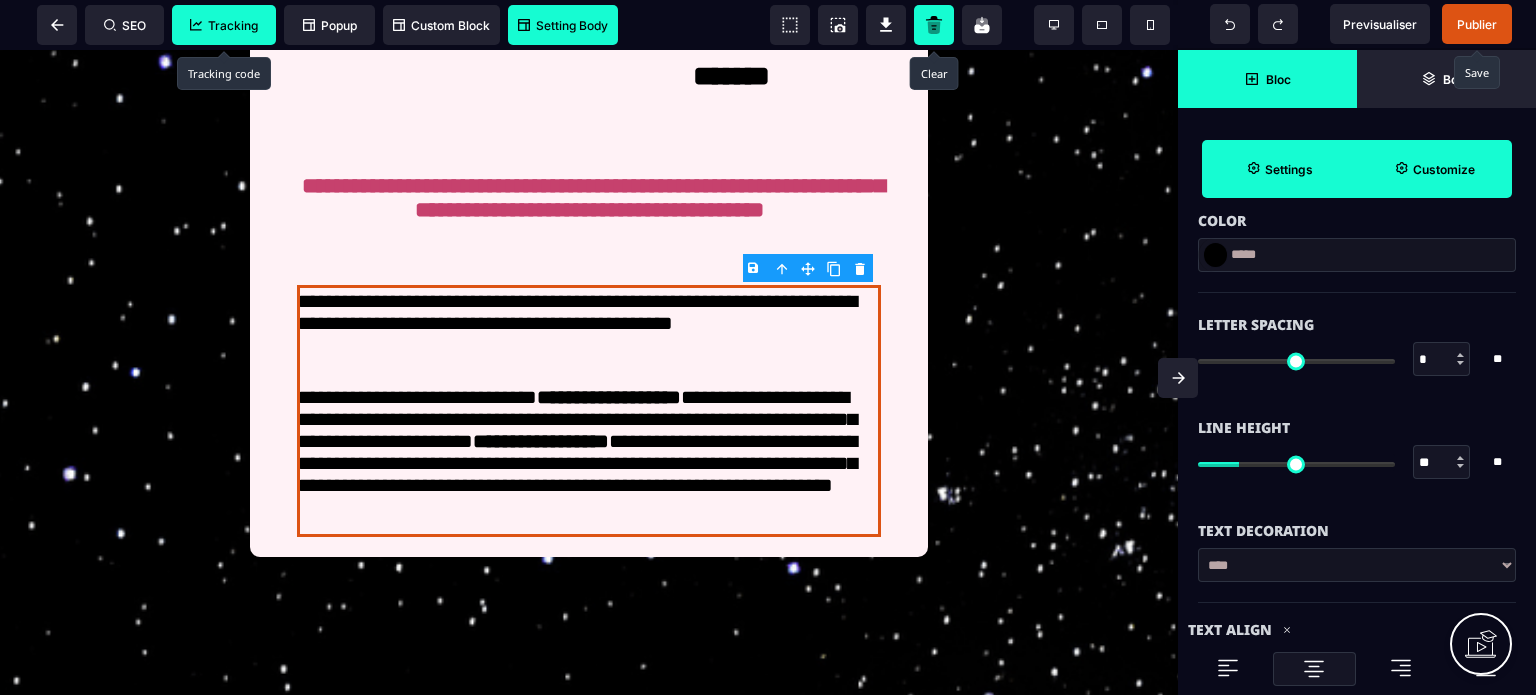 scroll, scrollTop: 680, scrollLeft: 0, axis: vertical 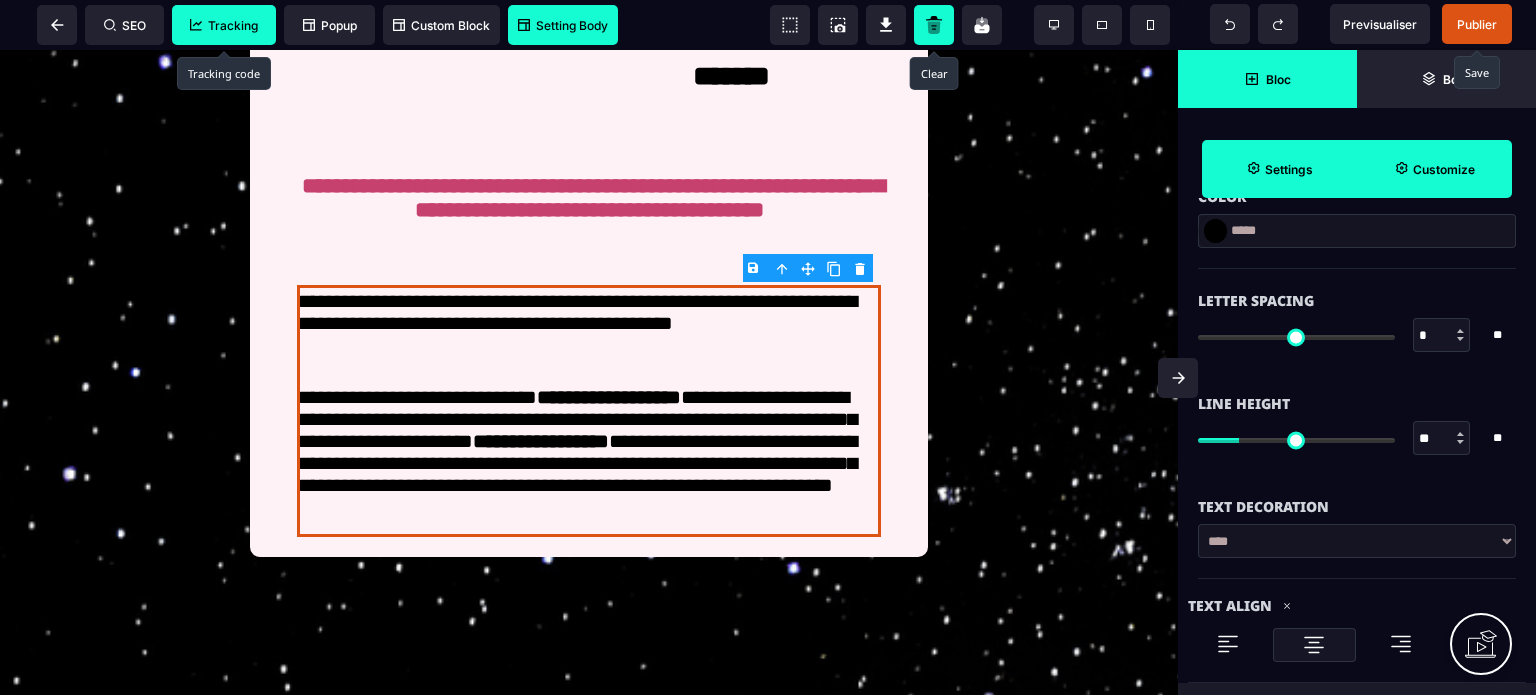 click on "**" at bounding box center [1442, 439] 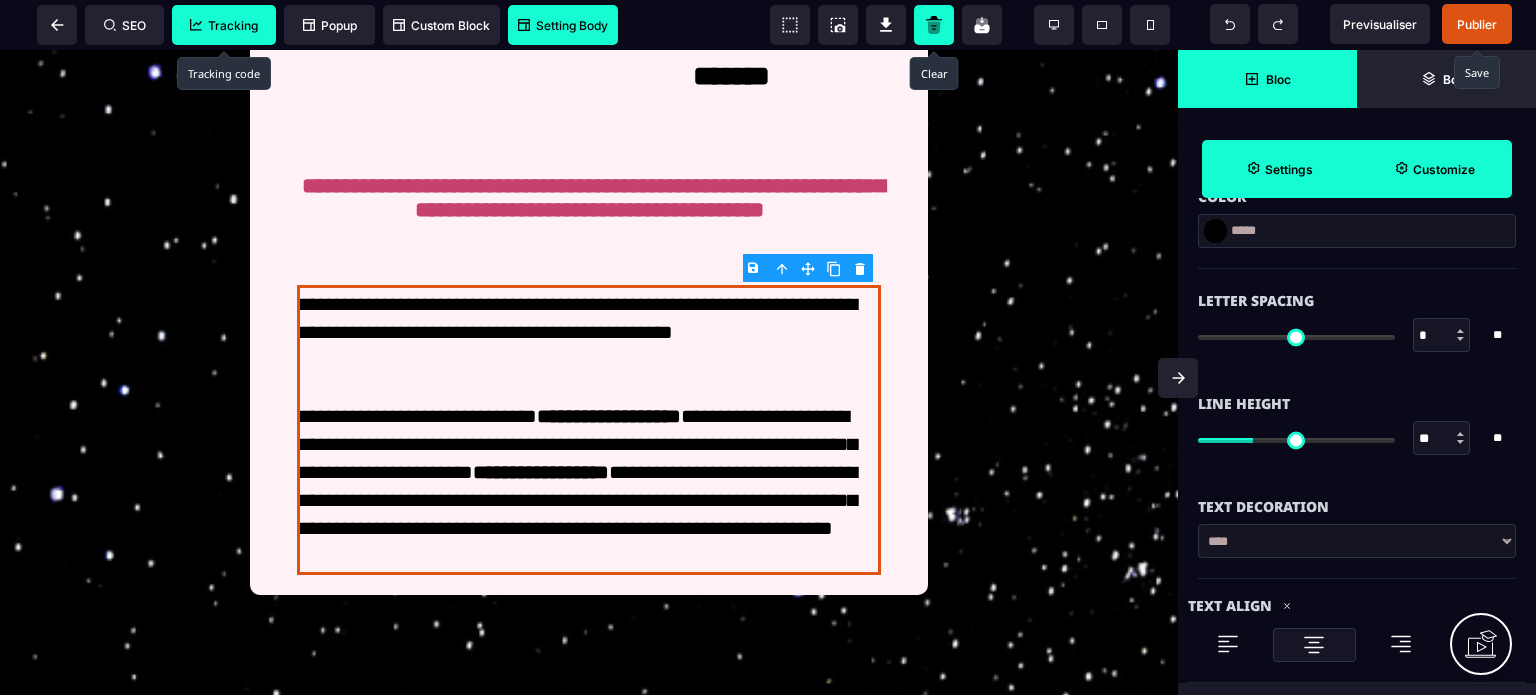 click at bounding box center [1178, 378] 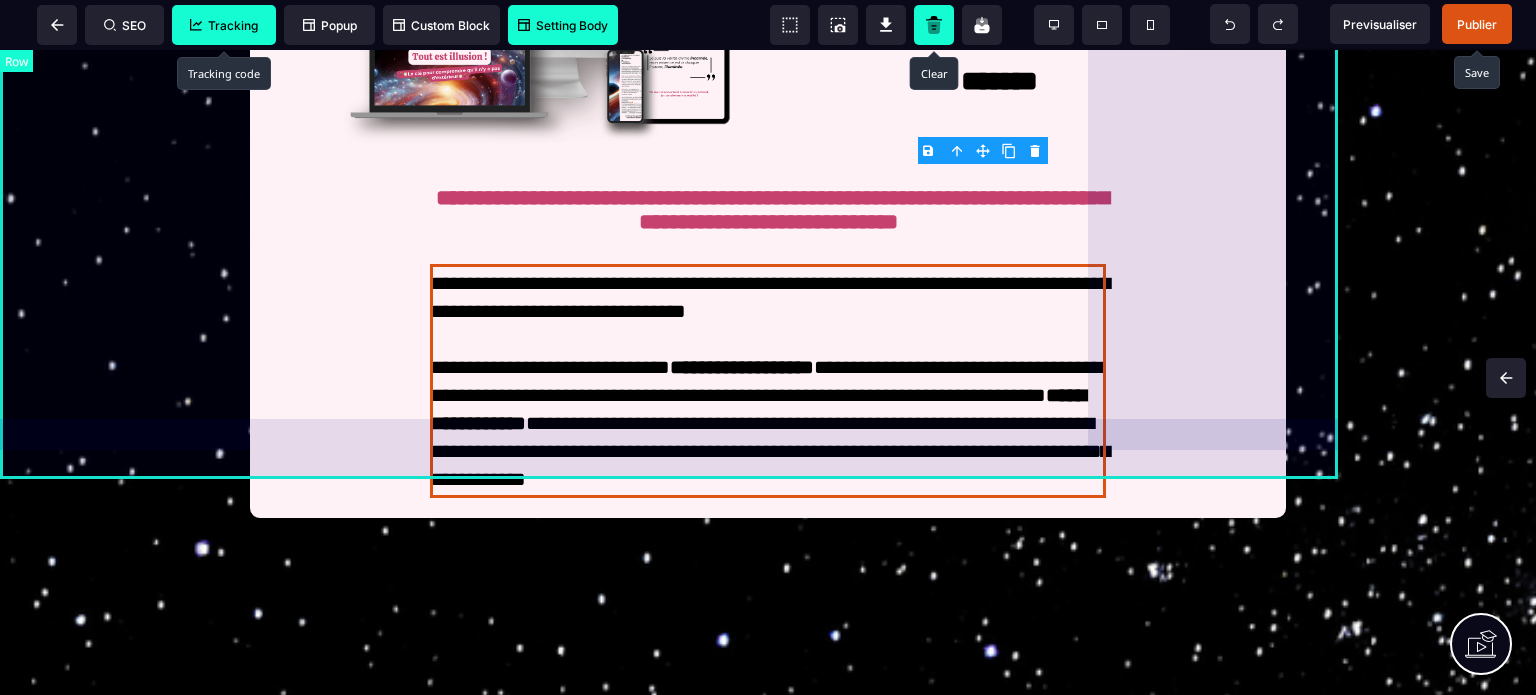 scroll, scrollTop: 0, scrollLeft: 0, axis: both 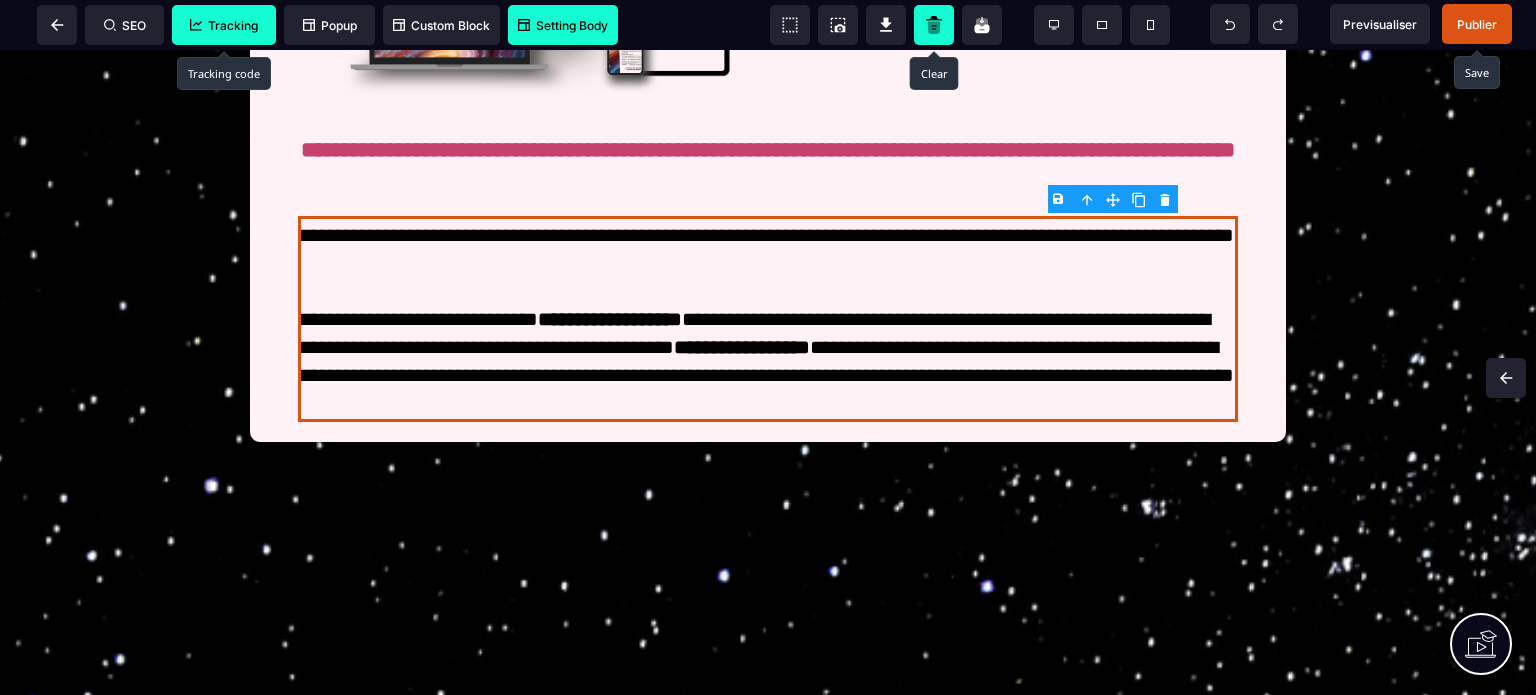 click on "Publier" at bounding box center [1477, 24] 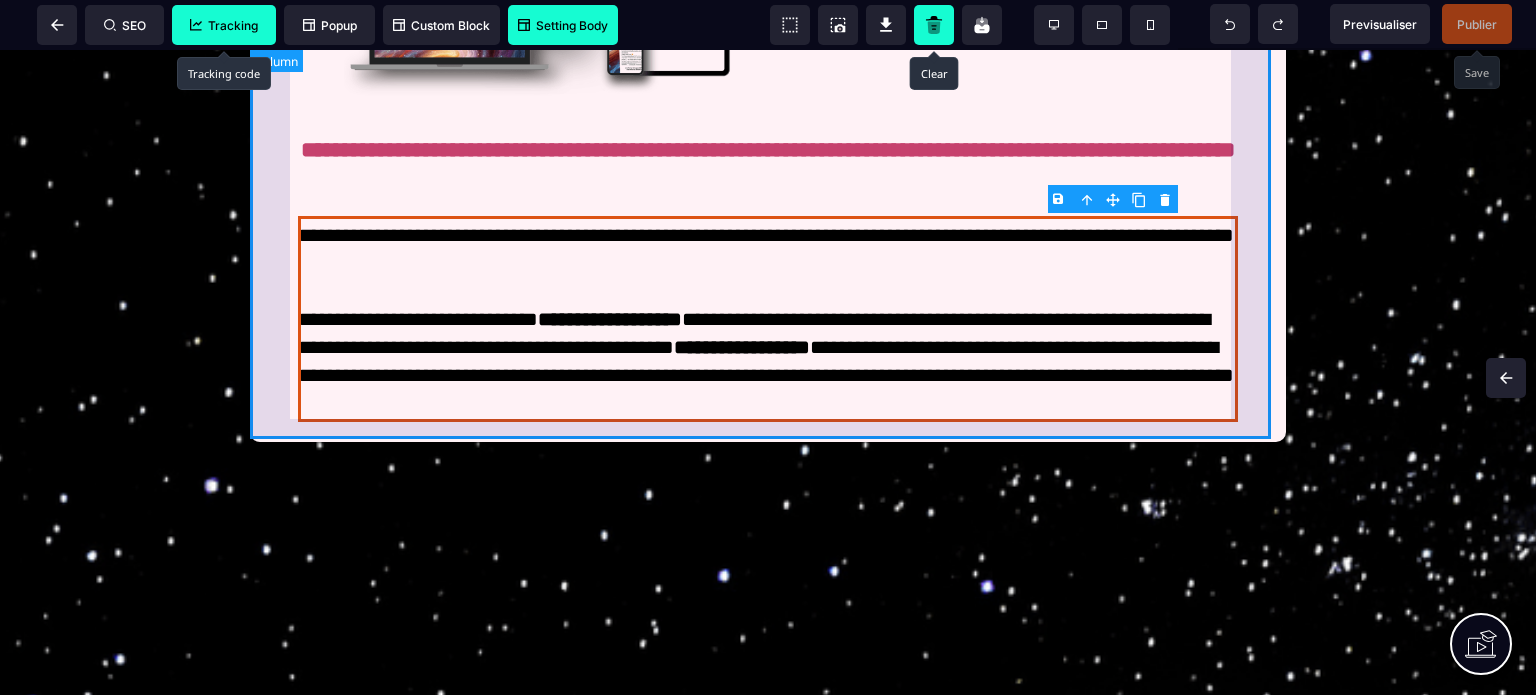 click on "**********" at bounding box center (768, 35) 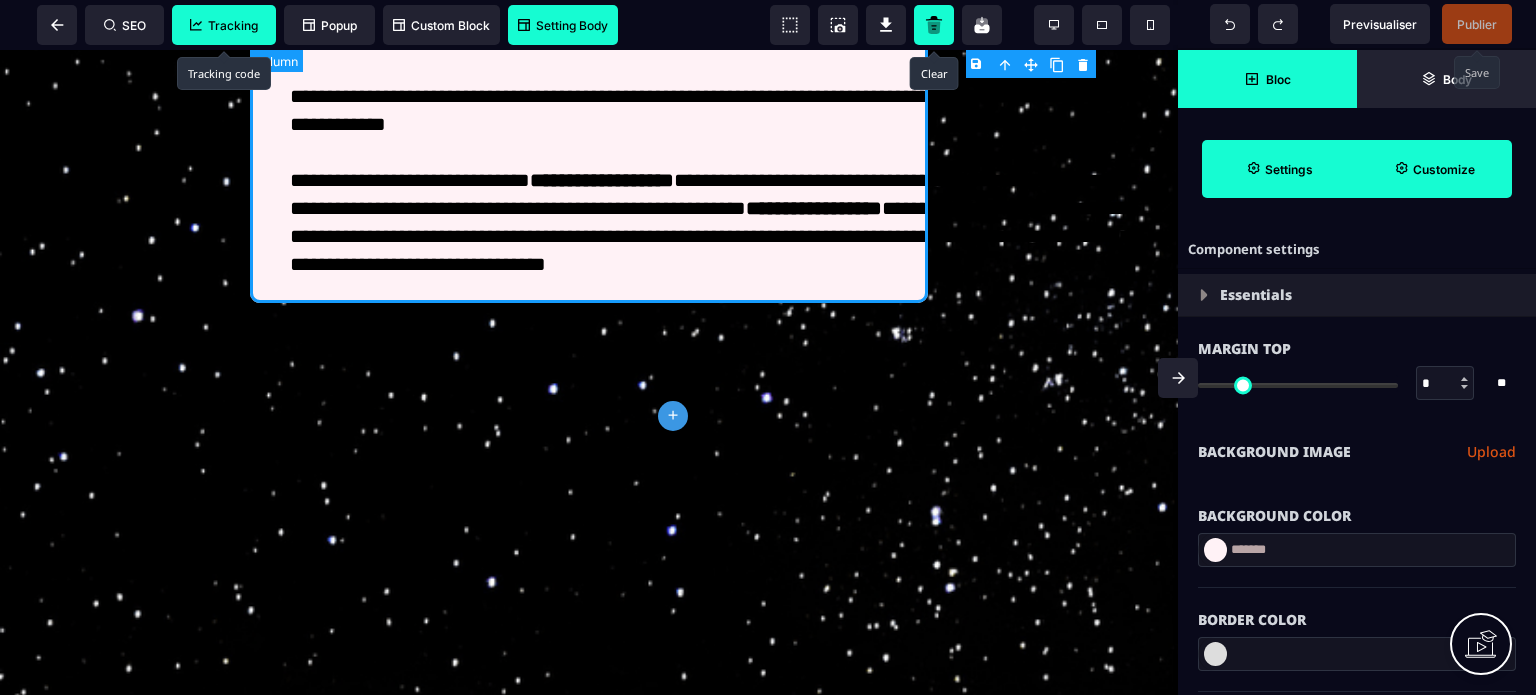 scroll, scrollTop: 414, scrollLeft: 0, axis: vertical 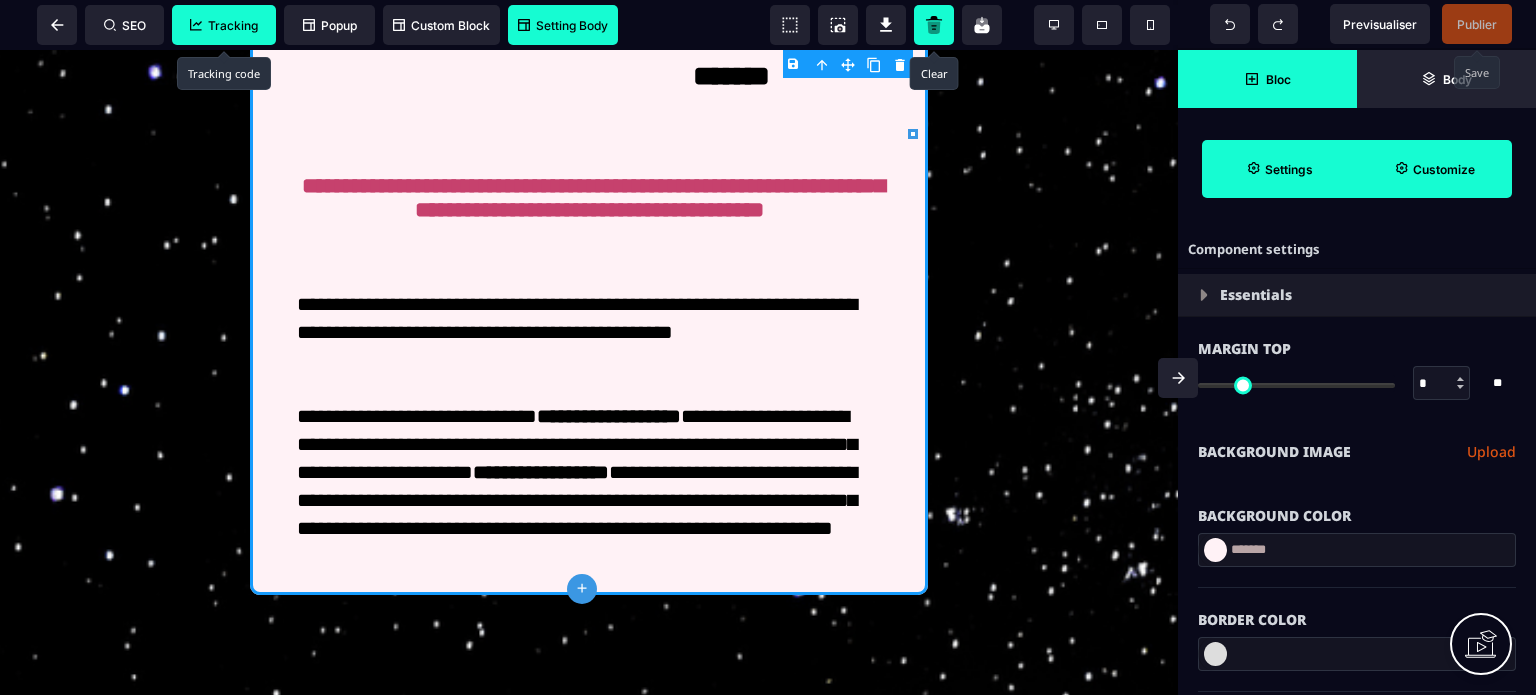 click on "Background Color" at bounding box center [1357, 506] 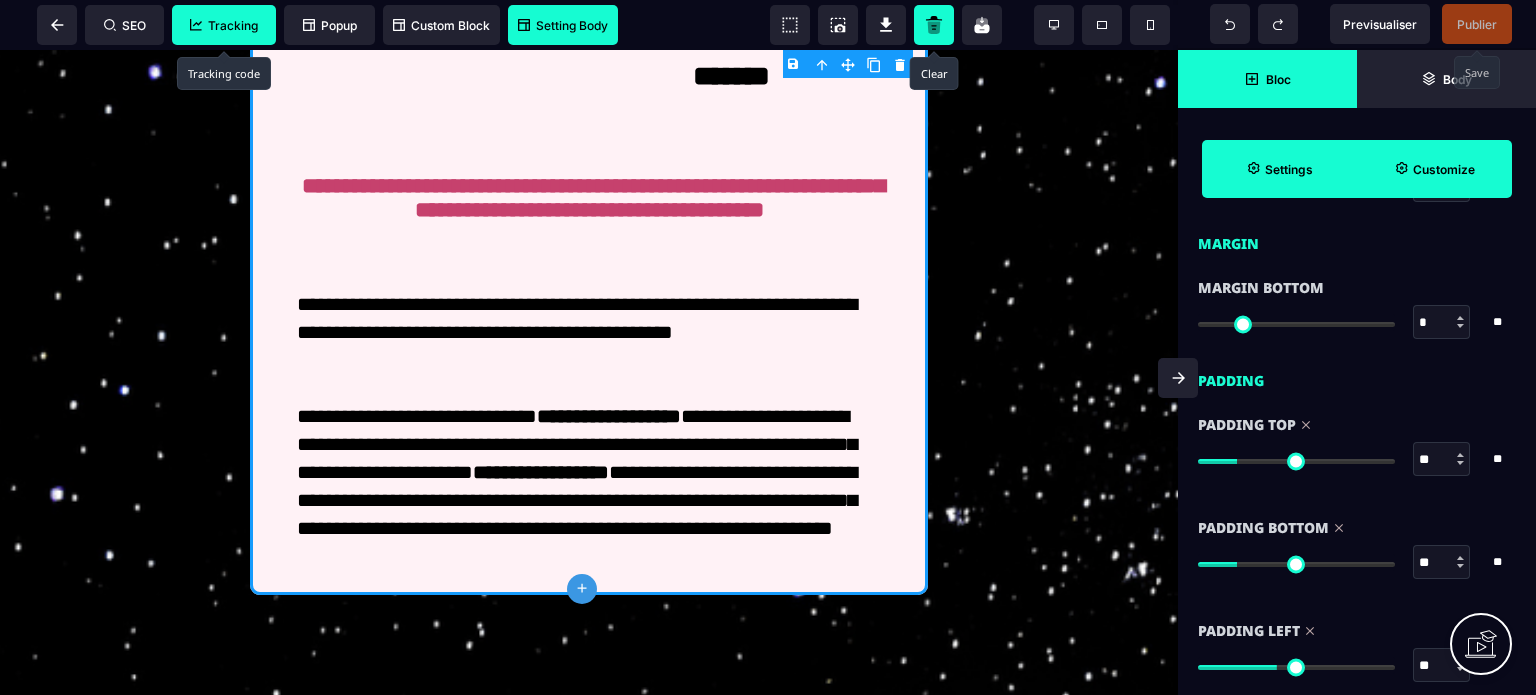 scroll, scrollTop: 1480, scrollLeft: 0, axis: vertical 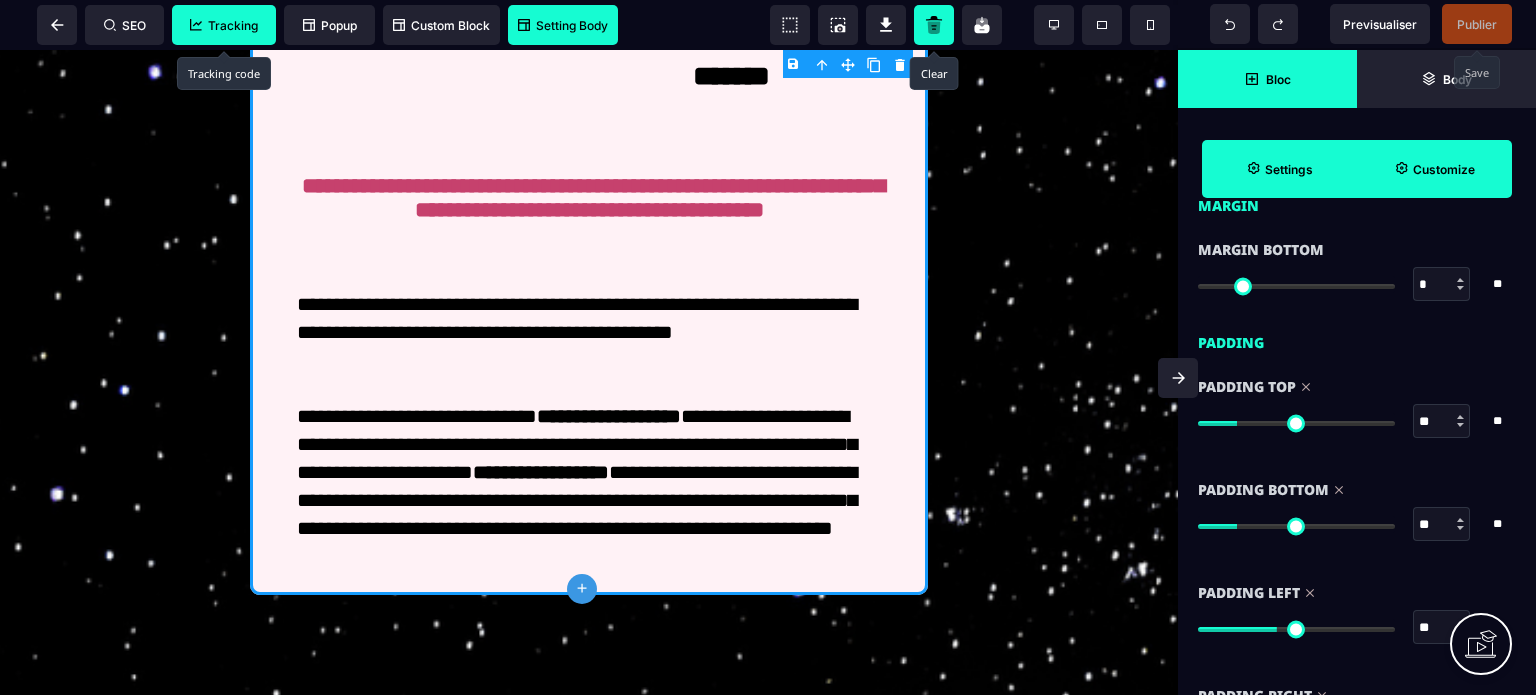 drag, startPoint x: 1424, startPoint y: 523, endPoint x: 1408, endPoint y: 528, distance: 16.763054 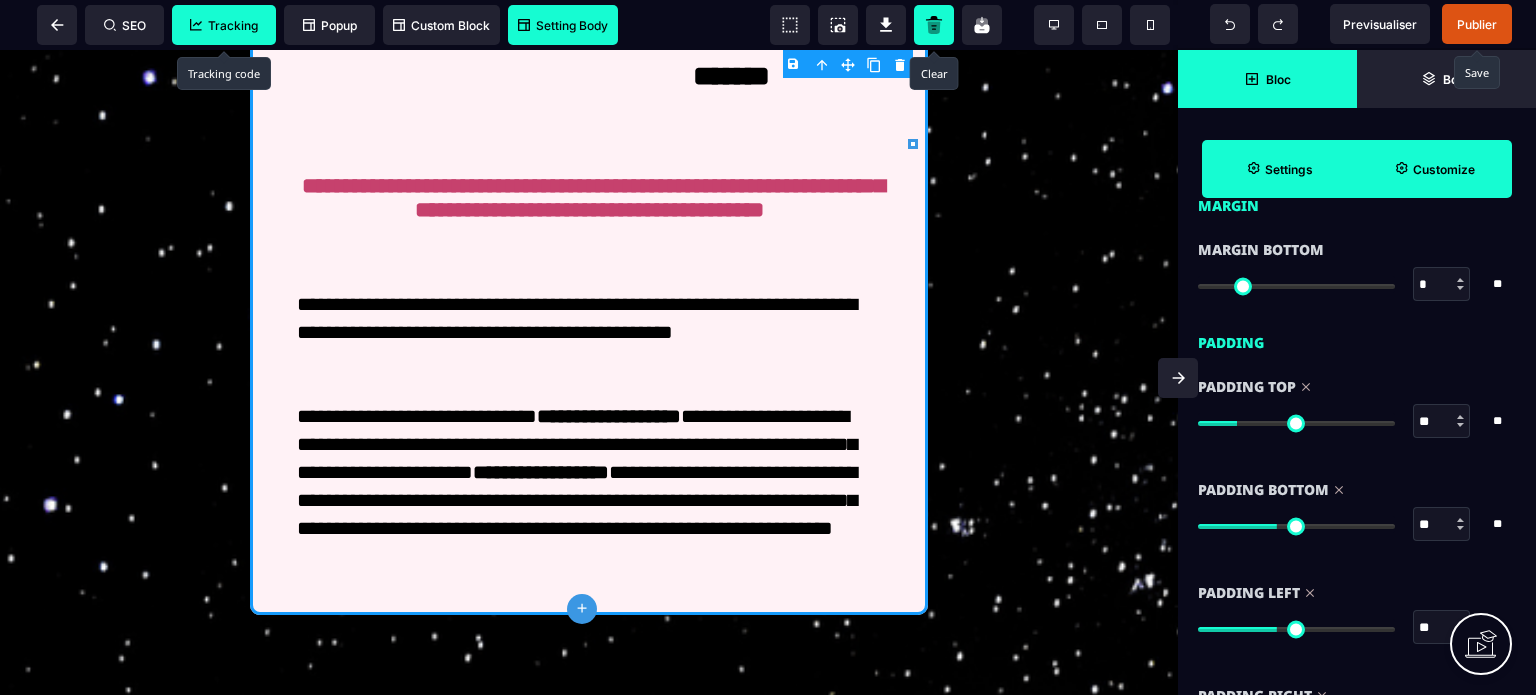 click on "Bloc" at bounding box center [1278, 79] 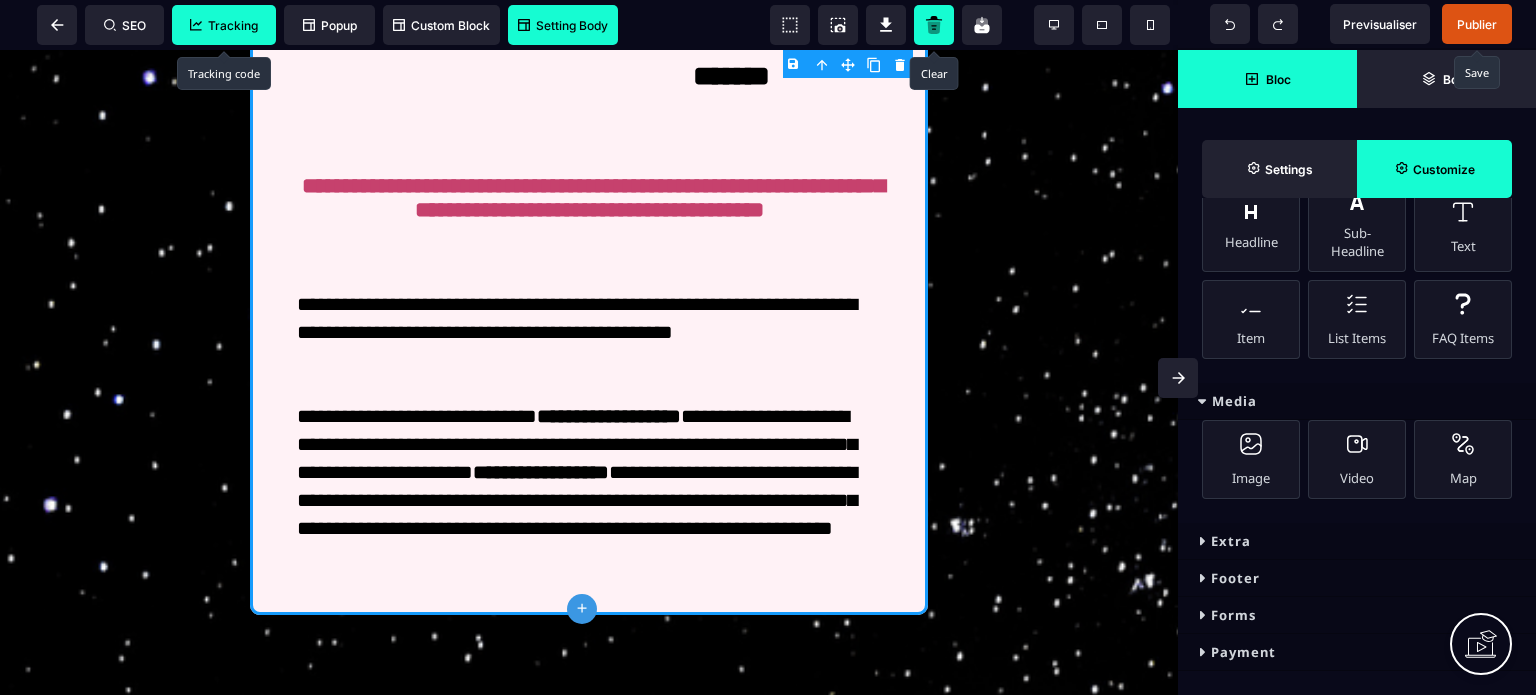 scroll, scrollTop: 335, scrollLeft: 0, axis: vertical 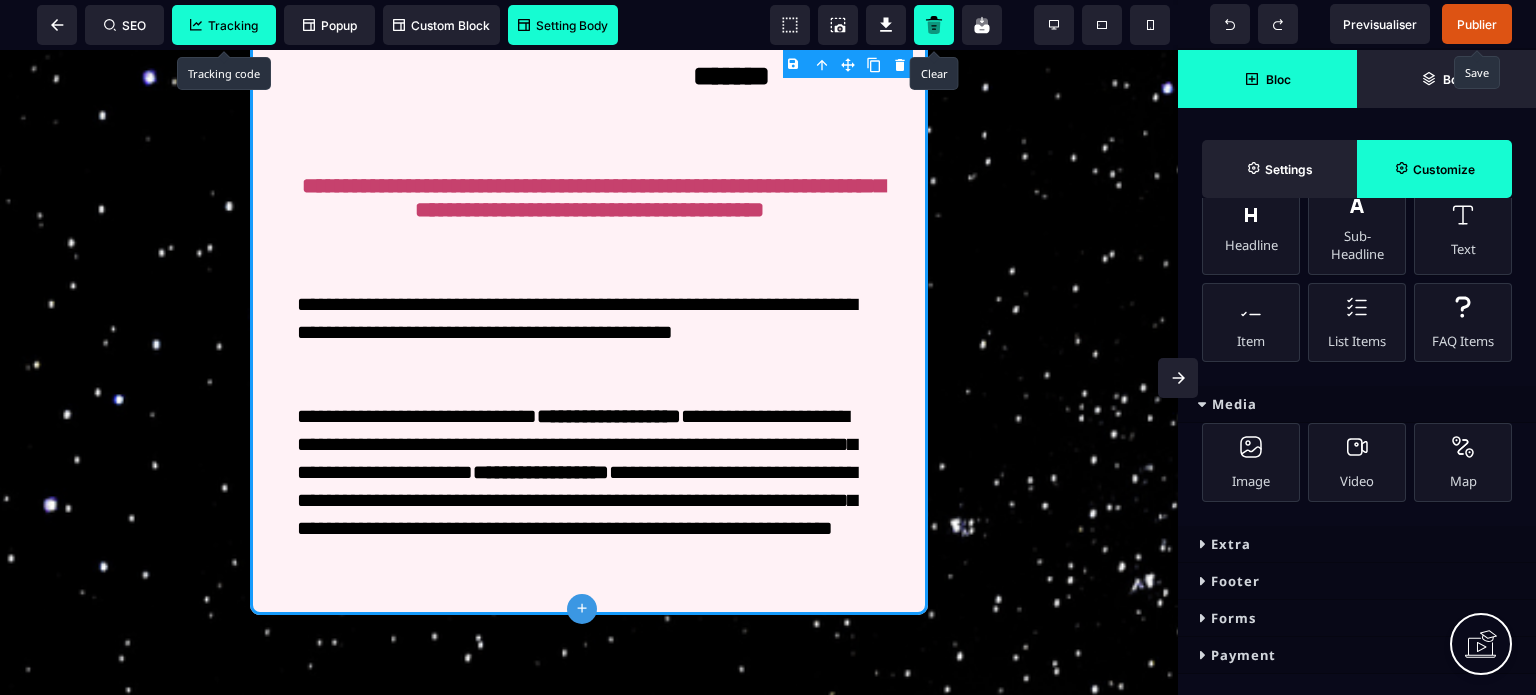 click on "Forms" at bounding box center (1357, 618) 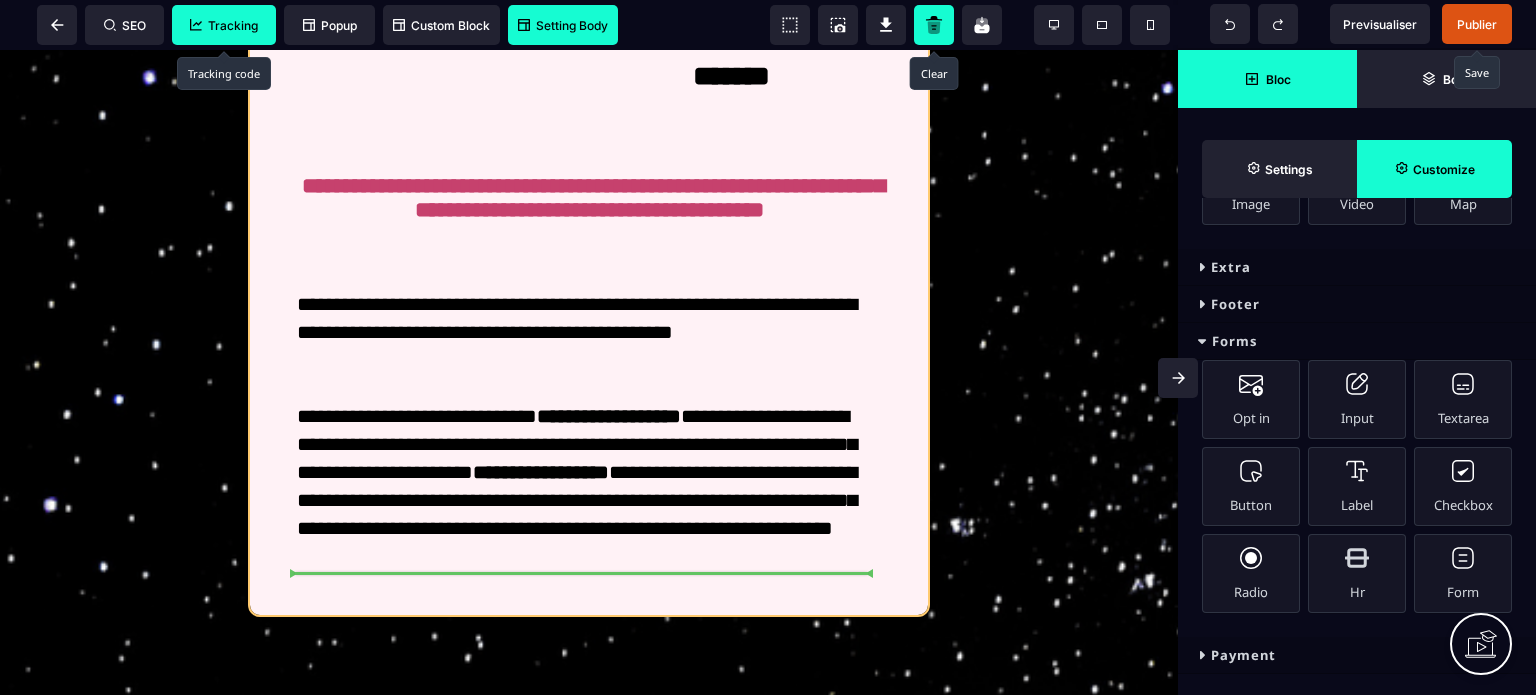 scroll, scrollTop: 0, scrollLeft: 0, axis: both 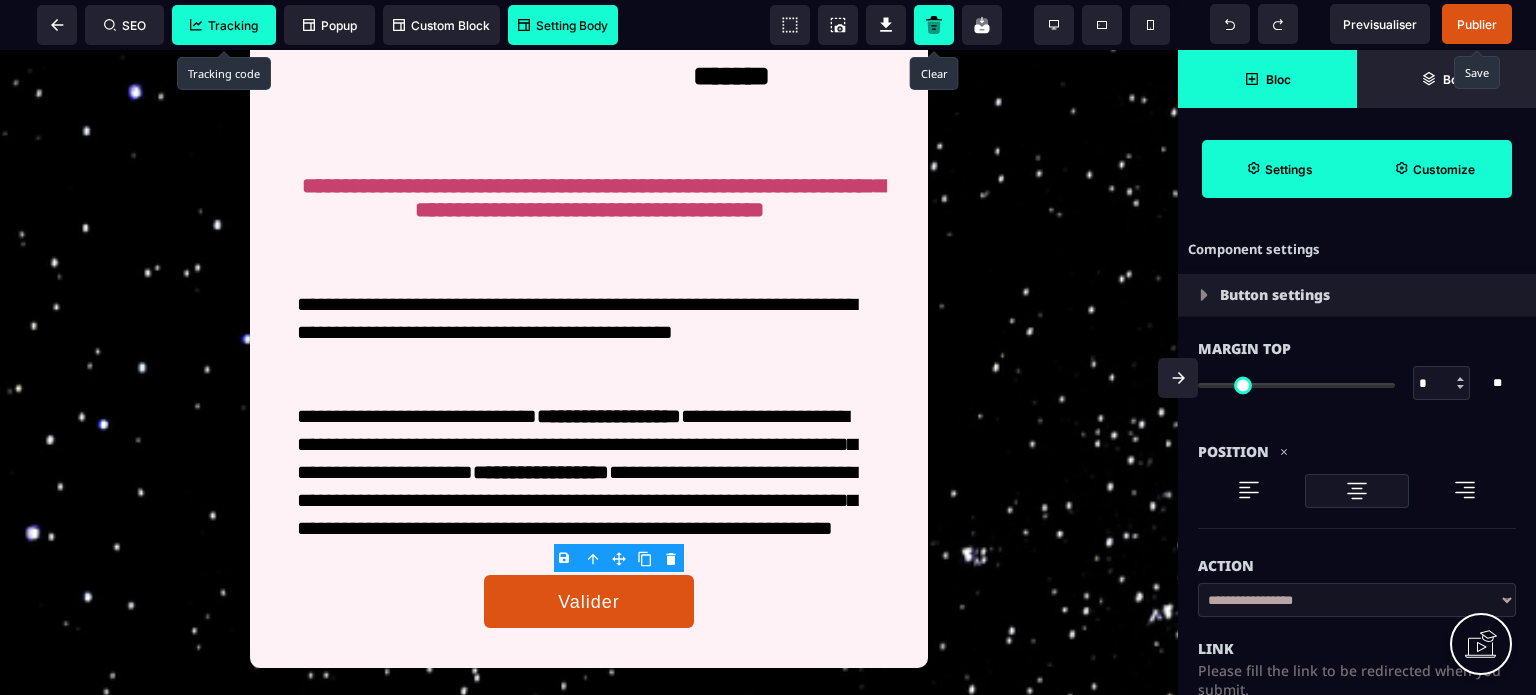 click on "*" at bounding box center [1442, 384] 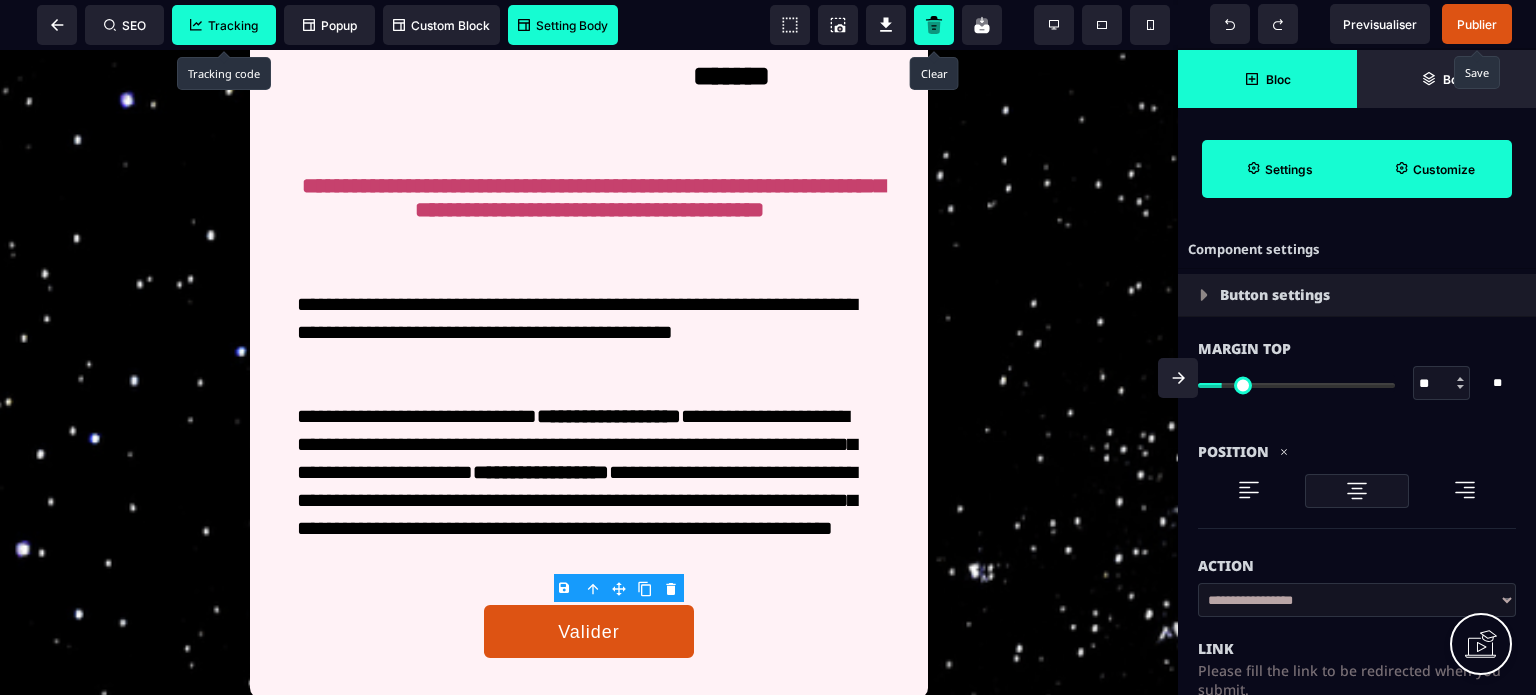click on "Position" at bounding box center (1357, 477) 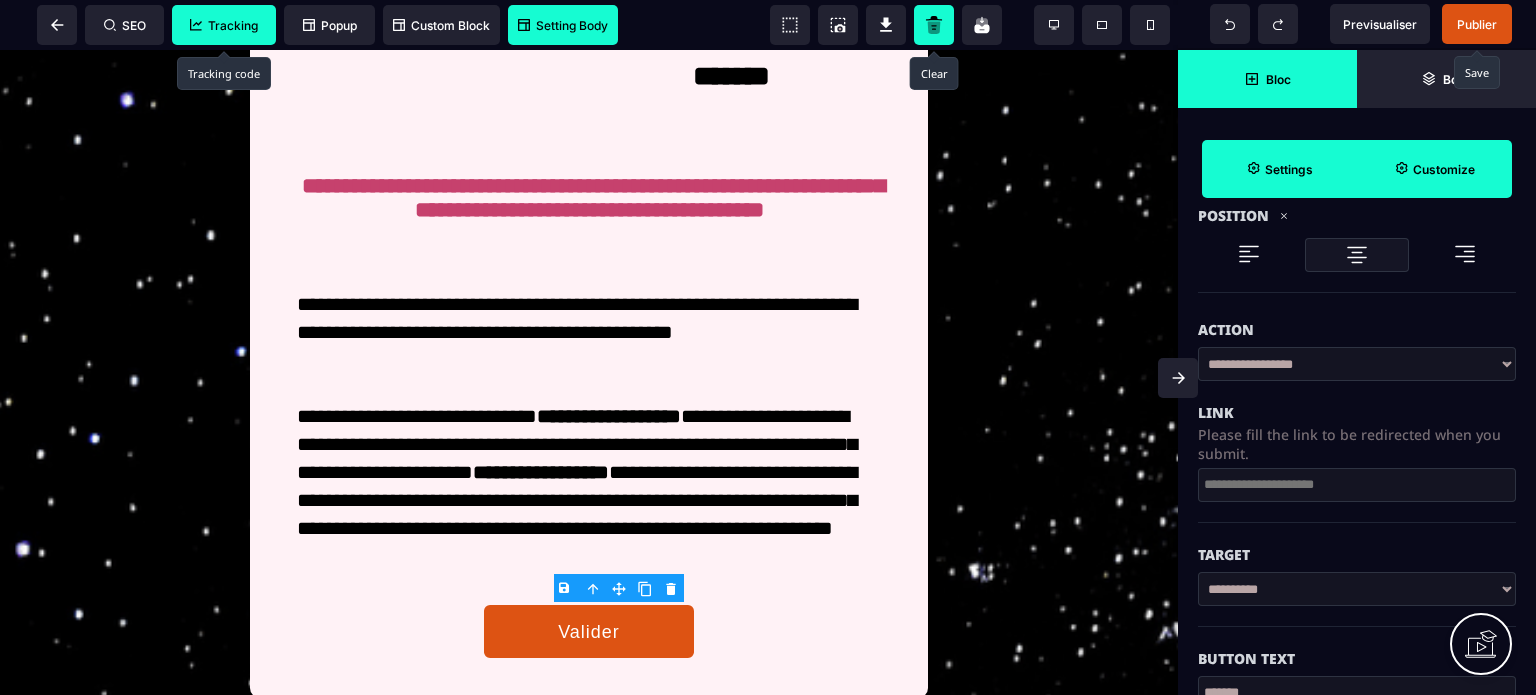 scroll, scrollTop: 360, scrollLeft: 0, axis: vertical 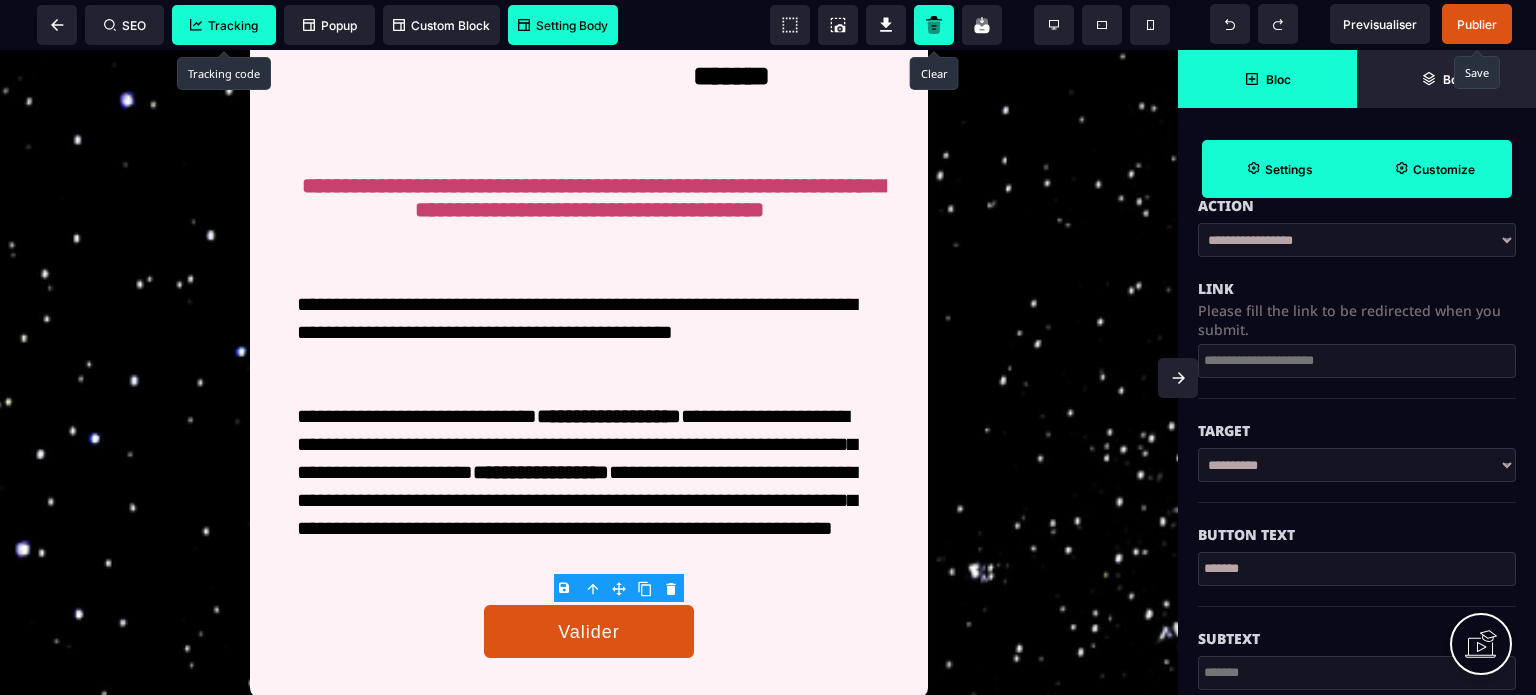 click on "*******" at bounding box center (1357, 569) 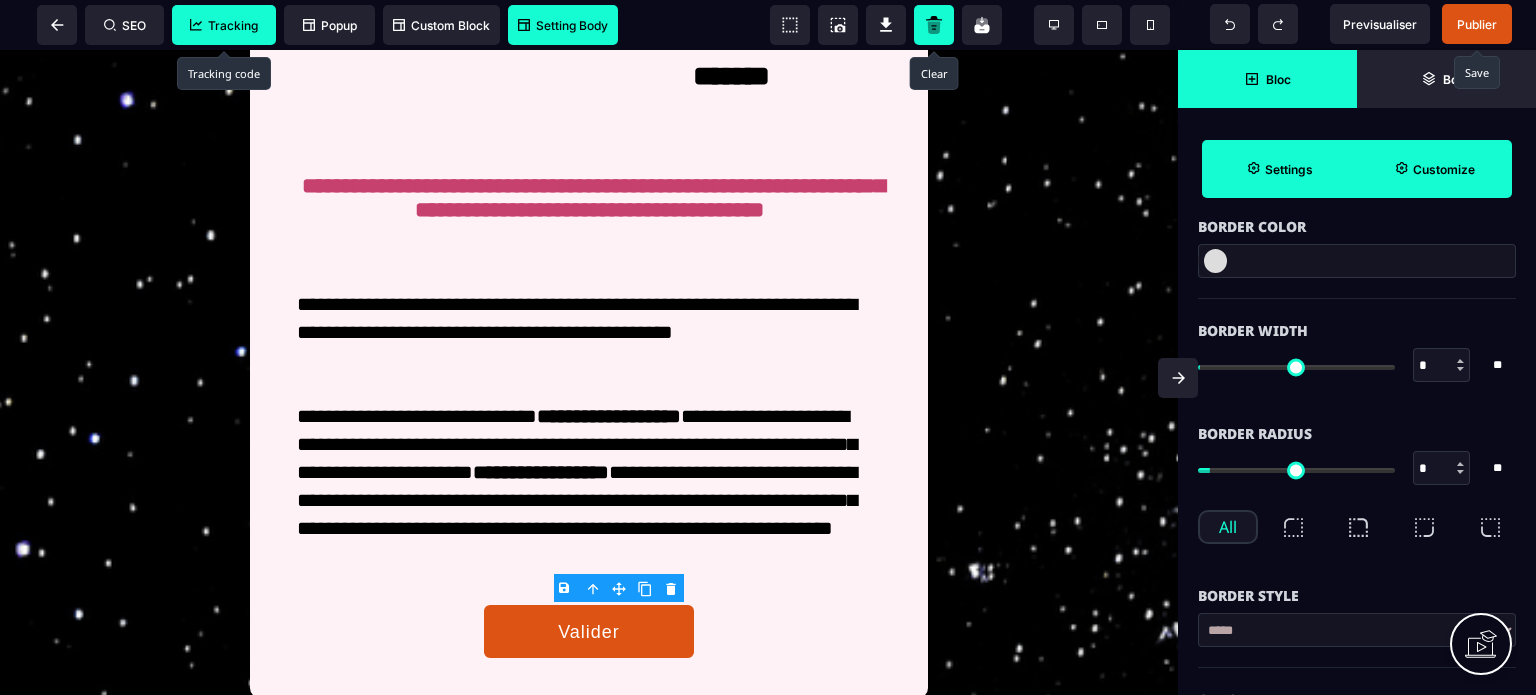 click at bounding box center (1294, 527) 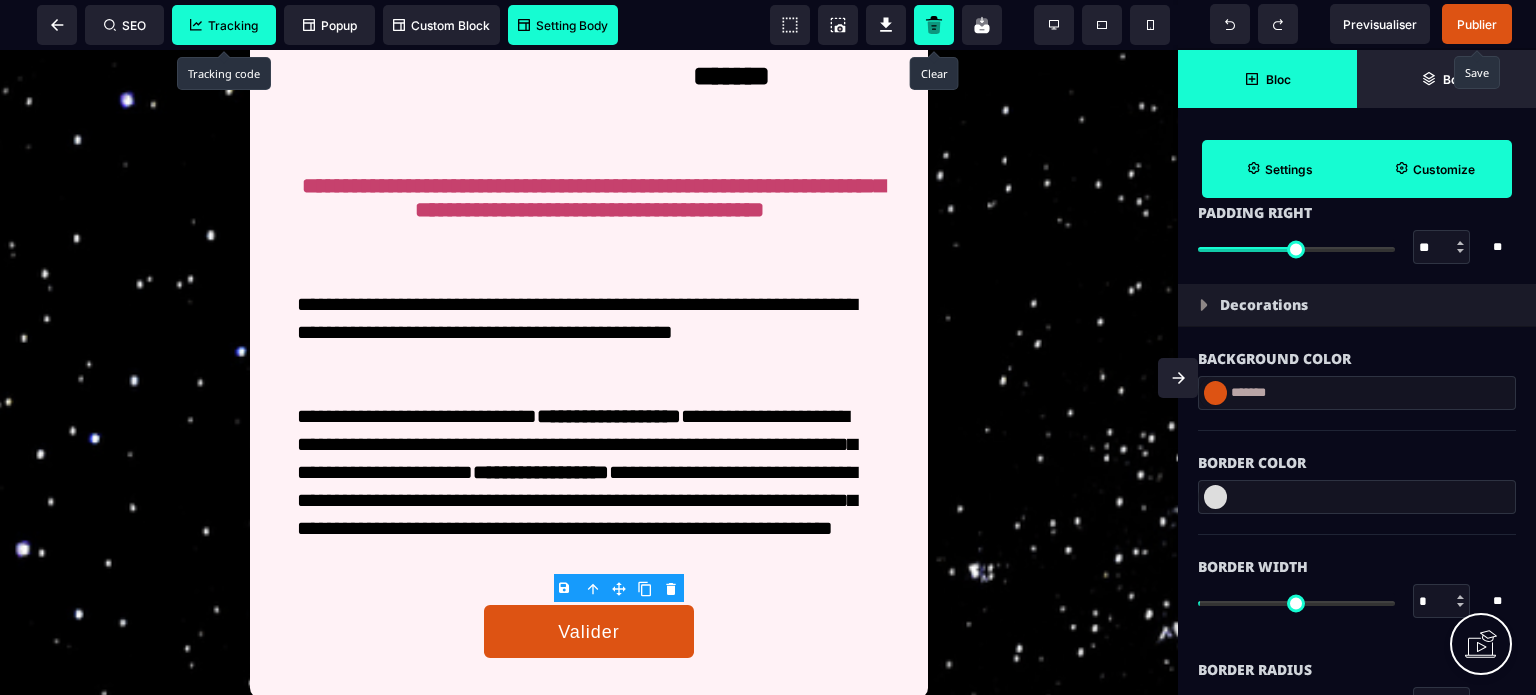 scroll, scrollTop: 2320, scrollLeft: 0, axis: vertical 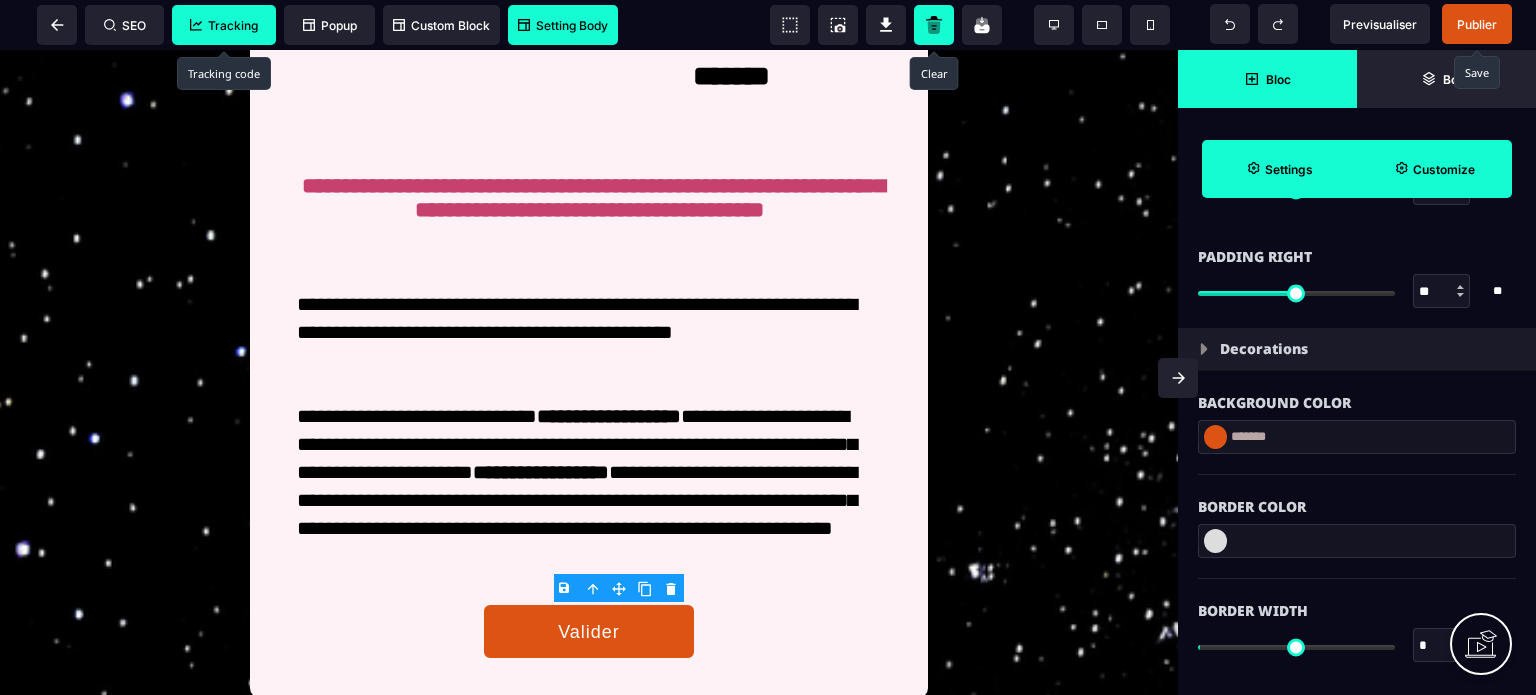 click on "*******" at bounding box center [1357, 447] 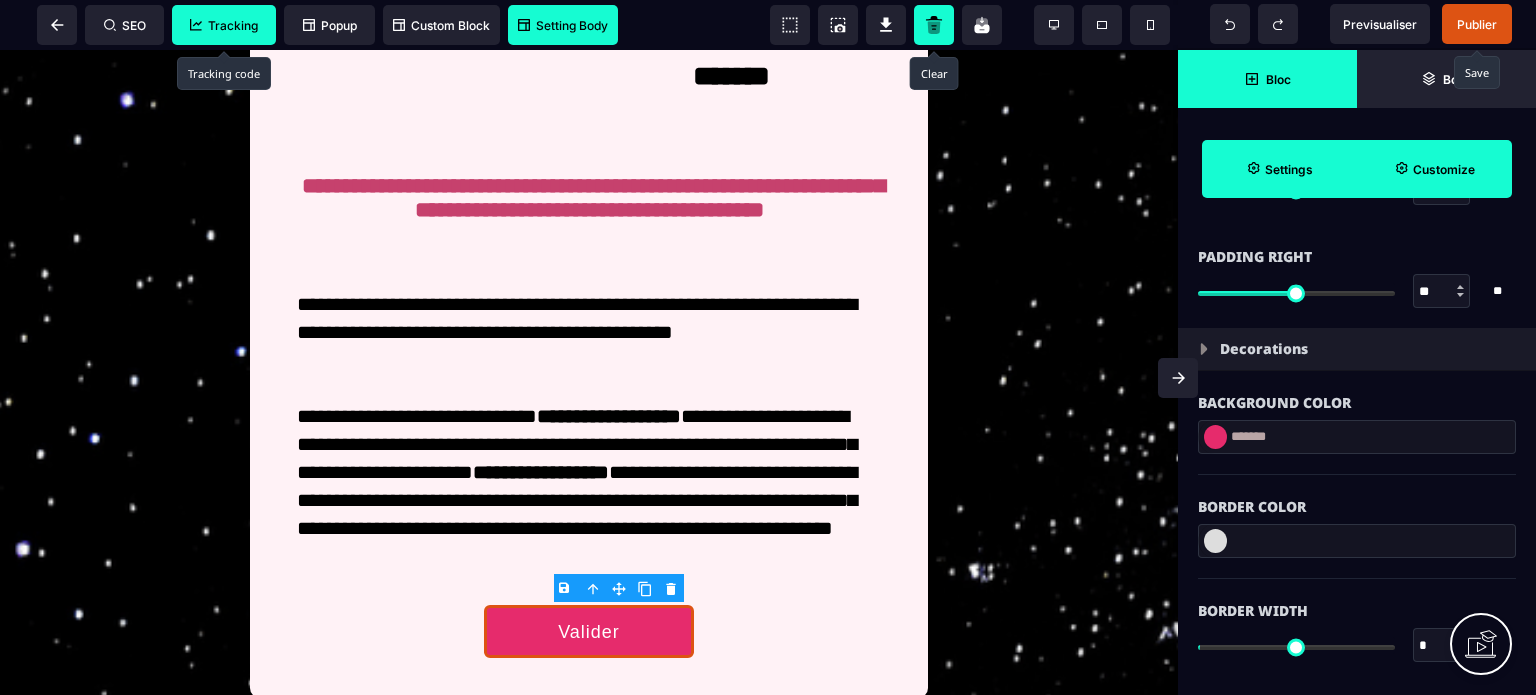 click on "Border Color" at bounding box center [1357, 497] 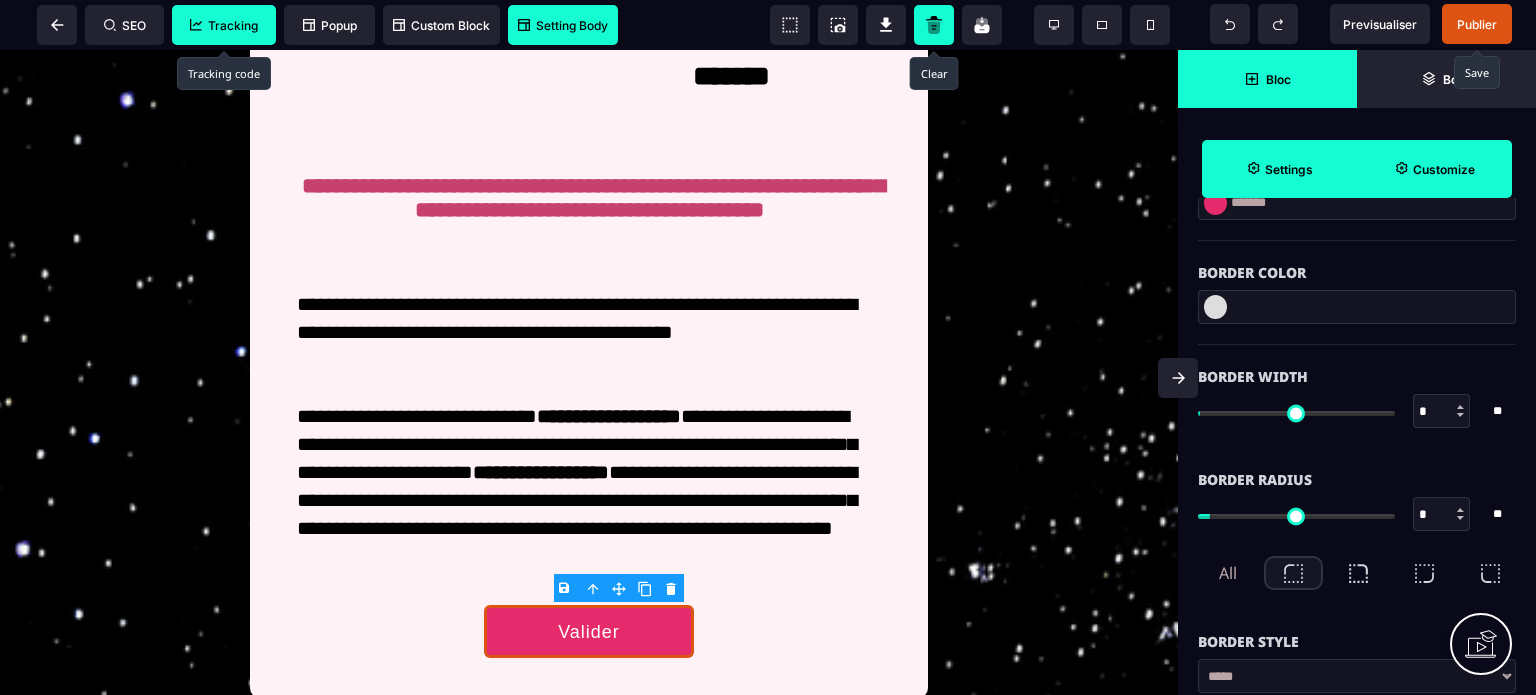 scroll, scrollTop: 2600, scrollLeft: 0, axis: vertical 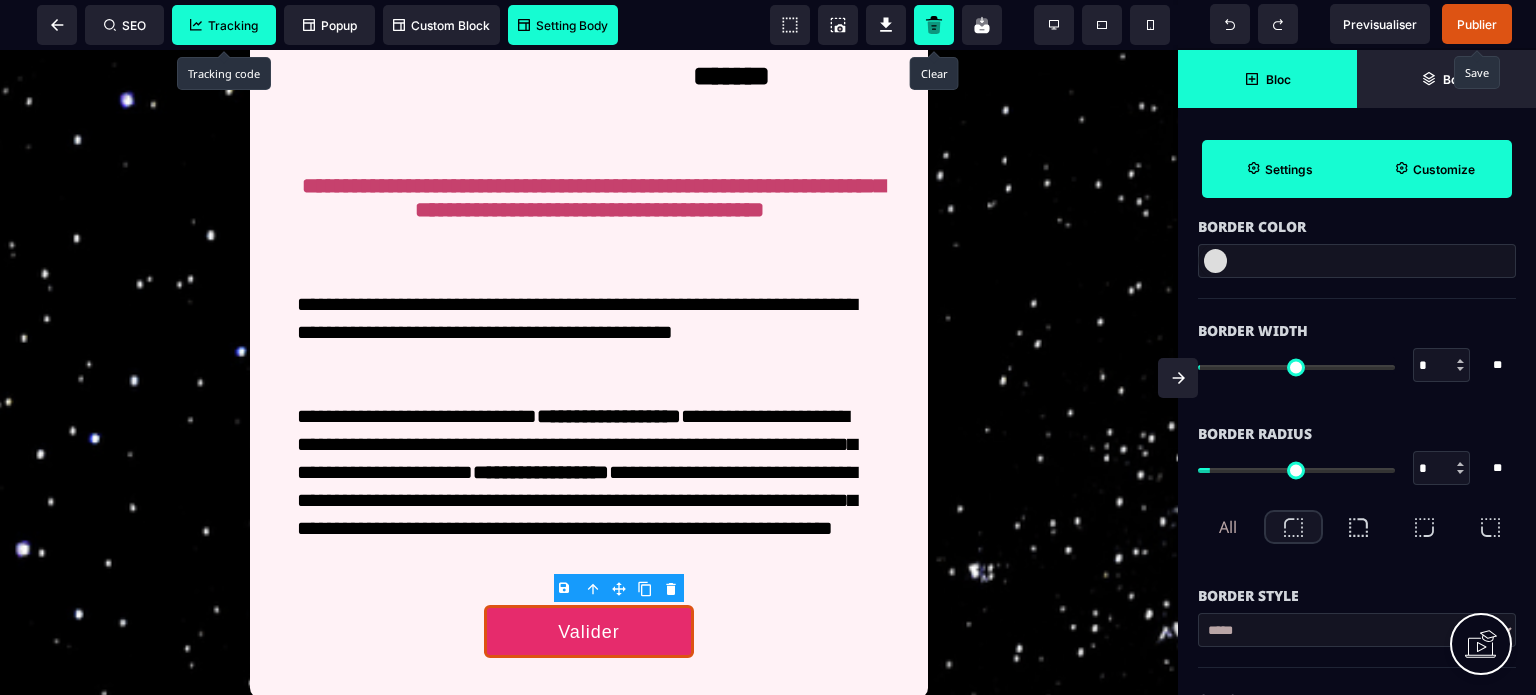 drag, startPoint x: 1206, startPoint y: 363, endPoint x: 1192, endPoint y: 374, distance: 17.804493 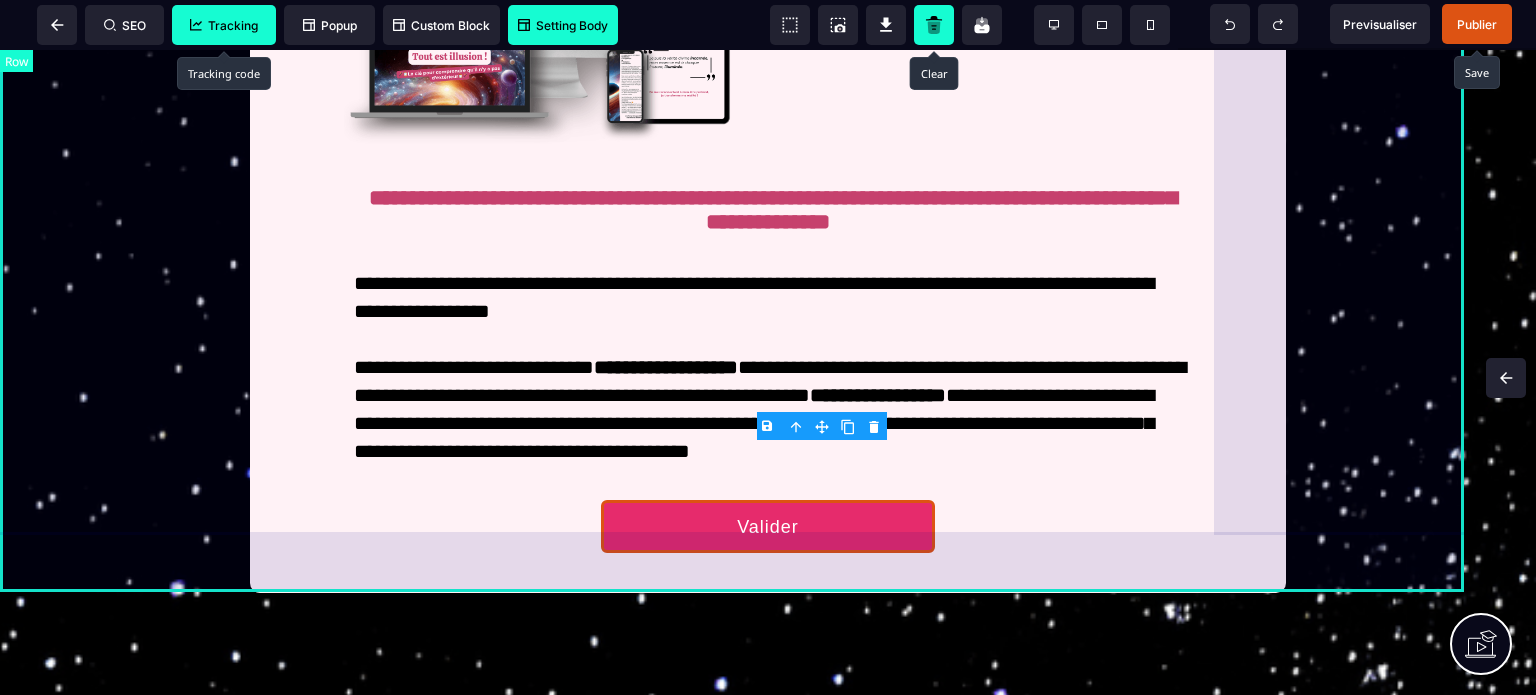 scroll, scrollTop: 0, scrollLeft: 0, axis: both 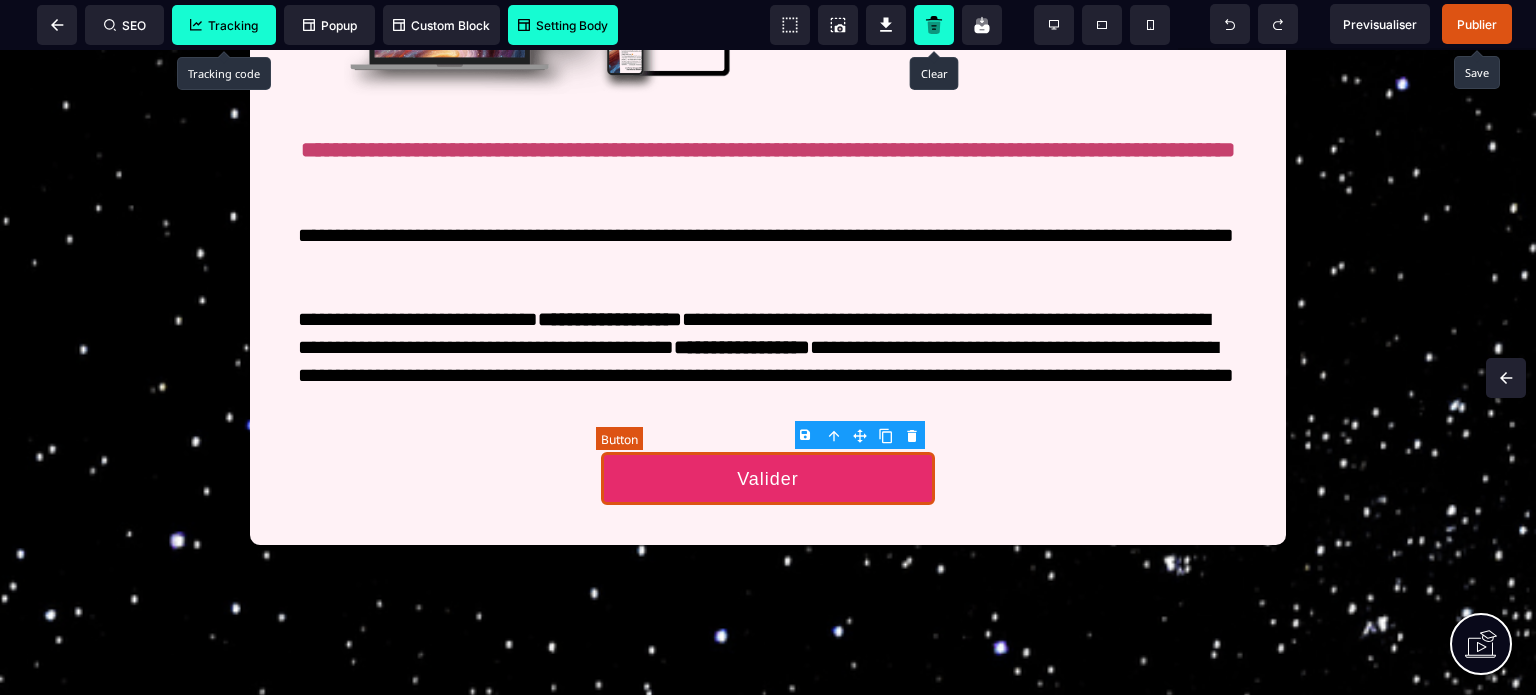 click on "Valider" at bounding box center [768, 478] 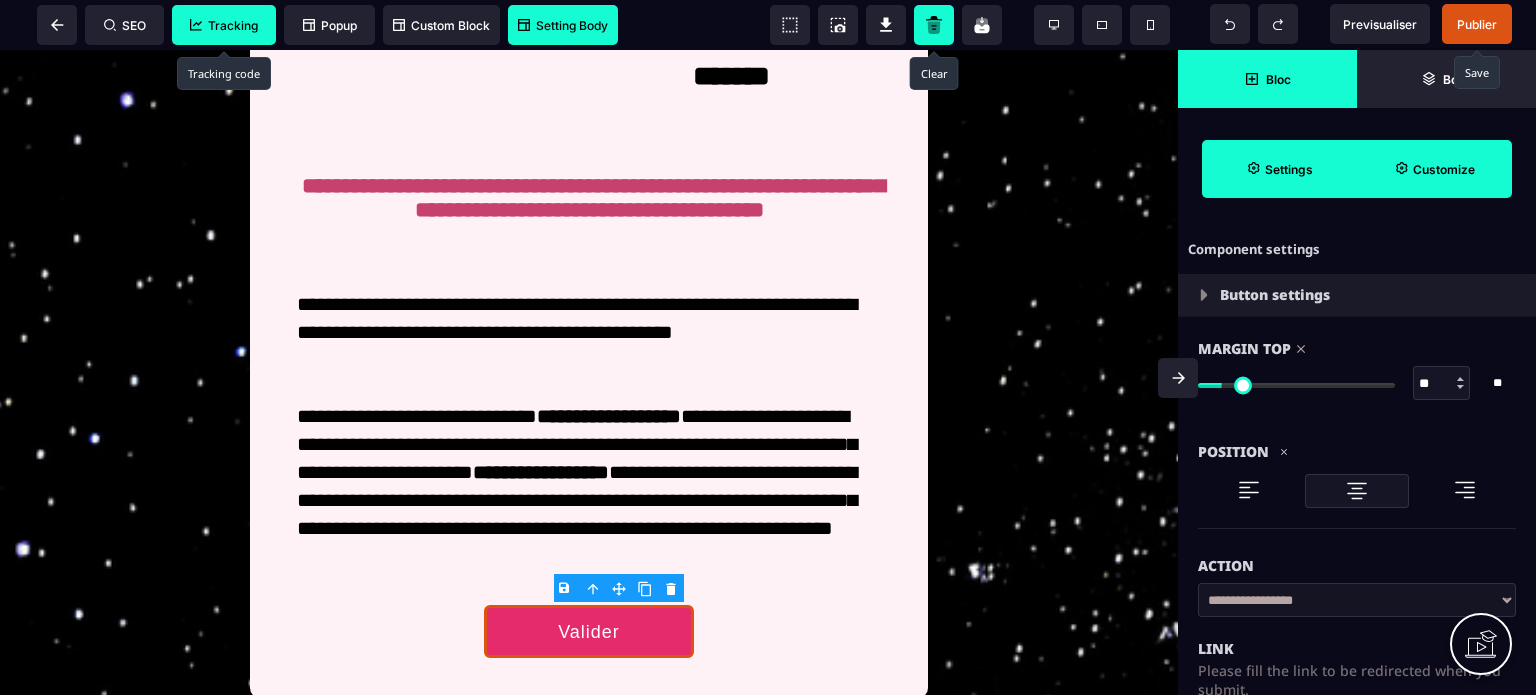 click on "Action" at bounding box center (1357, 556) 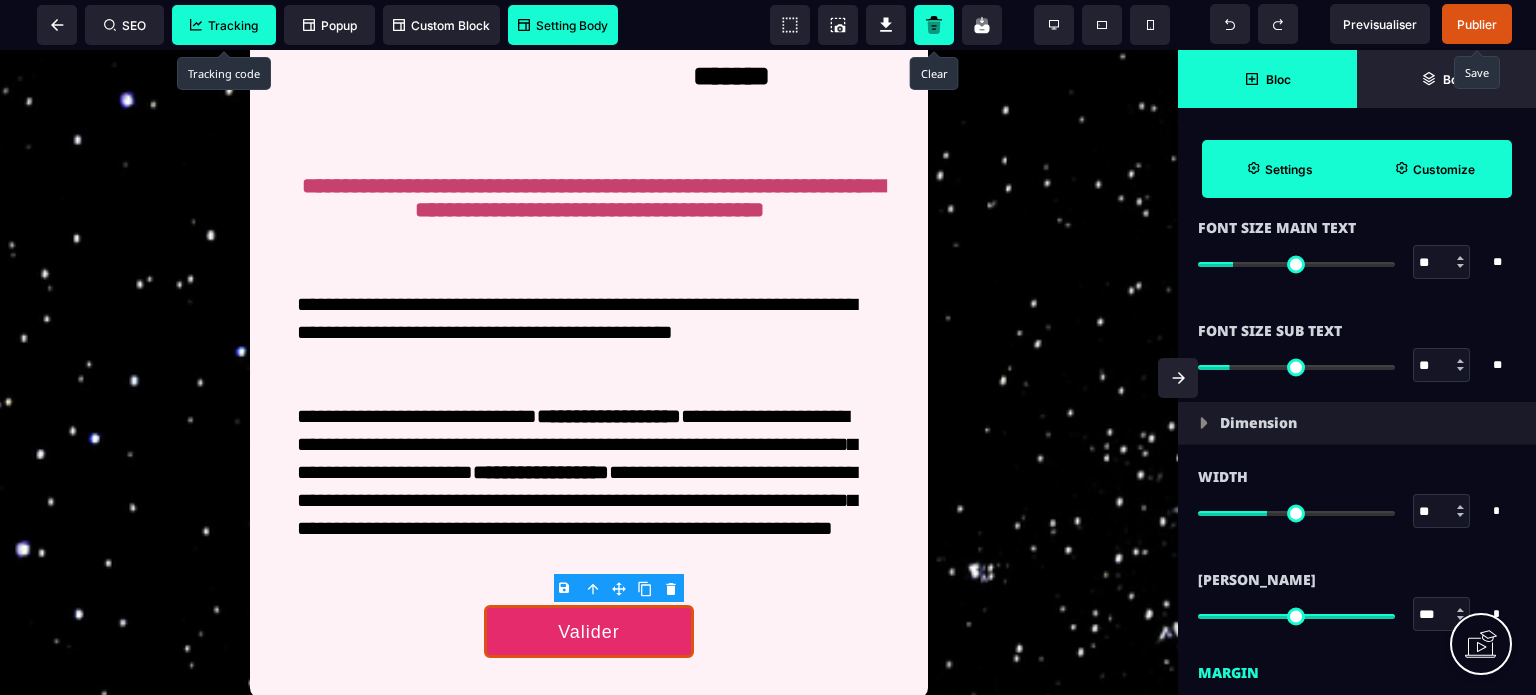 scroll, scrollTop: 1480, scrollLeft: 0, axis: vertical 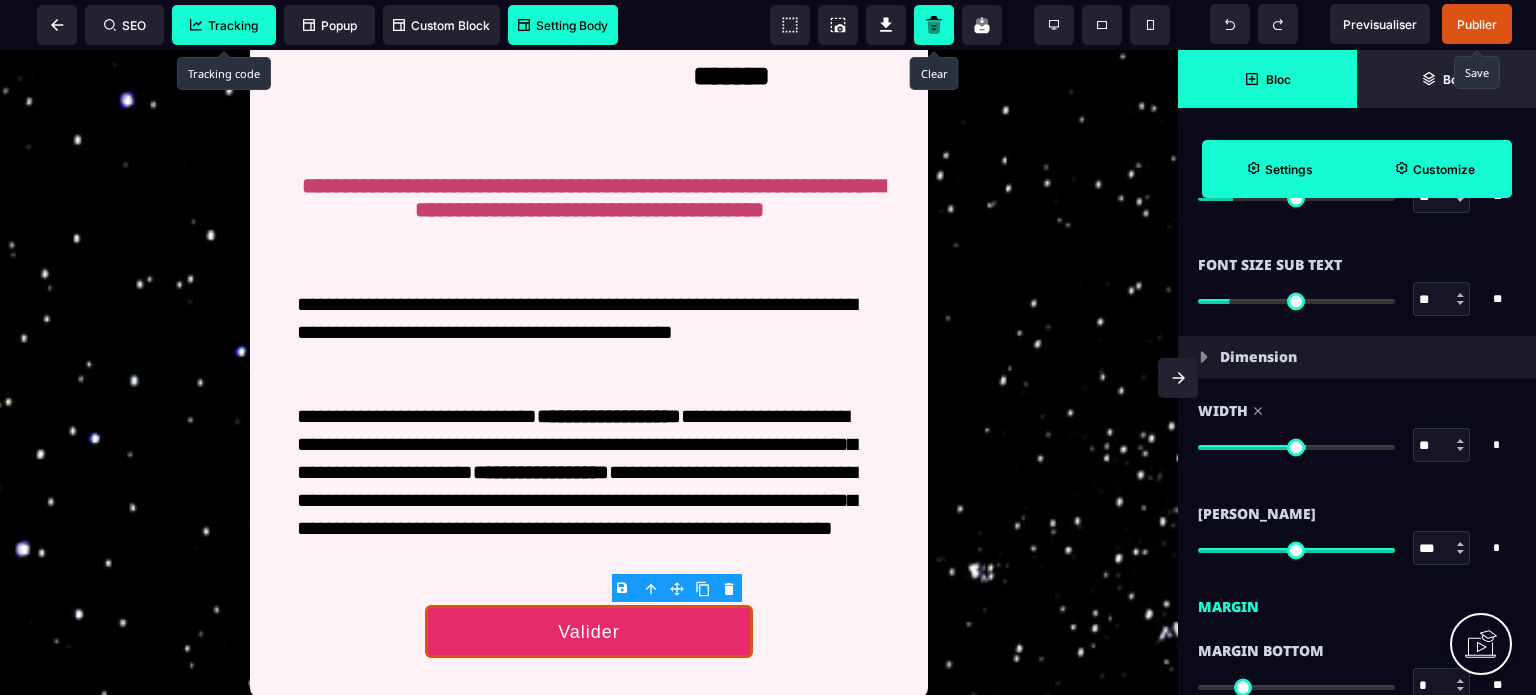 drag, startPoint x: 1271, startPoint y: 449, endPoint x: 1304, endPoint y: 455, distance: 33.54102 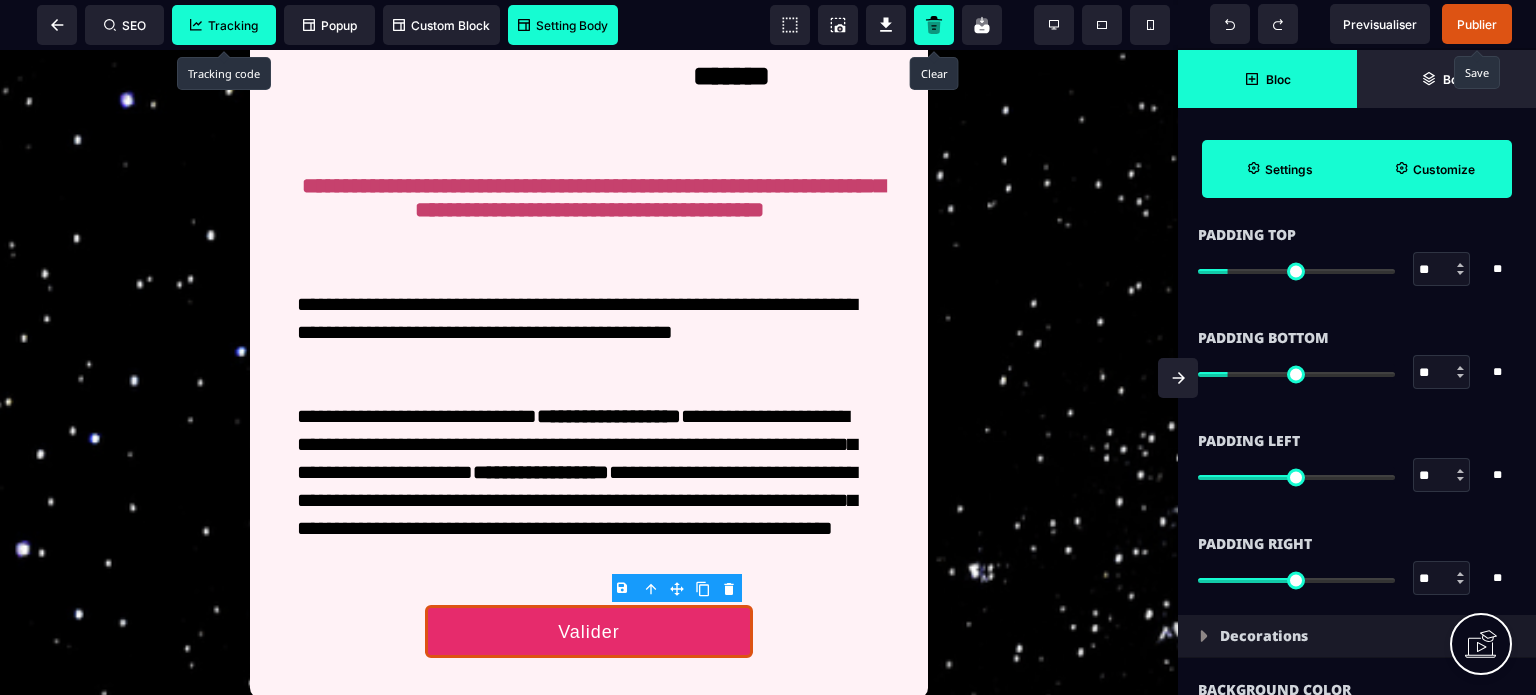scroll, scrollTop: 2080, scrollLeft: 0, axis: vertical 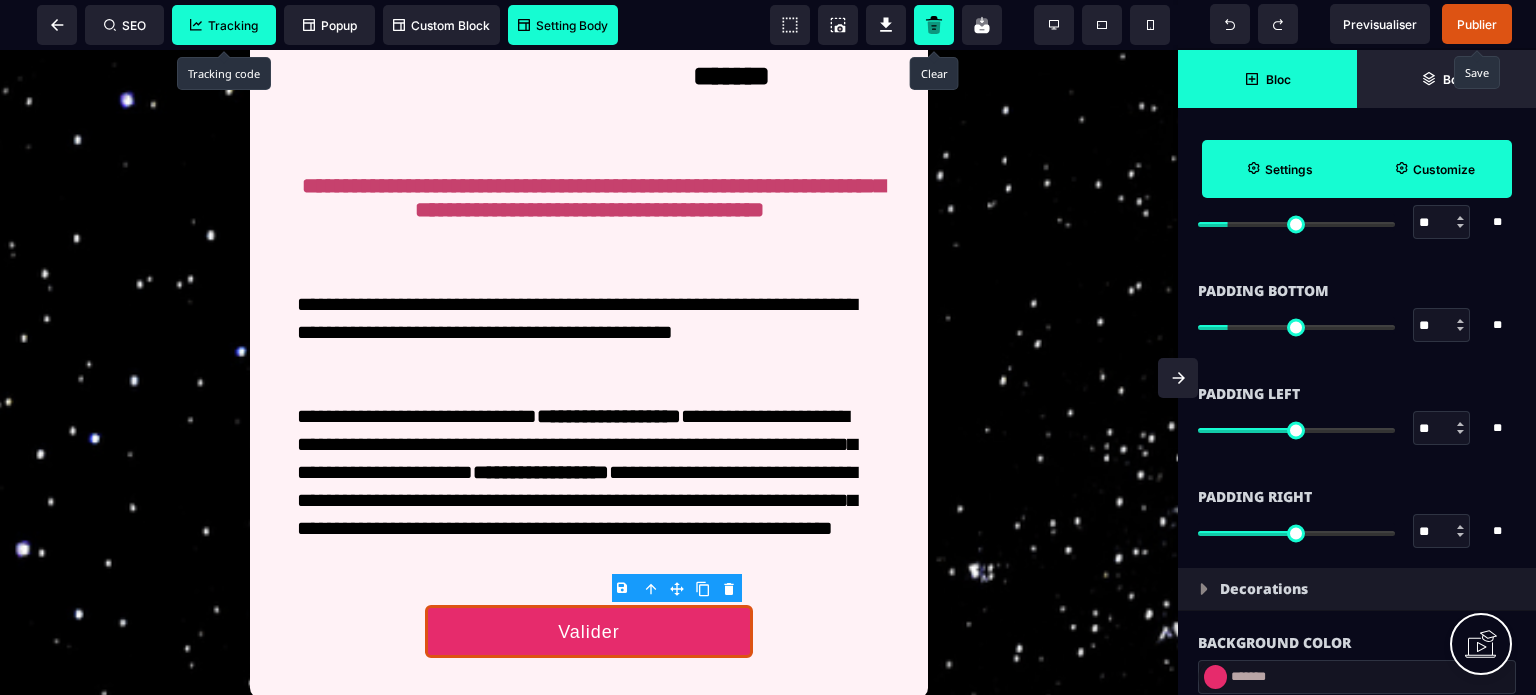 click on "Padding Right
**
*
**
All" at bounding box center (1357, 516) 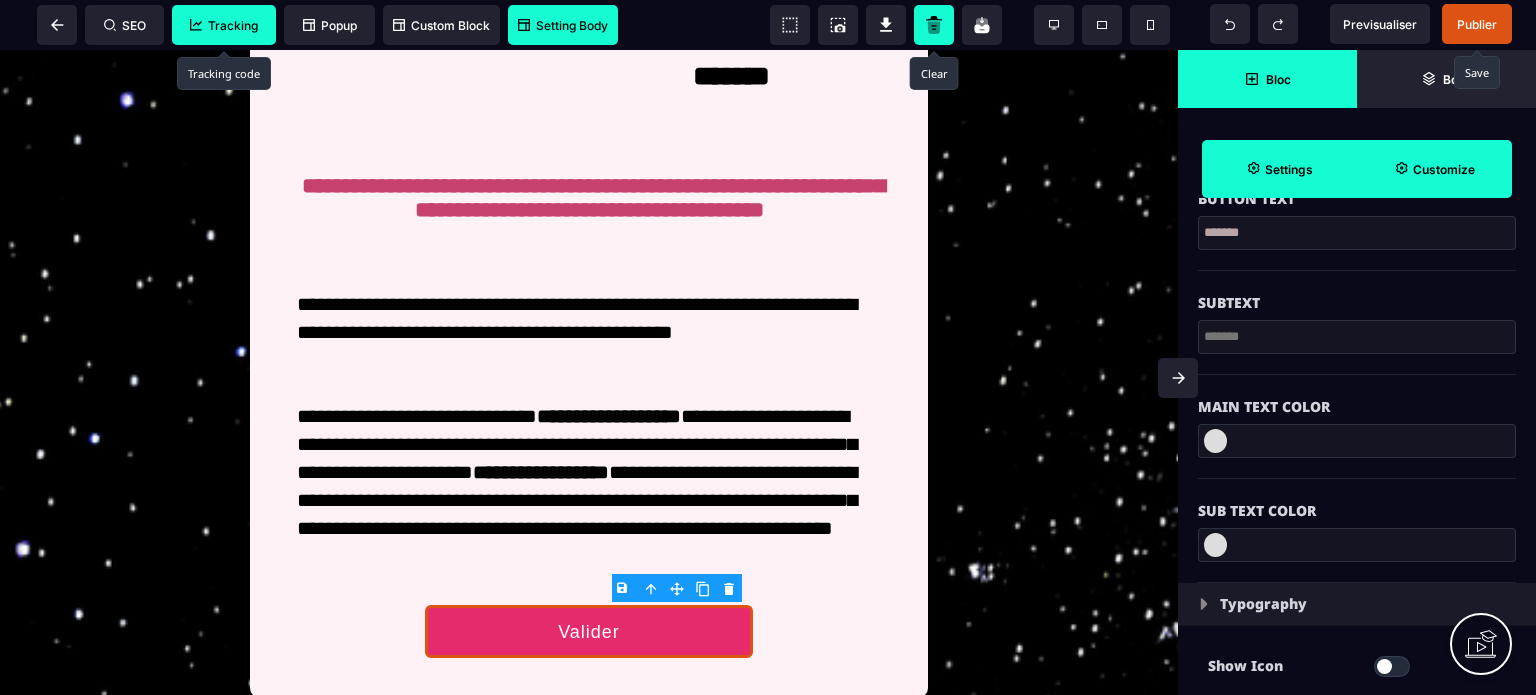 scroll, scrollTop: 680, scrollLeft: 0, axis: vertical 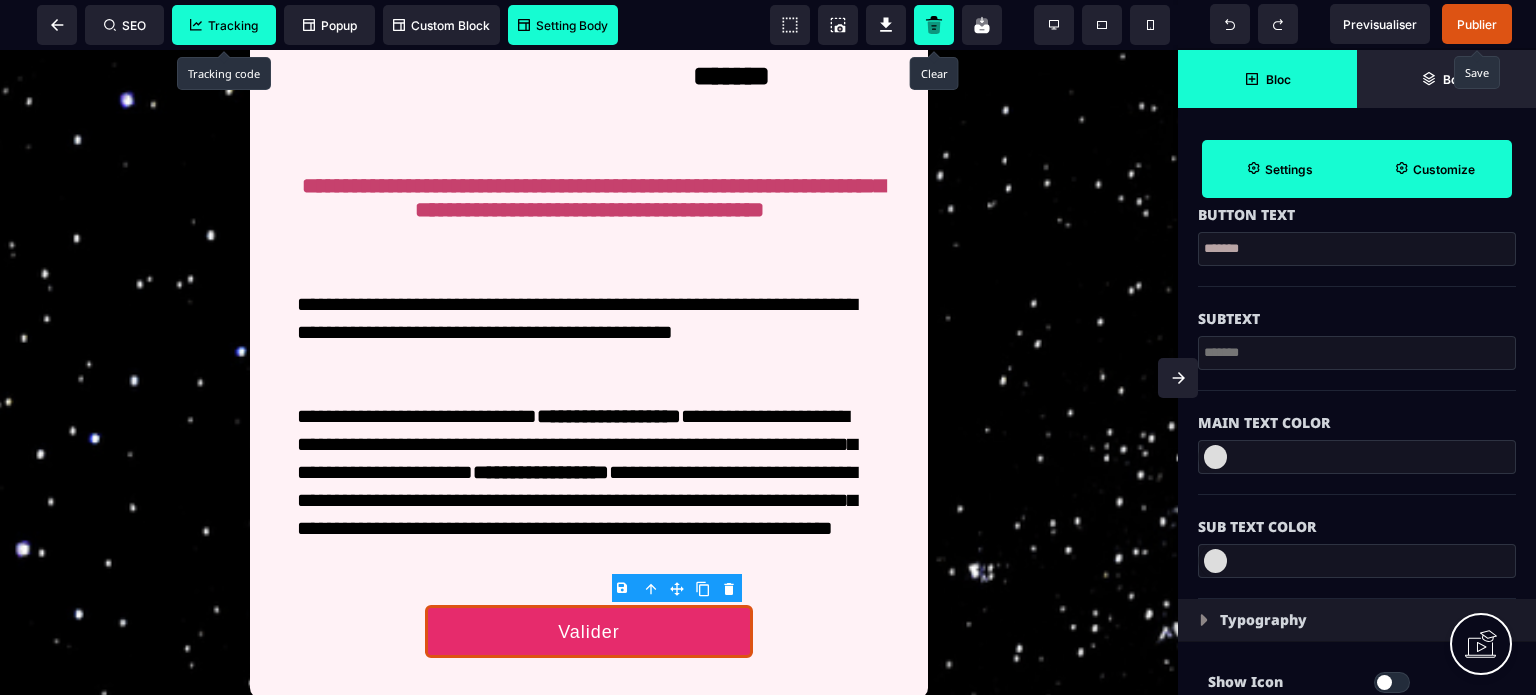 click on "*******" at bounding box center [1357, 249] 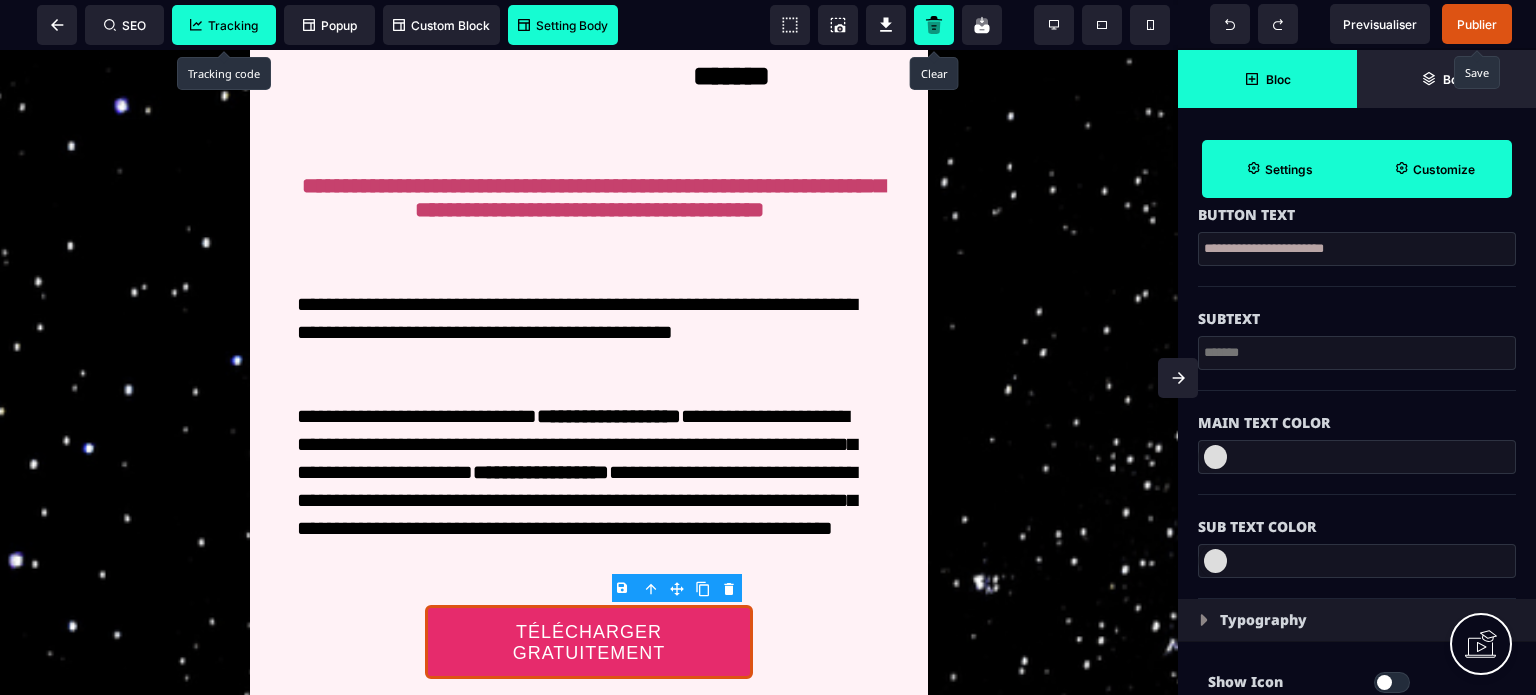 click on "Subtext" at bounding box center [1357, 319] 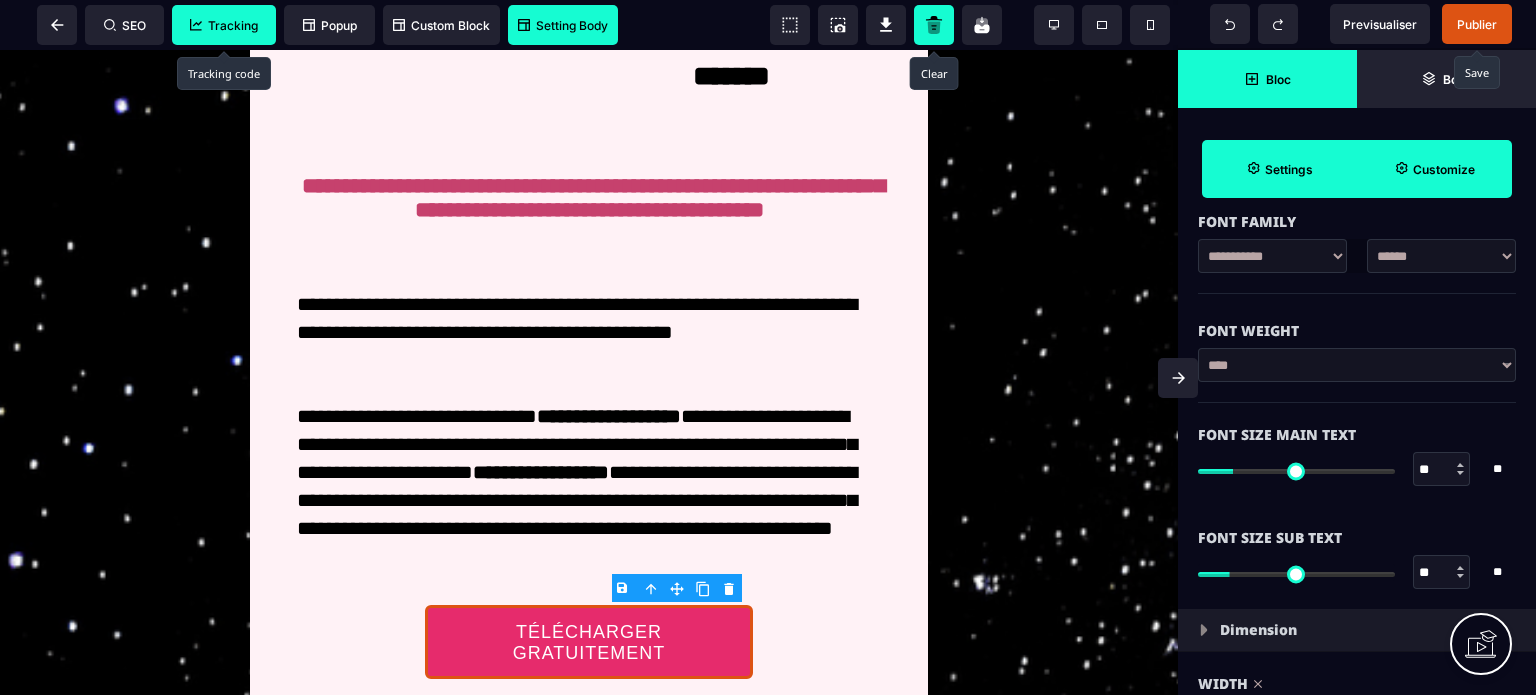 scroll, scrollTop: 1240, scrollLeft: 0, axis: vertical 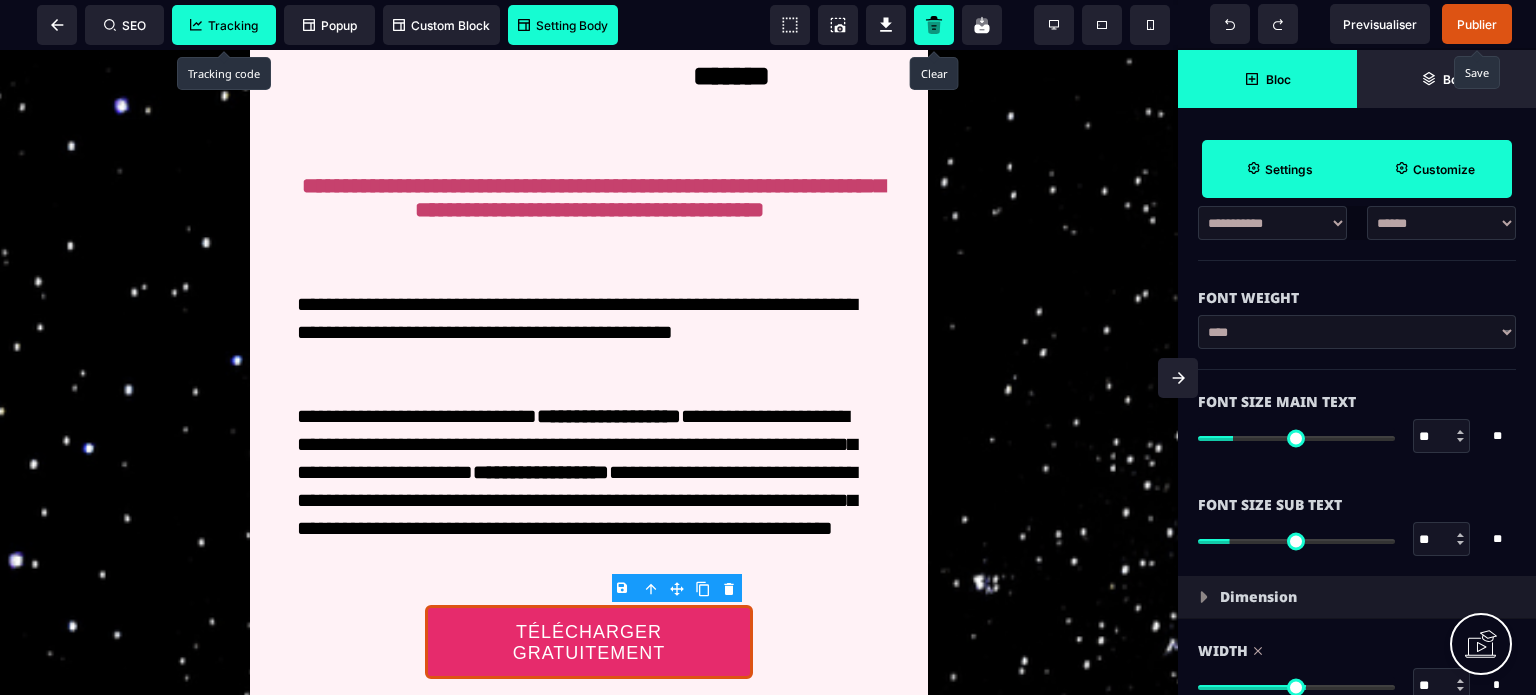 click on "**********" at bounding box center [1441, 223] 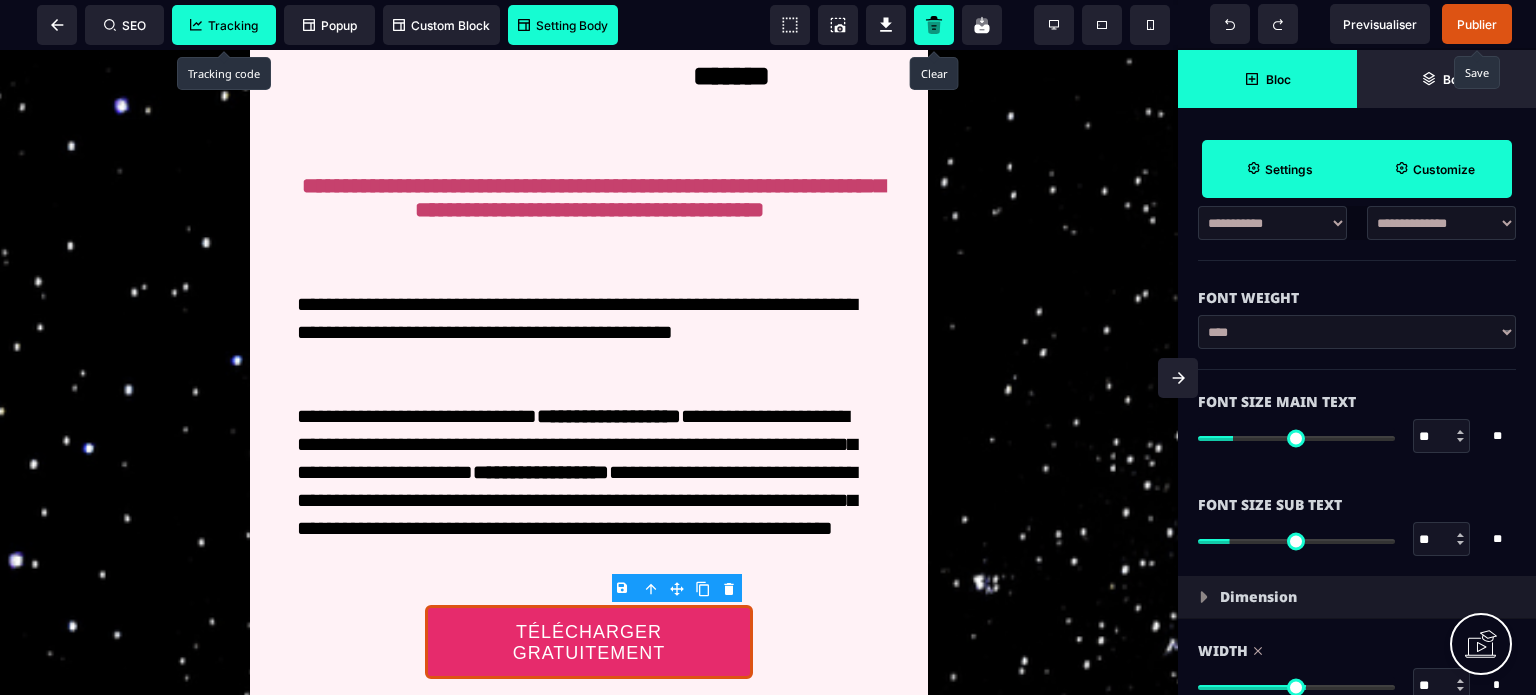 click on "**********" at bounding box center (1441, 223) 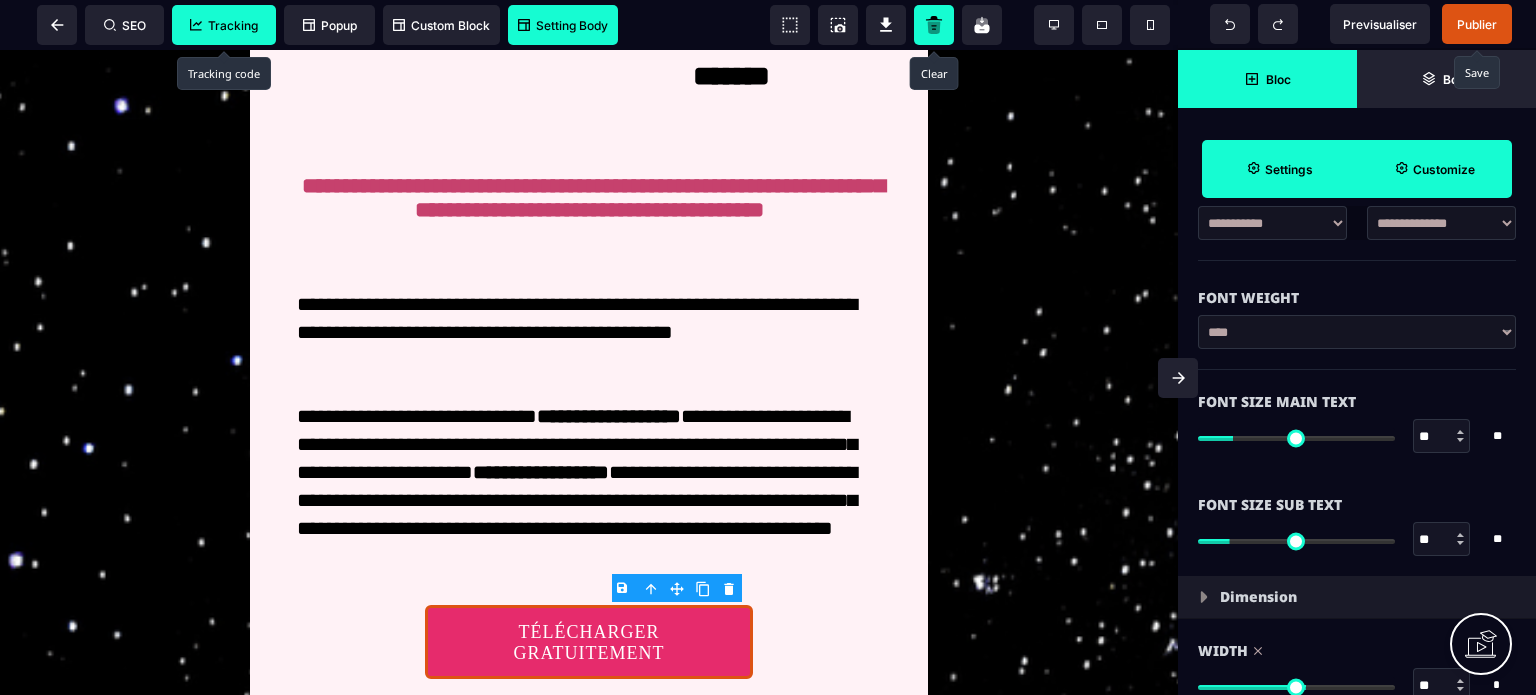 drag, startPoint x: 1441, startPoint y: 439, endPoint x: 1404, endPoint y: 449, distance: 38.327538 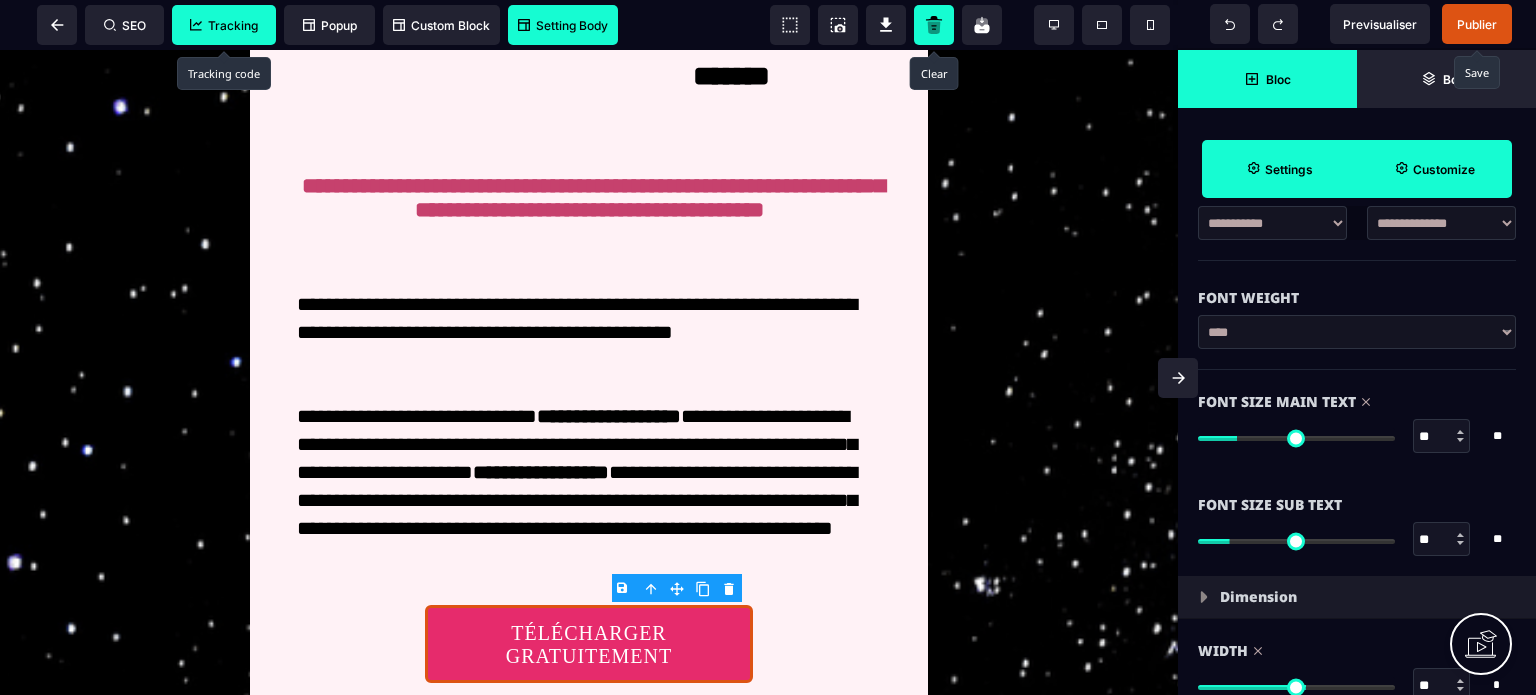 click on "Font Size Sub Text
**
*
**" at bounding box center [1357, 524] 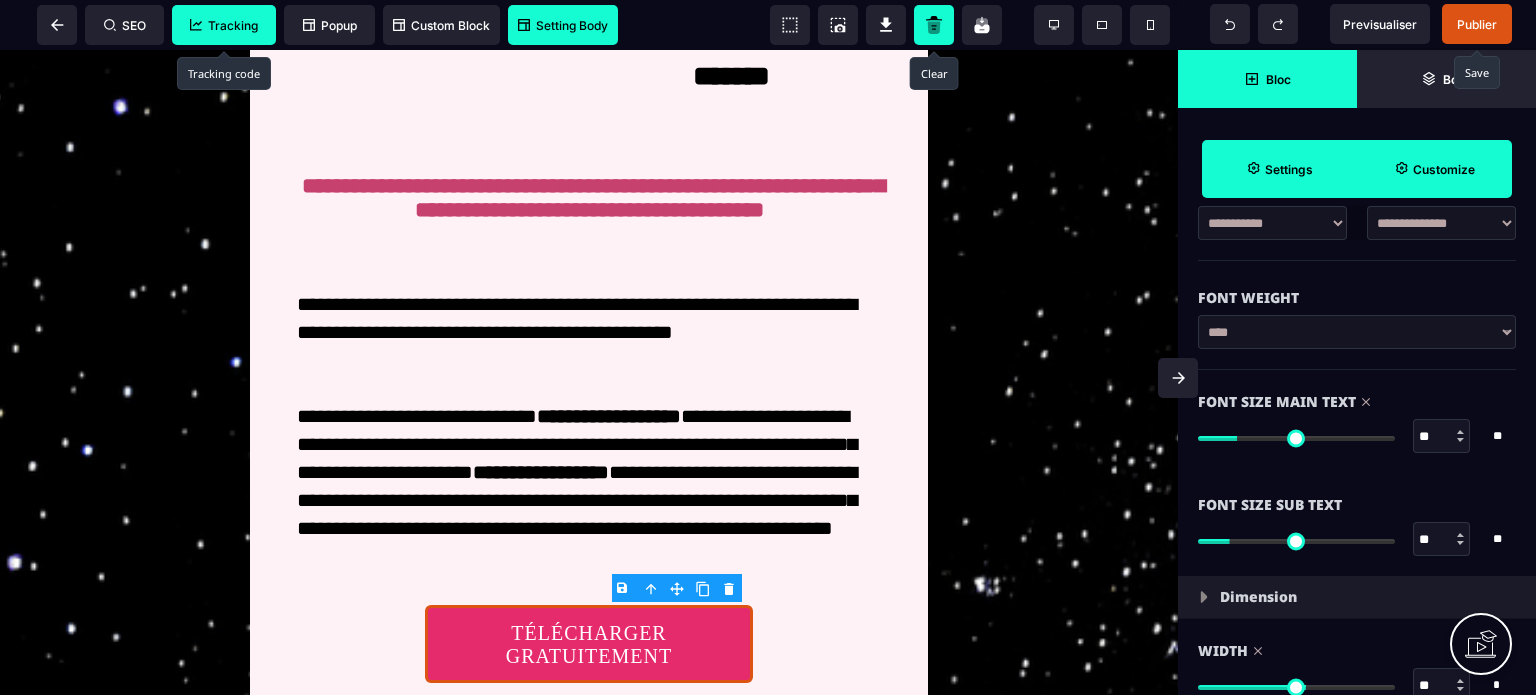 click on "**********" at bounding box center (1357, 332) 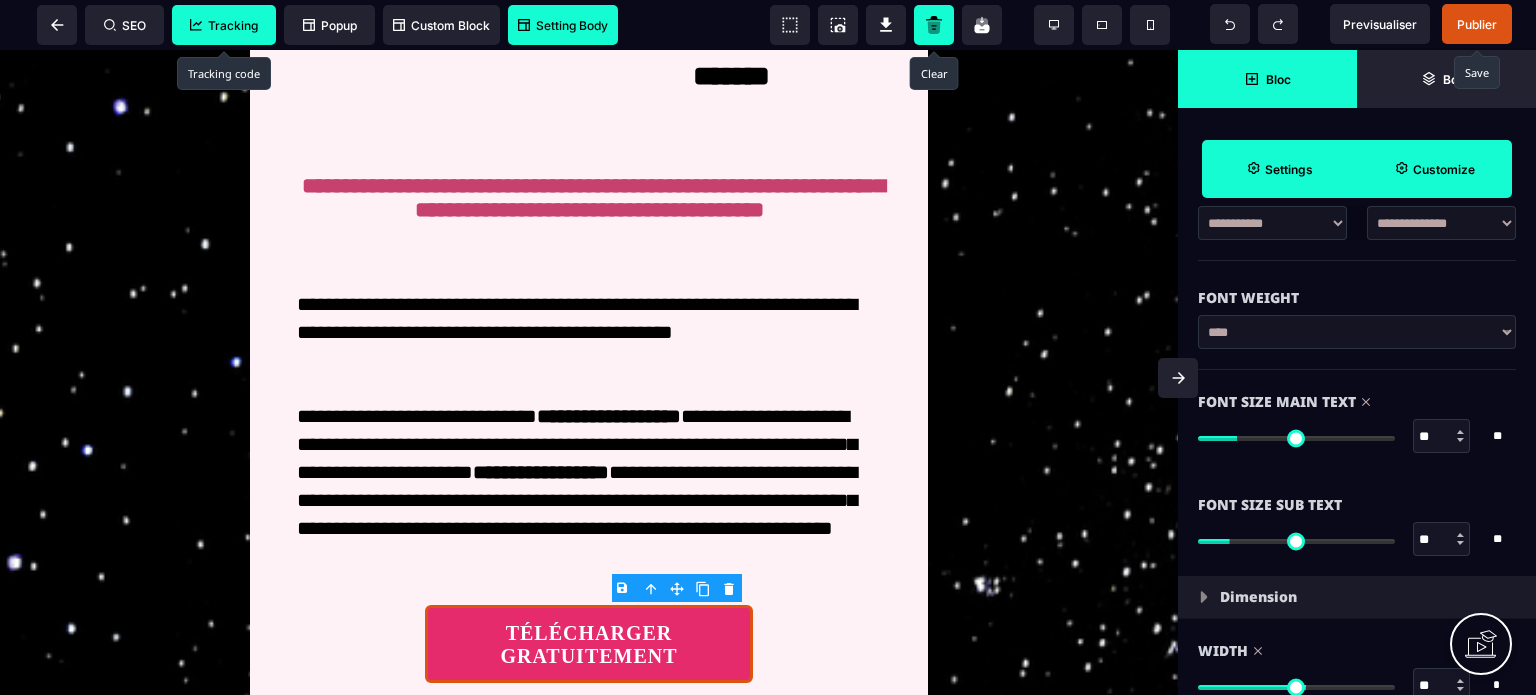 click 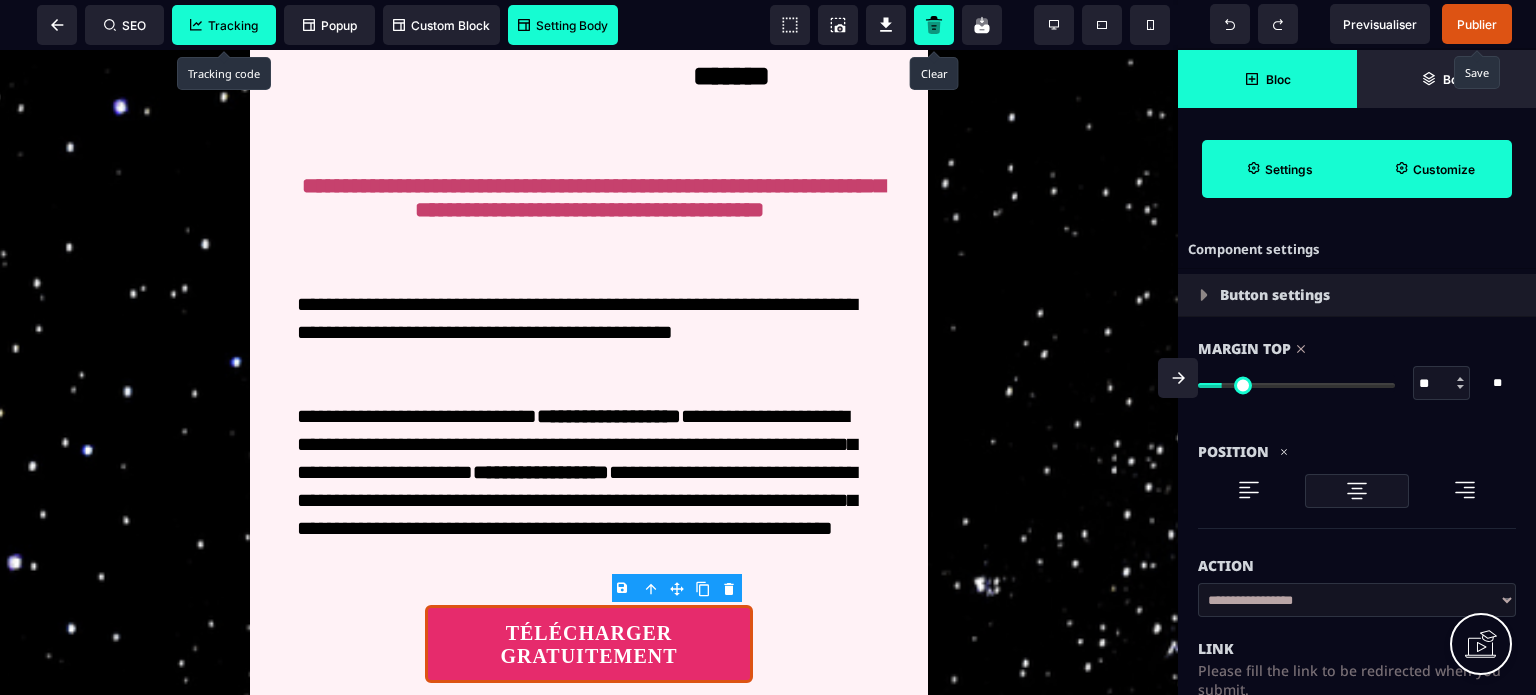 scroll, scrollTop: 462, scrollLeft: 0, axis: vertical 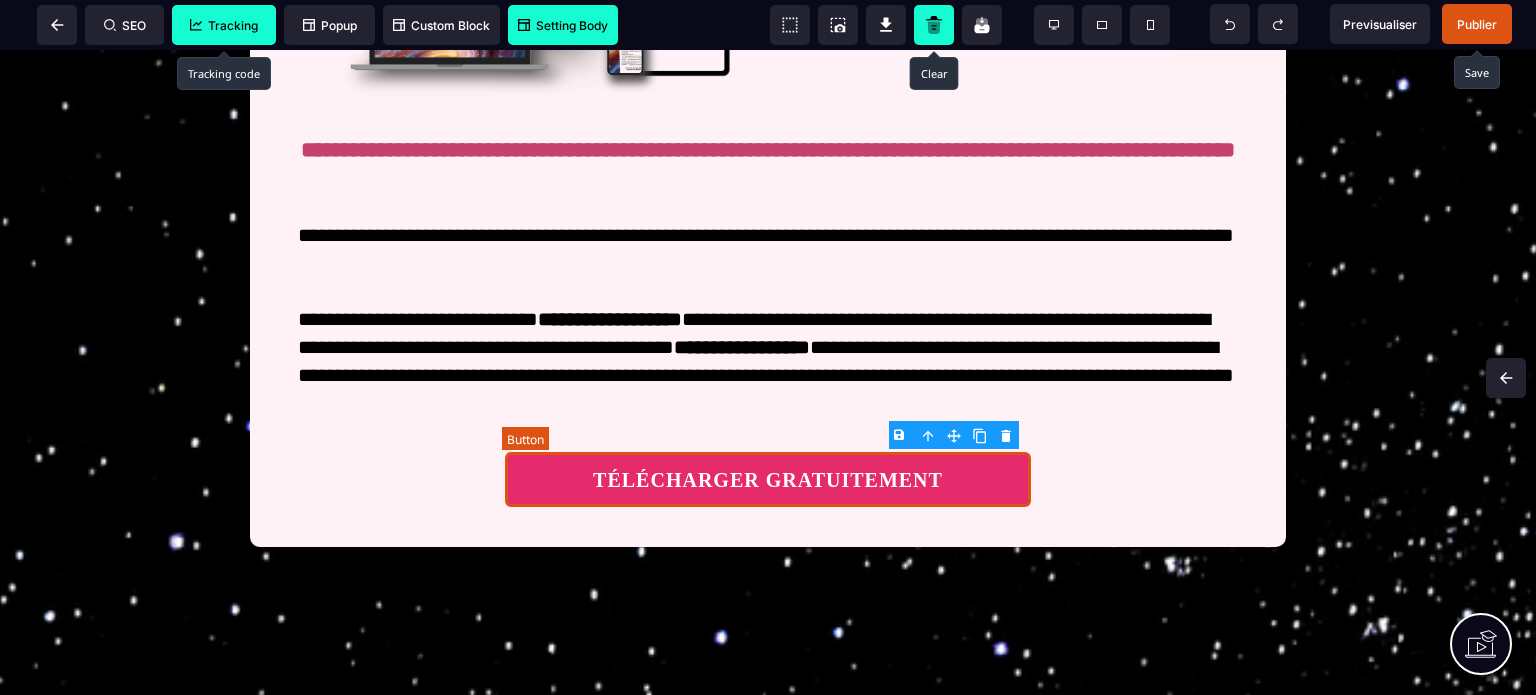 click on "TÉLÉCHARGER GRATUITEMENT" at bounding box center [768, 480] 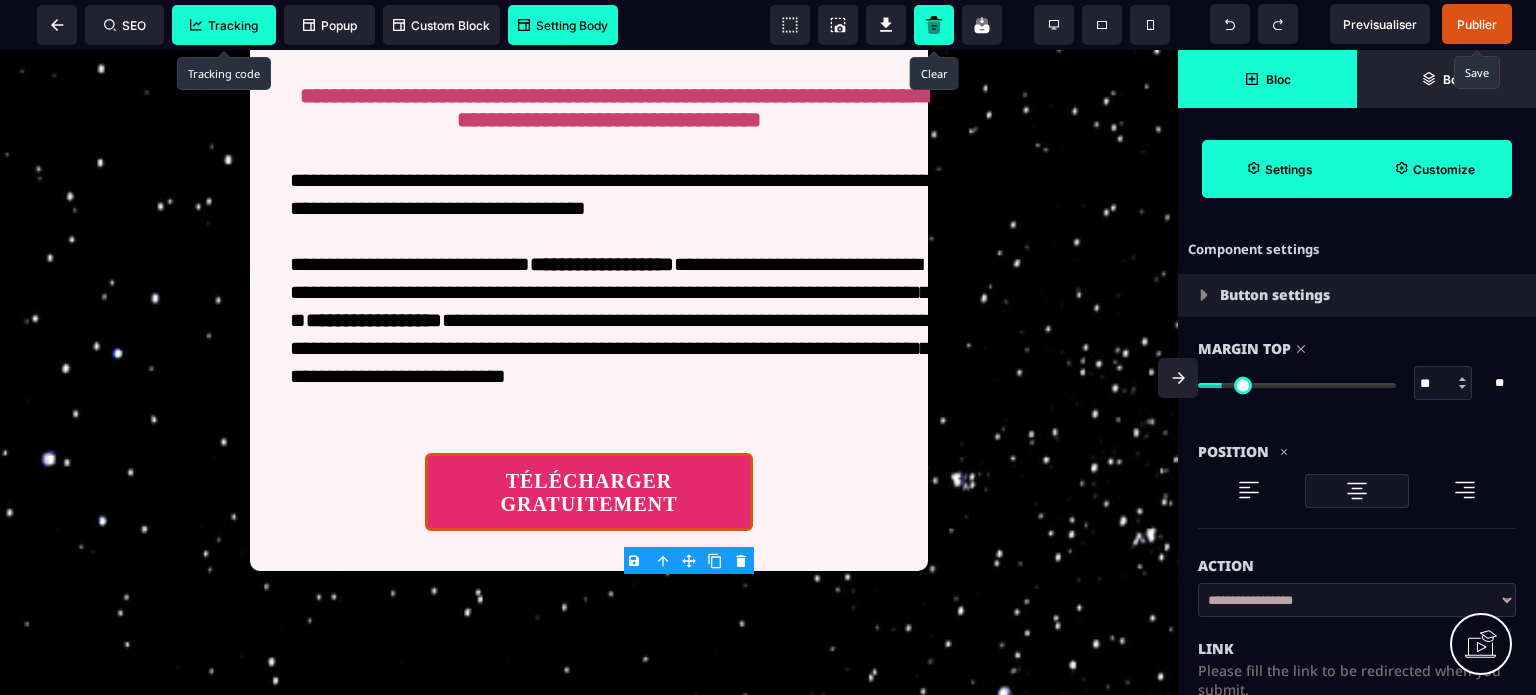 scroll, scrollTop: 414, scrollLeft: 0, axis: vertical 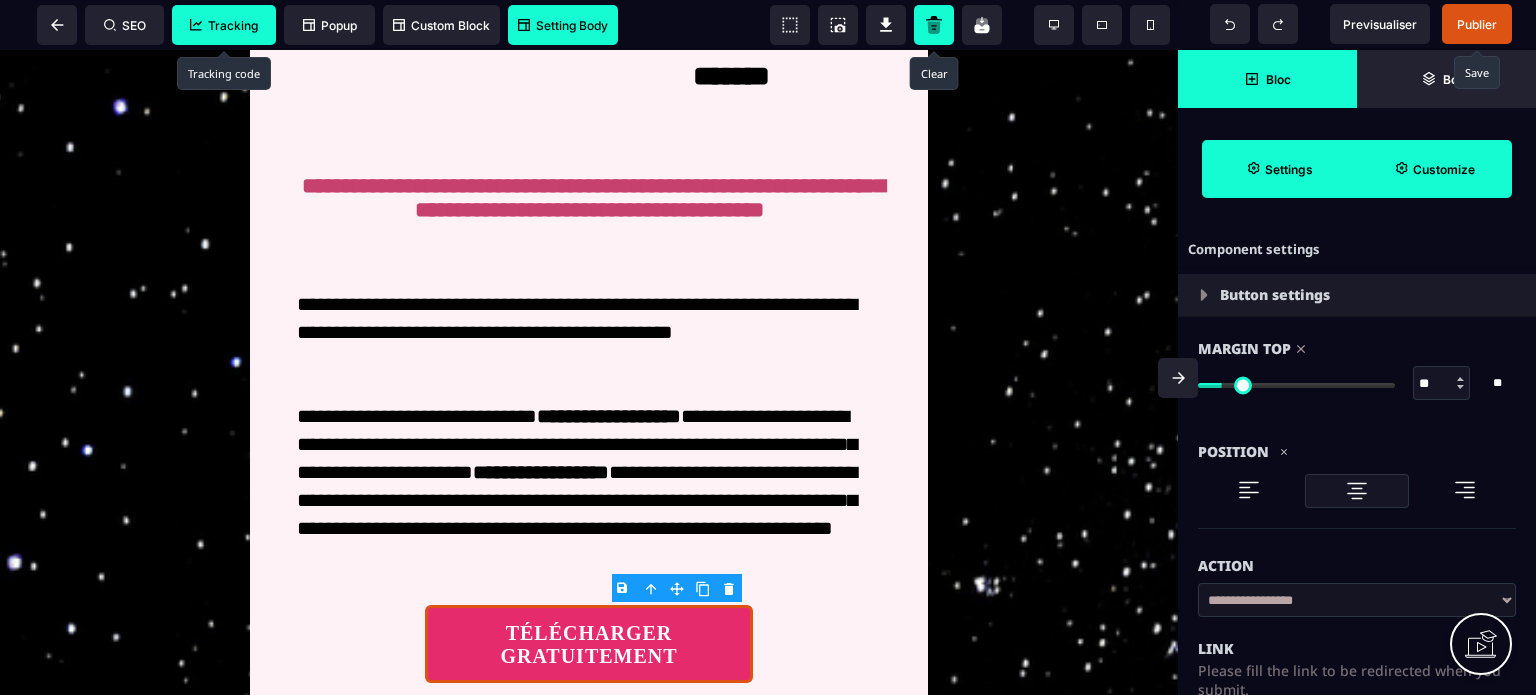 click on "Action" at bounding box center (1357, 556) 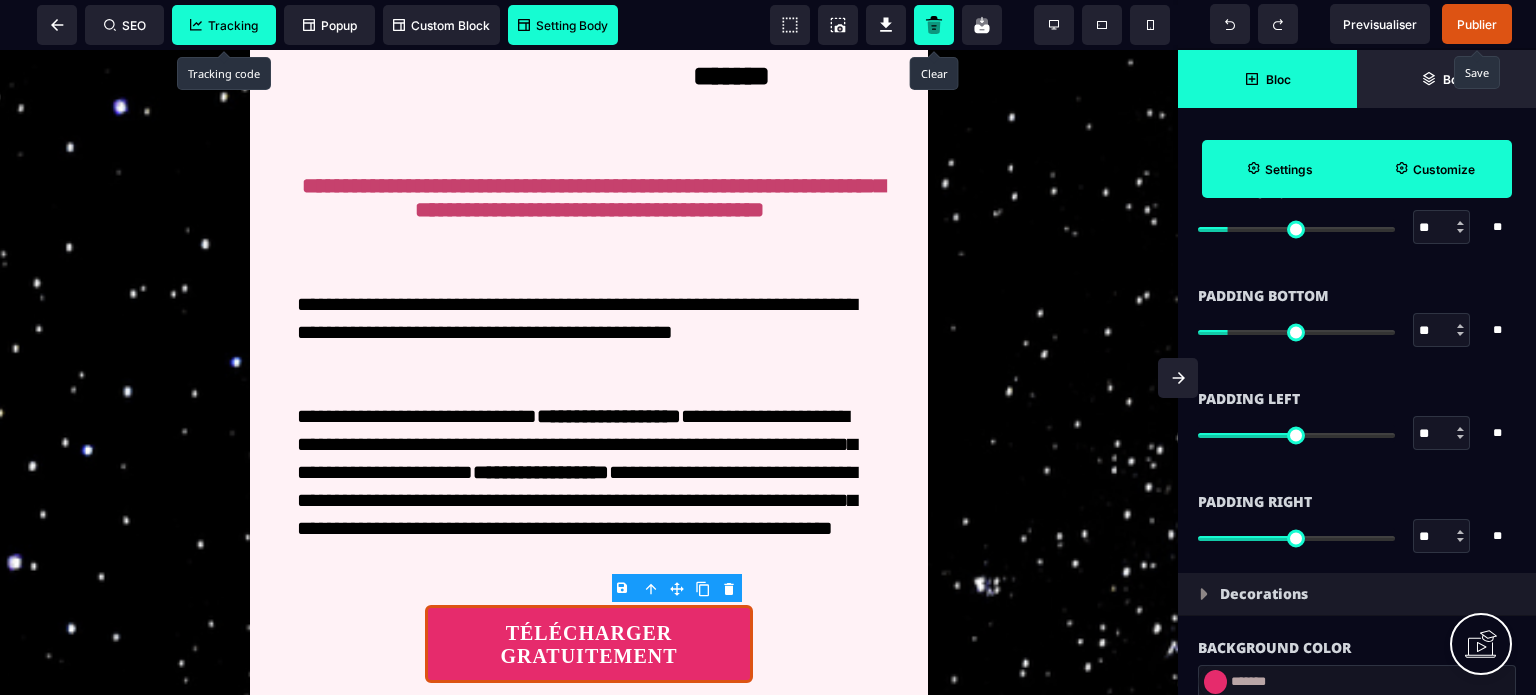 scroll, scrollTop: 2080, scrollLeft: 0, axis: vertical 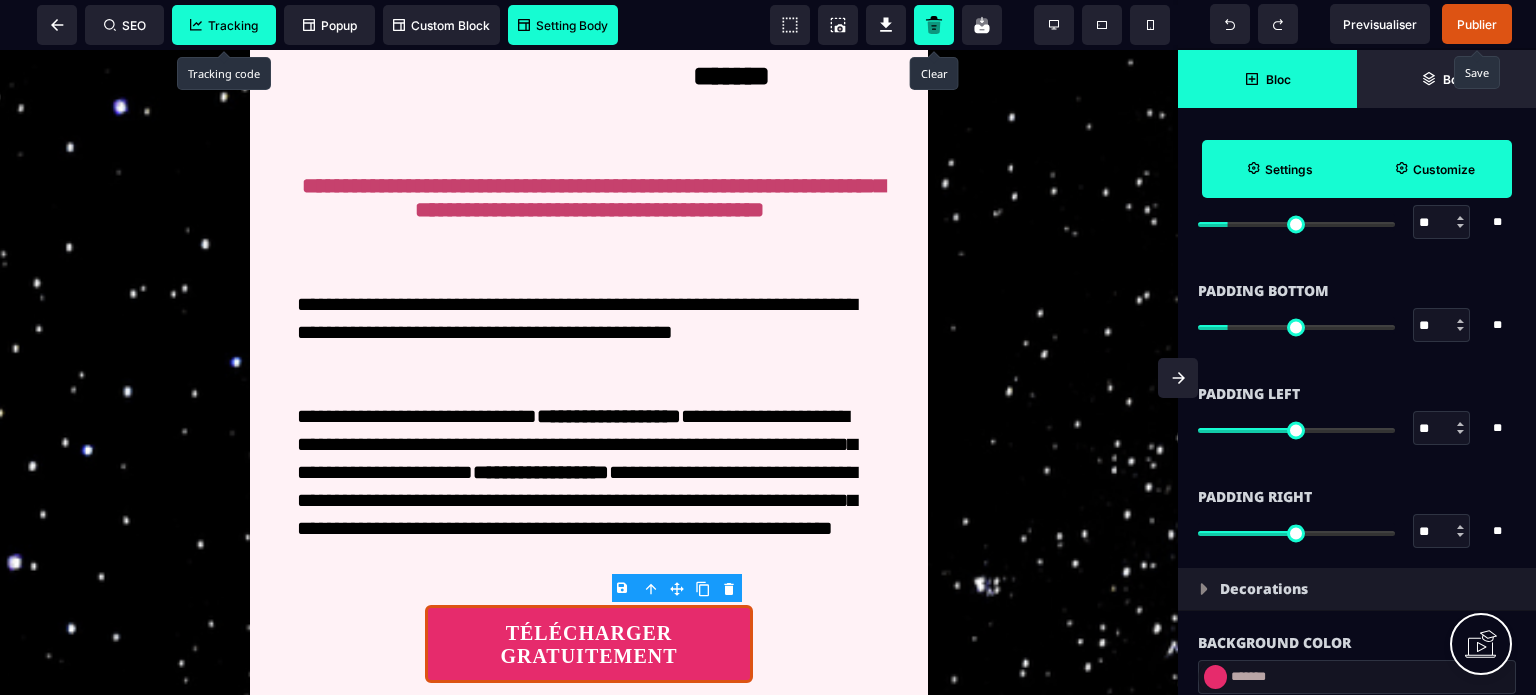 drag, startPoint x: 1436, startPoint y: 314, endPoint x: 1362, endPoint y: 328, distance: 75.31268 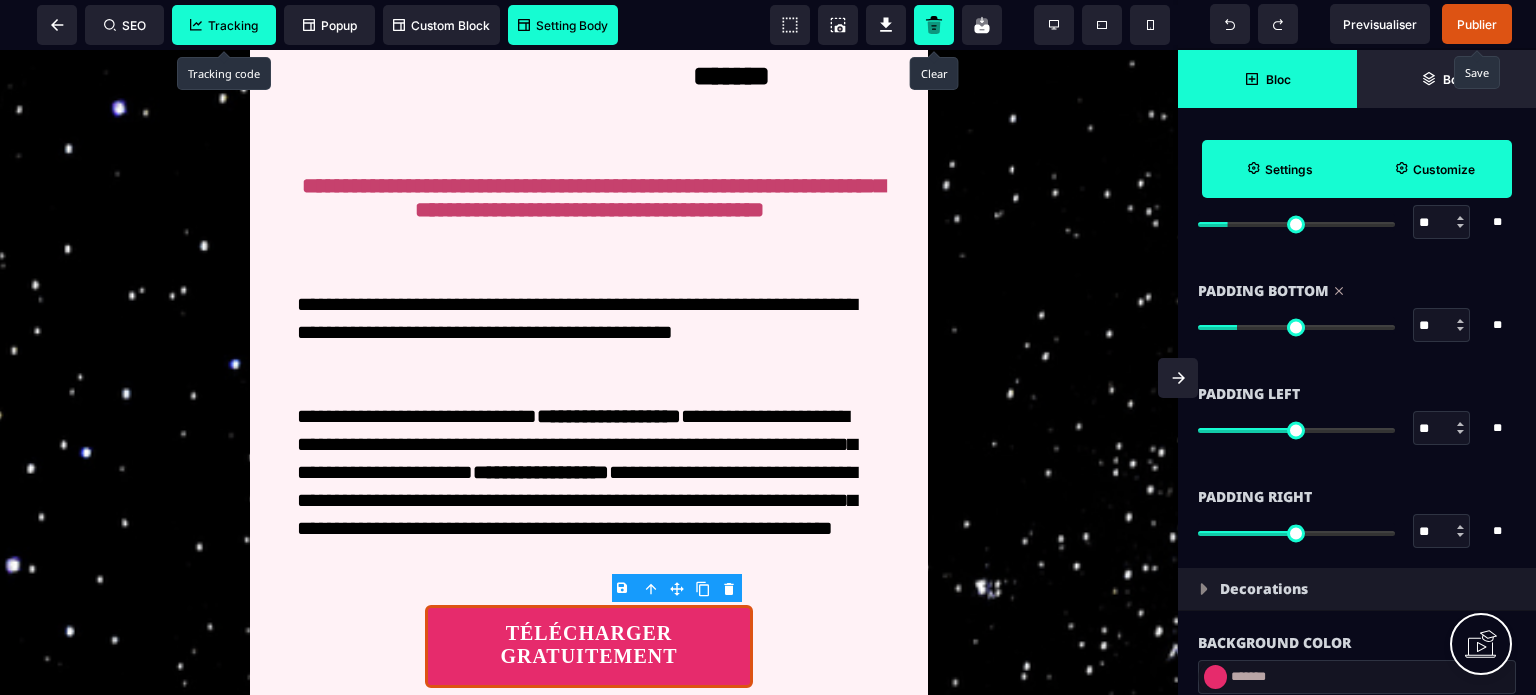 drag, startPoint x: 1430, startPoint y: 227, endPoint x: 1393, endPoint y: 224, distance: 37.12142 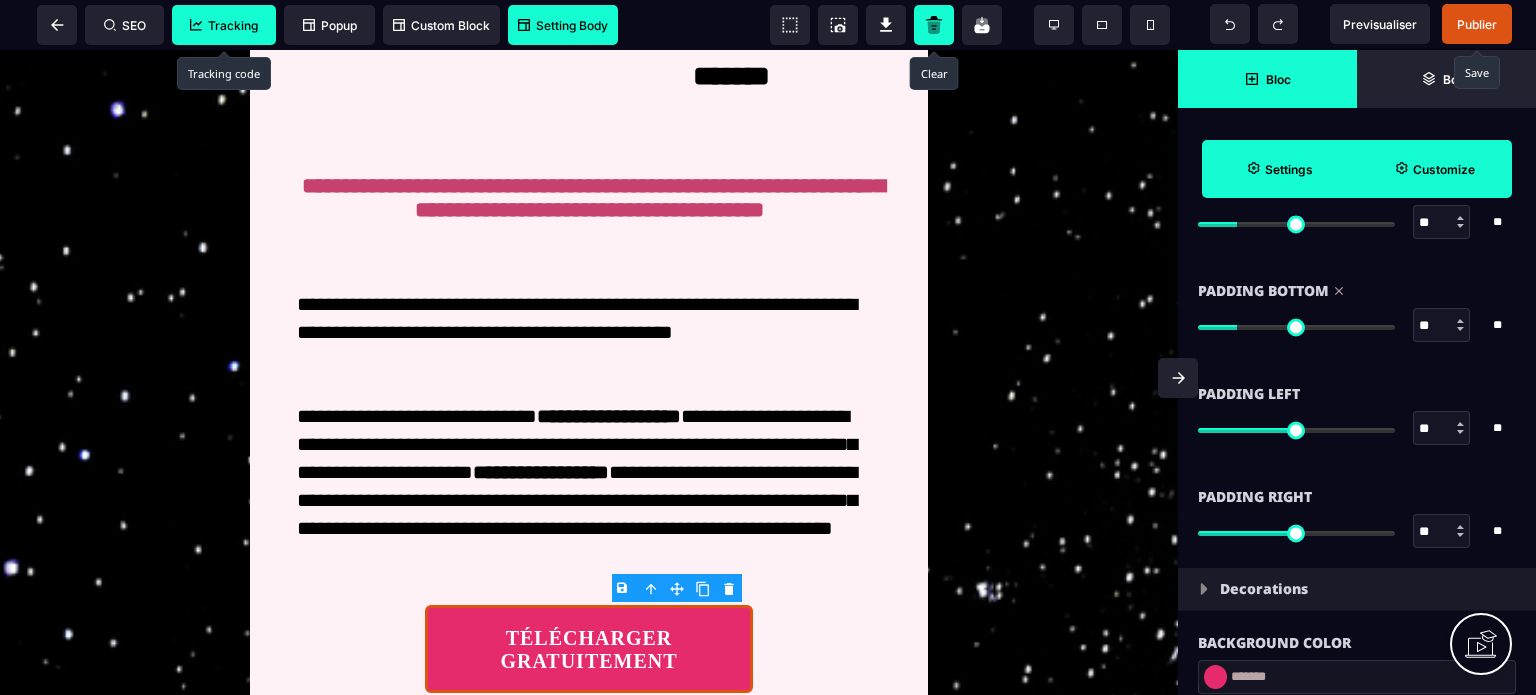 click on "Padding Left
**
*
**
All" at bounding box center [1357, 413] 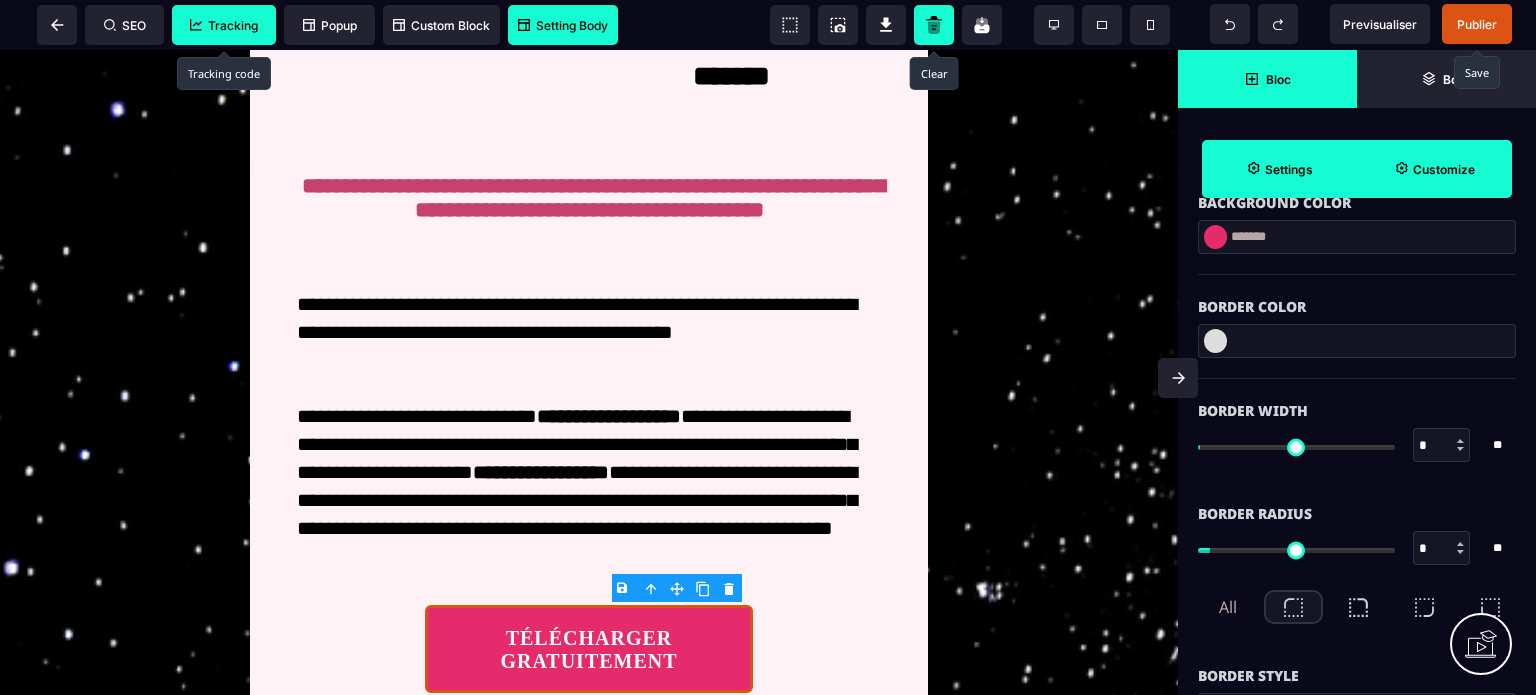 scroll, scrollTop: 2560, scrollLeft: 0, axis: vertical 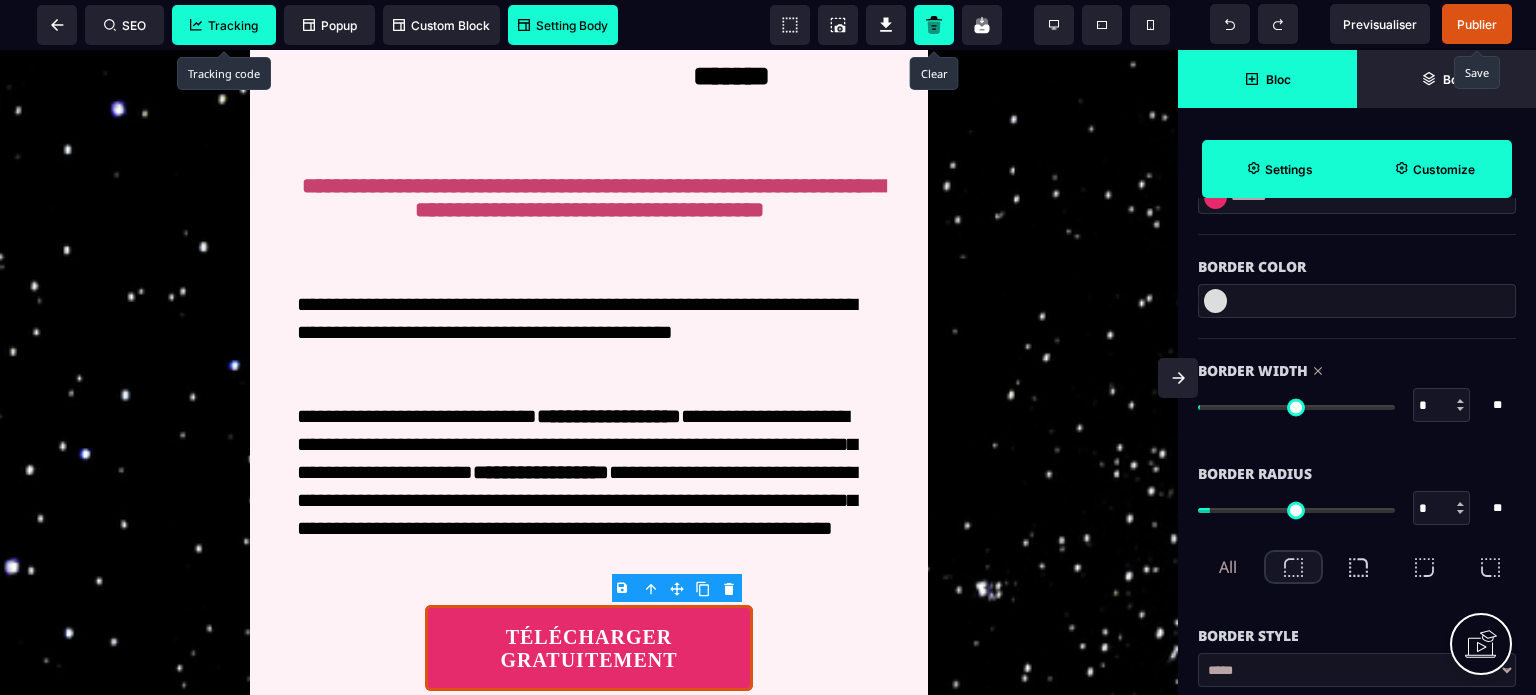 click at bounding box center [1296, 407] 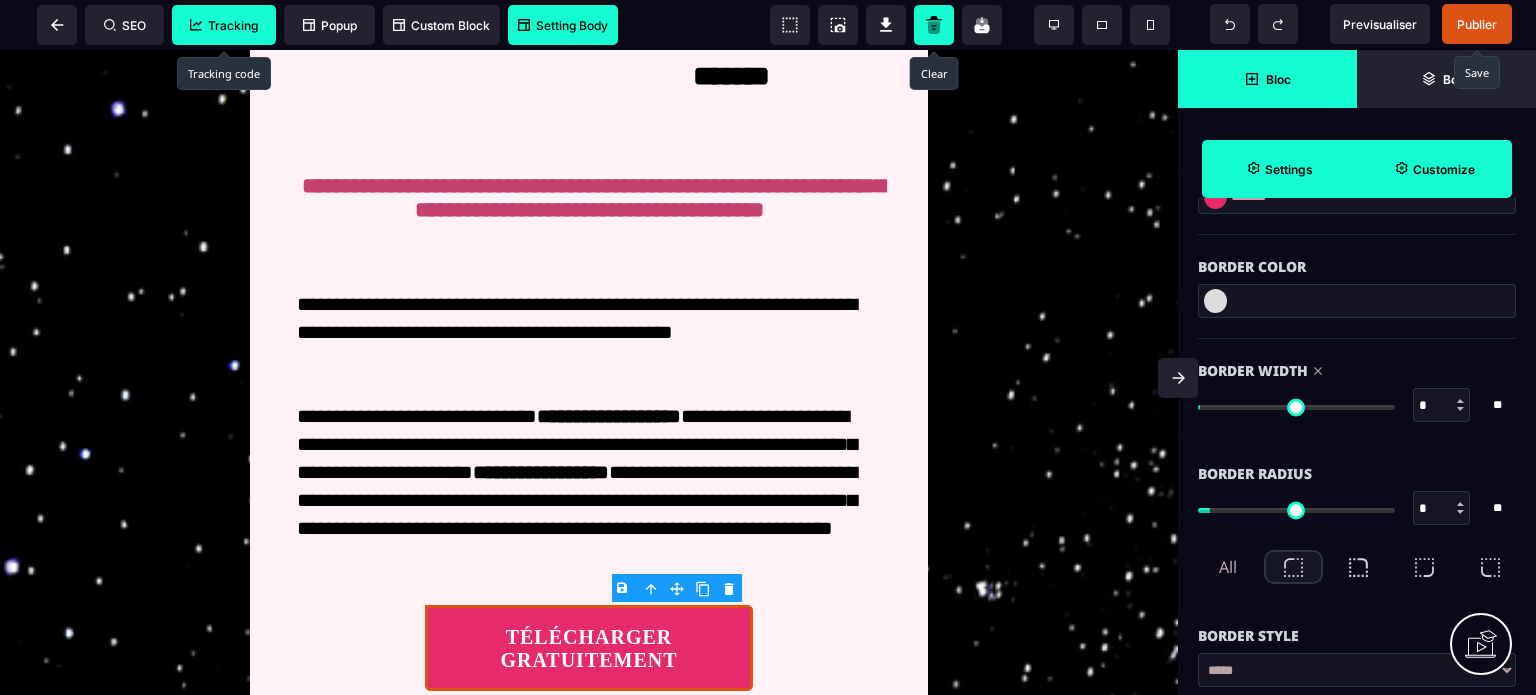 click on "Border Radius" at bounding box center (1357, 474) 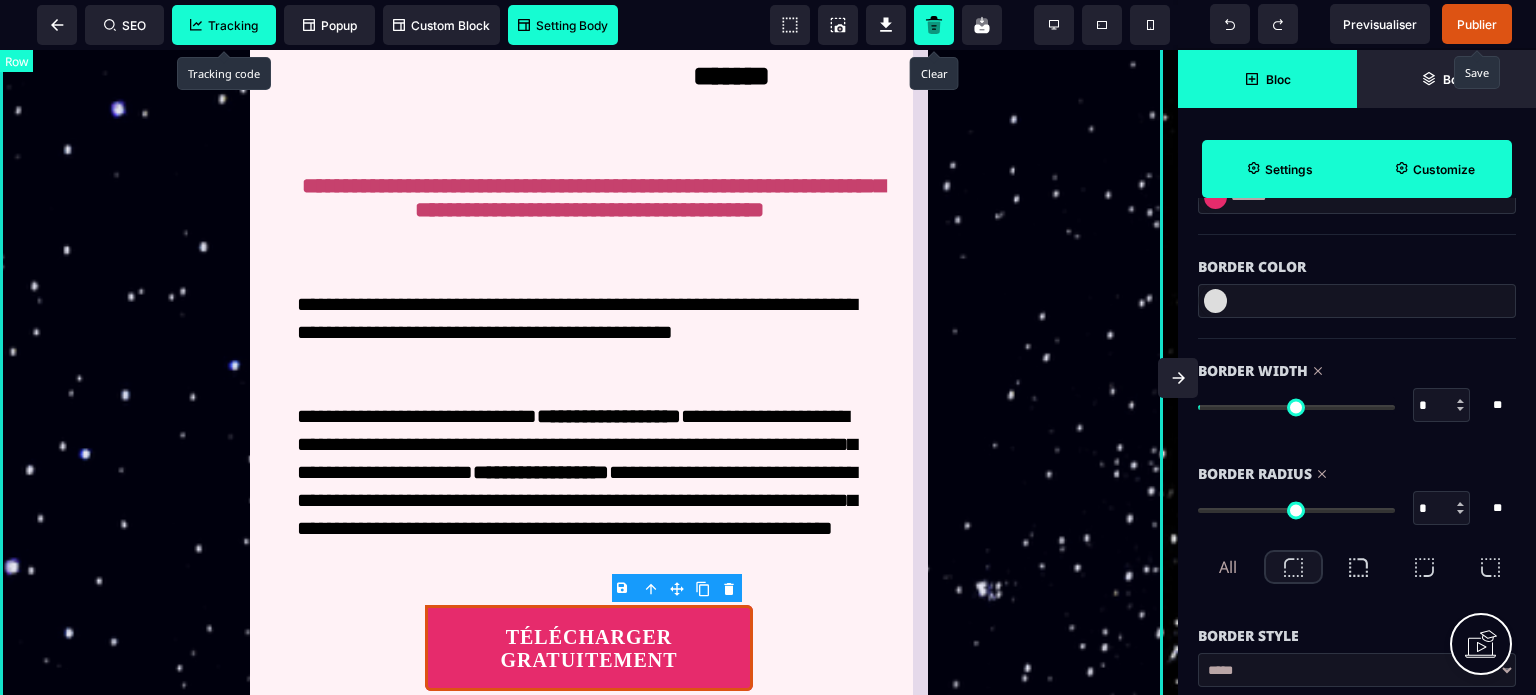 click on "**********" at bounding box center [589, 213] 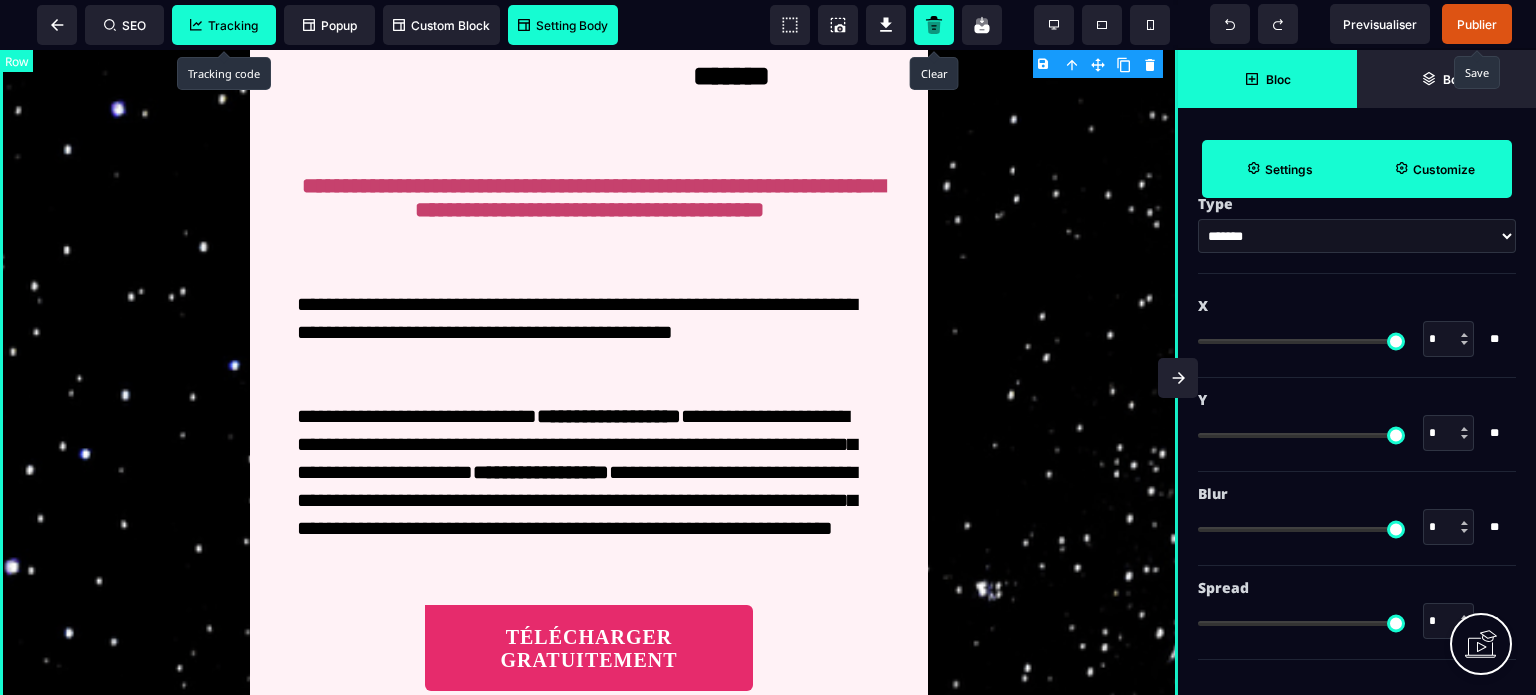 scroll, scrollTop: 0, scrollLeft: 0, axis: both 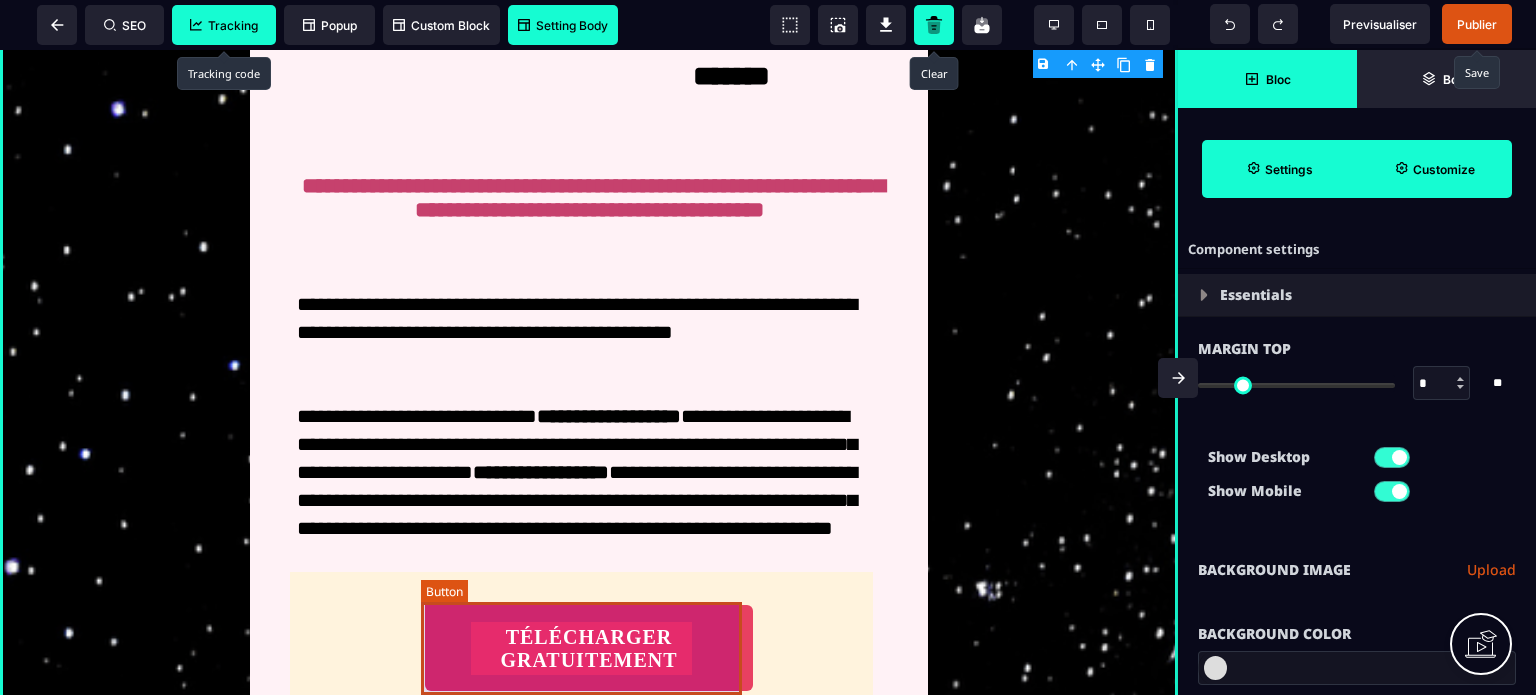 click on "TÉLÉCHARGER GRATUITEMENT" at bounding box center (589, 649) 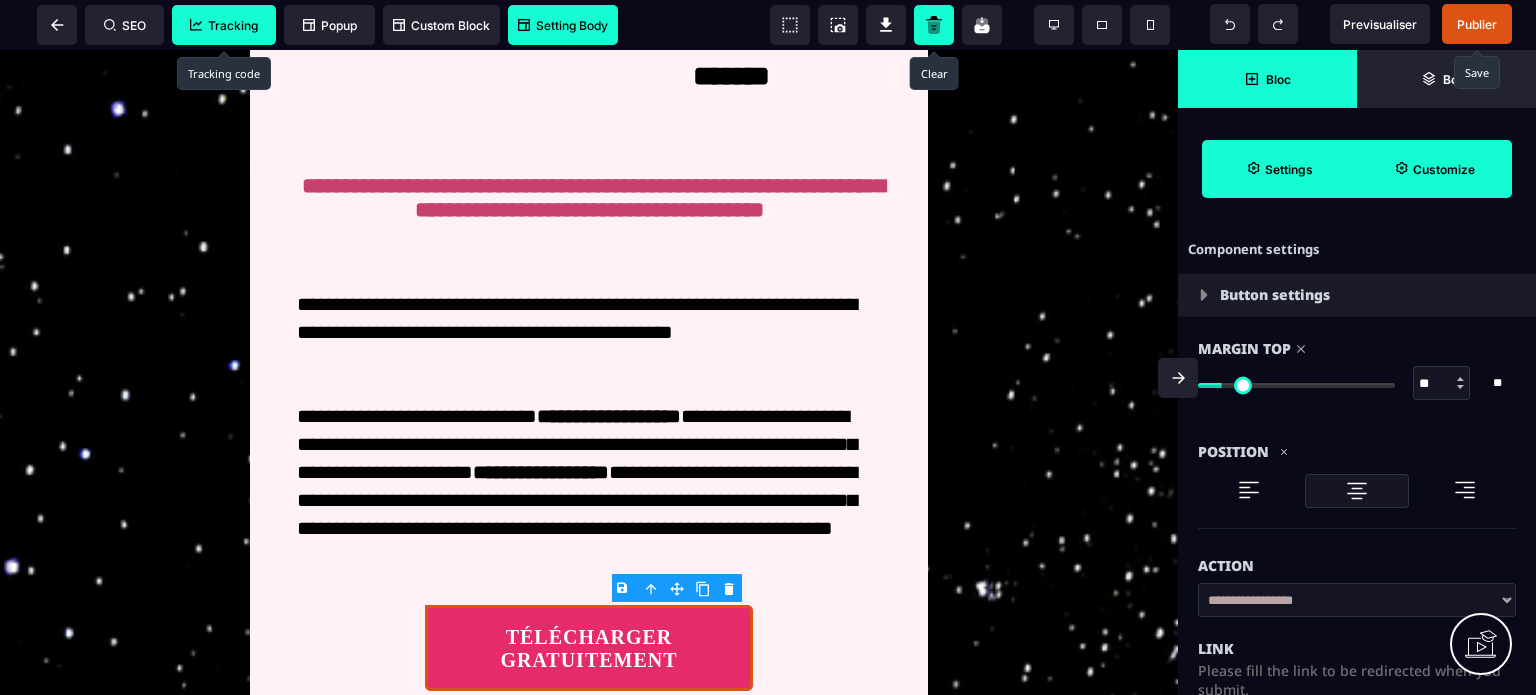 click on "Action" at bounding box center (1357, 556) 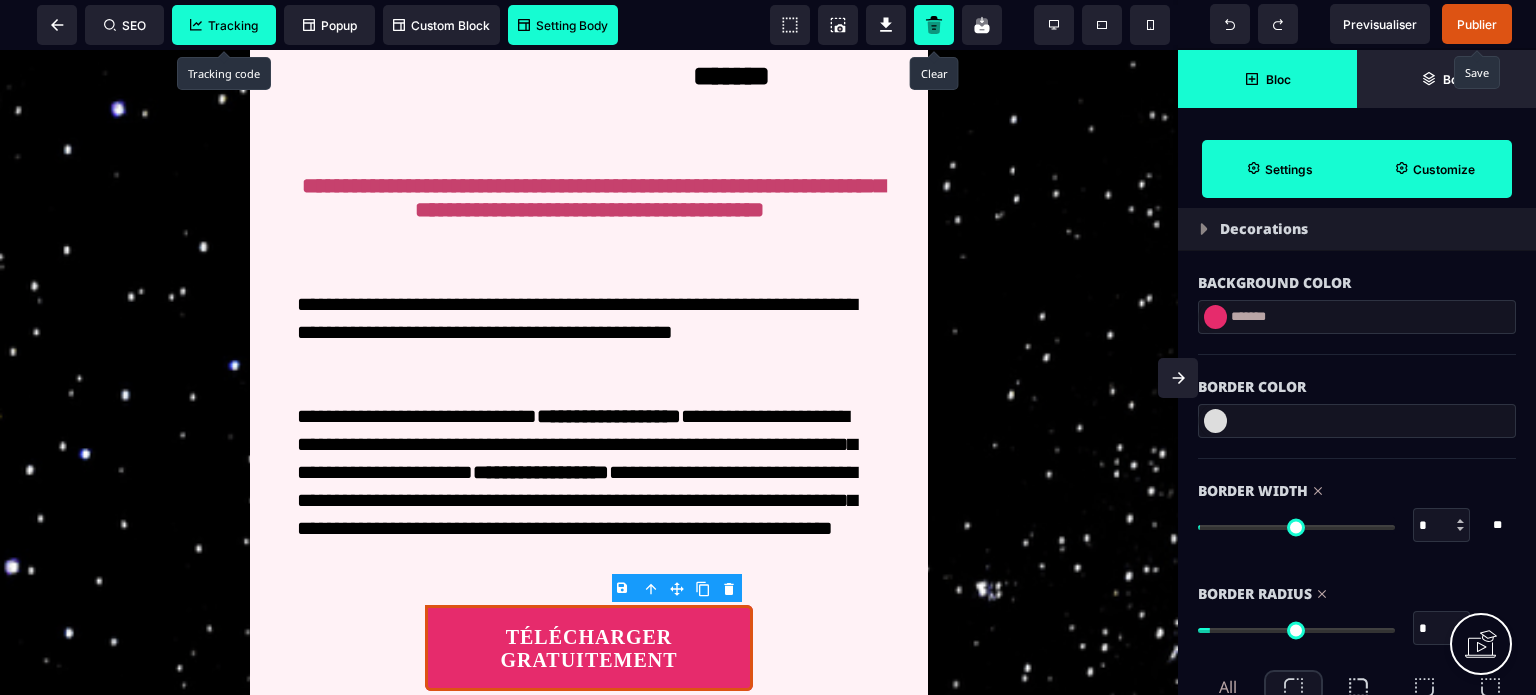 scroll, scrollTop: 2480, scrollLeft: 0, axis: vertical 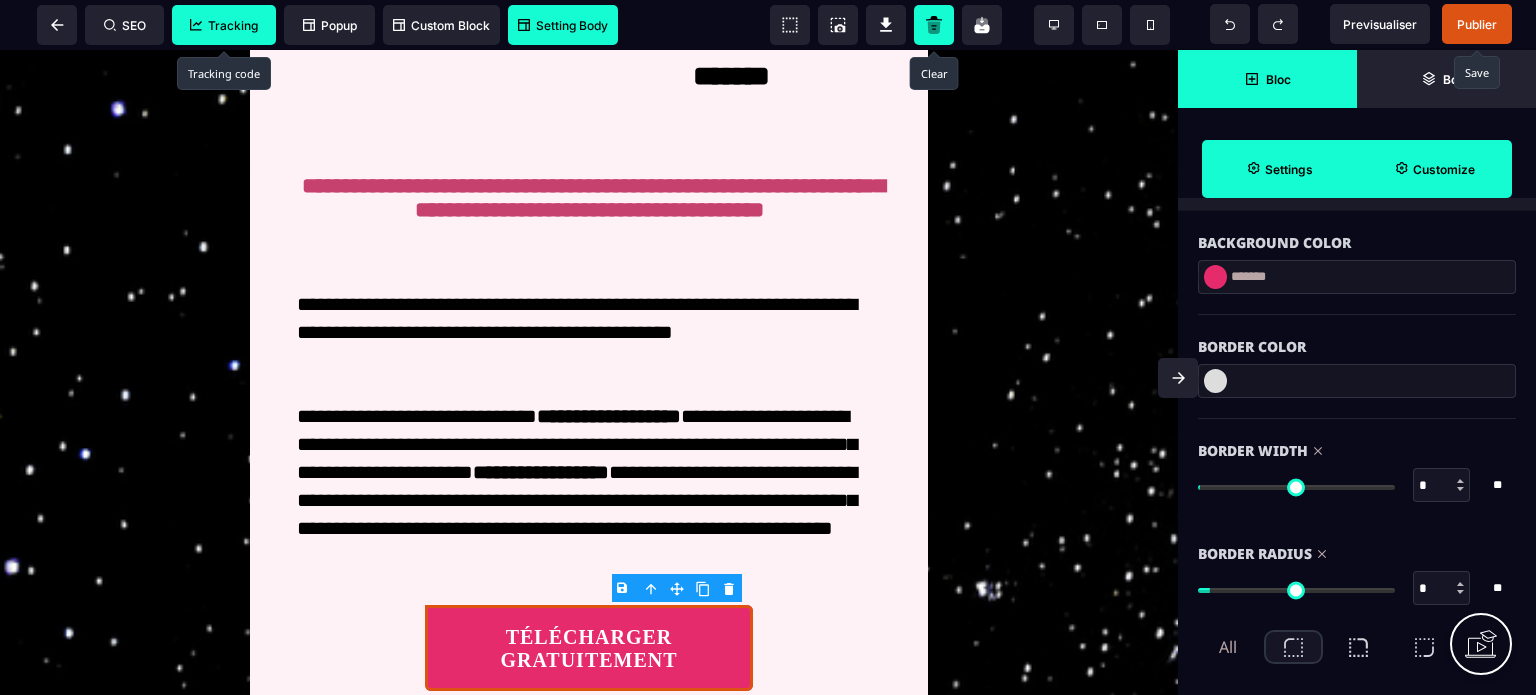 click on "All" at bounding box center (1228, 647) 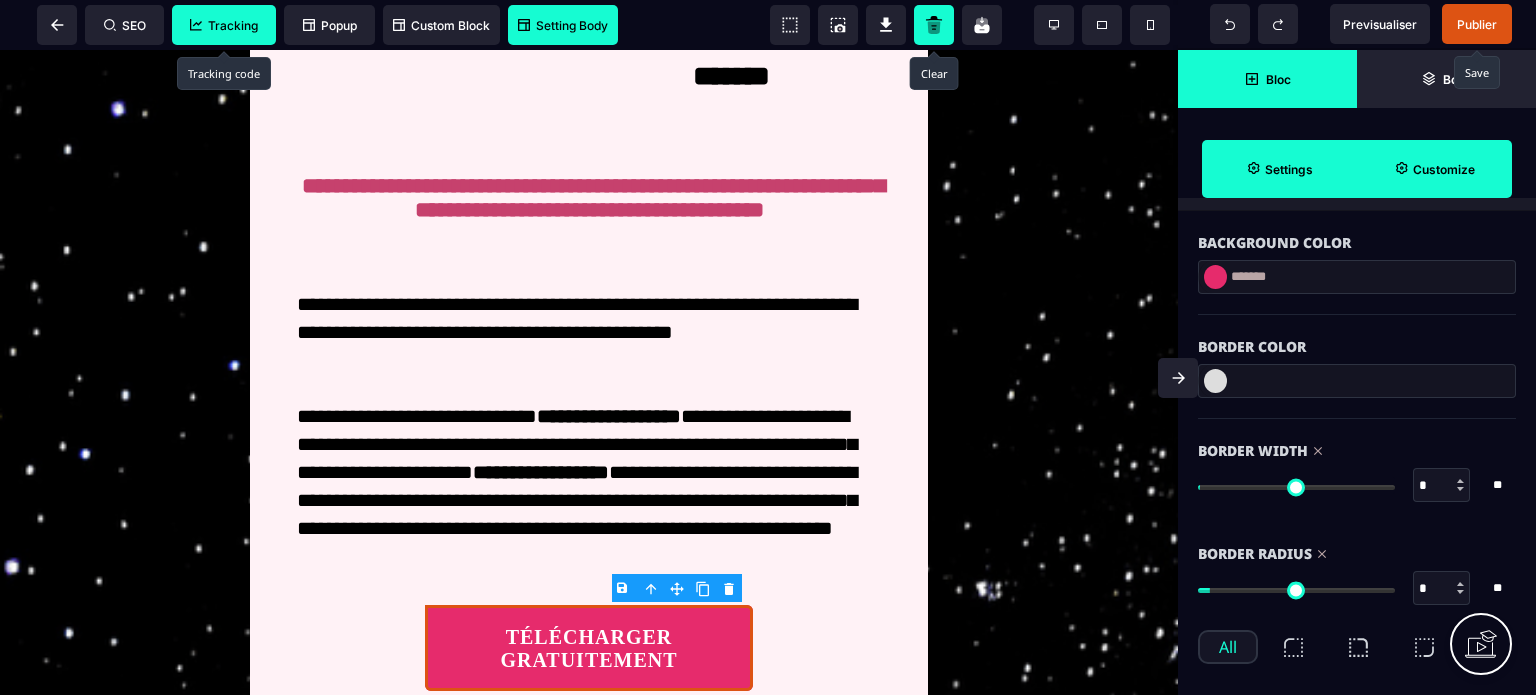 drag, startPoint x: 1448, startPoint y: 577, endPoint x: 1384, endPoint y: 608, distance: 71.11259 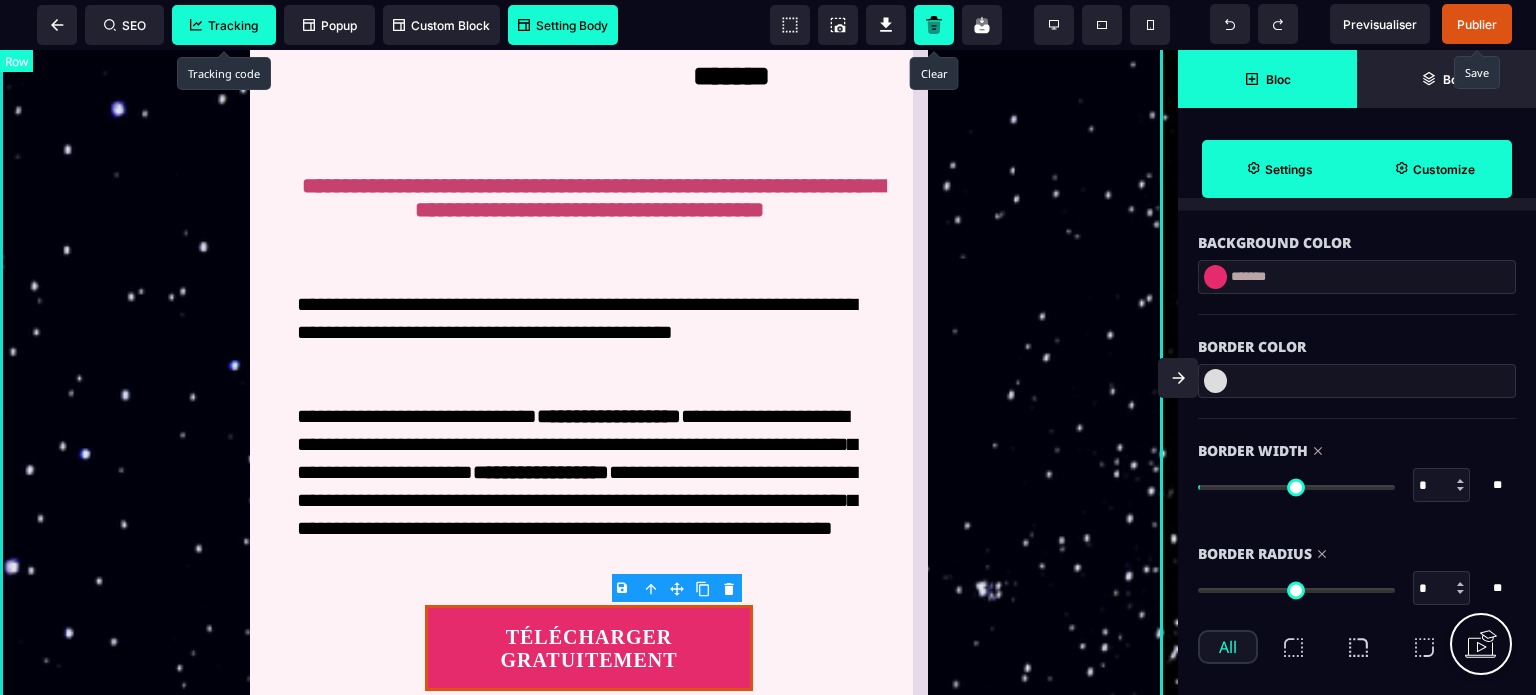 click on "**********" at bounding box center (589, 213) 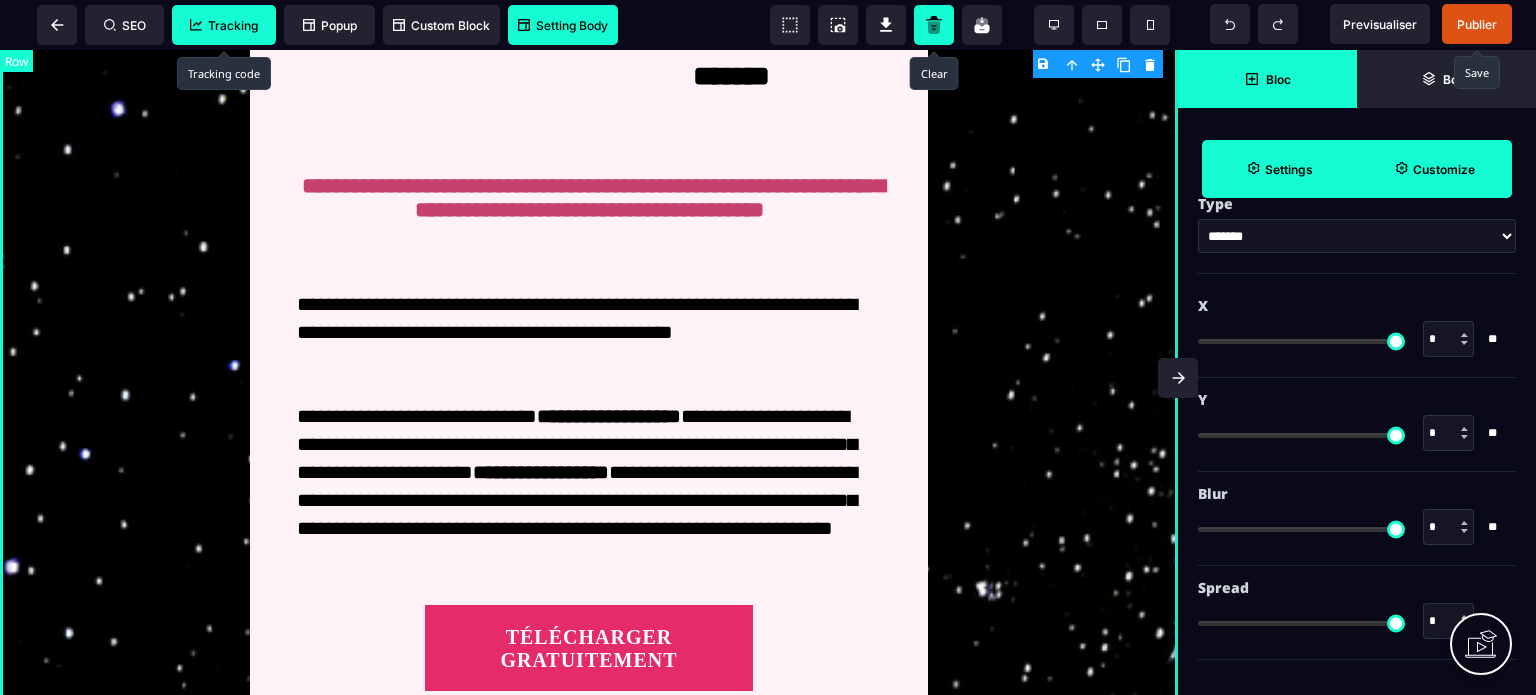 scroll, scrollTop: 0, scrollLeft: 0, axis: both 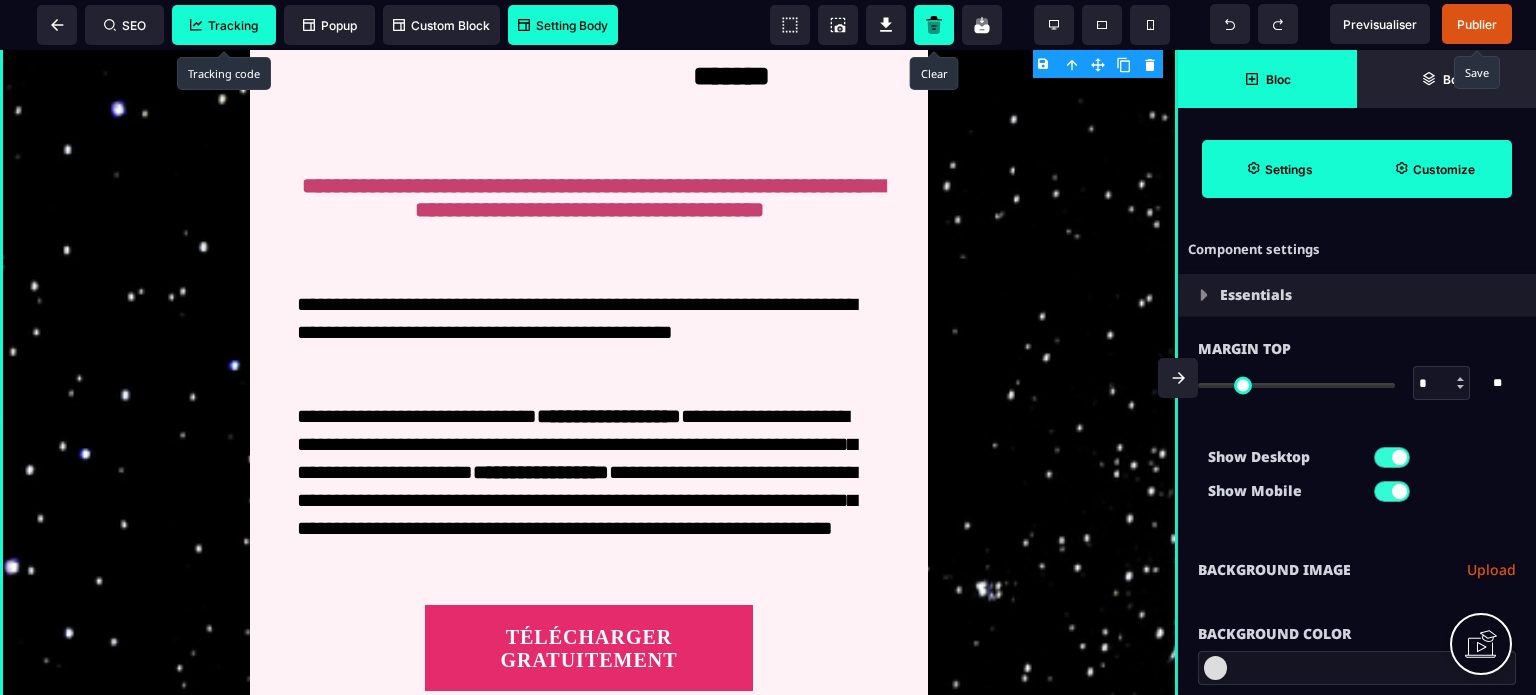 click on "Show Desktop
Show Mobile" at bounding box center (1357, 479) 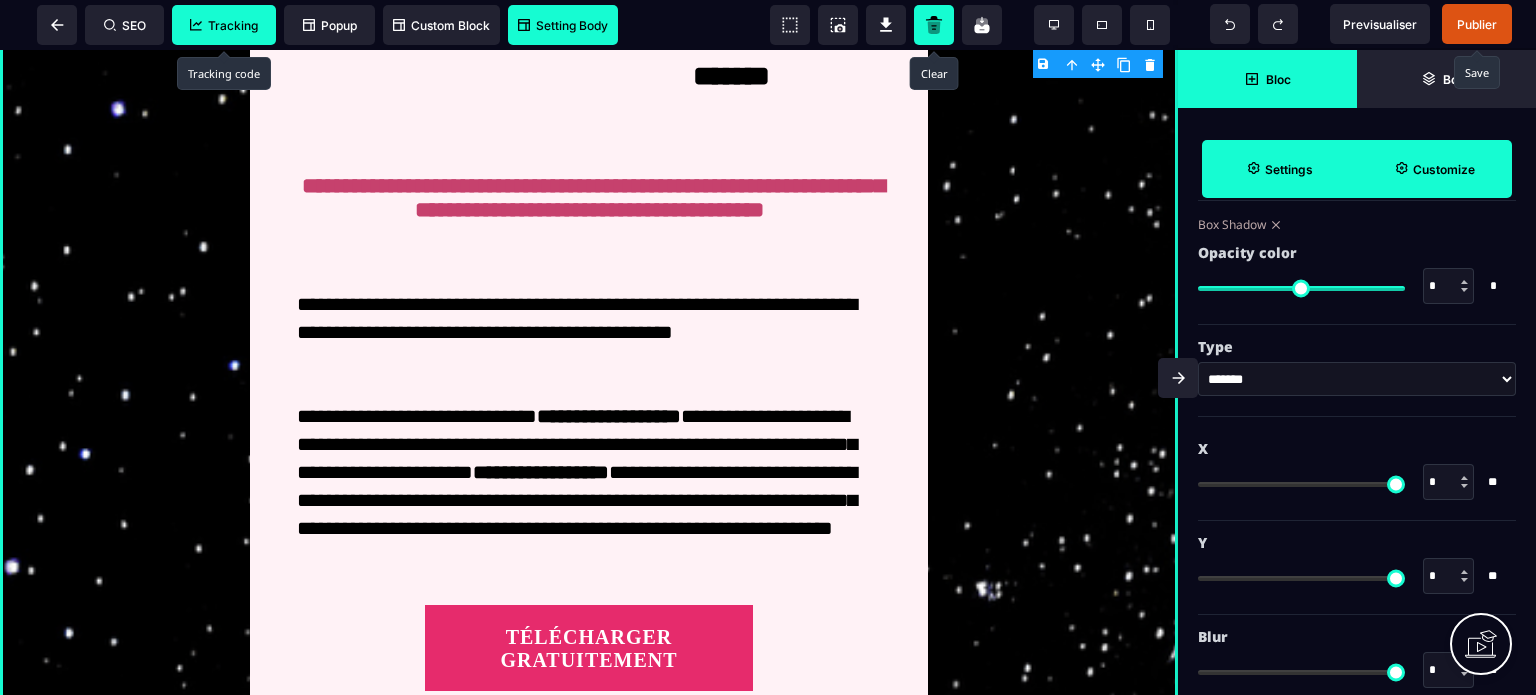 scroll, scrollTop: 2360, scrollLeft: 0, axis: vertical 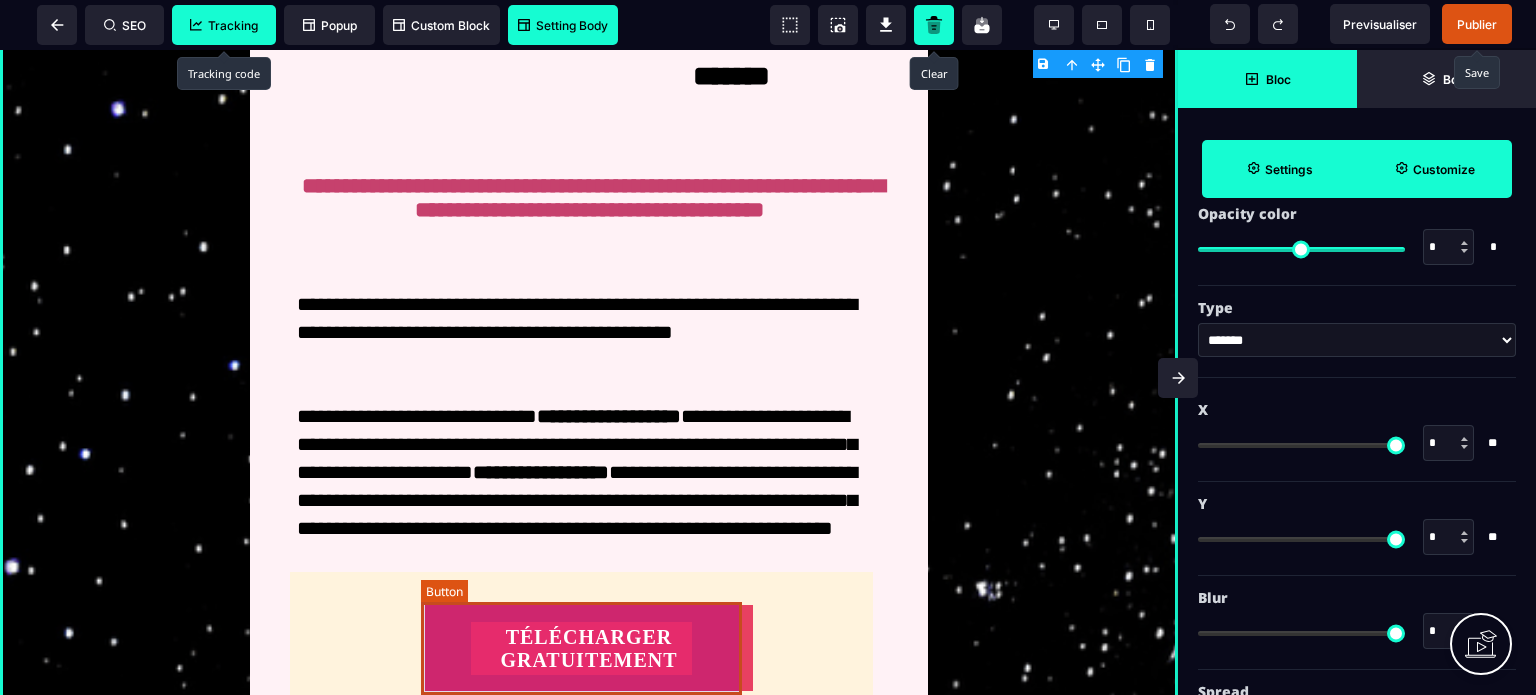 click on "TÉLÉCHARGER GRATUITEMENT" at bounding box center [589, 648] 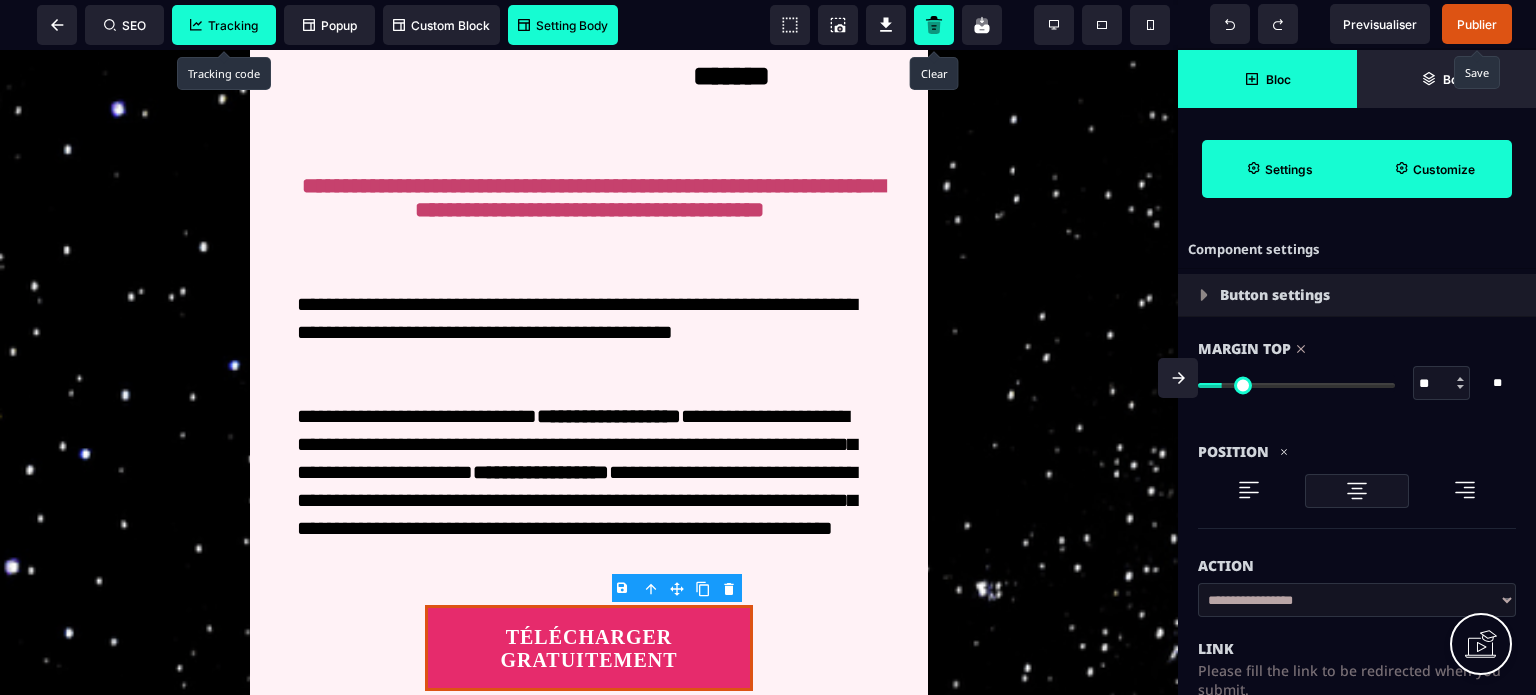 click on "Action" at bounding box center [1357, 556] 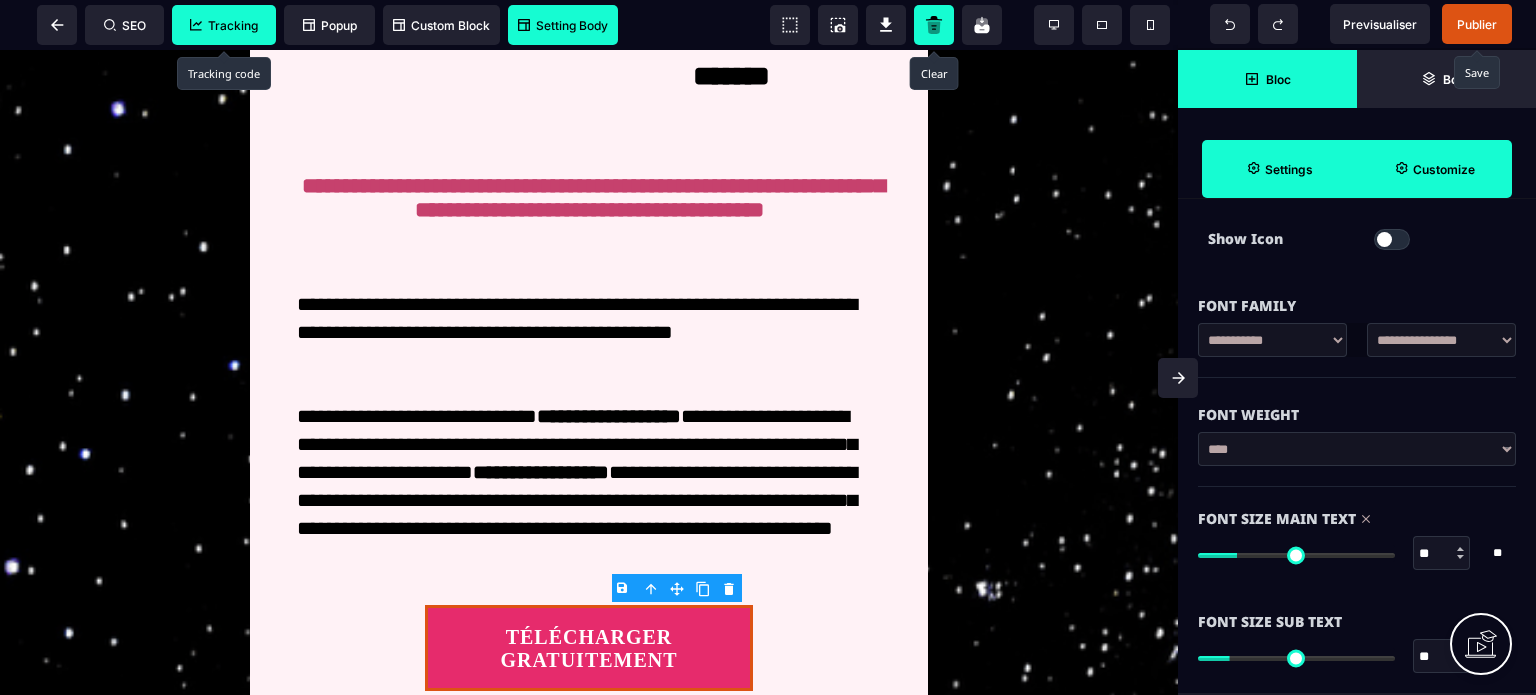 scroll, scrollTop: 1160, scrollLeft: 0, axis: vertical 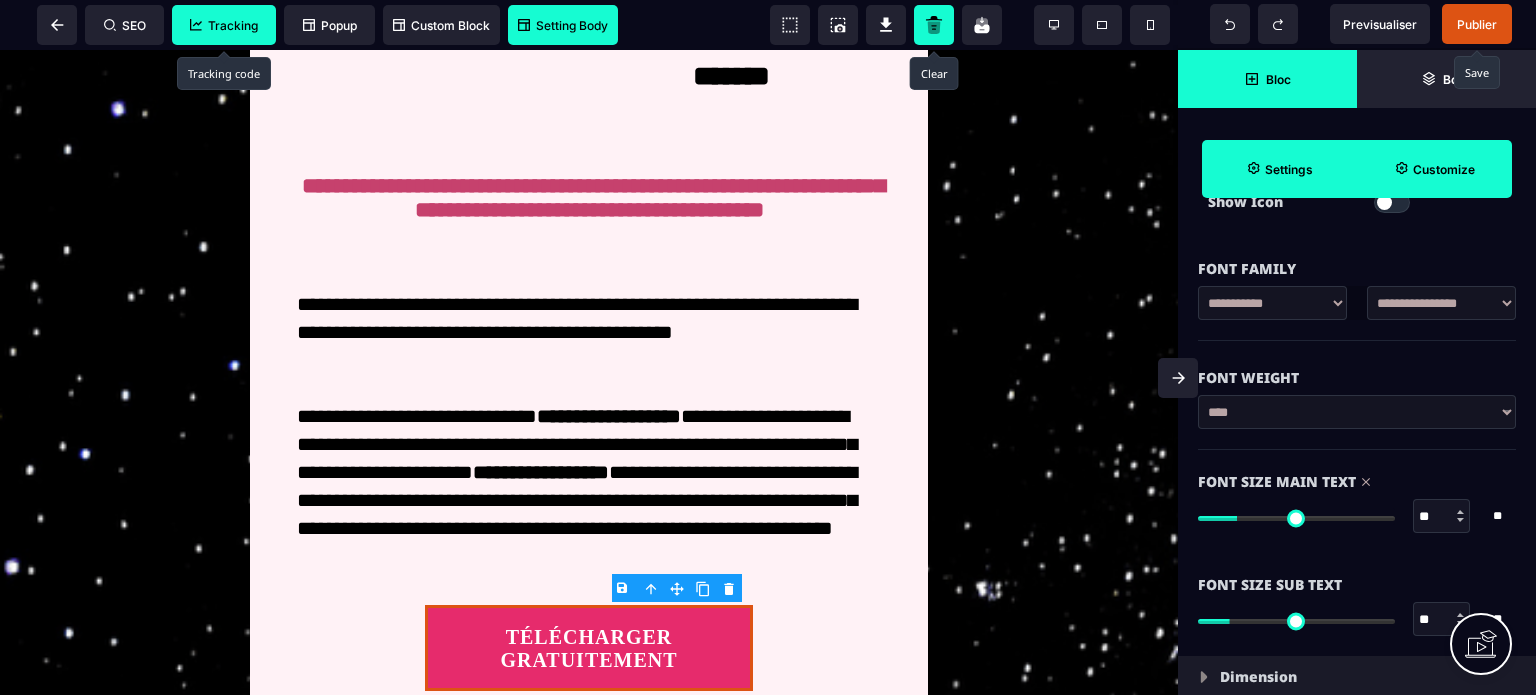 click at bounding box center (1392, 202) 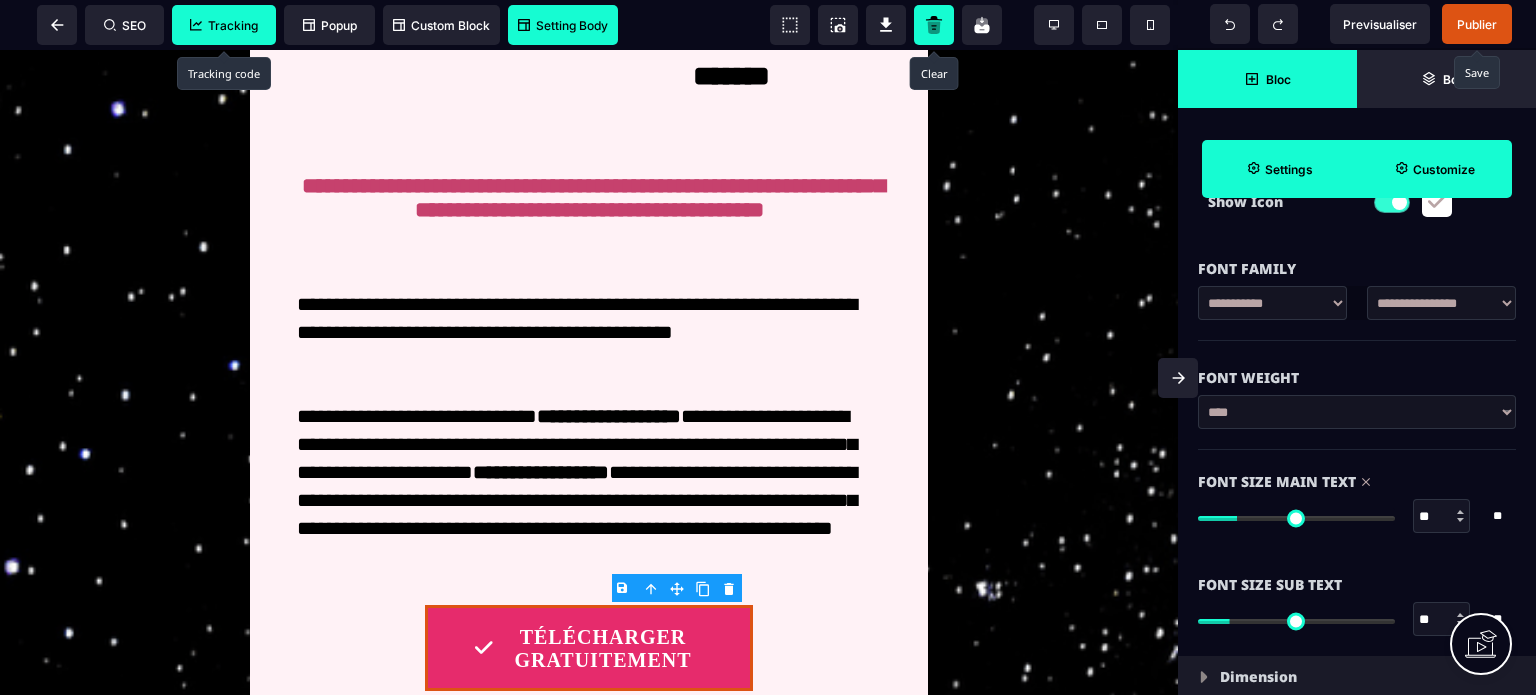 click on "Customize" at bounding box center [1434, 169] 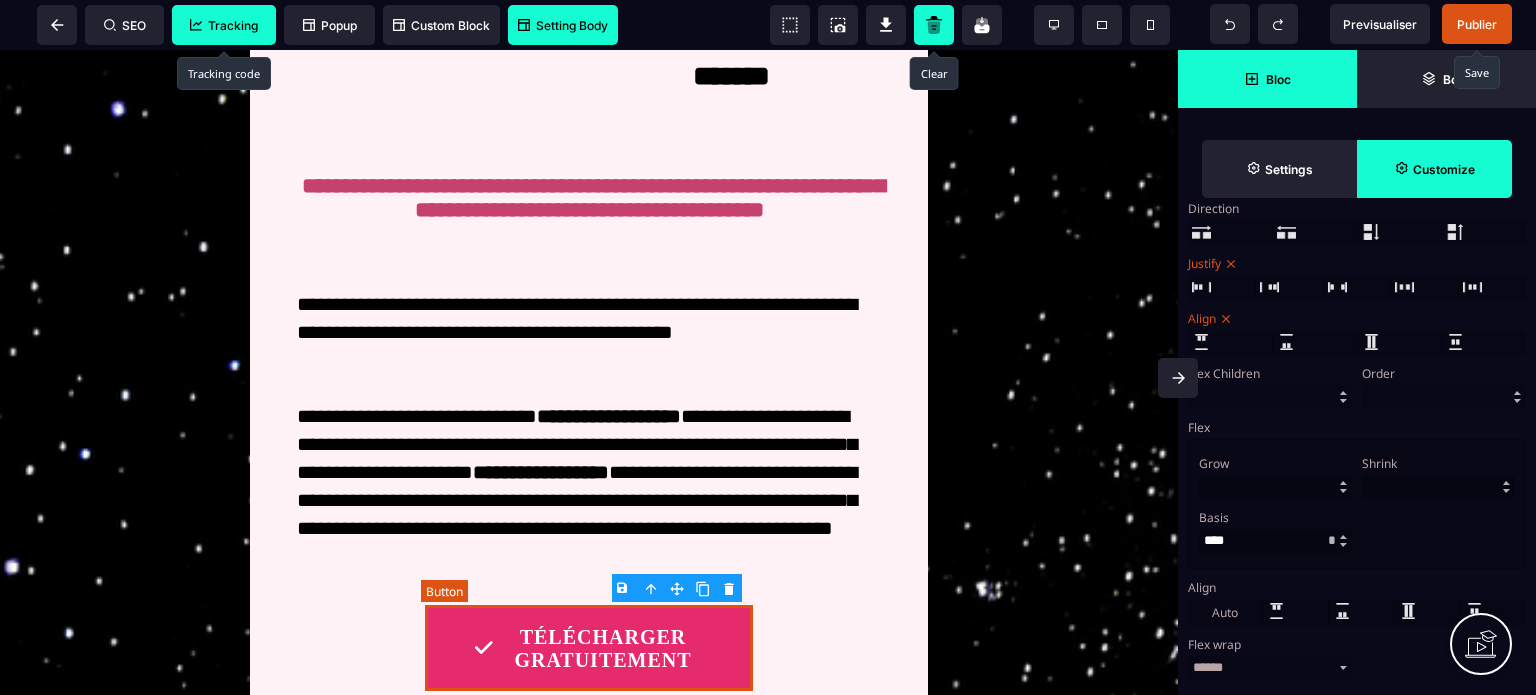 click on "TÉLÉCHARGER GRATUITEMENT" at bounding box center (603, 649) 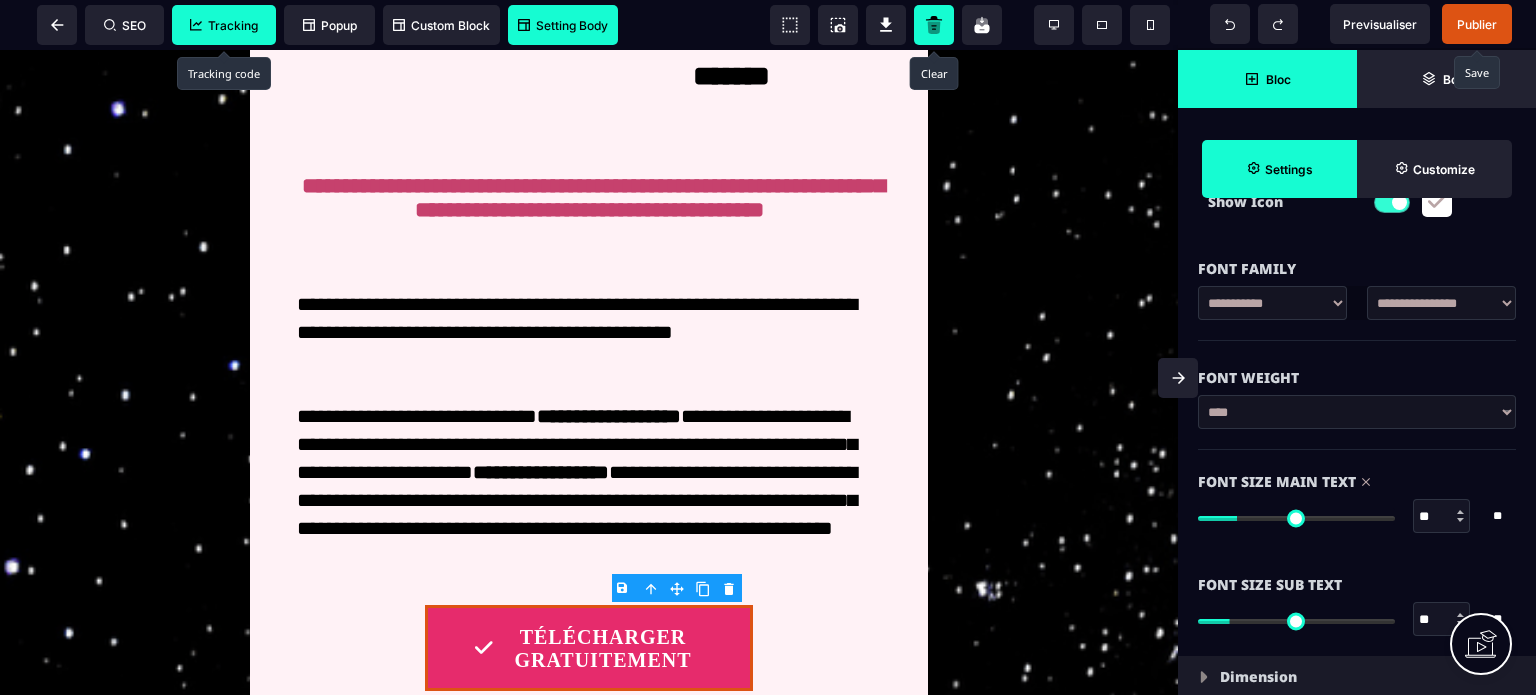 click at bounding box center [1437, 202] 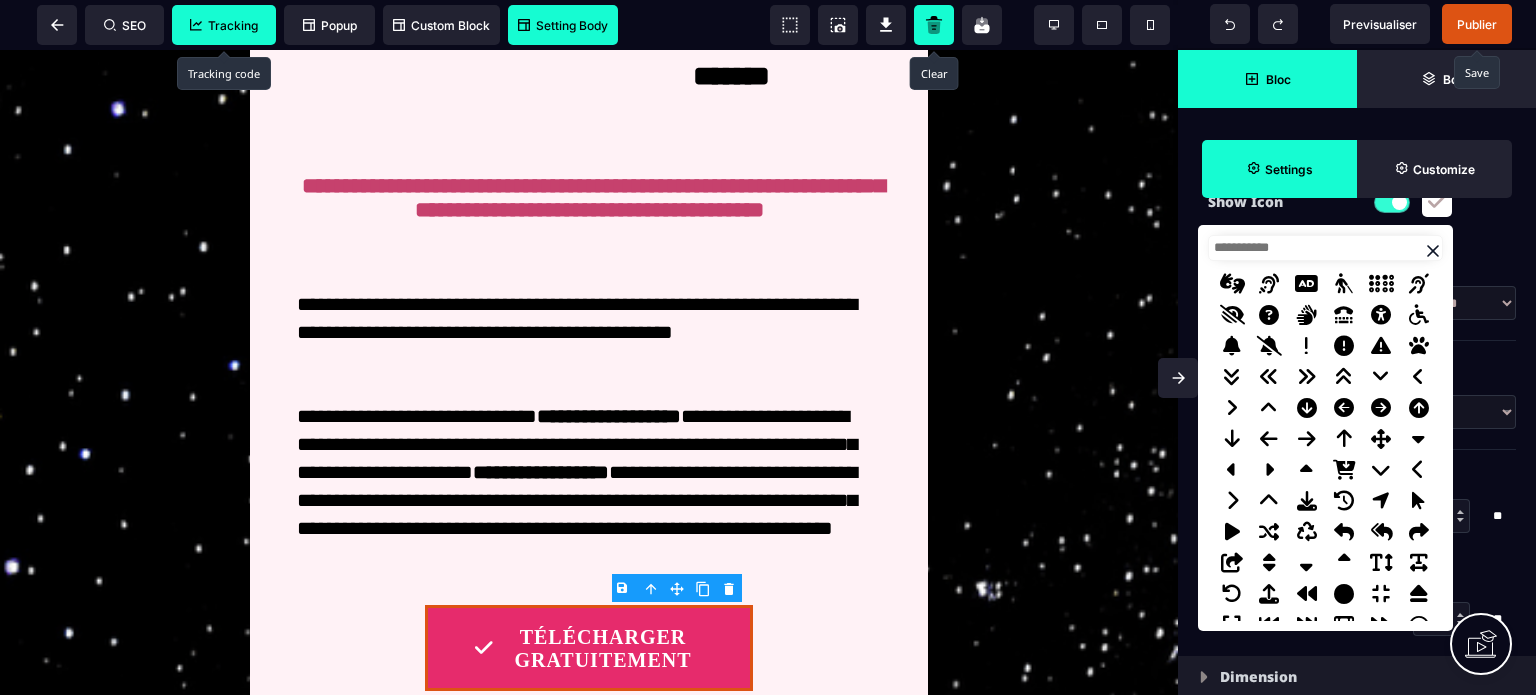 click at bounding box center (1307, 377) 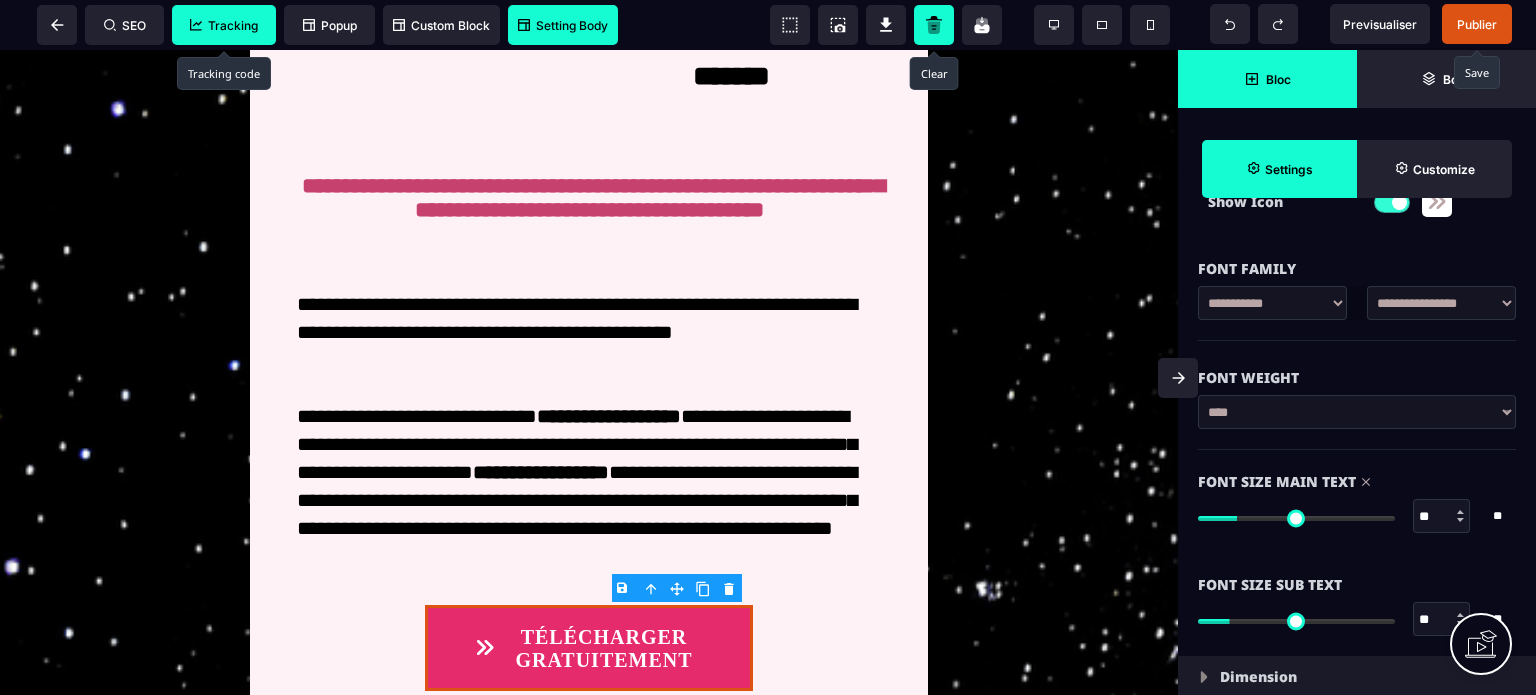 click 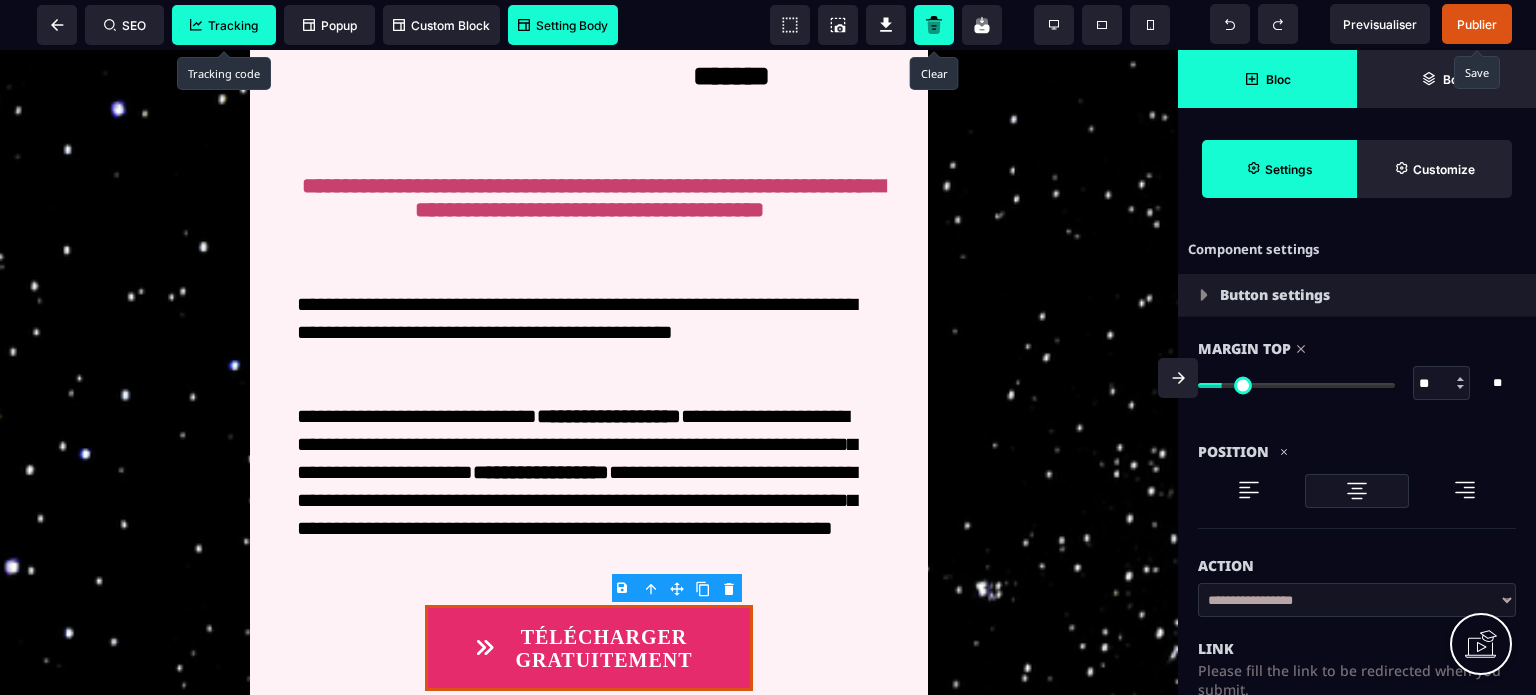 scroll, scrollTop: 462, scrollLeft: 0, axis: vertical 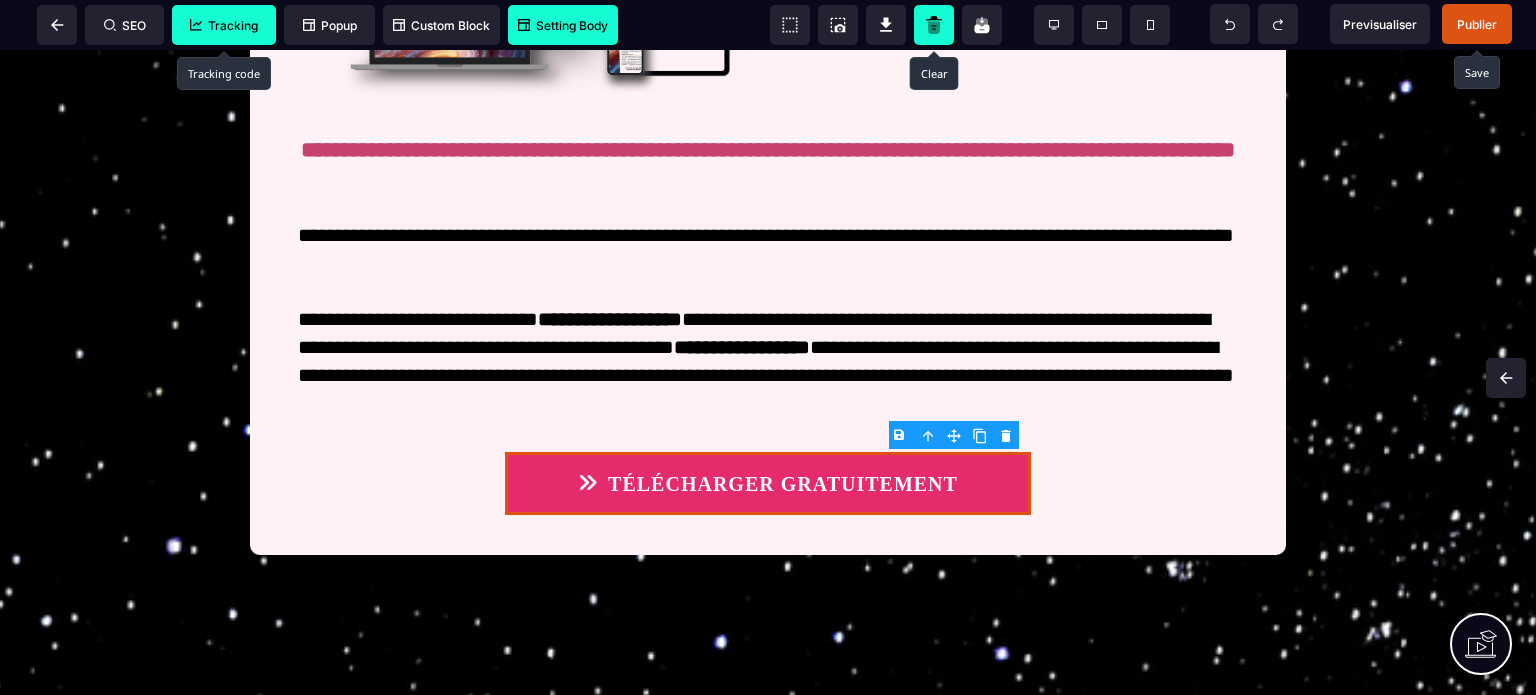 click on "Publier" at bounding box center [1477, 24] 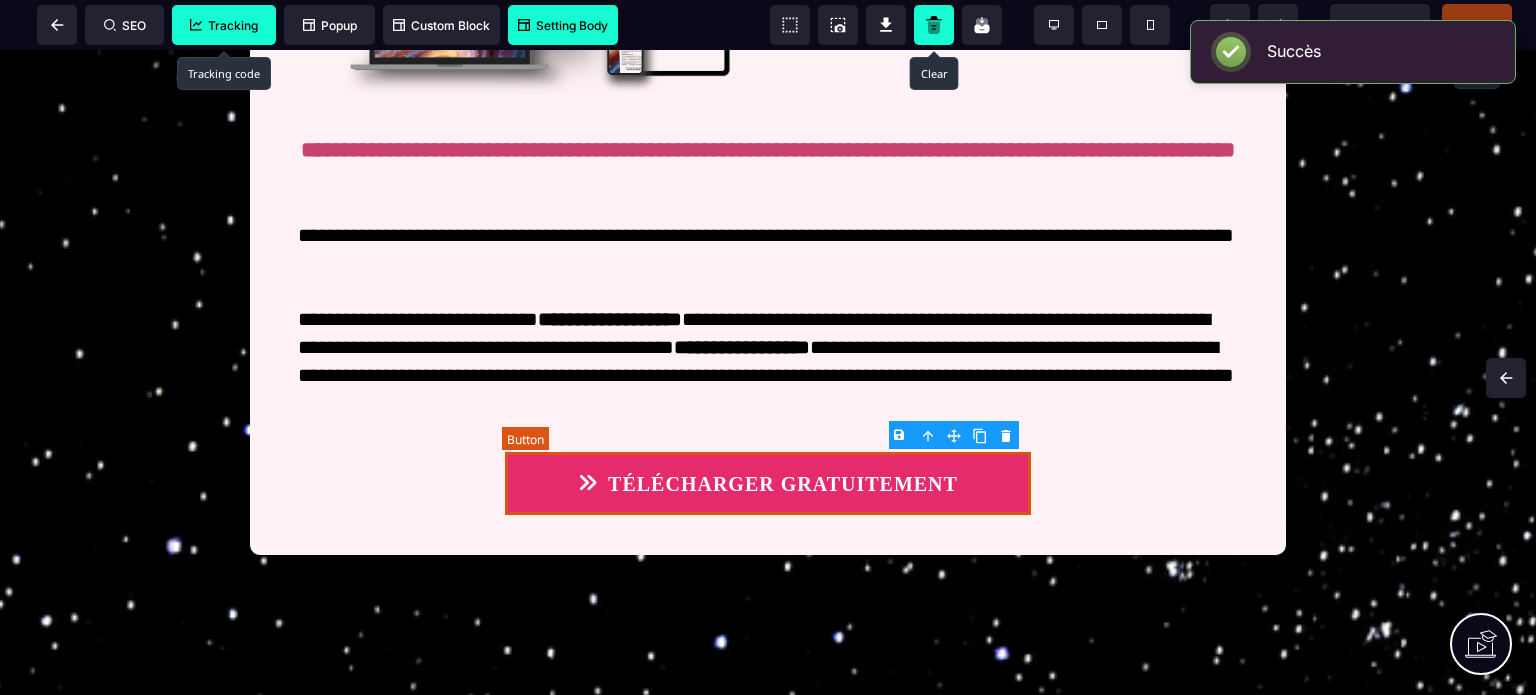 click on "TÉLÉCHARGER GRATUITEMENT" at bounding box center [768, 483] 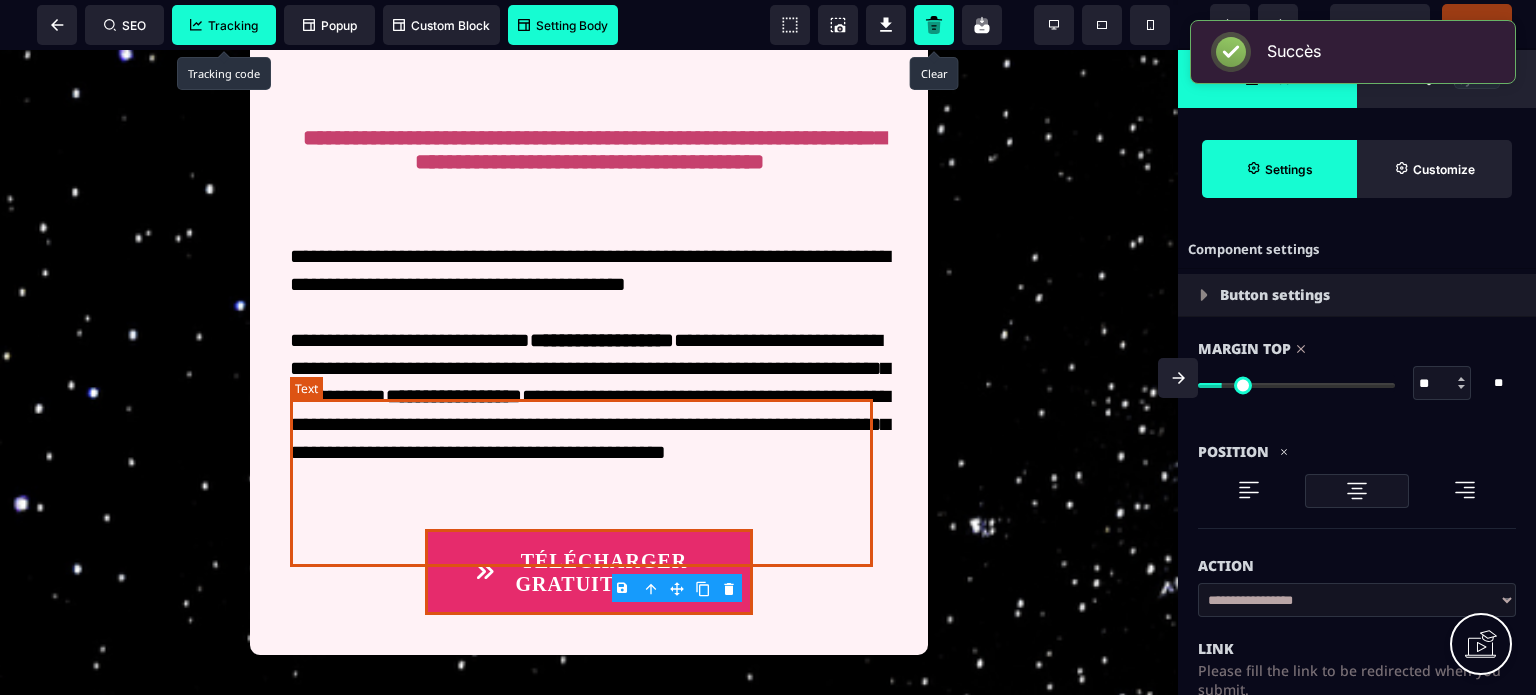 scroll, scrollTop: 414, scrollLeft: 0, axis: vertical 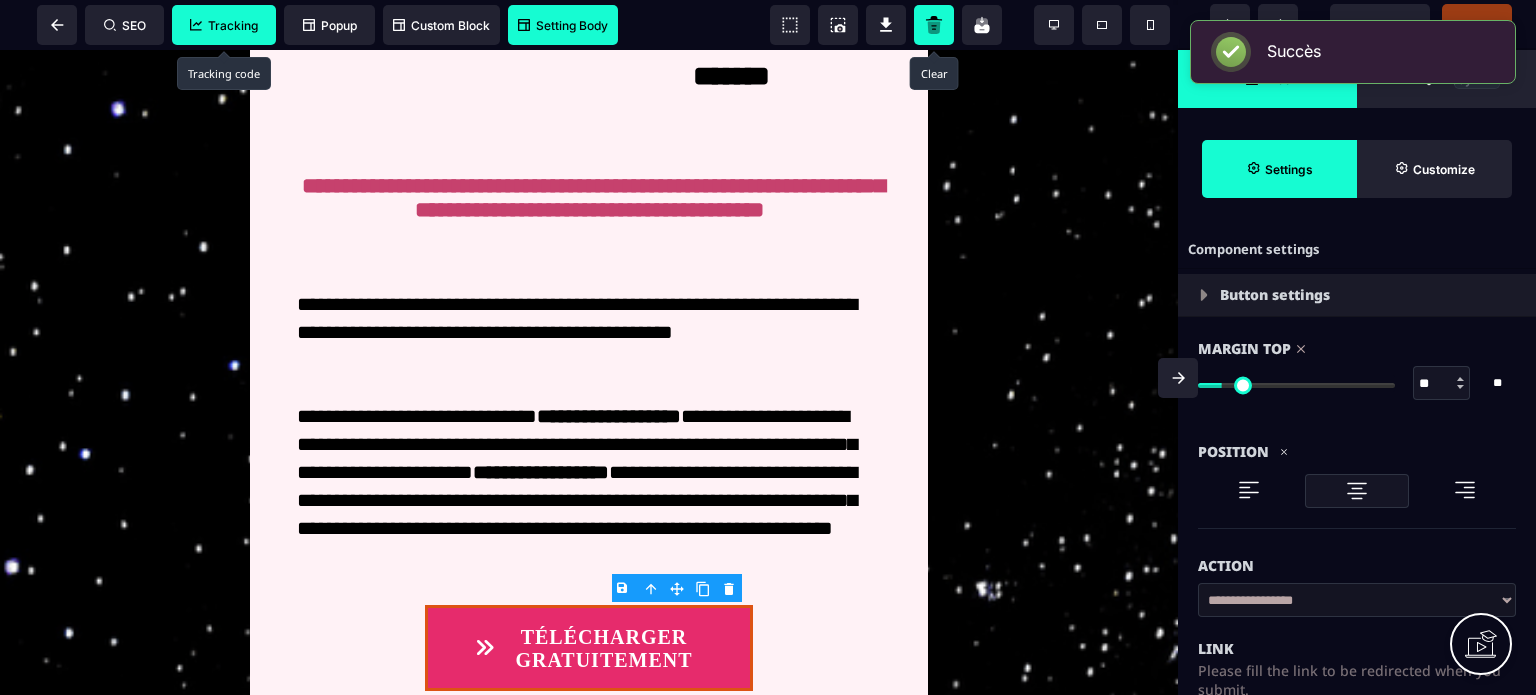 click on "Action" at bounding box center [1357, 566] 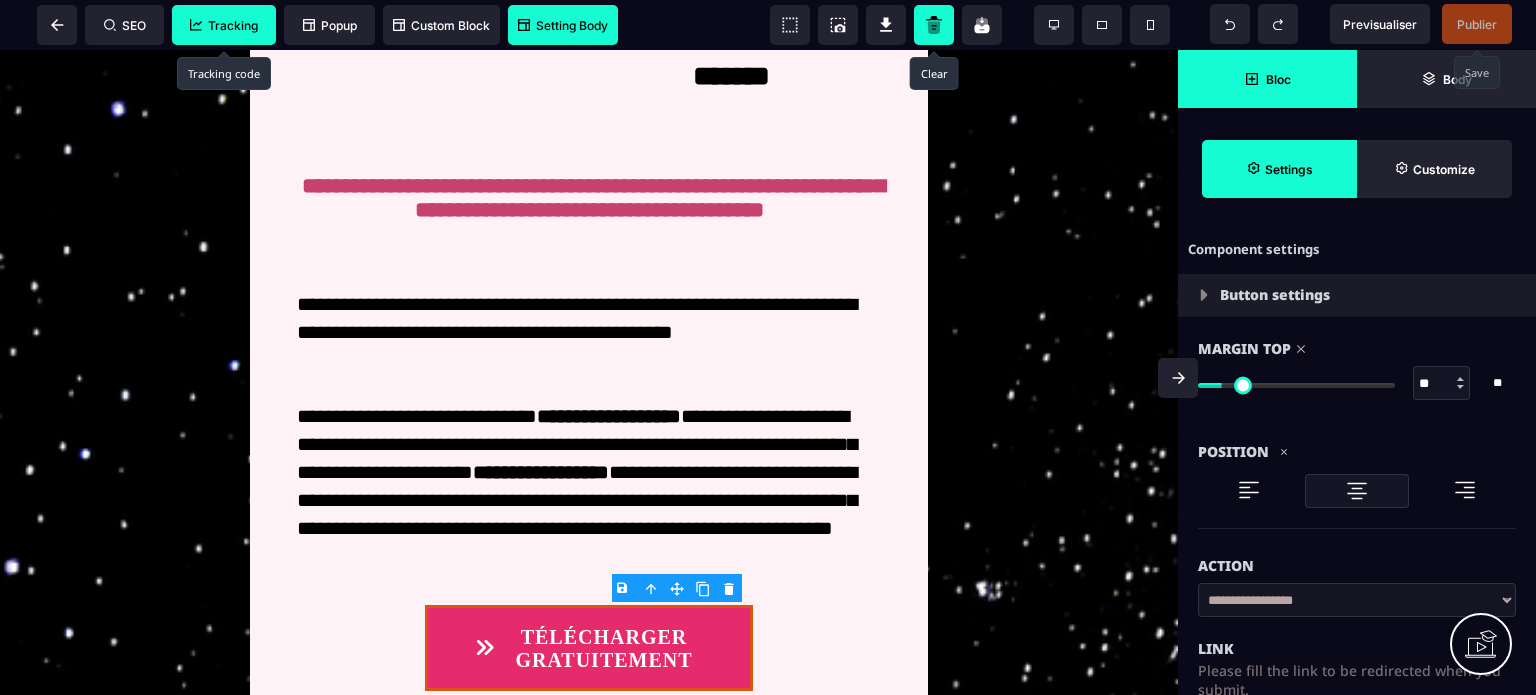 click on "**" at bounding box center (1442, 384) 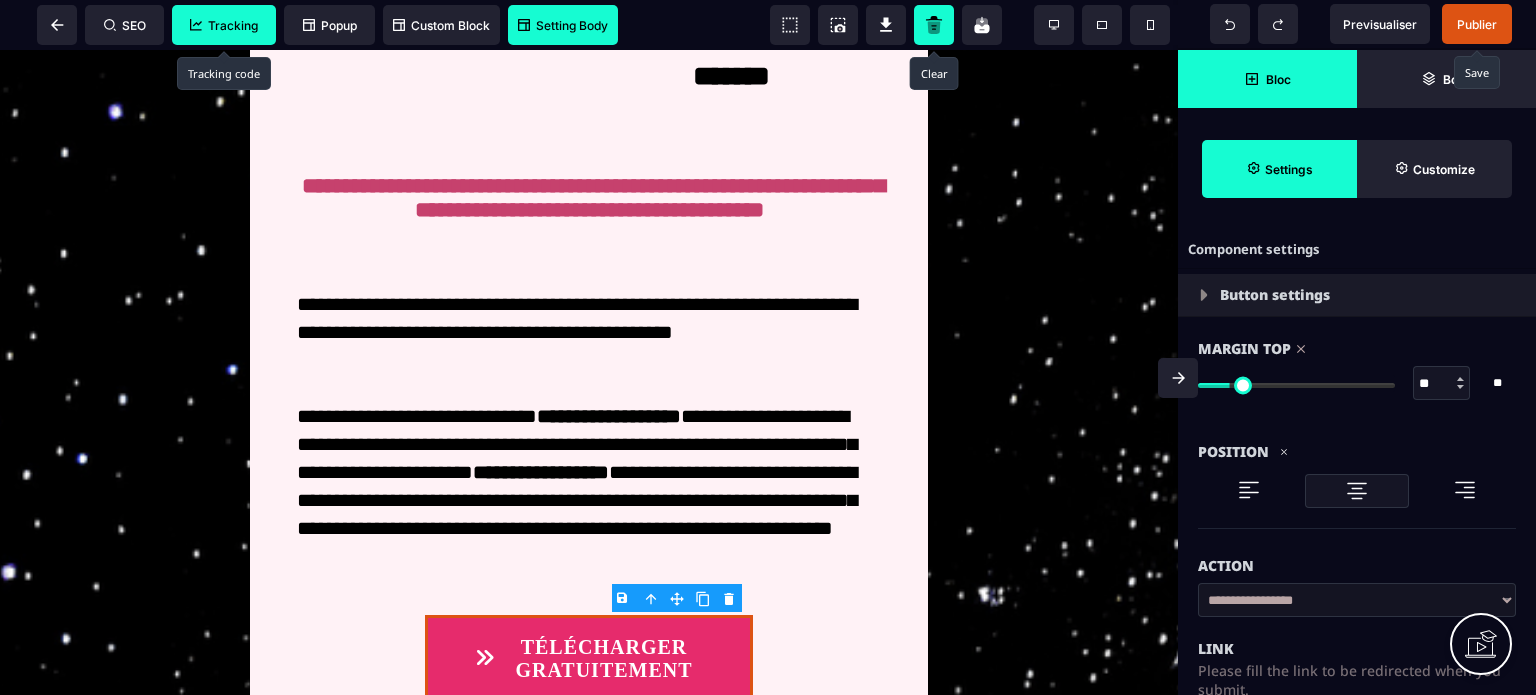 click on "Action" at bounding box center (1357, 566) 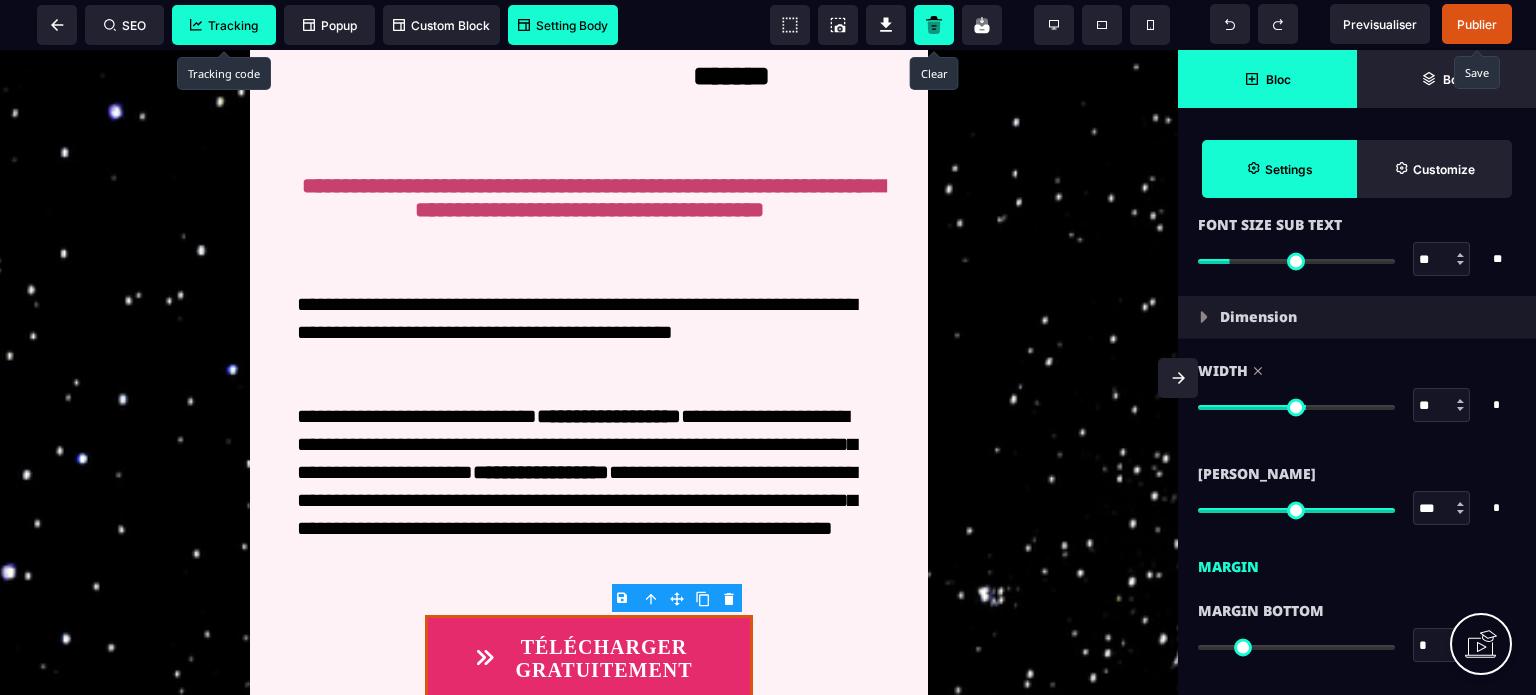 scroll, scrollTop: 1560, scrollLeft: 0, axis: vertical 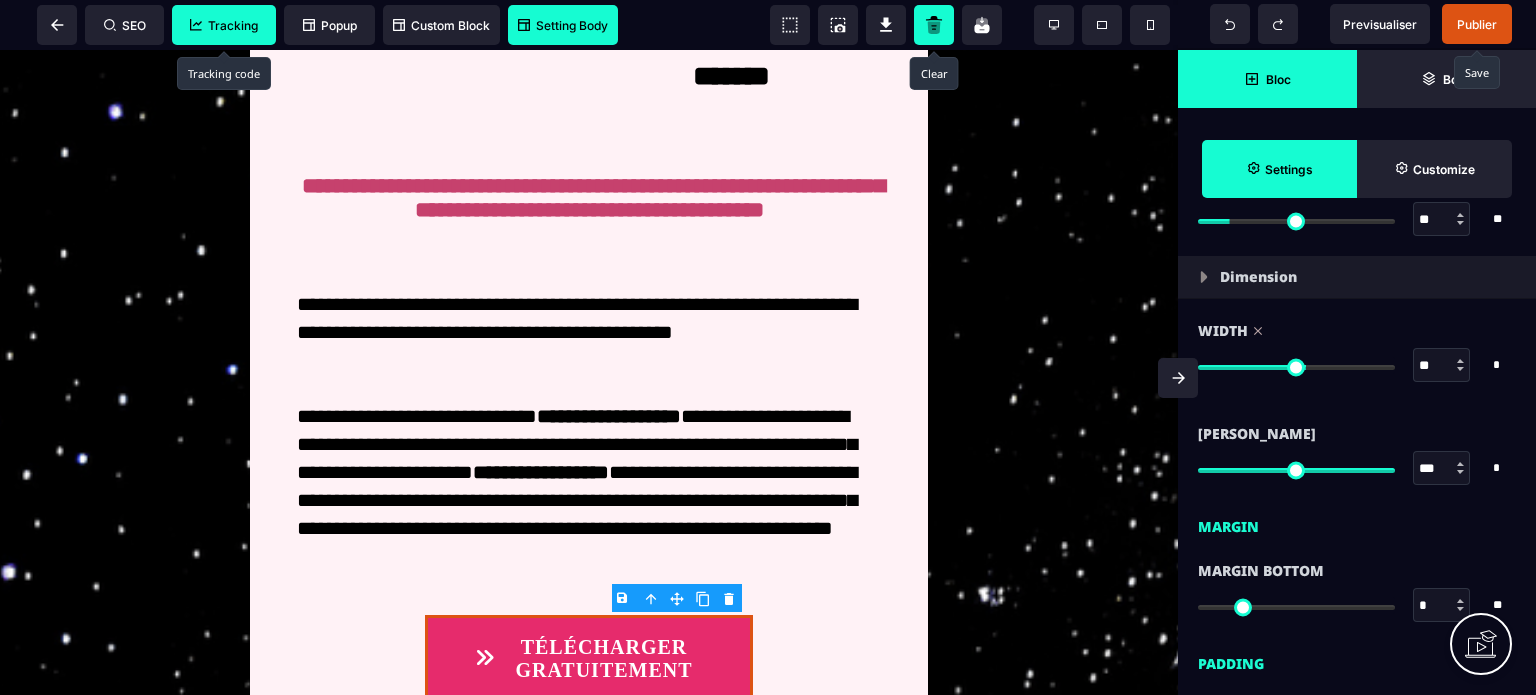 click on "*" at bounding box center [1442, 606] 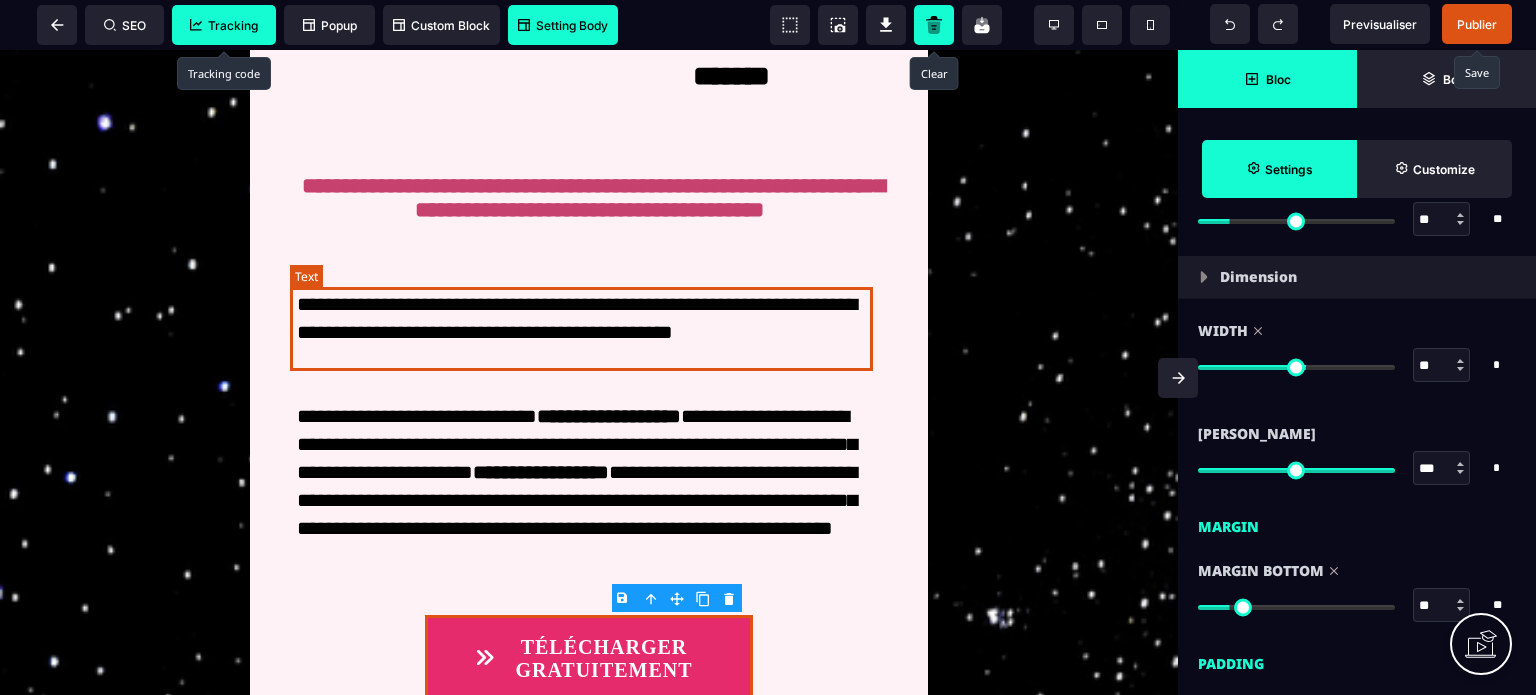 click on "**********" at bounding box center (588, 332) 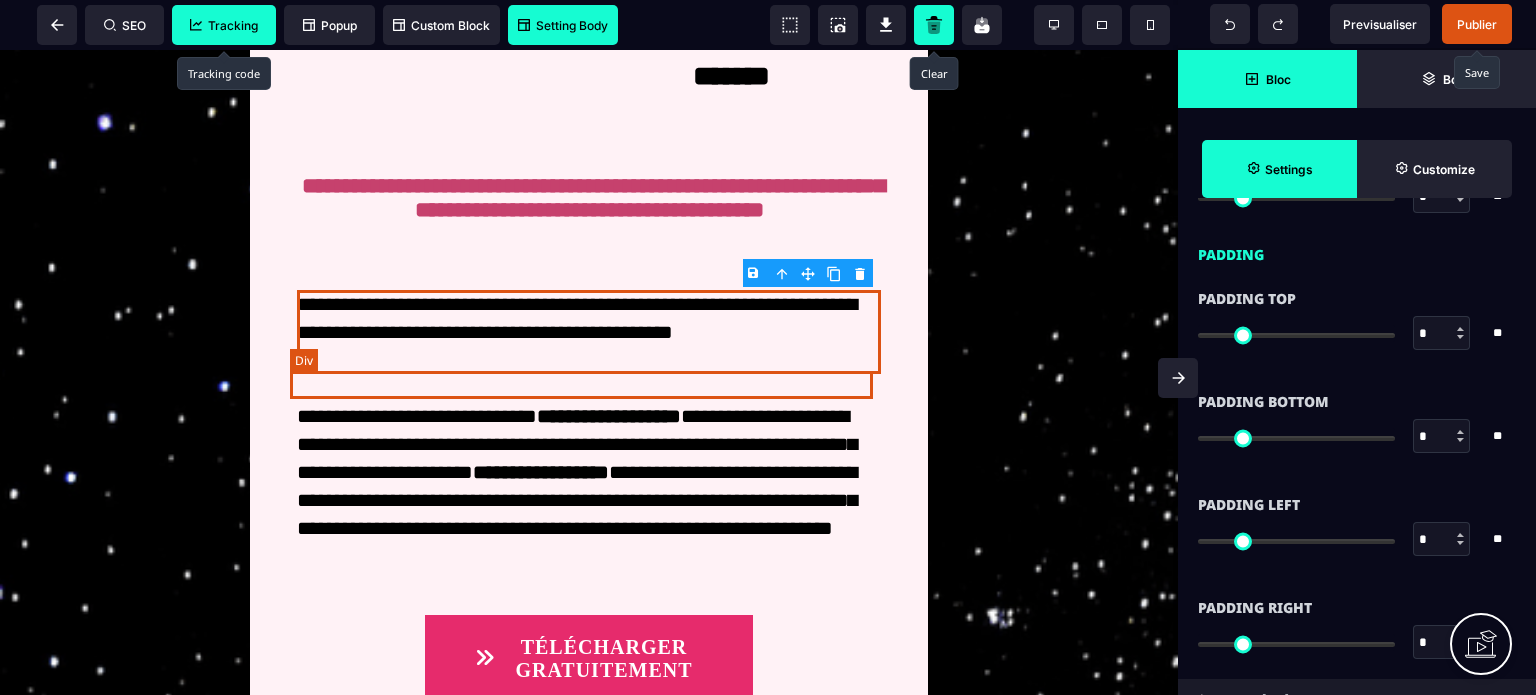 scroll, scrollTop: 0, scrollLeft: 0, axis: both 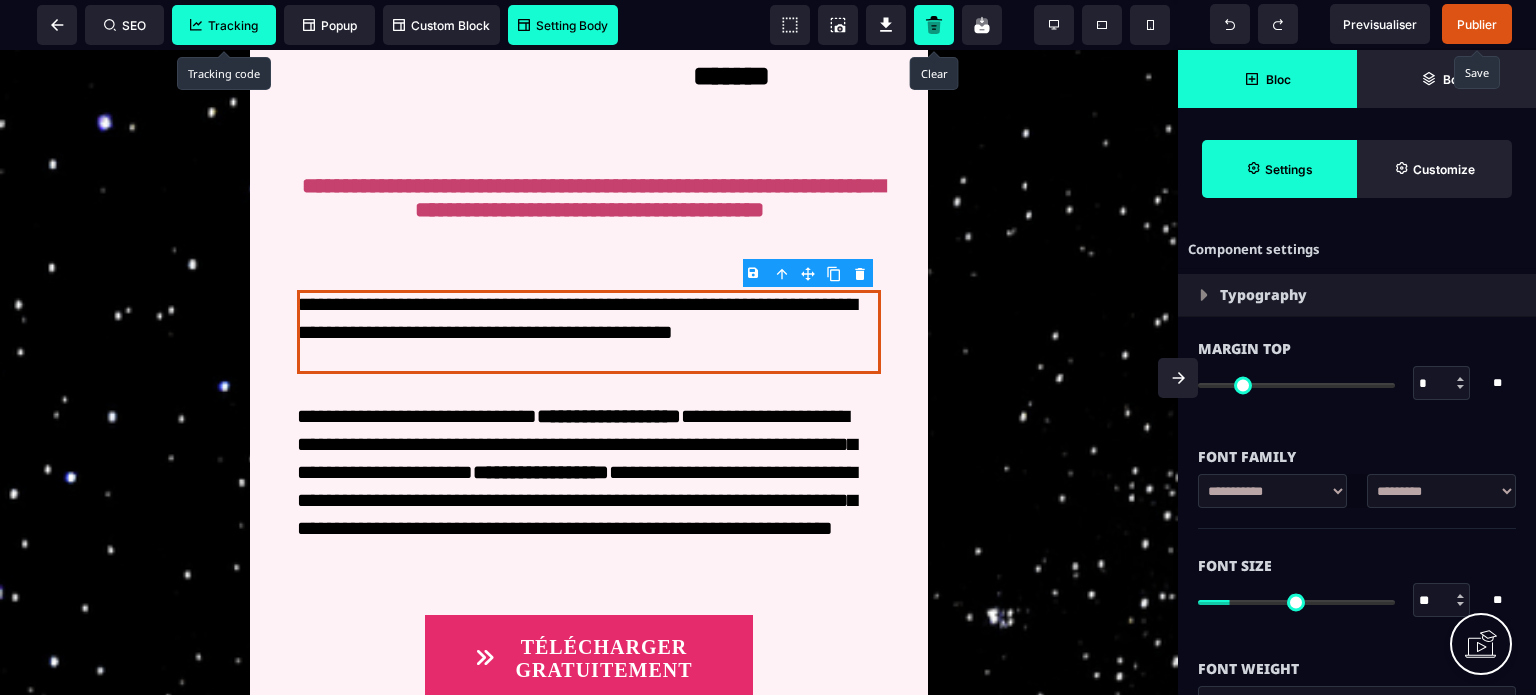 click 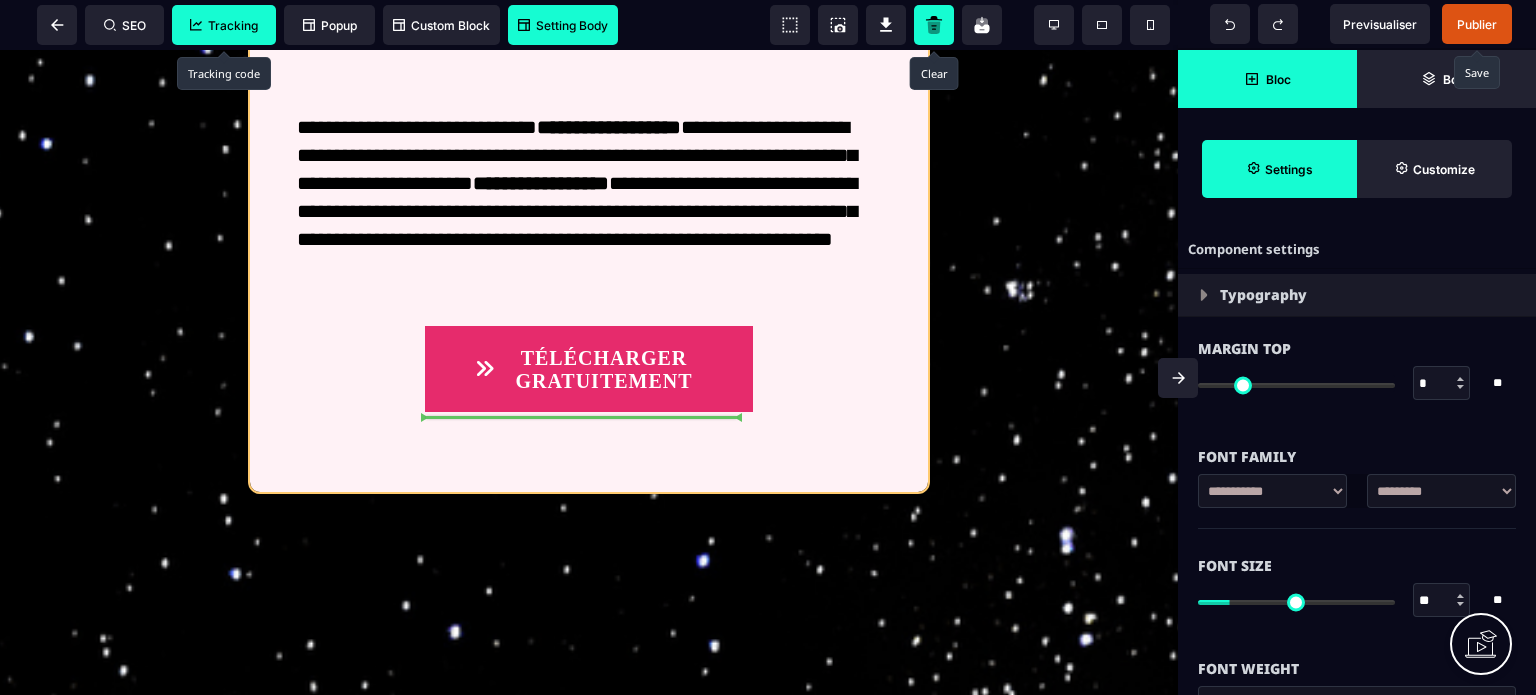 drag, startPoint x: 808, startPoint y: 319, endPoint x: 632, endPoint y: 435, distance: 210.789 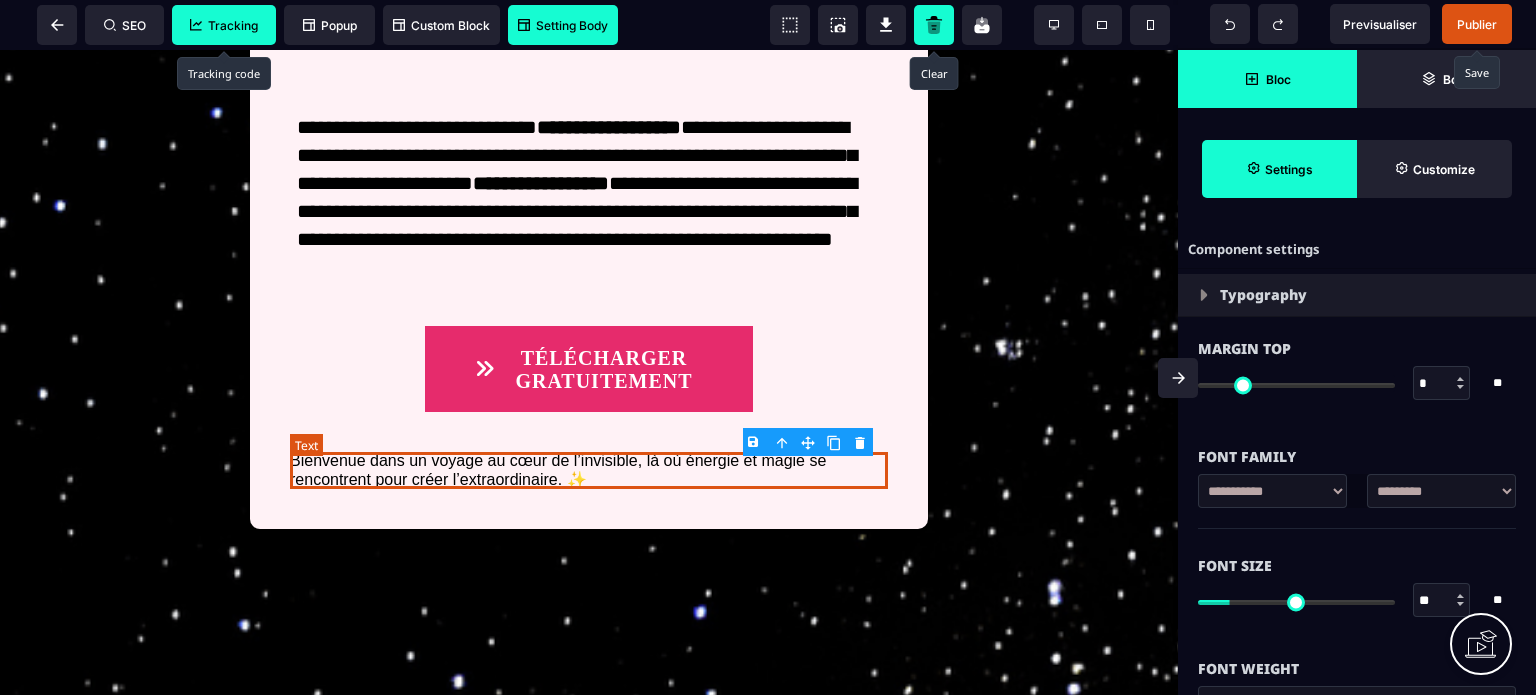 click on "Bienvenue dans un voyage au cœur de l’invisible, là où énergie et magie se rencontrent pour créer l’extraordinaire. ✨" at bounding box center [589, 470] 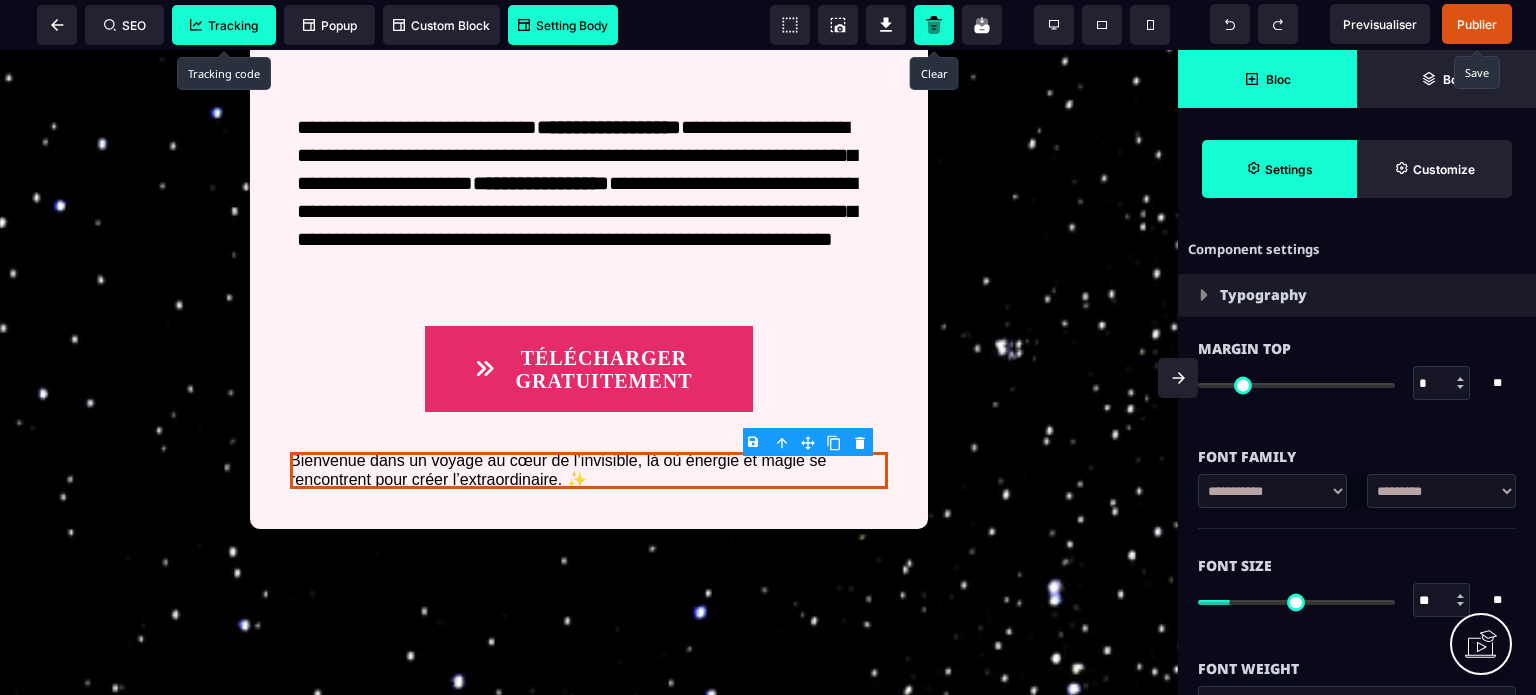drag, startPoint x: 1448, startPoint y: 604, endPoint x: 1408, endPoint y: 607, distance: 40.112343 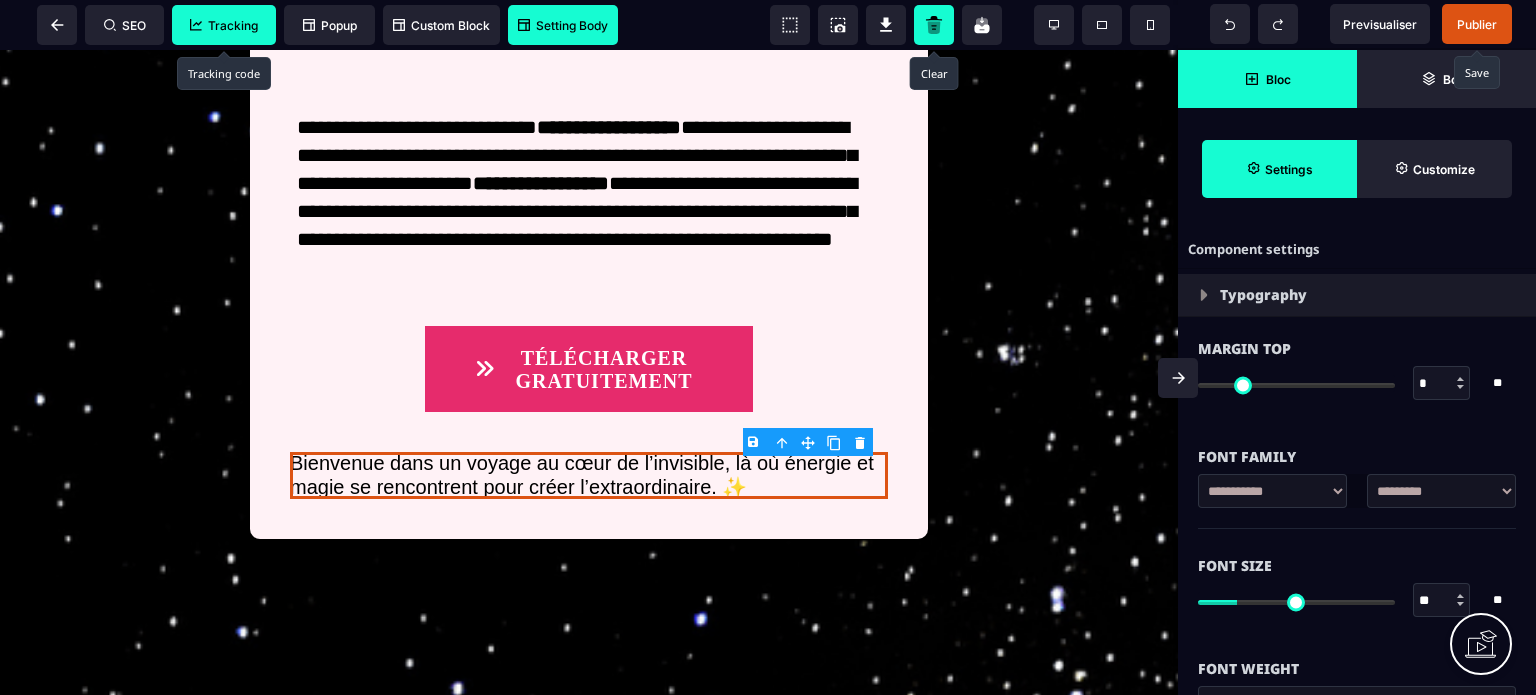 click on "**********" at bounding box center (1441, 491) 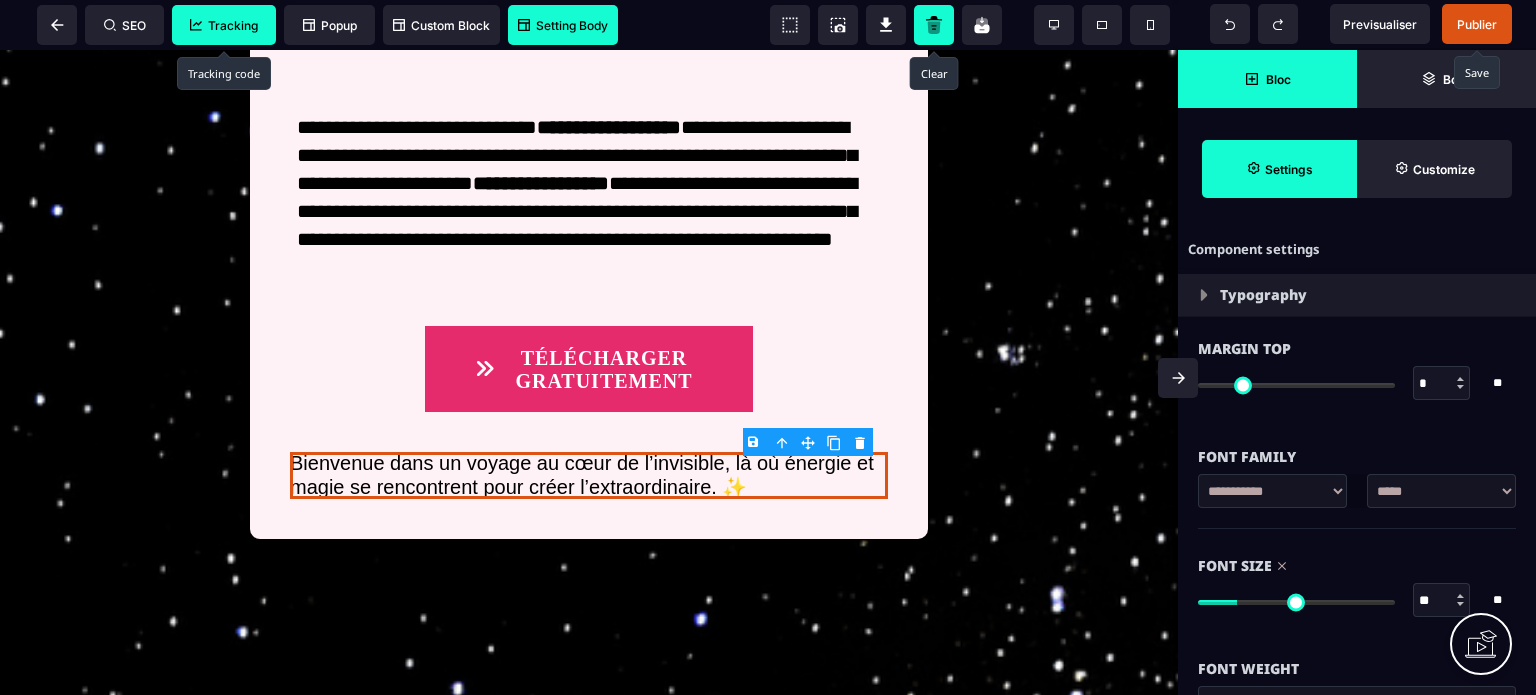 click on "**********" at bounding box center [1441, 491] 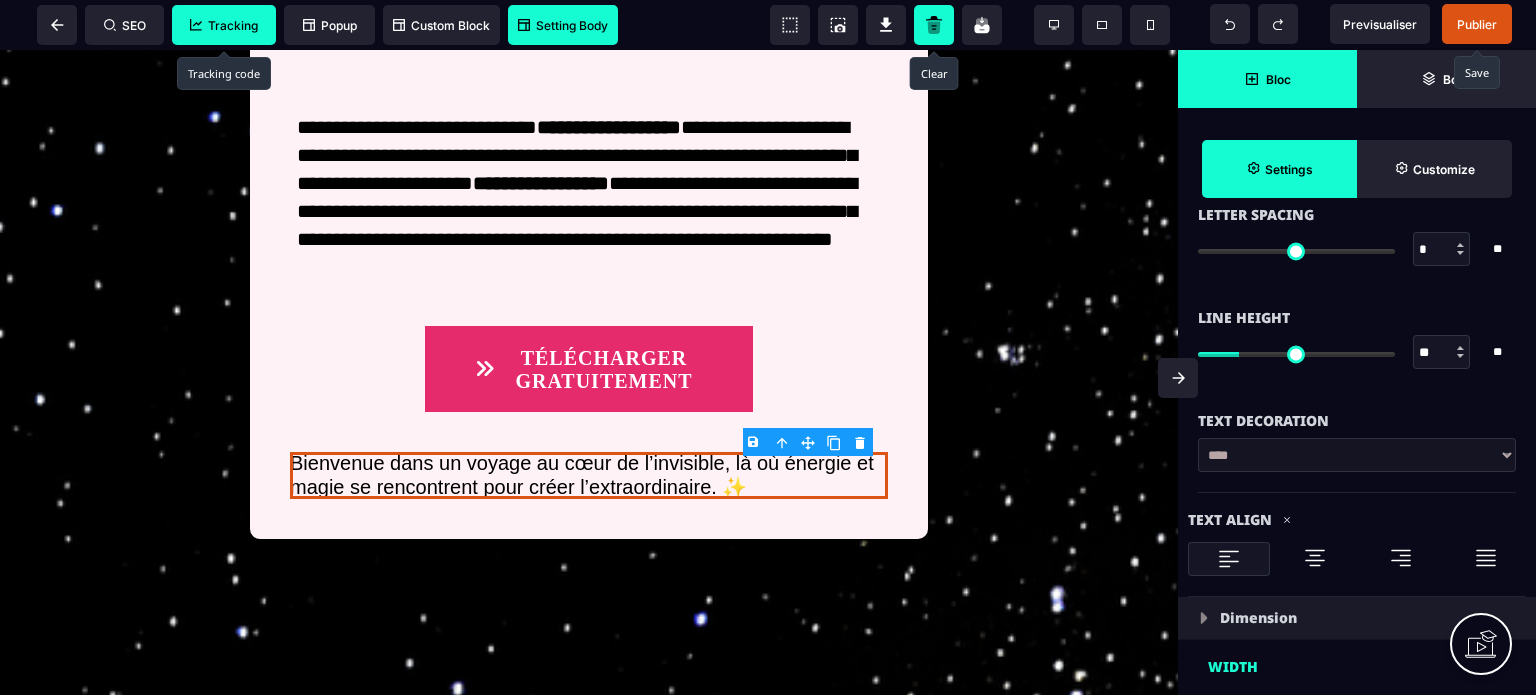 scroll, scrollTop: 840, scrollLeft: 0, axis: vertical 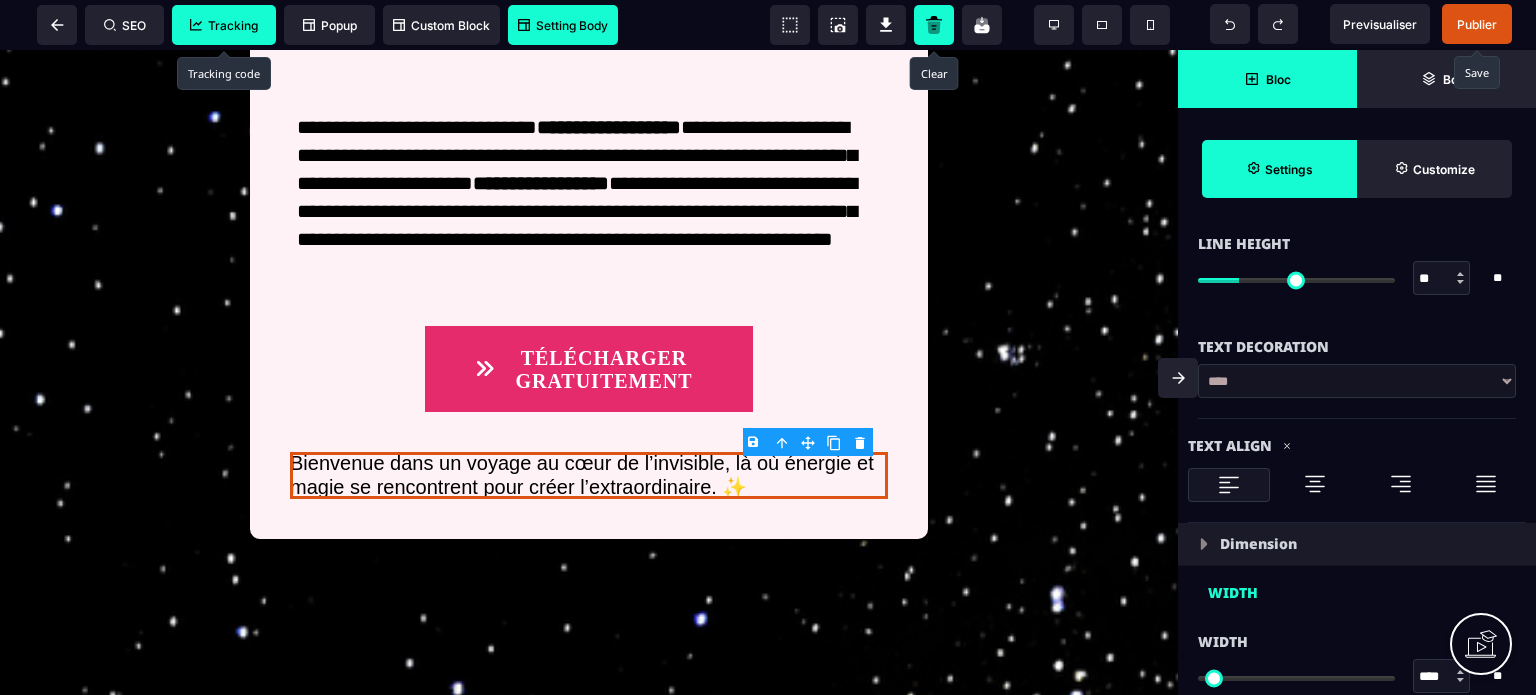 click on "**" at bounding box center [1442, 279] 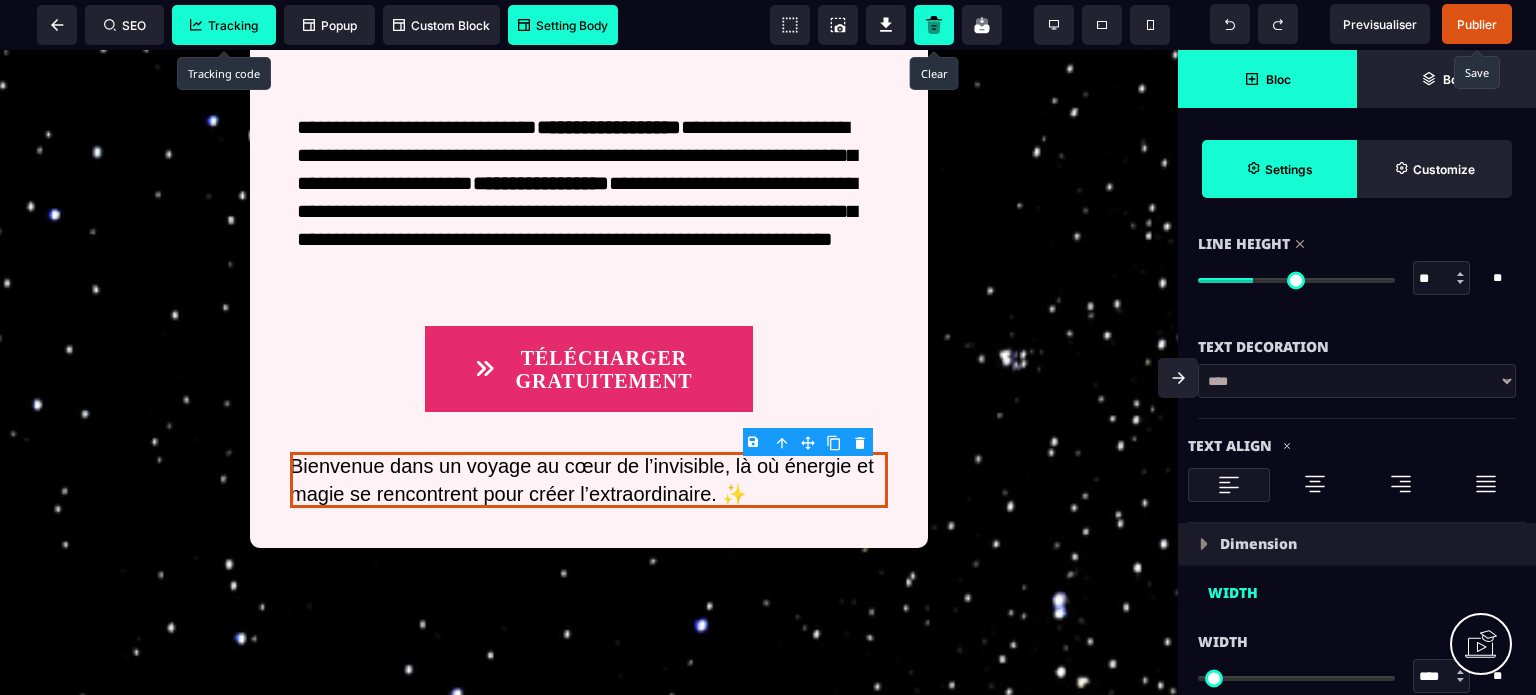 click on "Publier" at bounding box center [1477, 24] 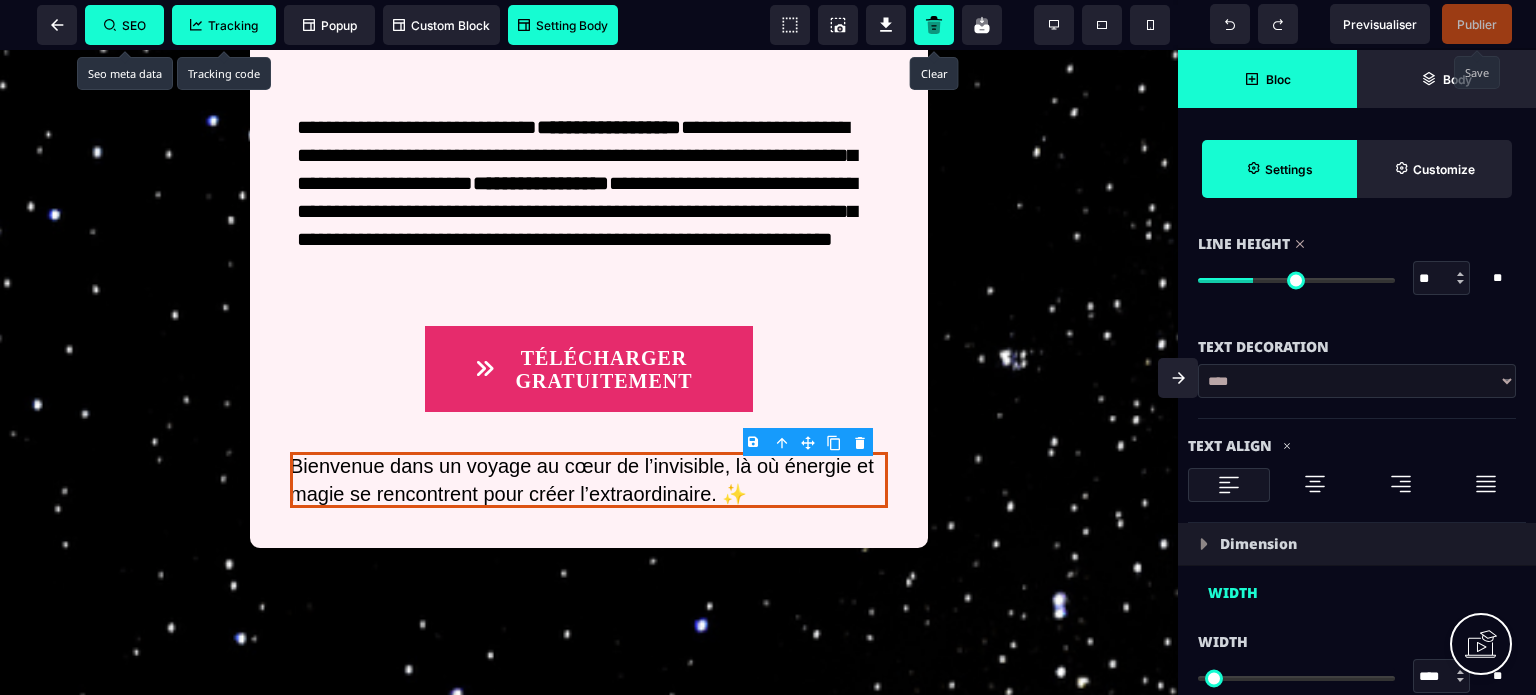 click 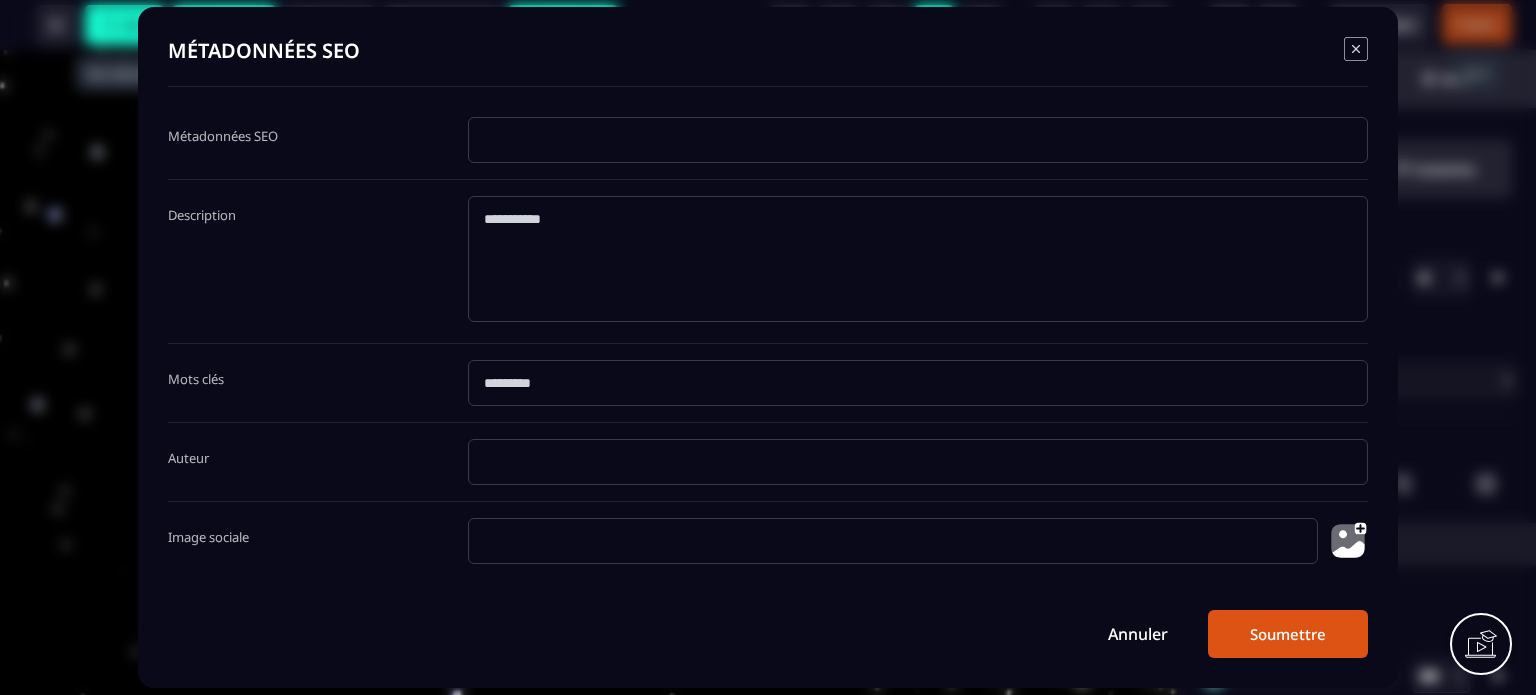 click at bounding box center (918, 140) 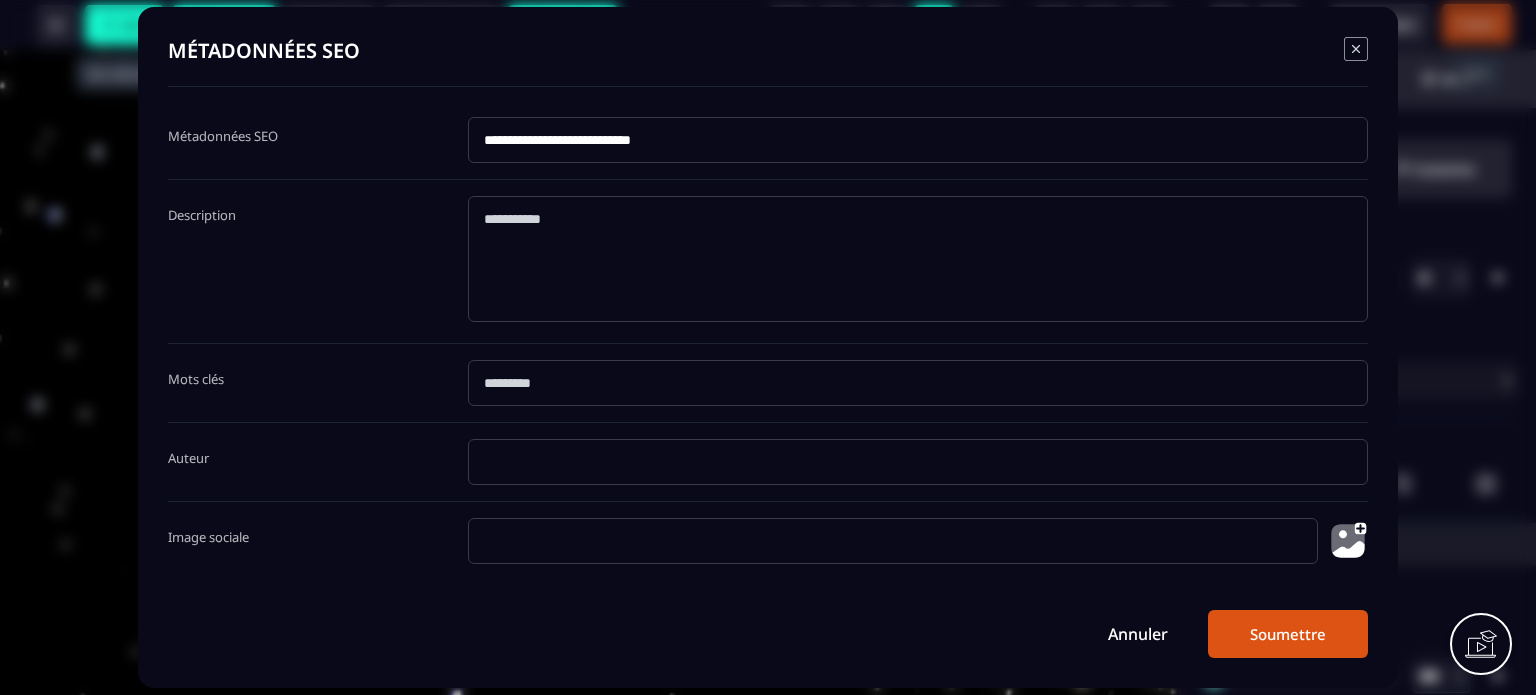 click 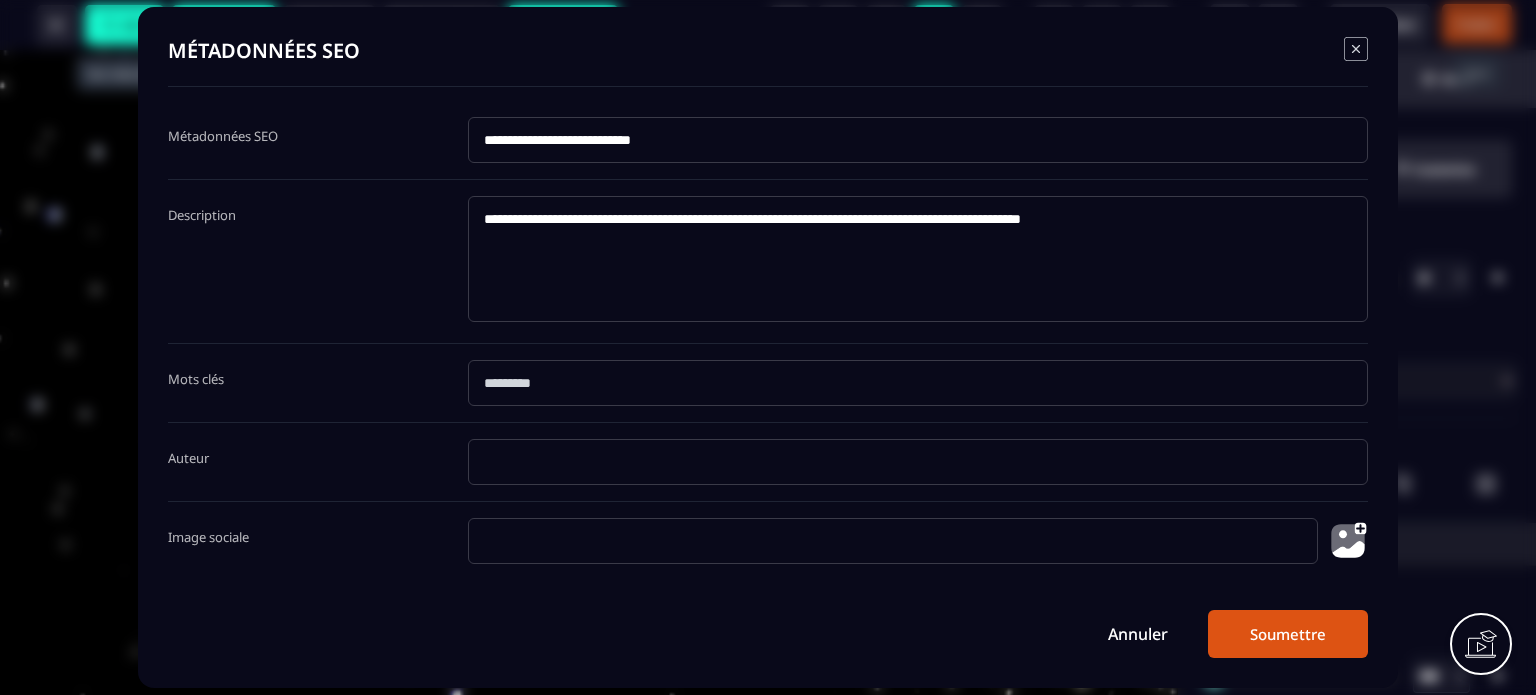 click at bounding box center [1348, 541] 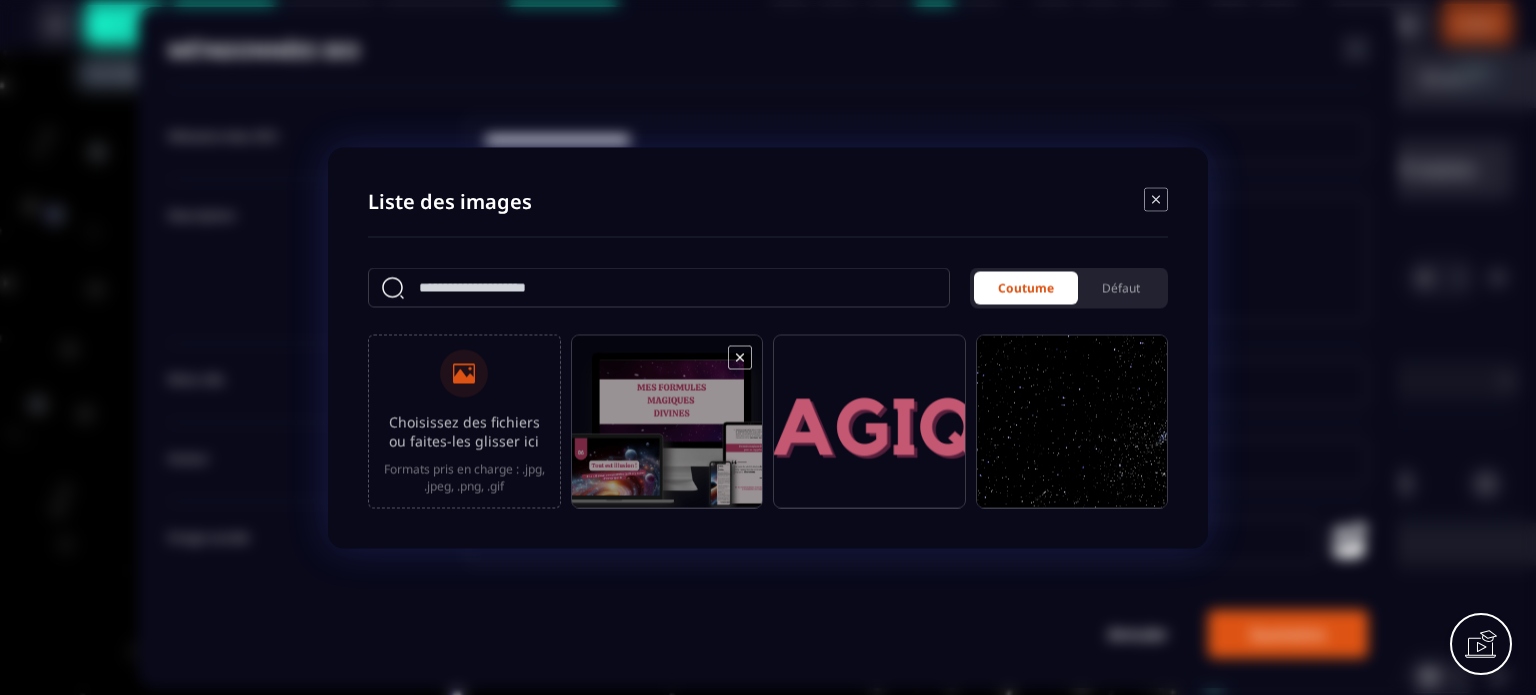 click at bounding box center [667, 430] 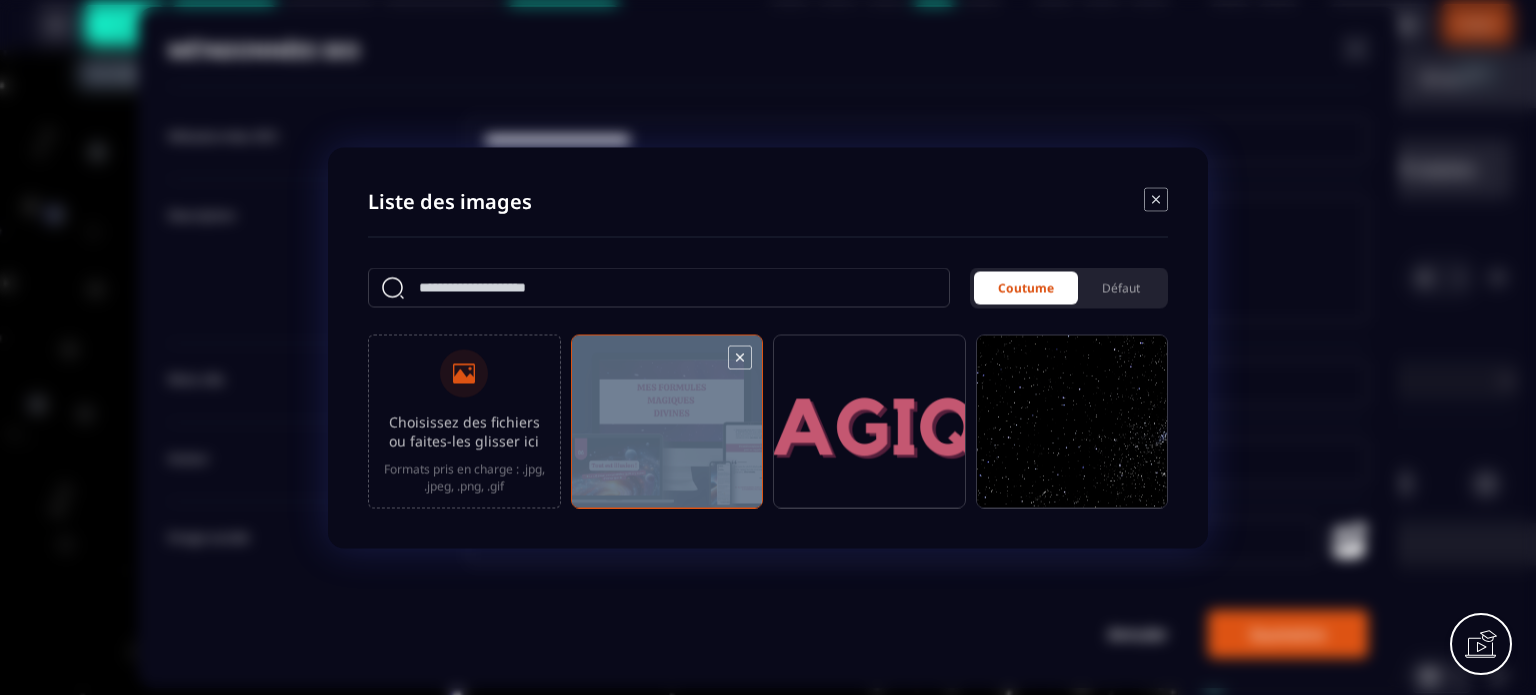 click at bounding box center [667, 430] 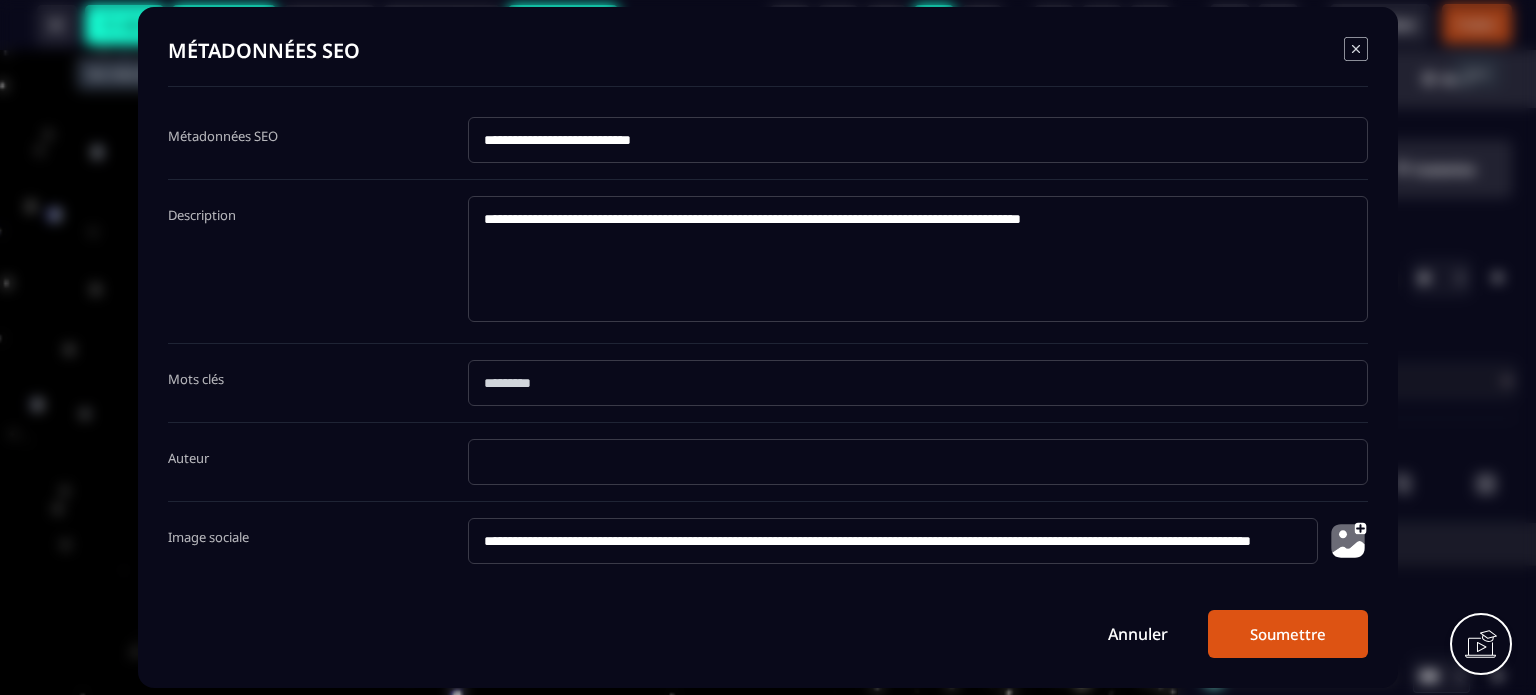 click on "Soumettre" at bounding box center [1288, 634] 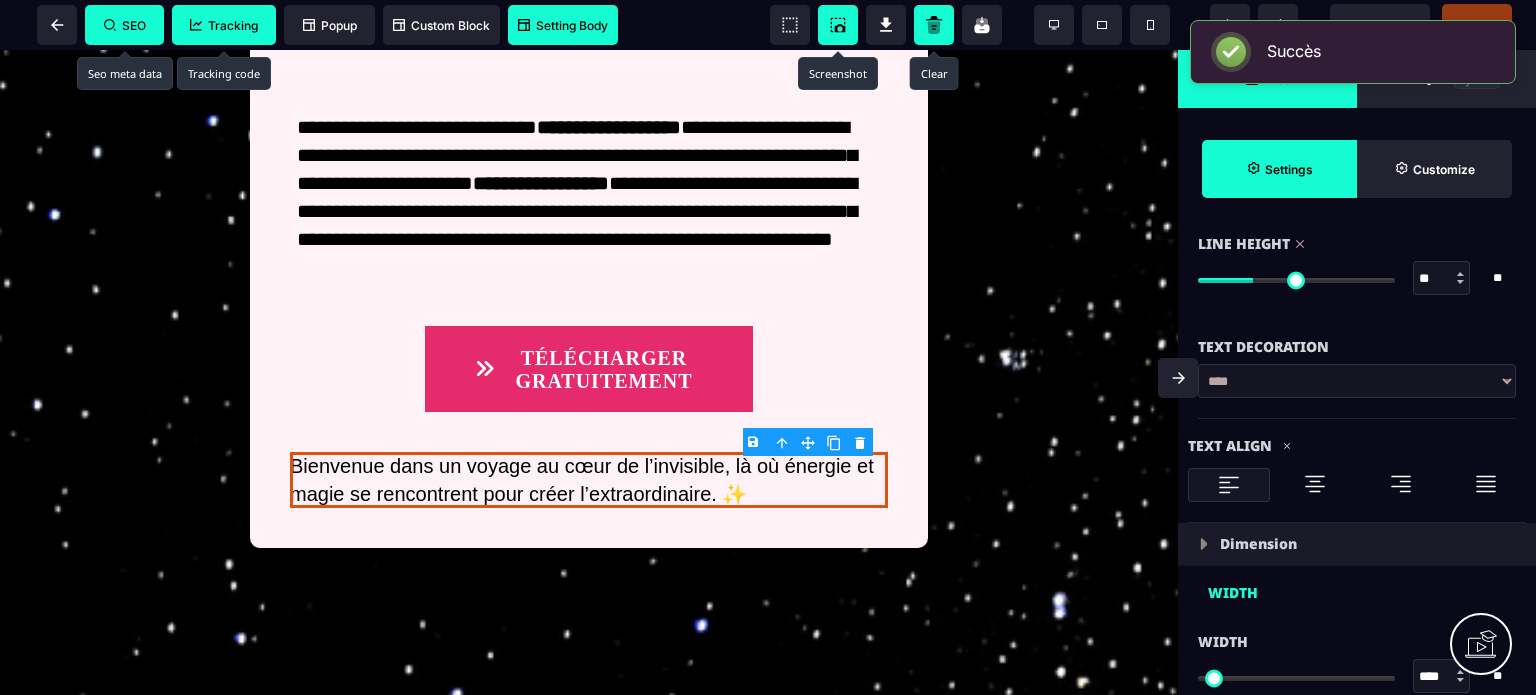 click at bounding box center [838, 25] 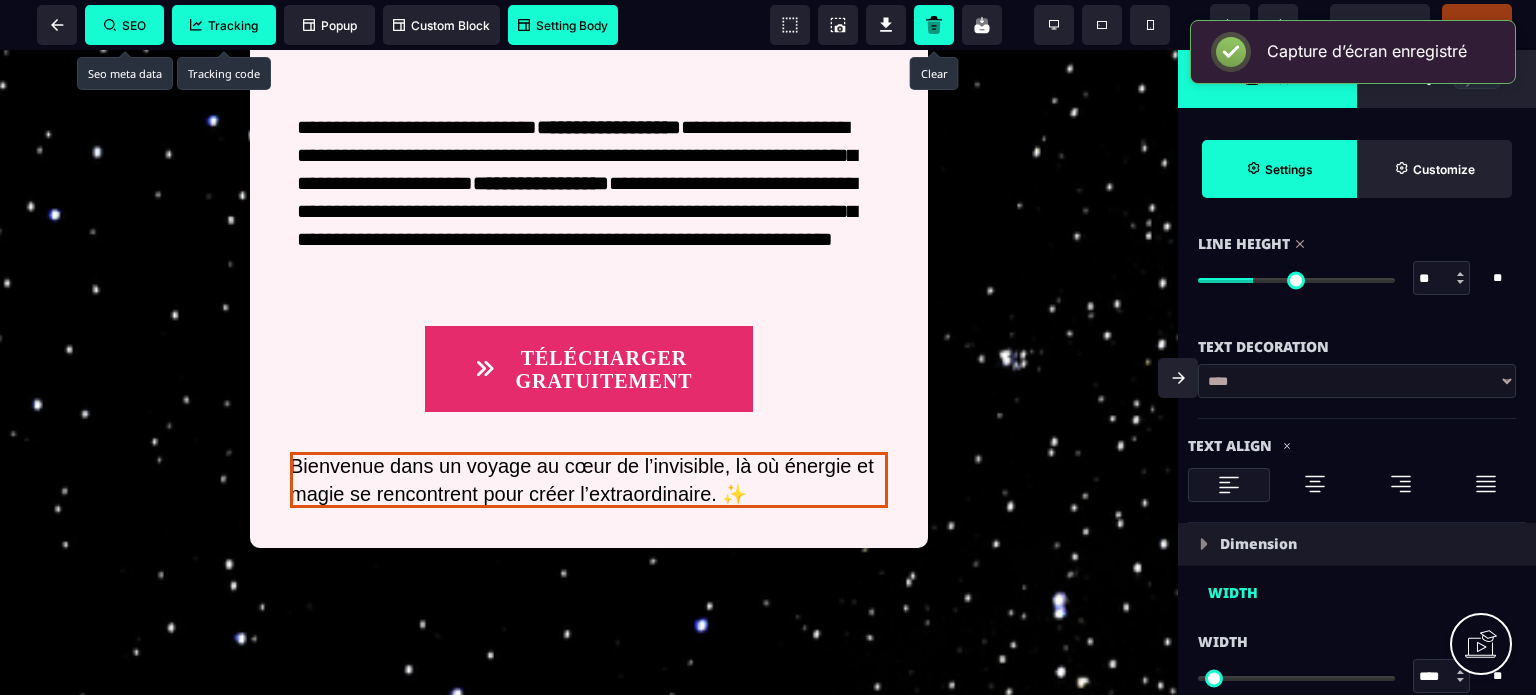 scroll, scrollTop: 0, scrollLeft: 0, axis: both 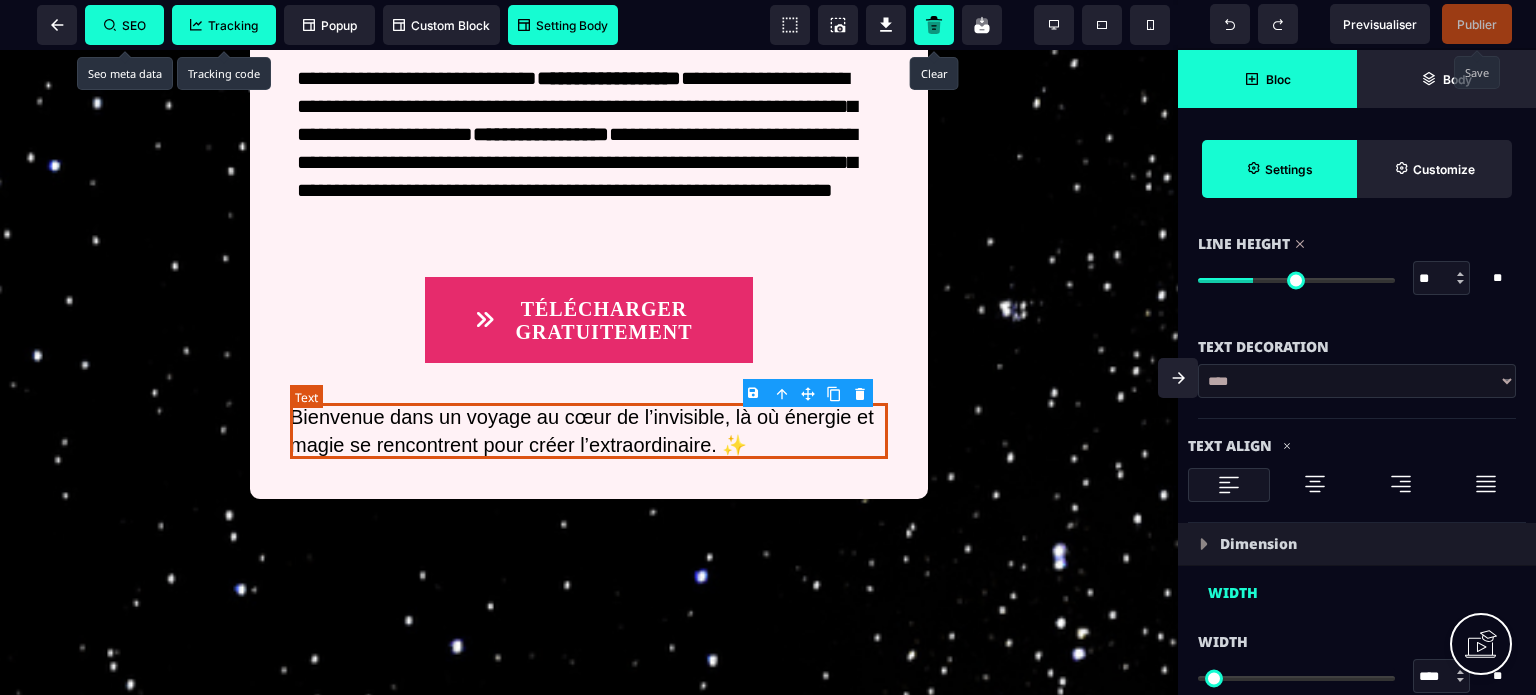 click on "Bienvenue dans un voyage au cœur de l’invisible, là où énergie et magie se rencontrent pour créer l’extraordinaire. ✨" at bounding box center (589, 431) 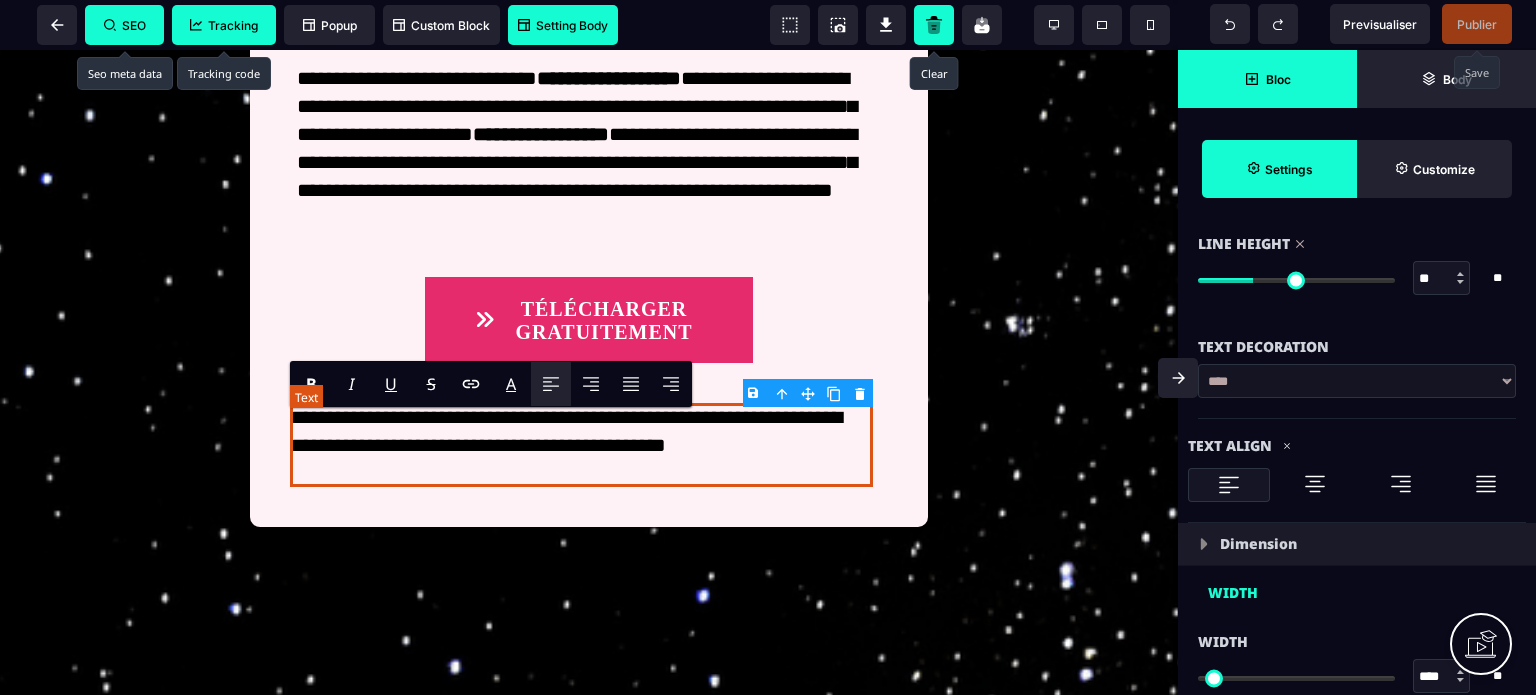 scroll, scrollTop: 0, scrollLeft: 0, axis: both 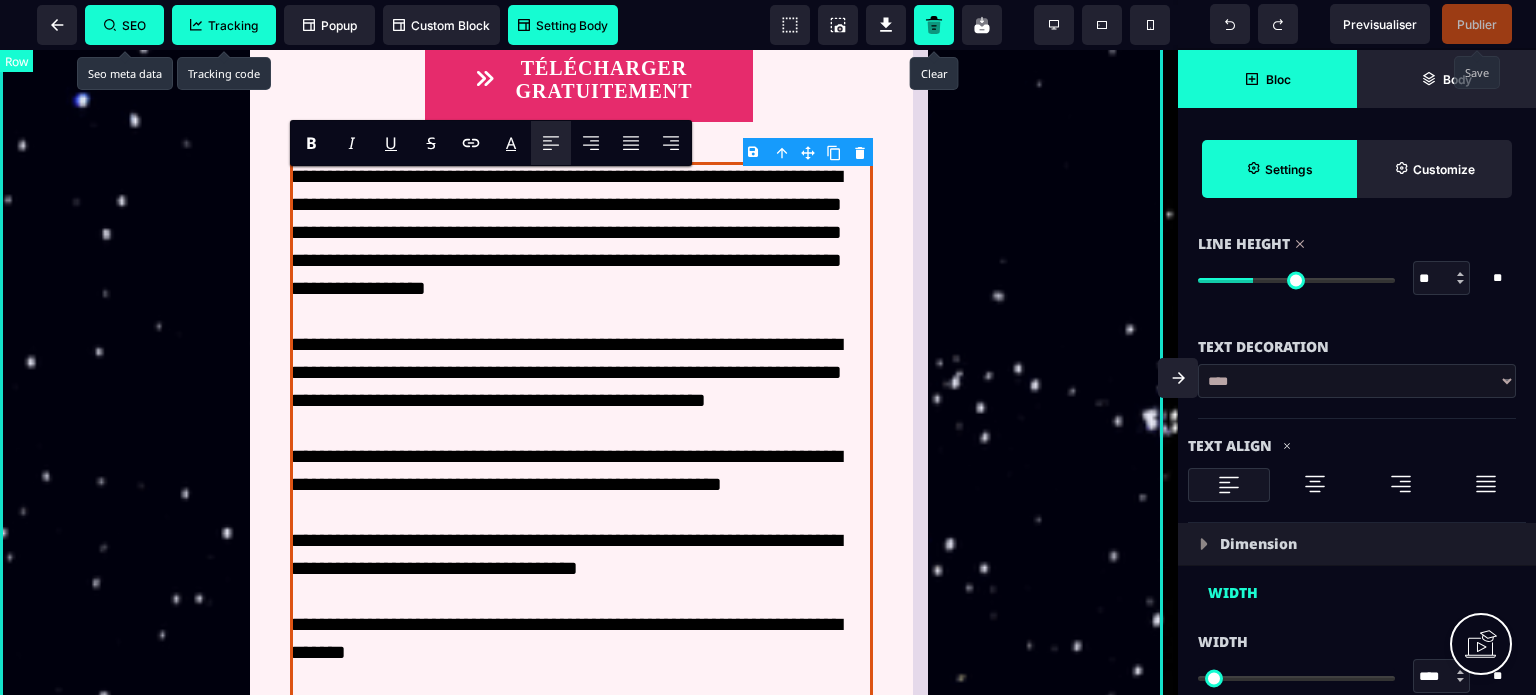 click on "**********" at bounding box center [589, 9] 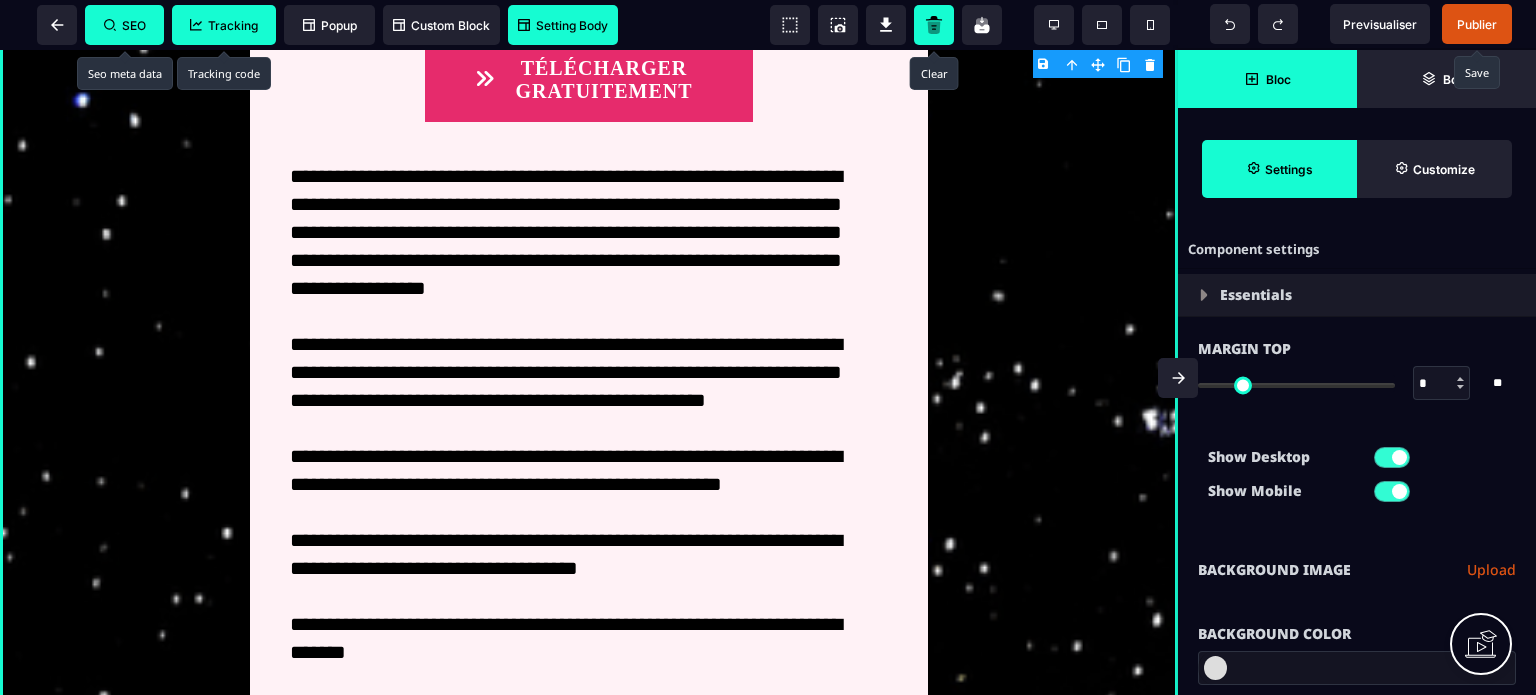 click 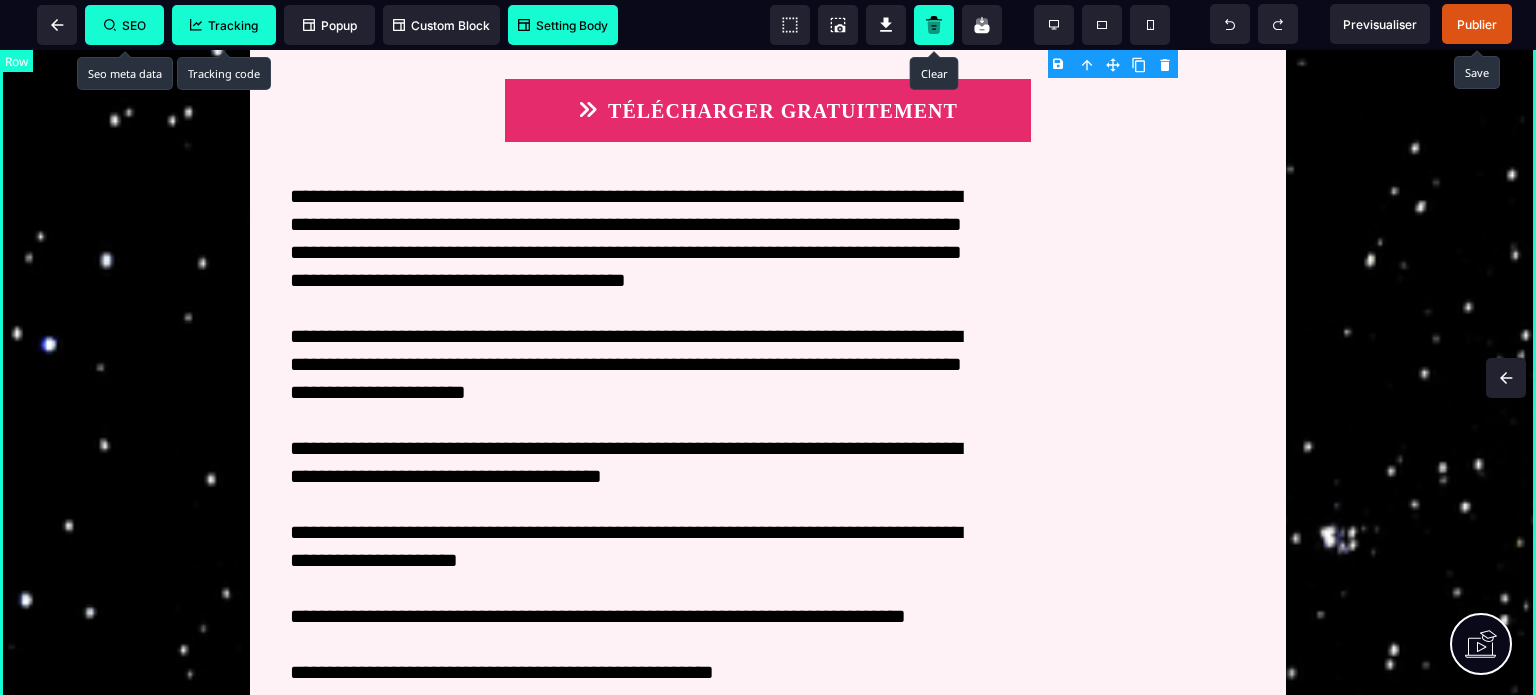 scroll, scrollTop: 876, scrollLeft: 0, axis: vertical 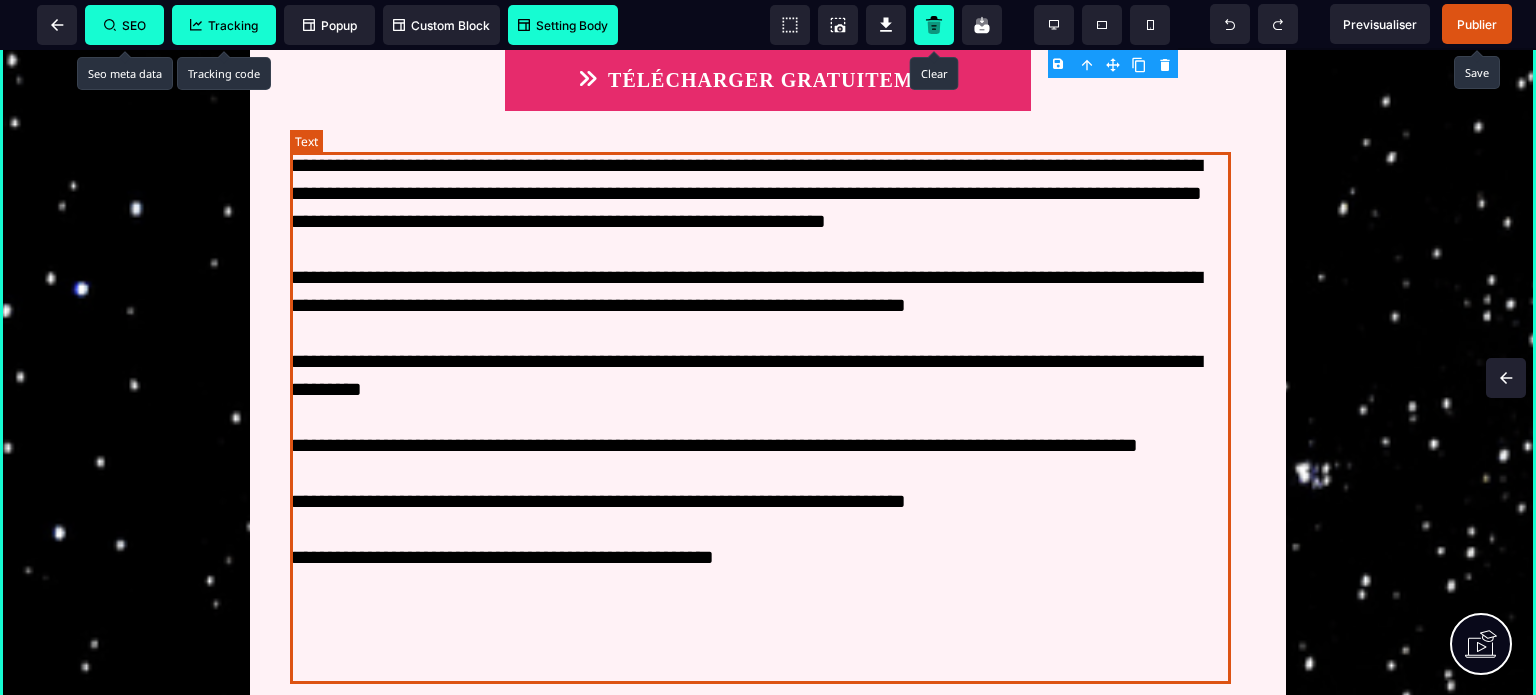 click on "**********" at bounding box center [760, 417] 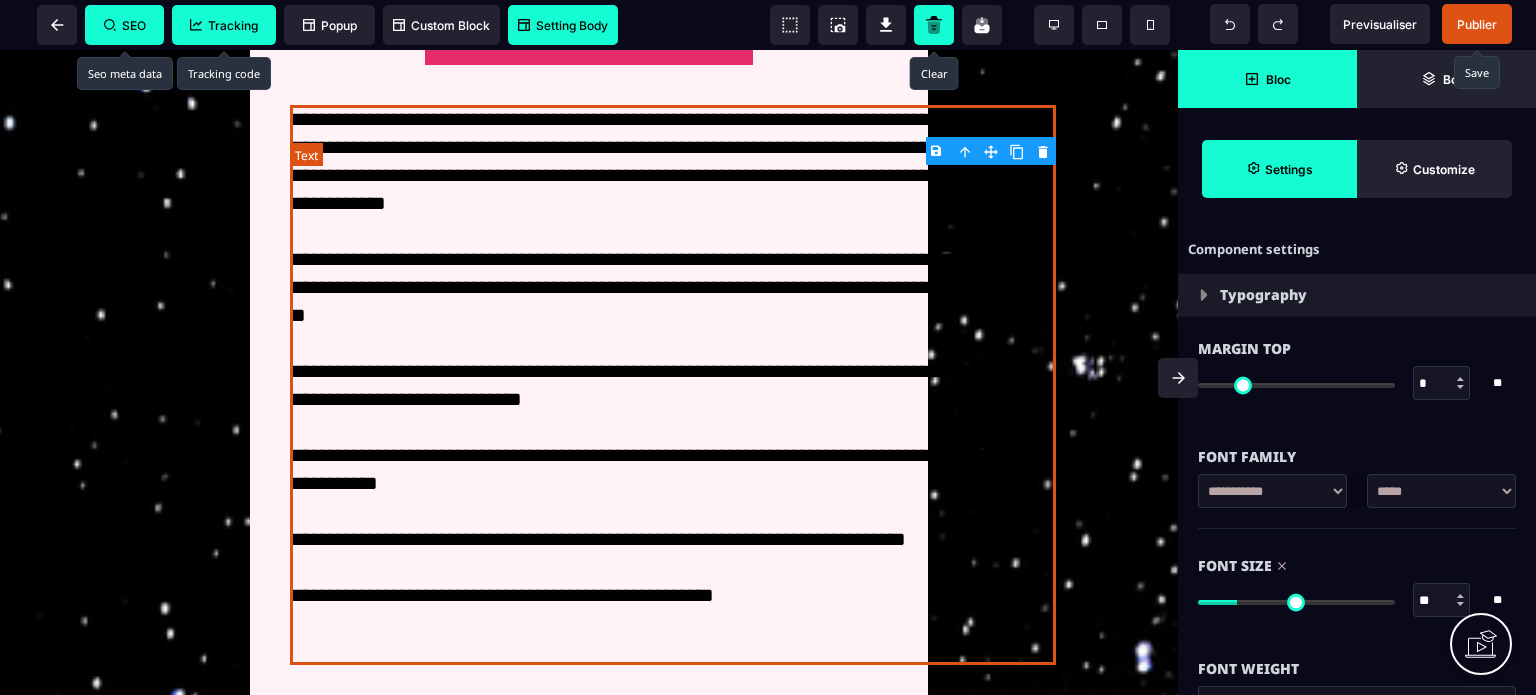 scroll, scrollTop: 0, scrollLeft: 0, axis: both 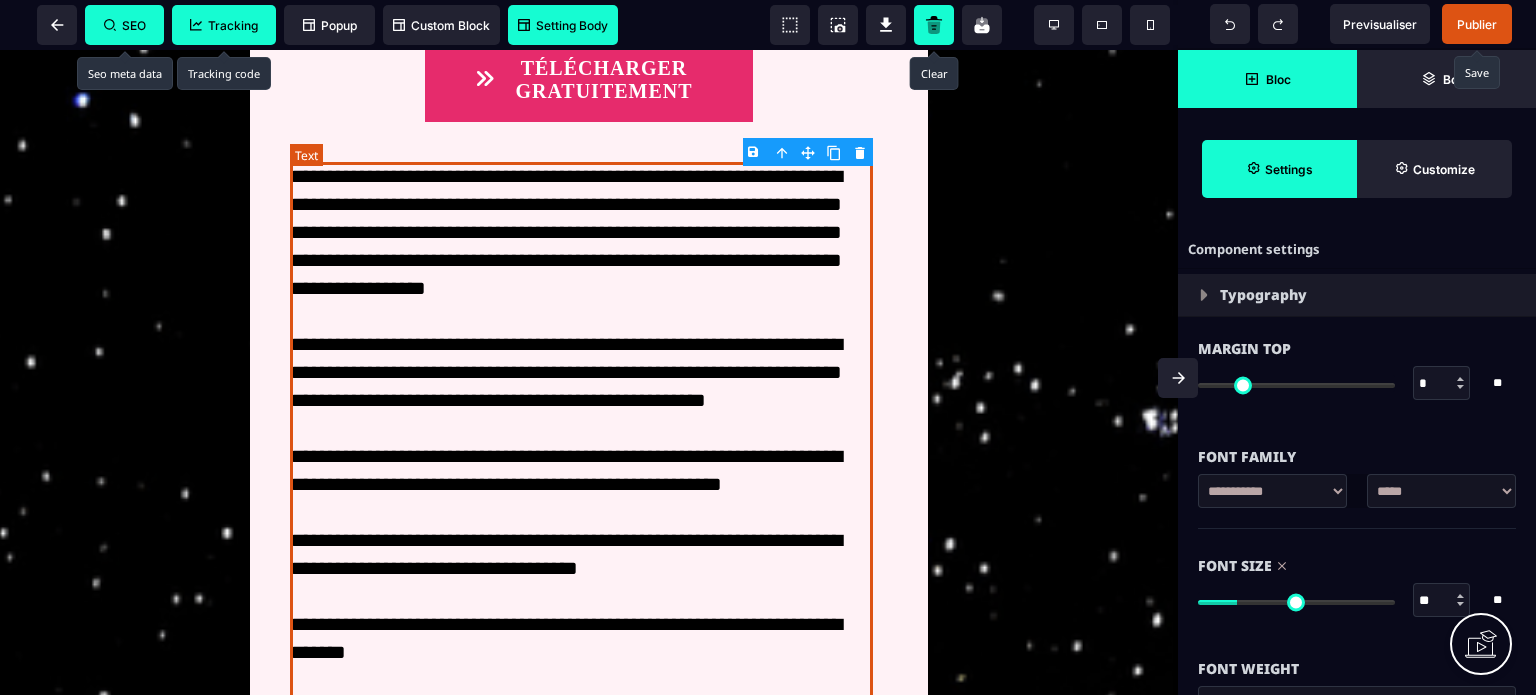 click on "**********" at bounding box center (581, 512) 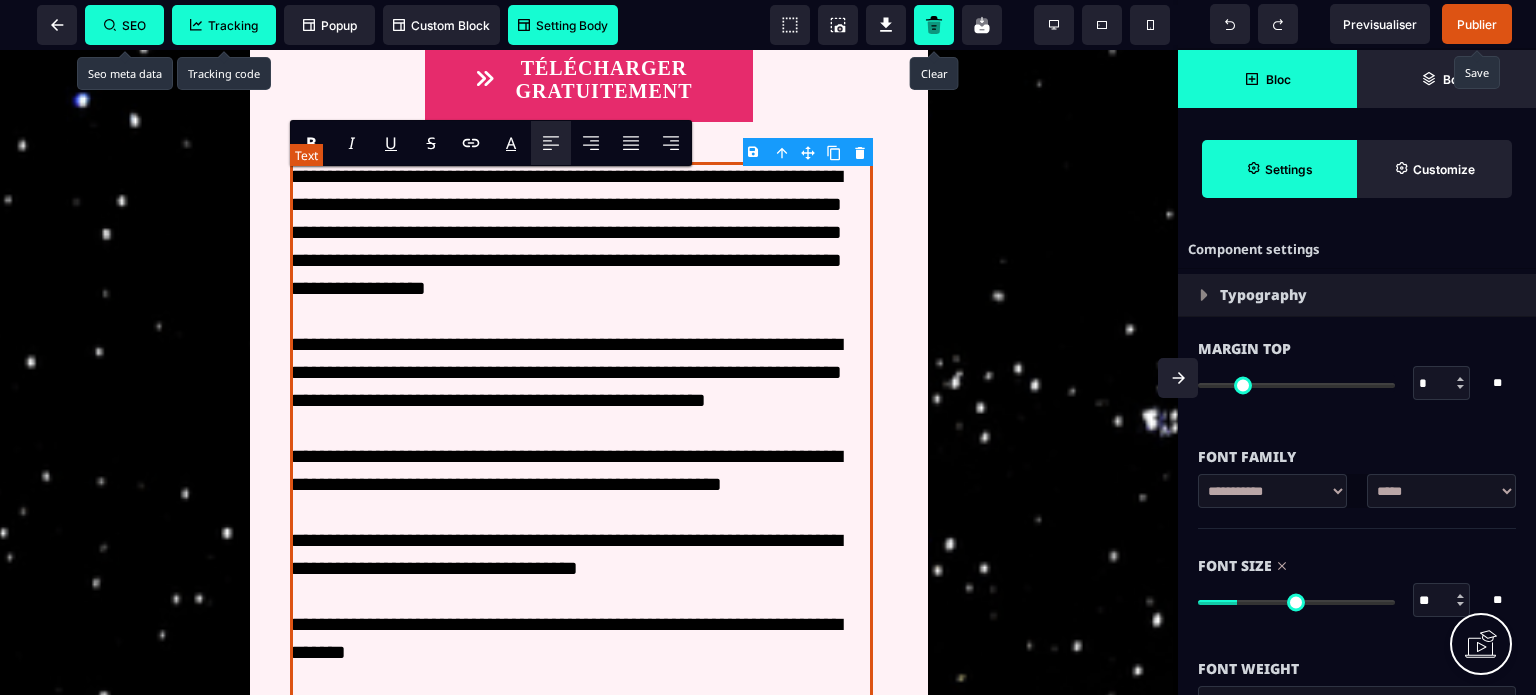 click on "**********" at bounding box center (581, 512) 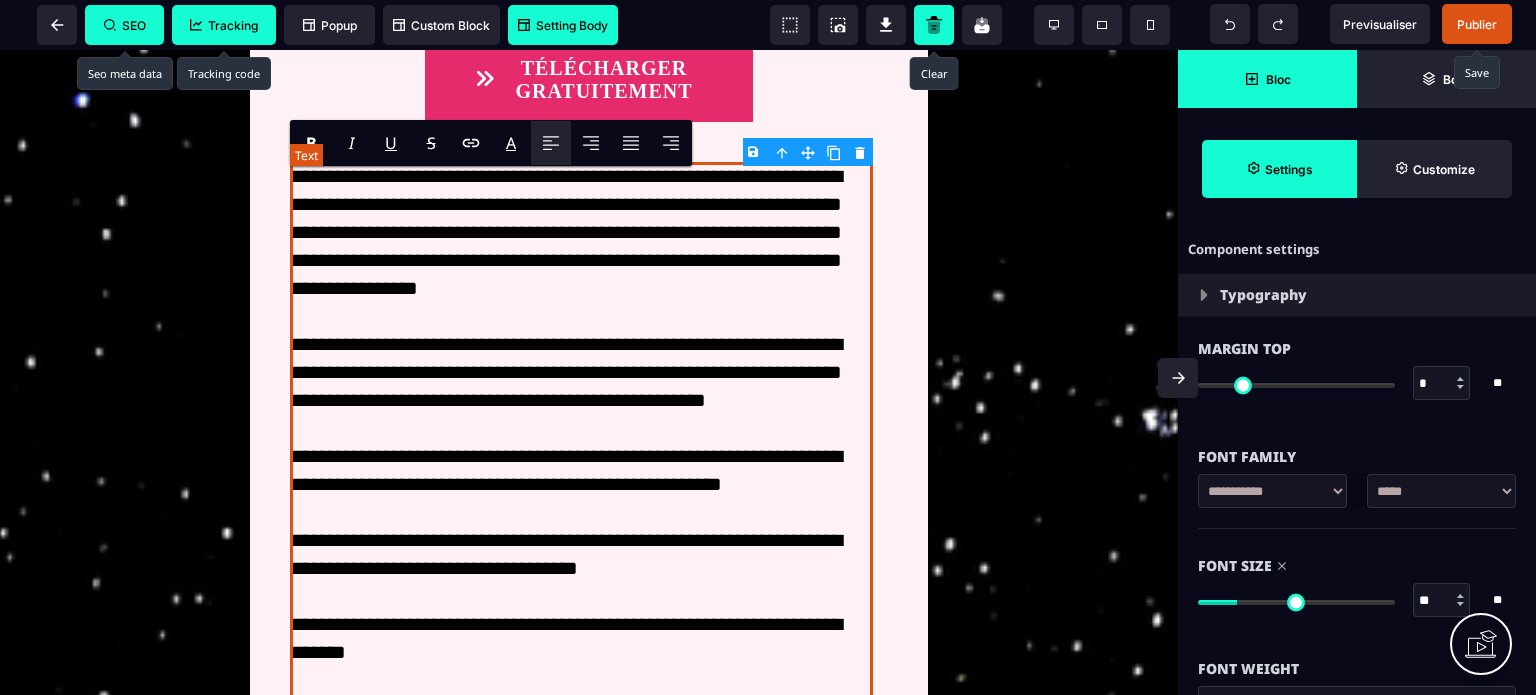click on "**********" at bounding box center [581, 512] 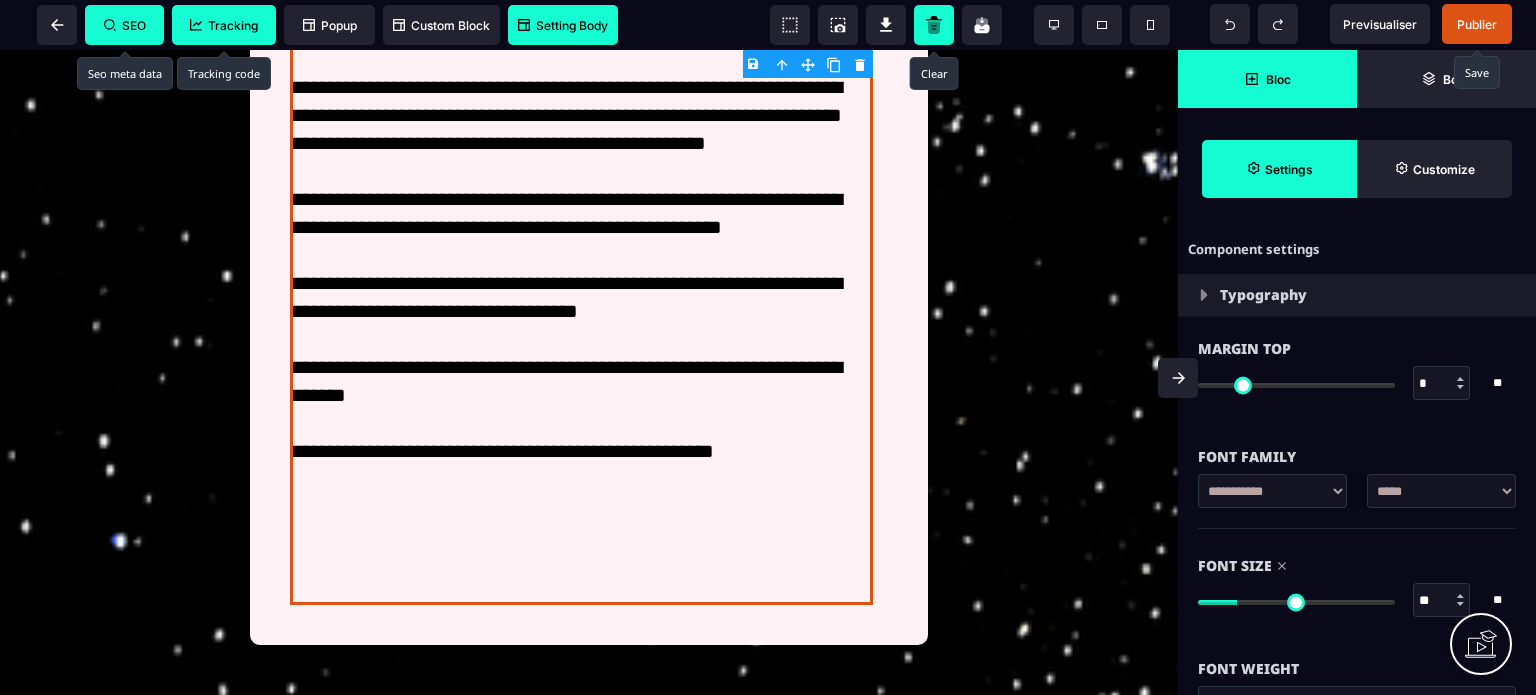 scroll, scrollTop: 1276, scrollLeft: 0, axis: vertical 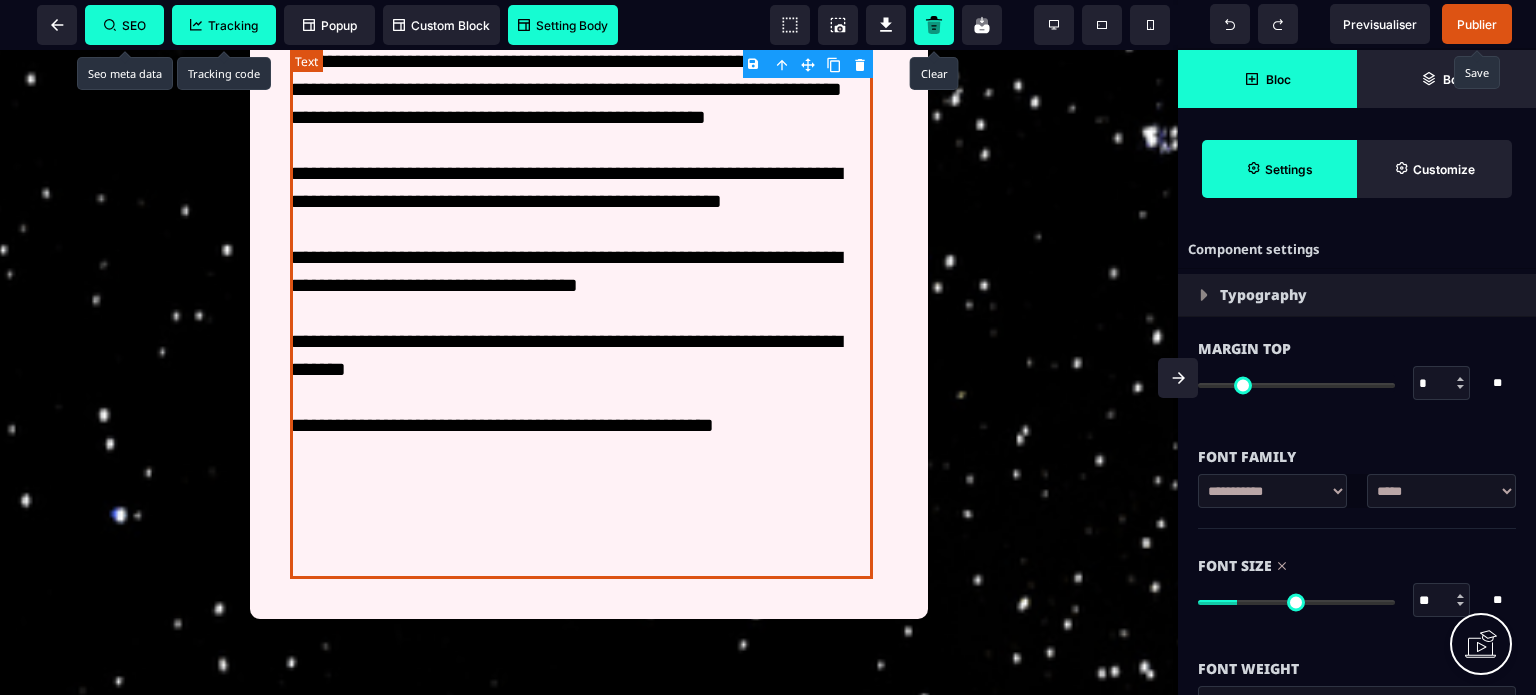 click on "**********" at bounding box center [581, 229] 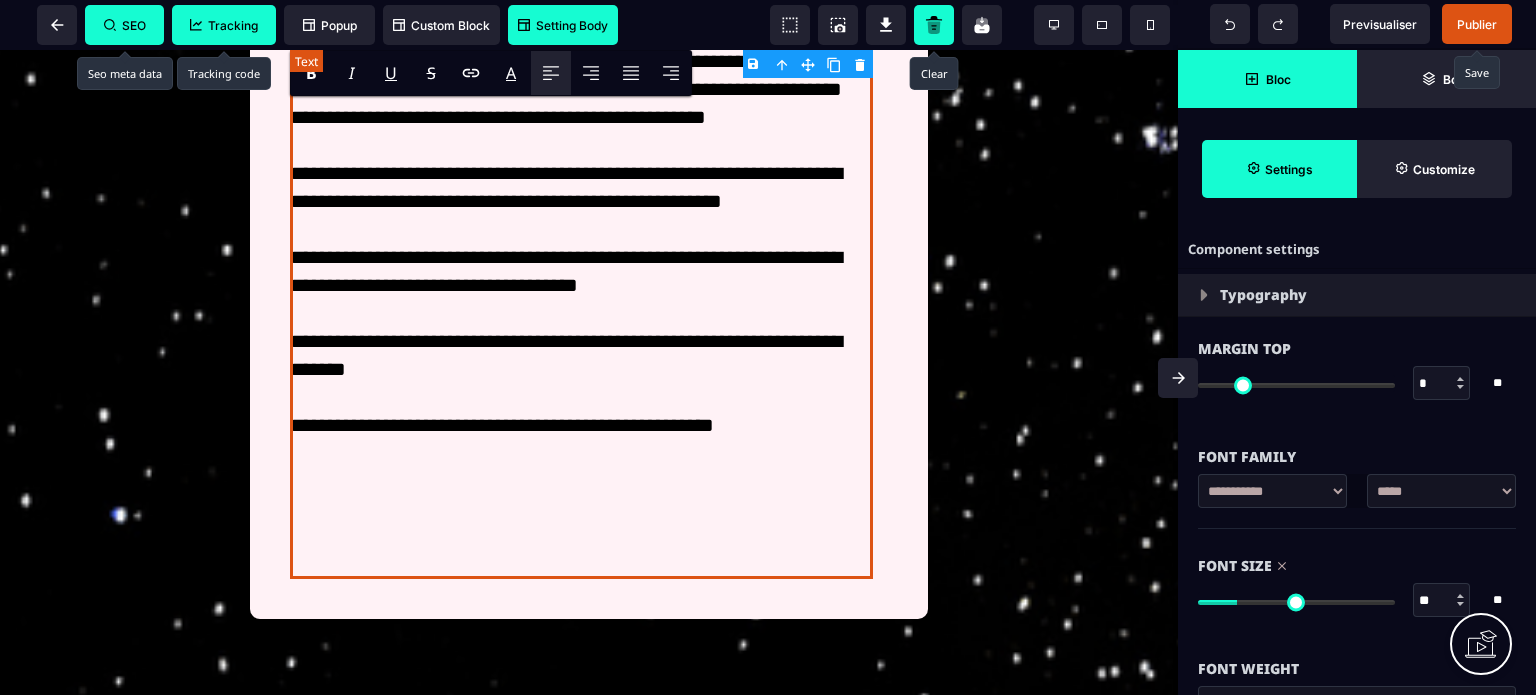 click on "**********" at bounding box center [581, 229] 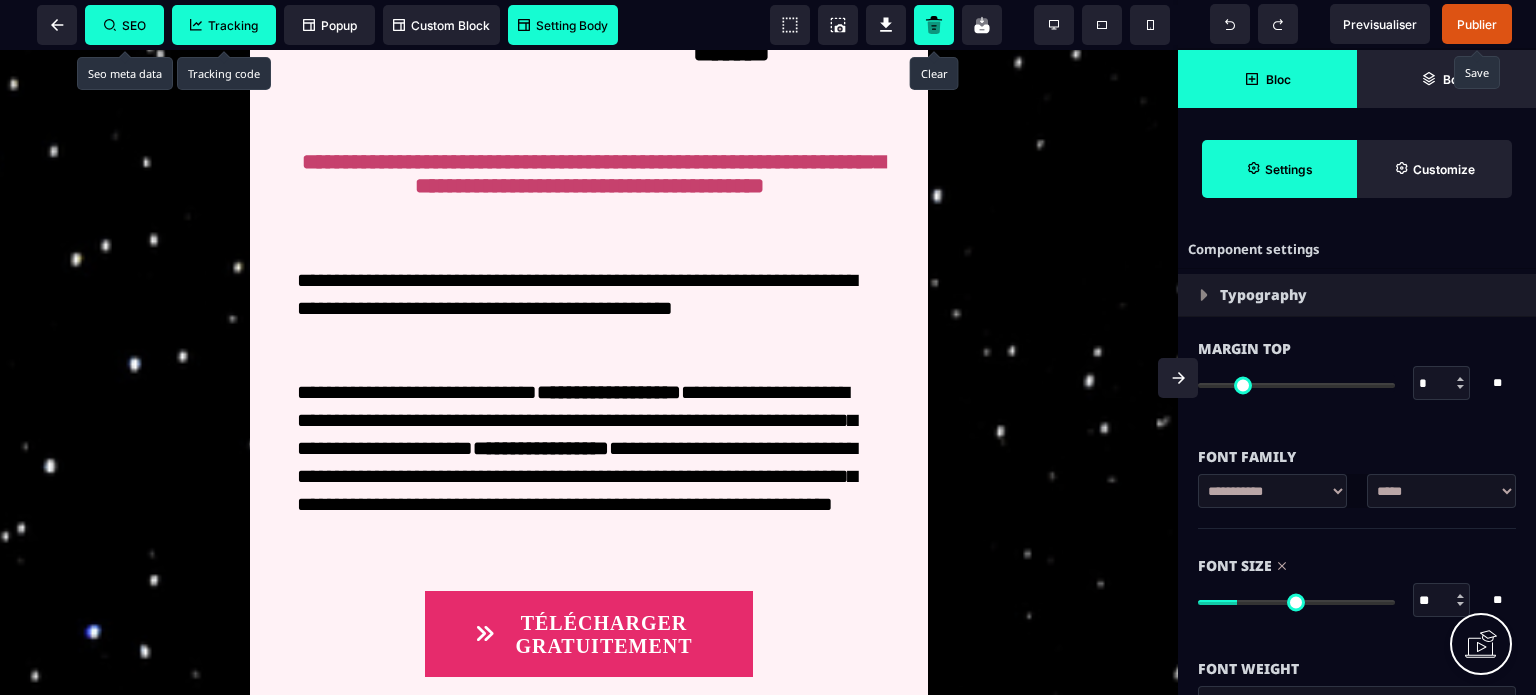 scroll, scrollTop: 396, scrollLeft: 0, axis: vertical 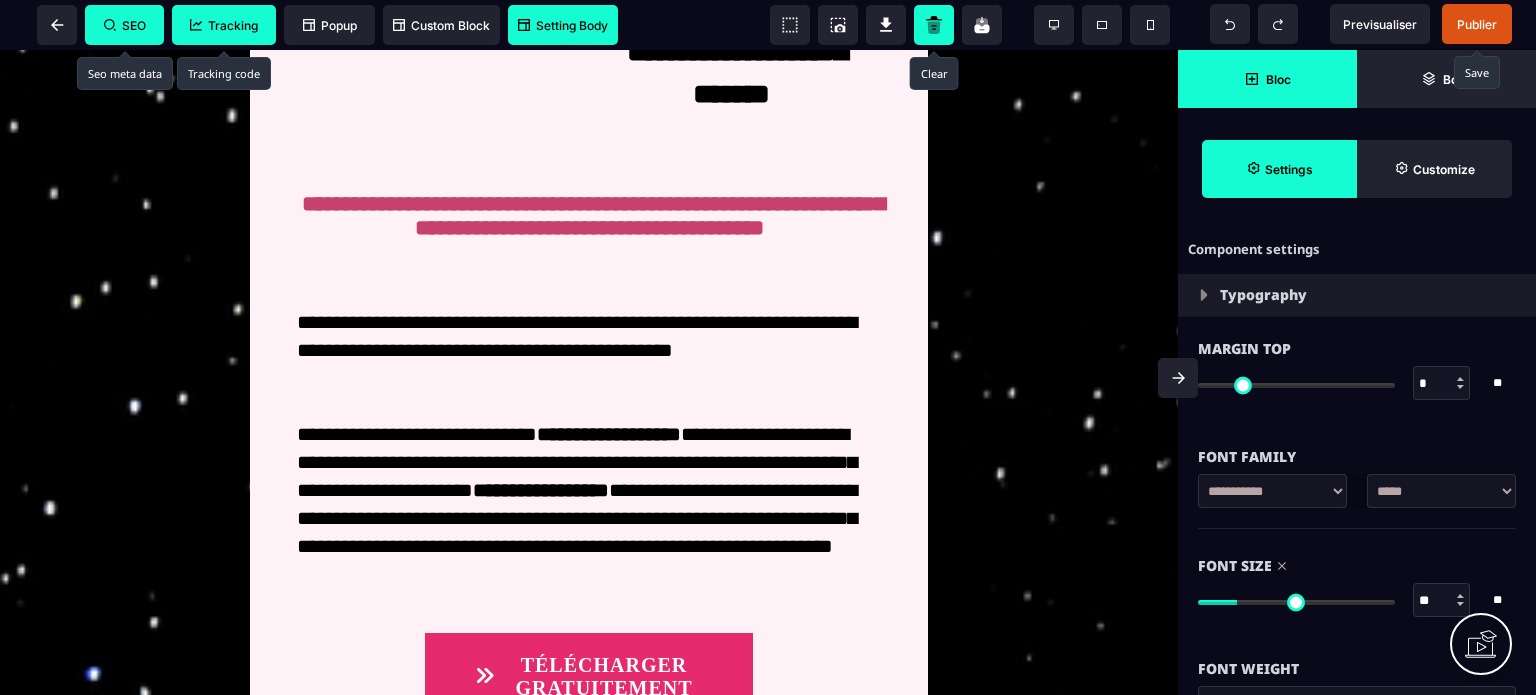 drag, startPoint x: 1172, startPoint y: 516, endPoint x: 1180, endPoint y: 346, distance: 170.18813 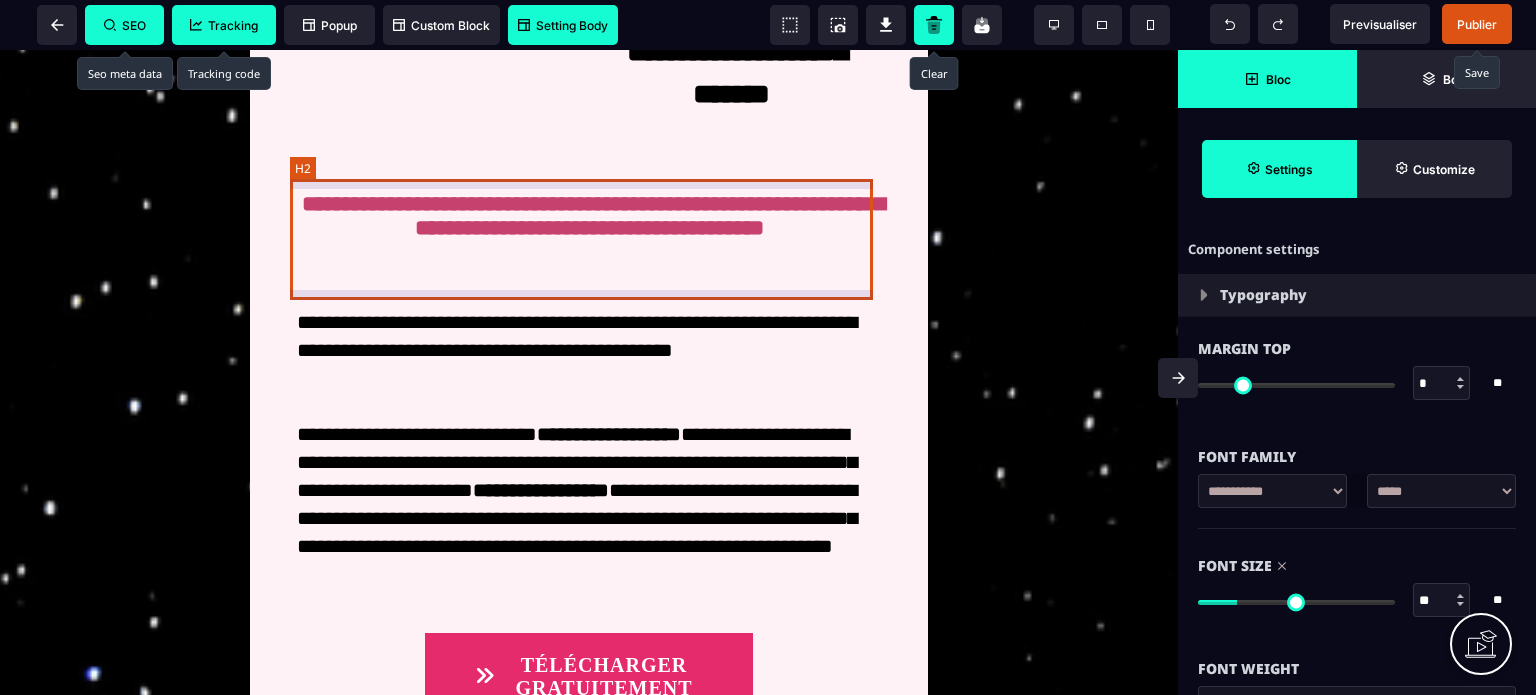 click on "**********" at bounding box center (588, 242) 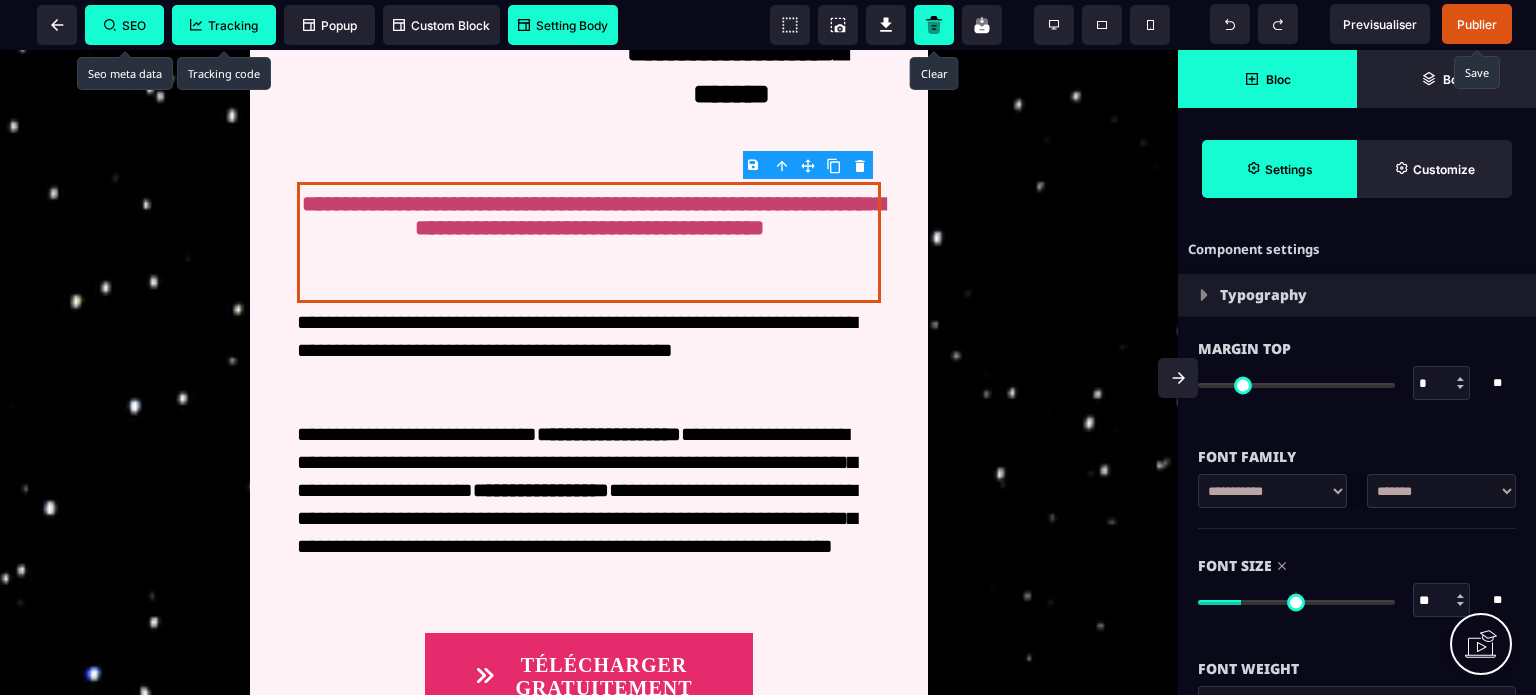click 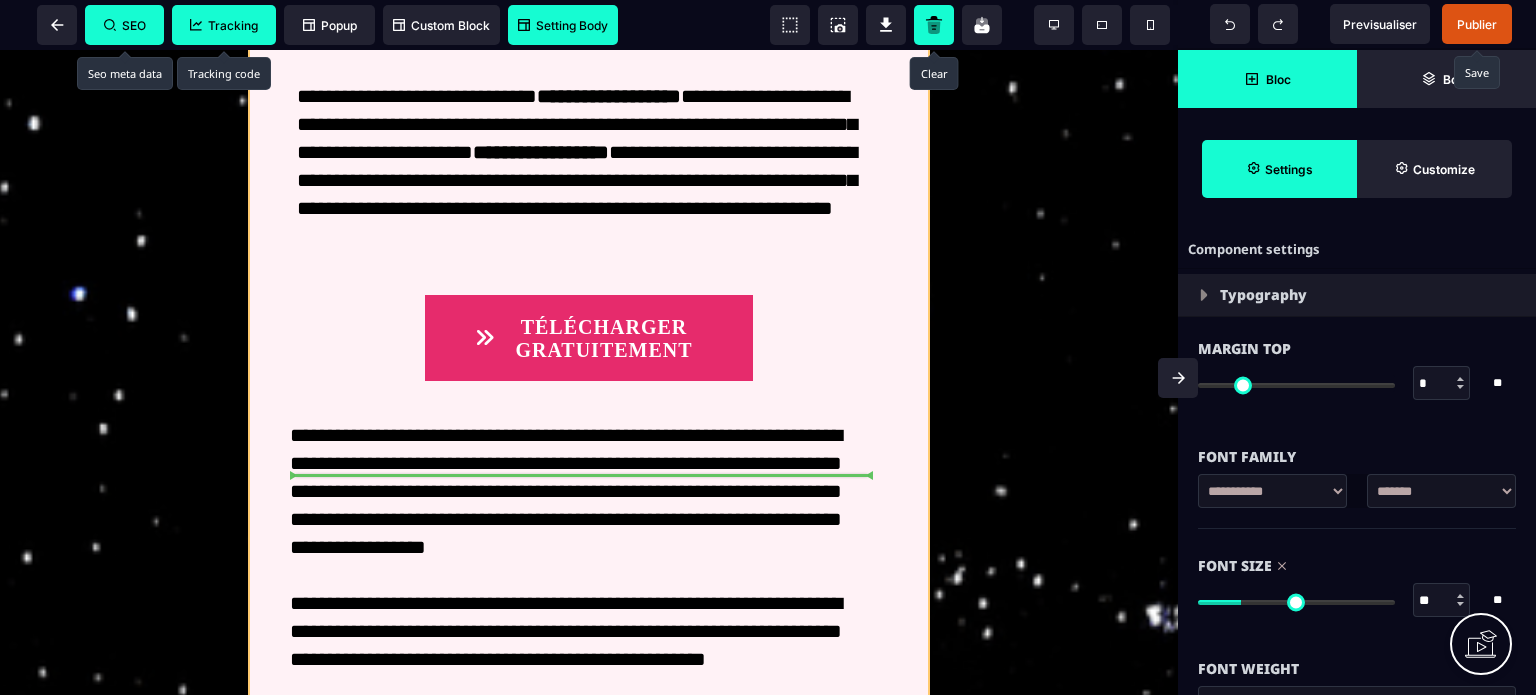 drag, startPoint x: 807, startPoint y: 213, endPoint x: 575, endPoint y: 483, distance: 355.98315 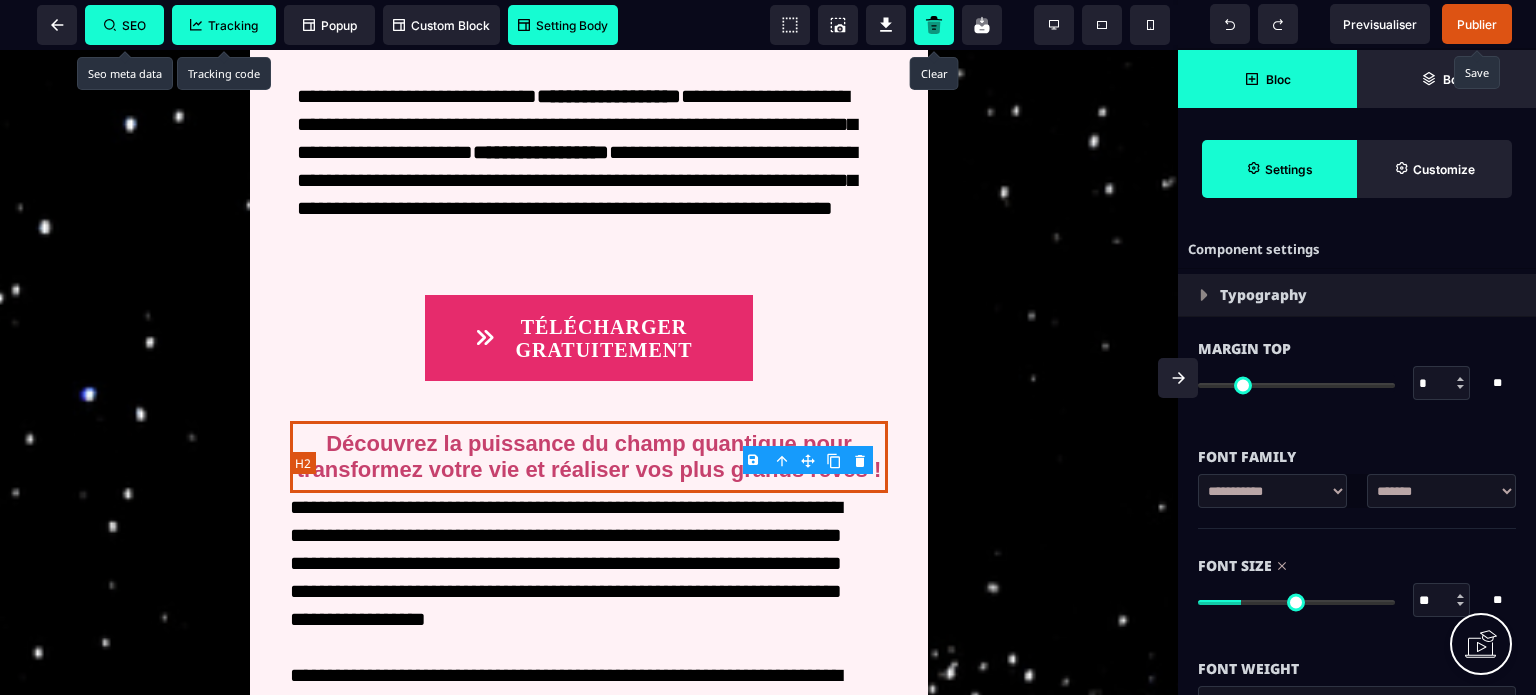 click on "Découvrez la puissance du champ quantique pour transformez votre vie et réaliser vos plus grands rêves !" at bounding box center (589, 457) 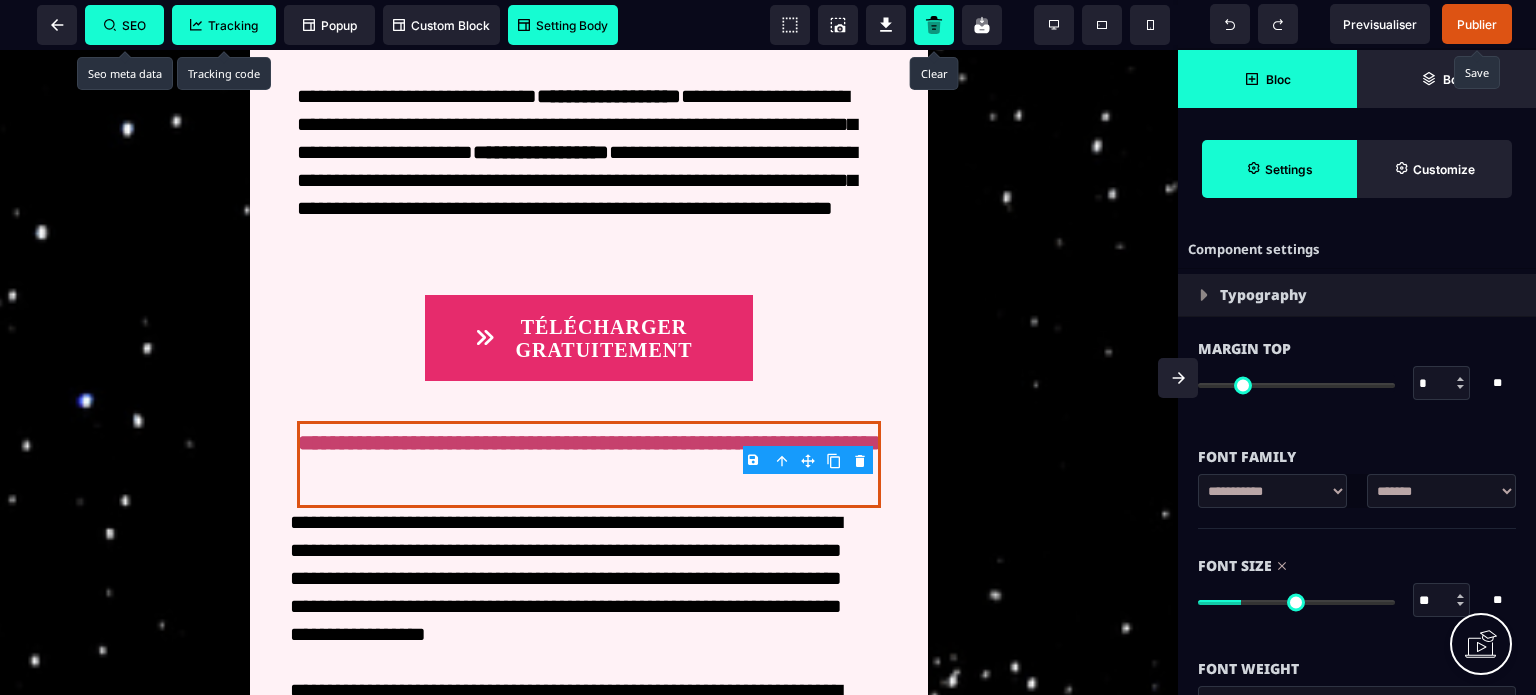 click 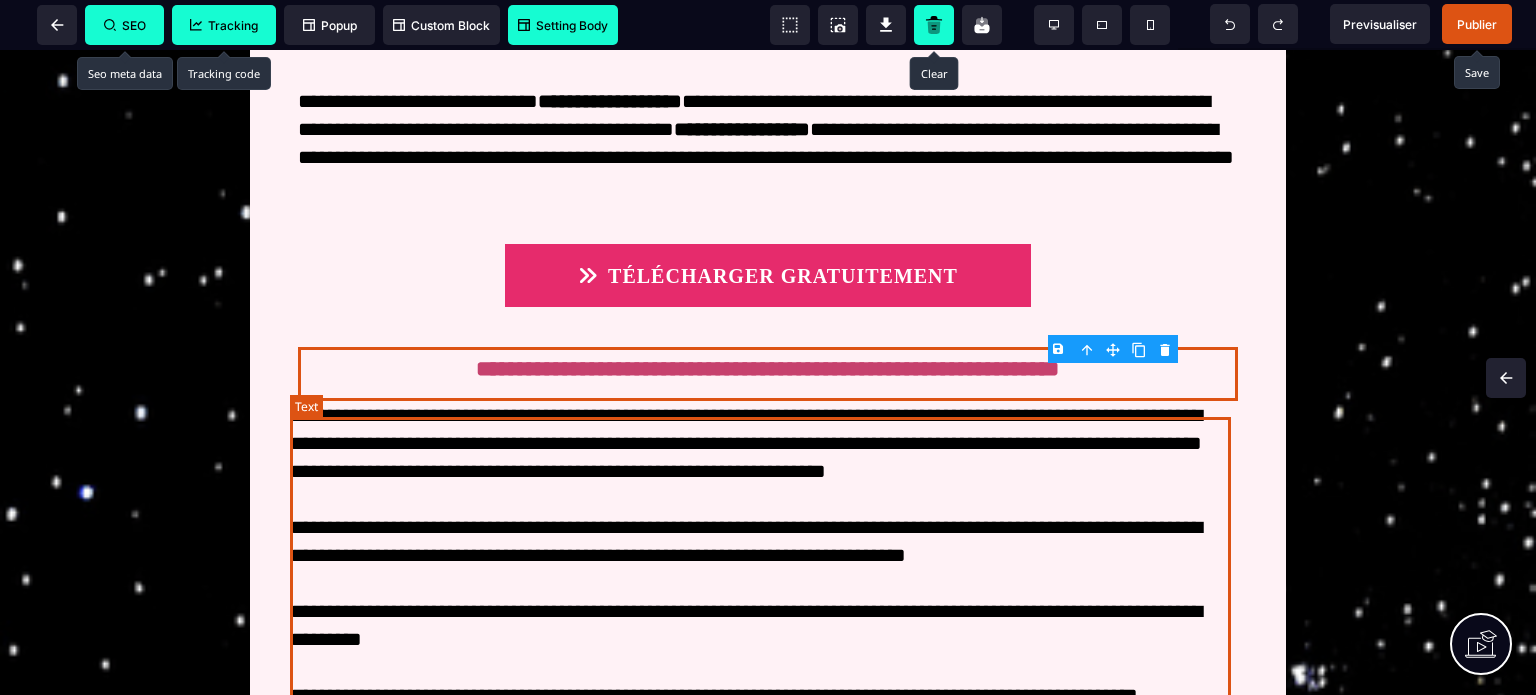 click on "**********" at bounding box center [760, 639] 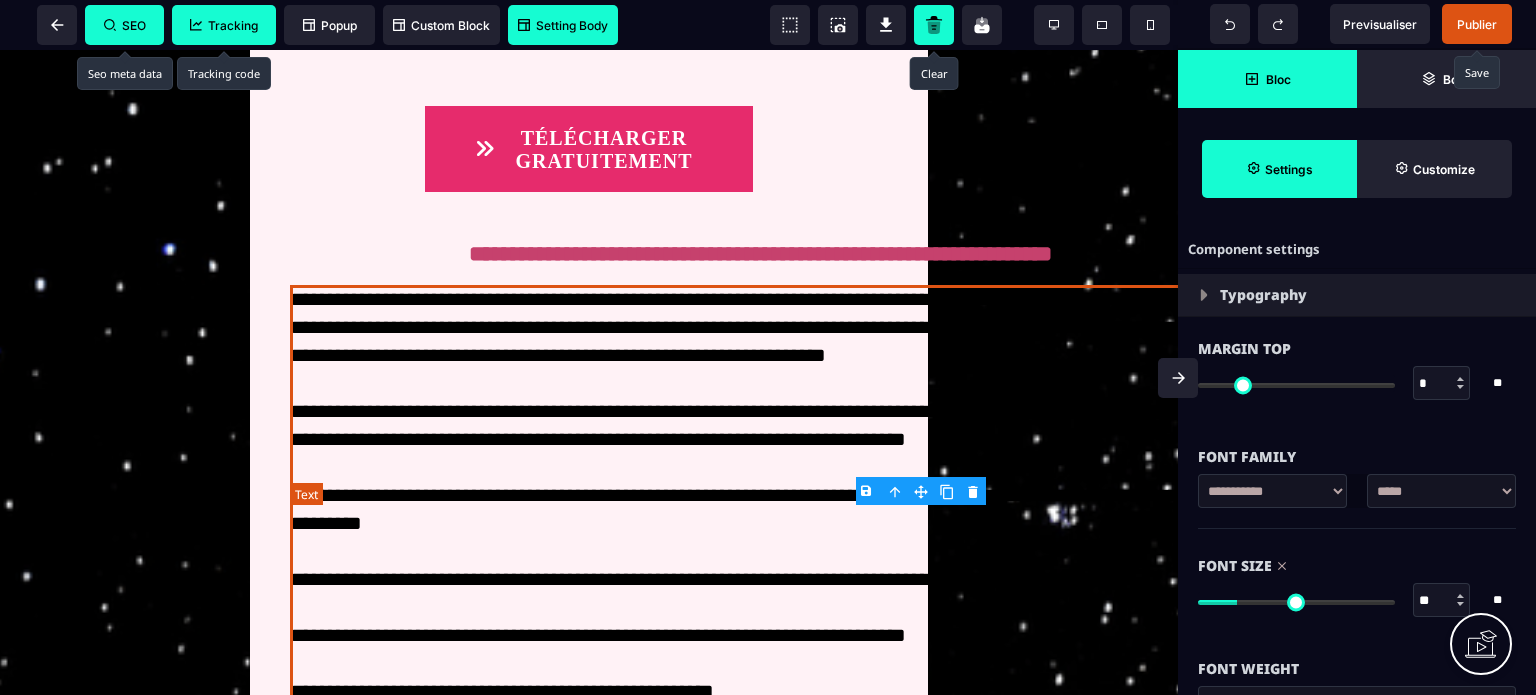 scroll, scrollTop: 685, scrollLeft: 0, axis: vertical 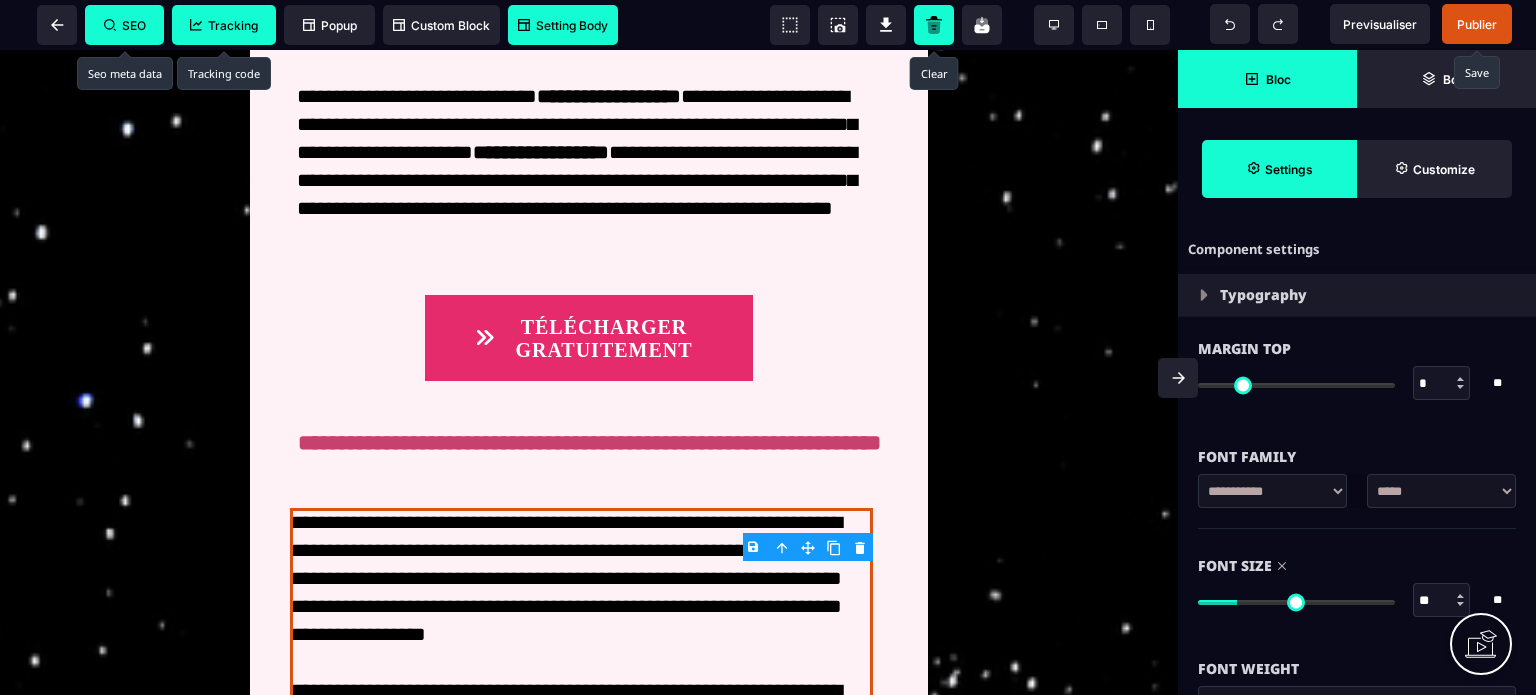 click on "*" at bounding box center (1442, 384) 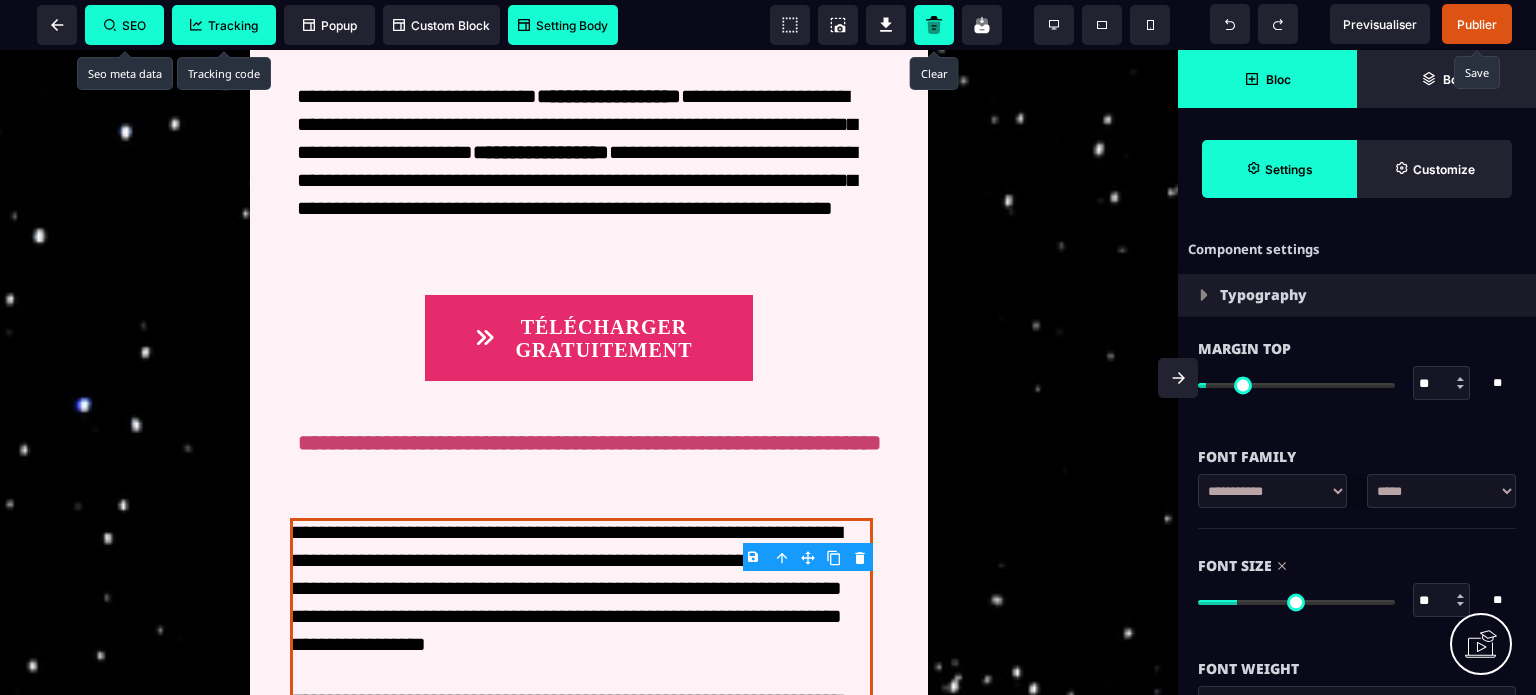 click at bounding box center (1178, 378) 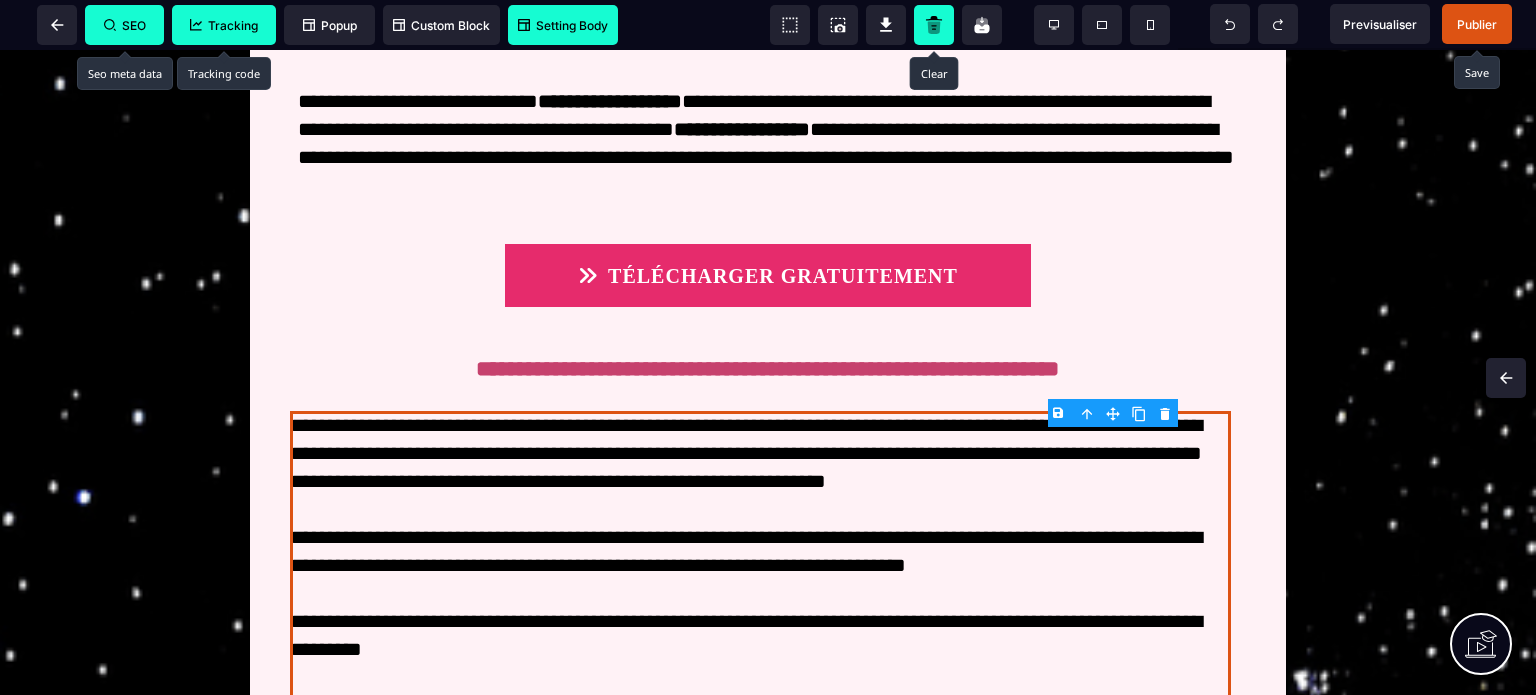 click on "Publier" at bounding box center (1477, 24) 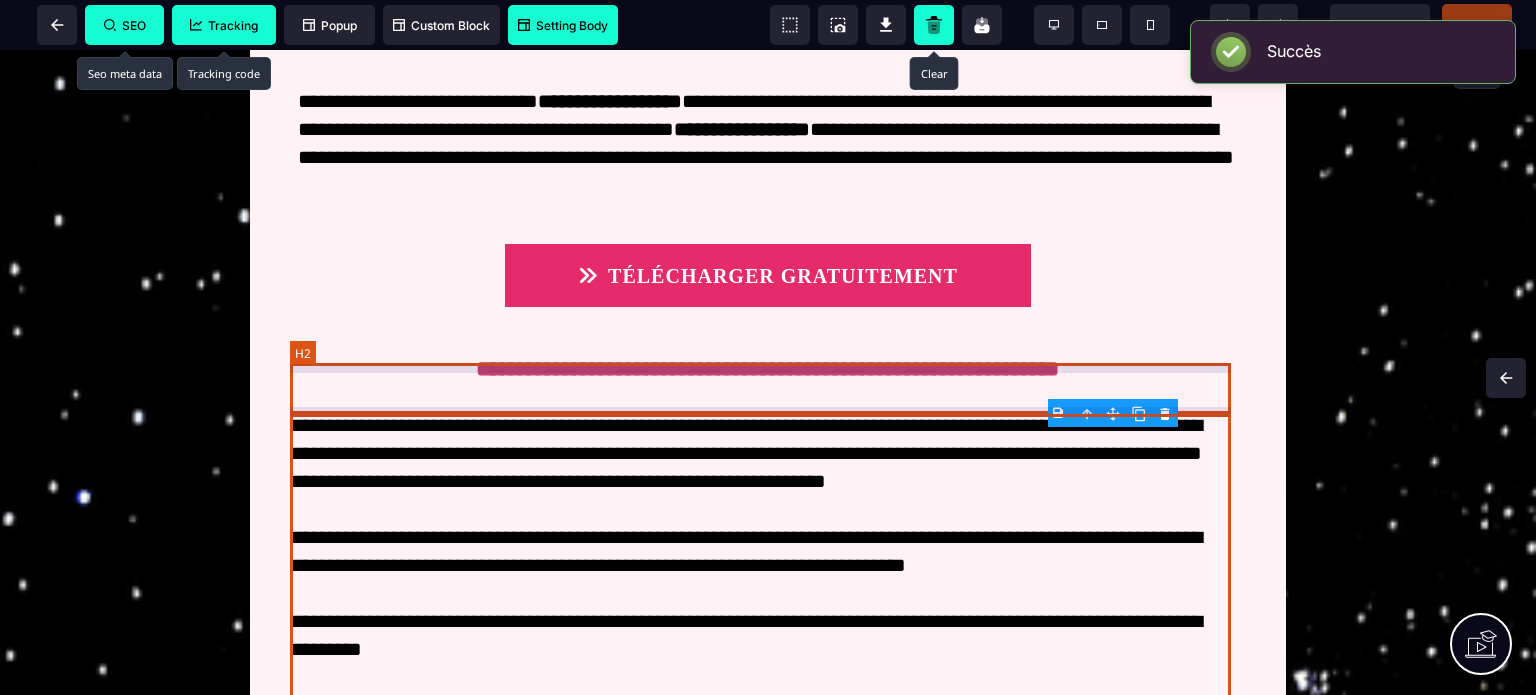 click on "**********" at bounding box center [768, 374] 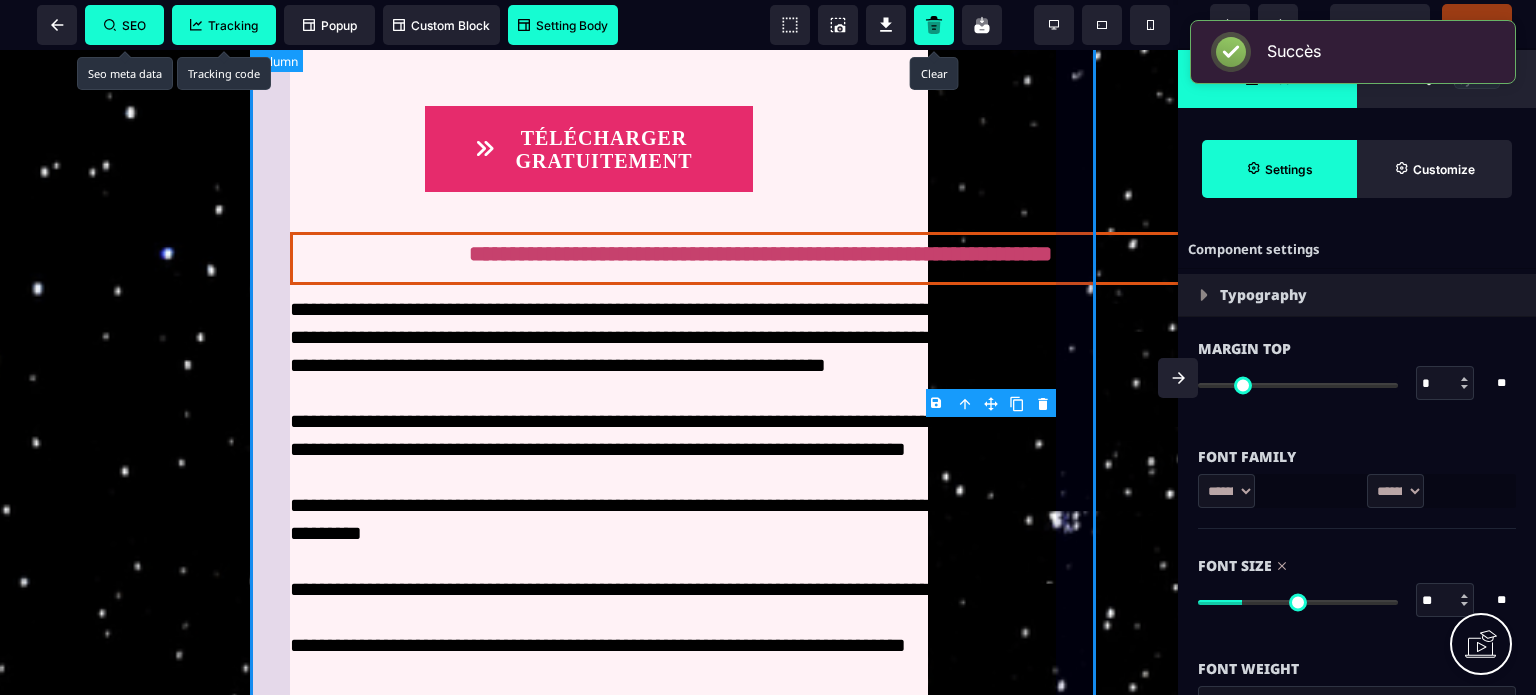 scroll, scrollTop: 685, scrollLeft: 0, axis: vertical 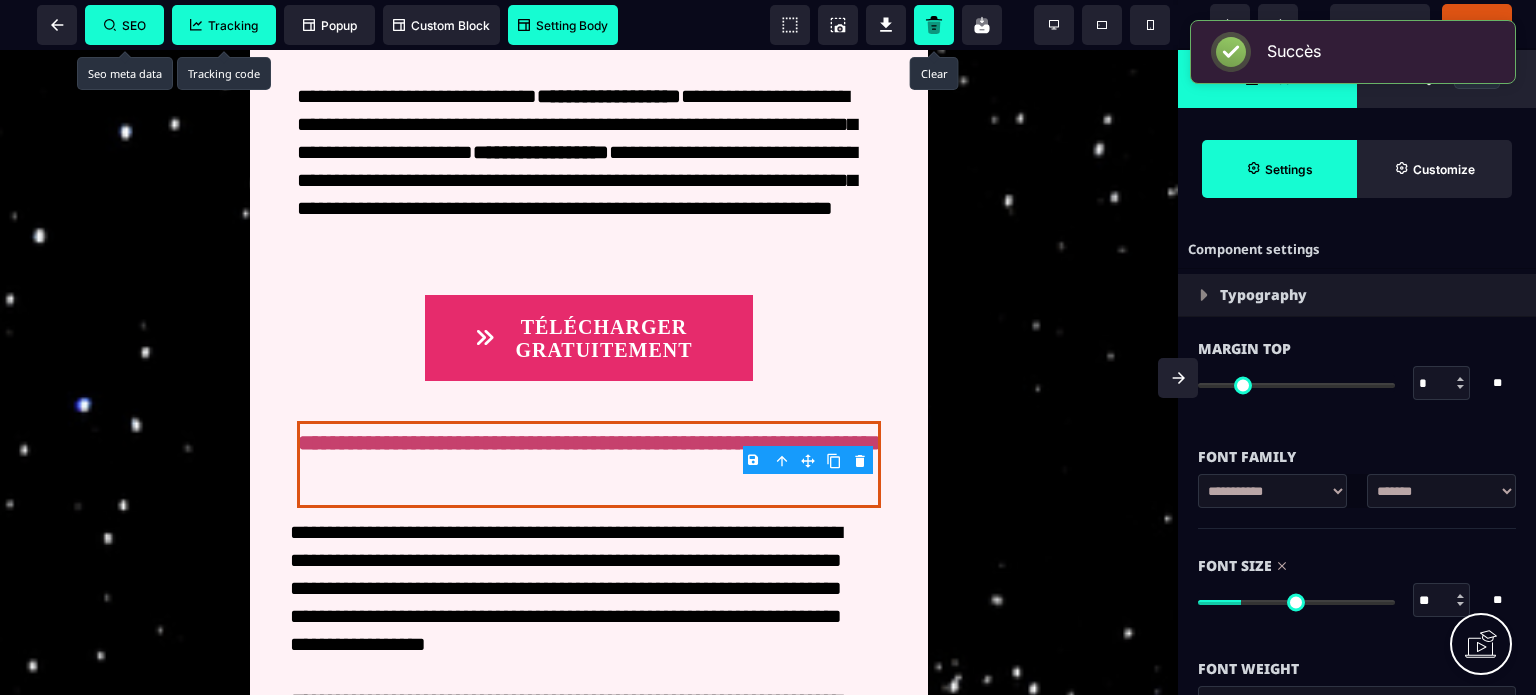 click on "**" at bounding box center [1442, 601] 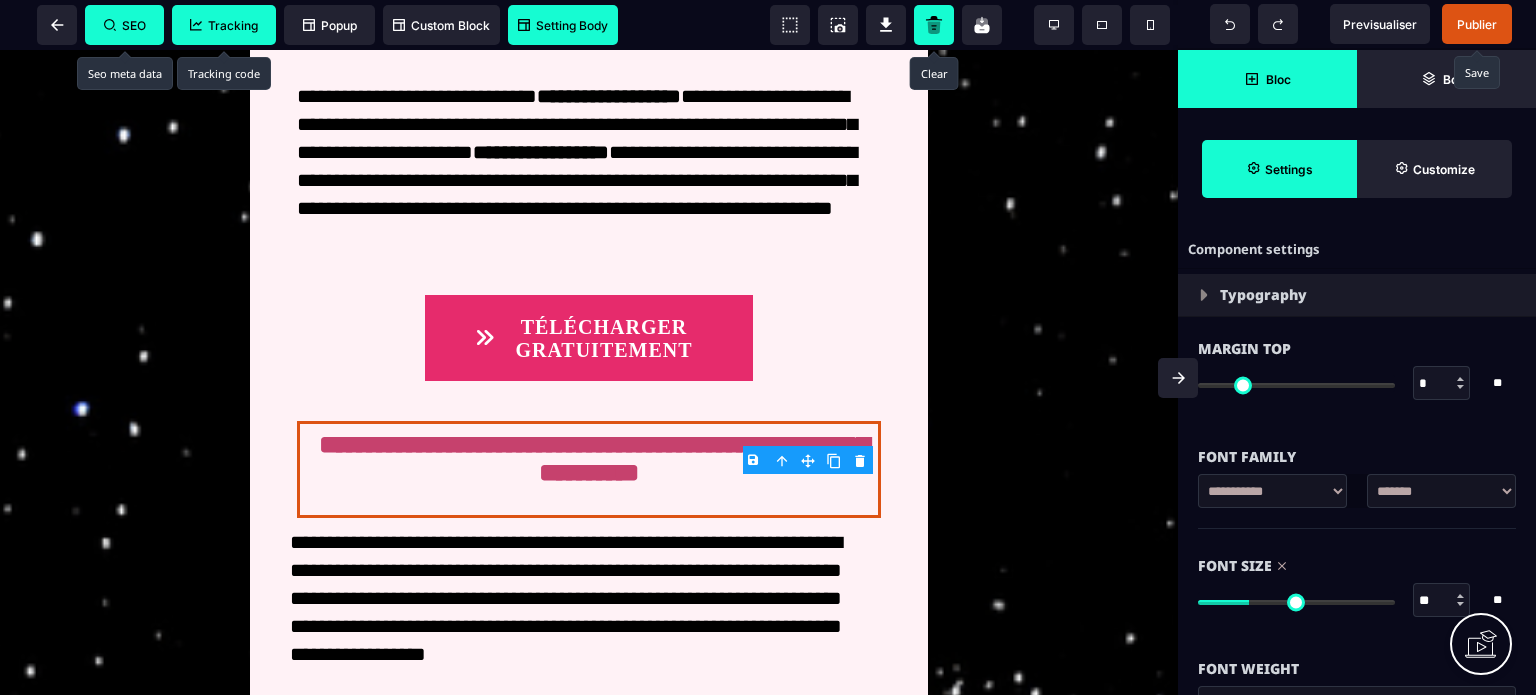 click at bounding box center (1178, 378) 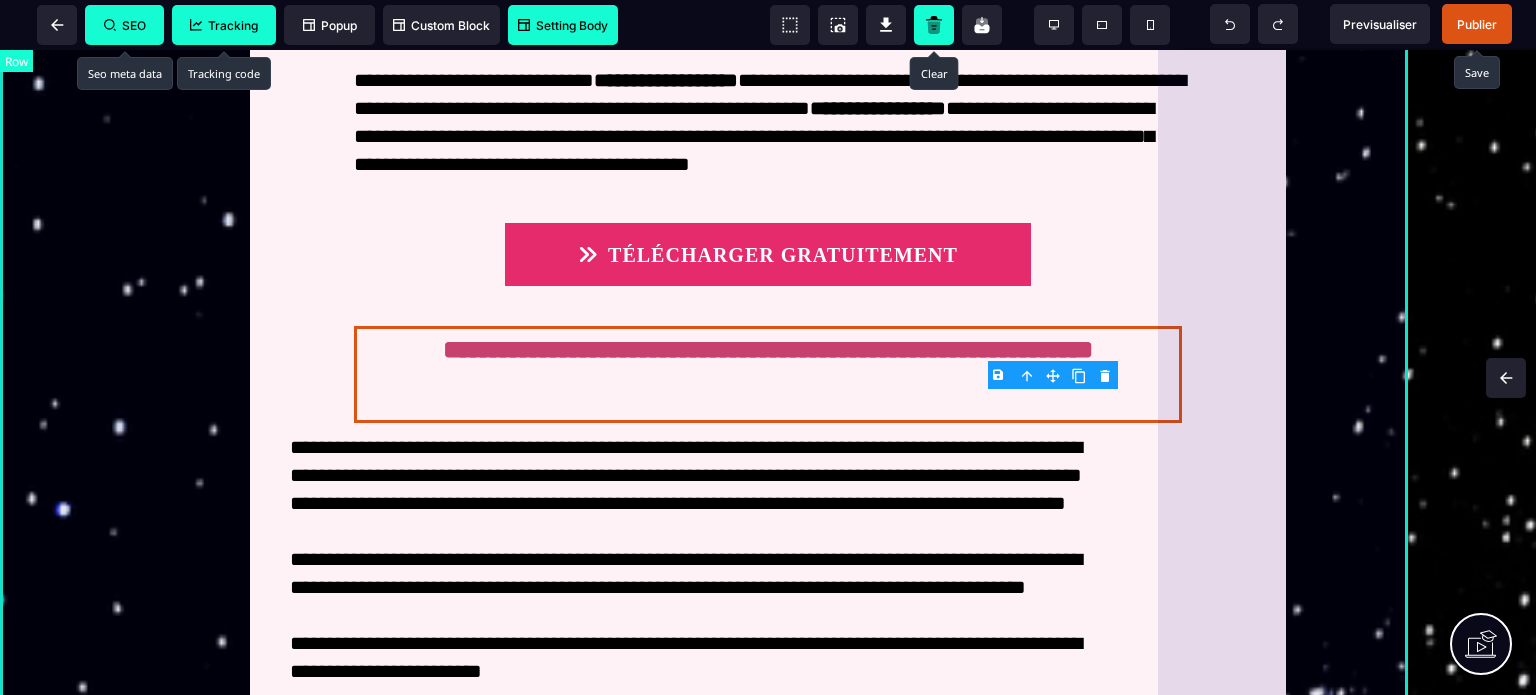 scroll, scrollTop: 664, scrollLeft: 0, axis: vertical 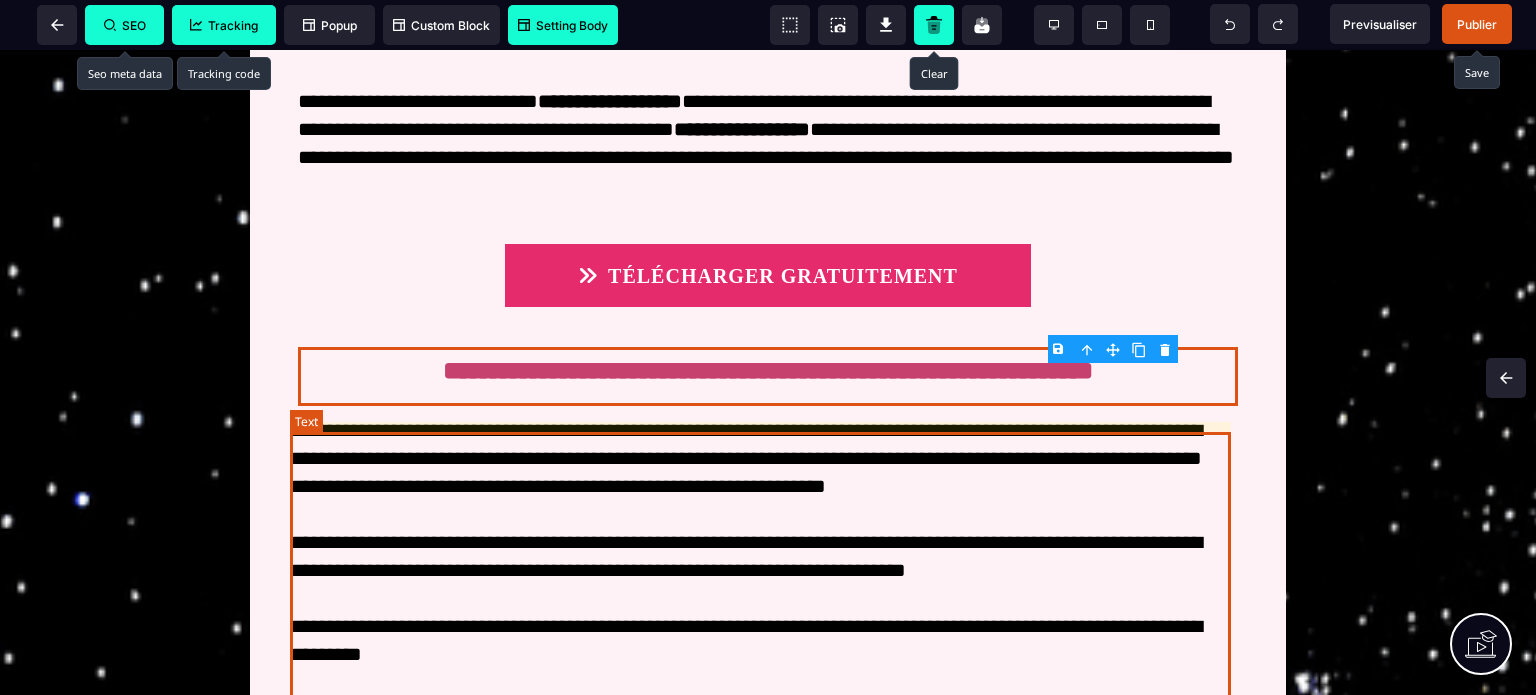click on "**********" at bounding box center (760, 654) 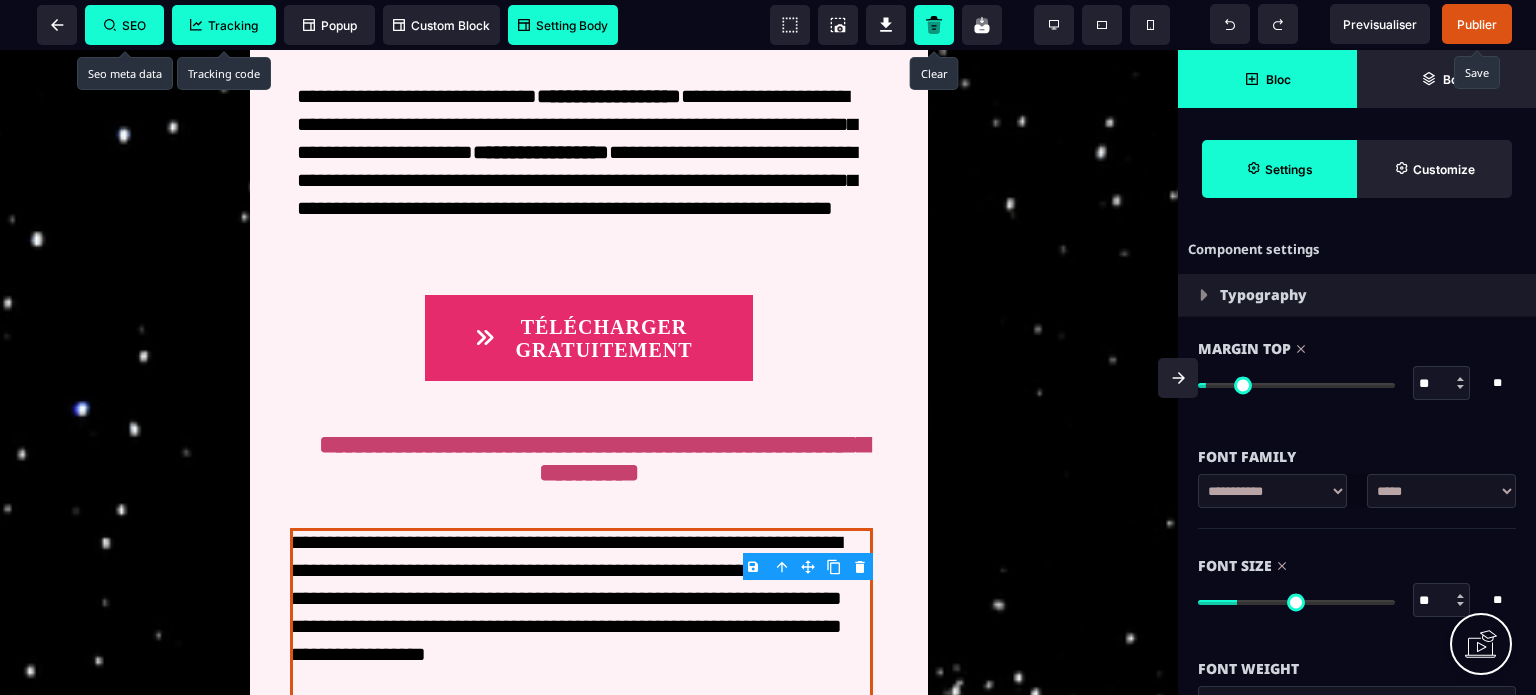 drag, startPoint x: 1427, startPoint y: 387, endPoint x: 1437, endPoint y: 388, distance: 10.049875 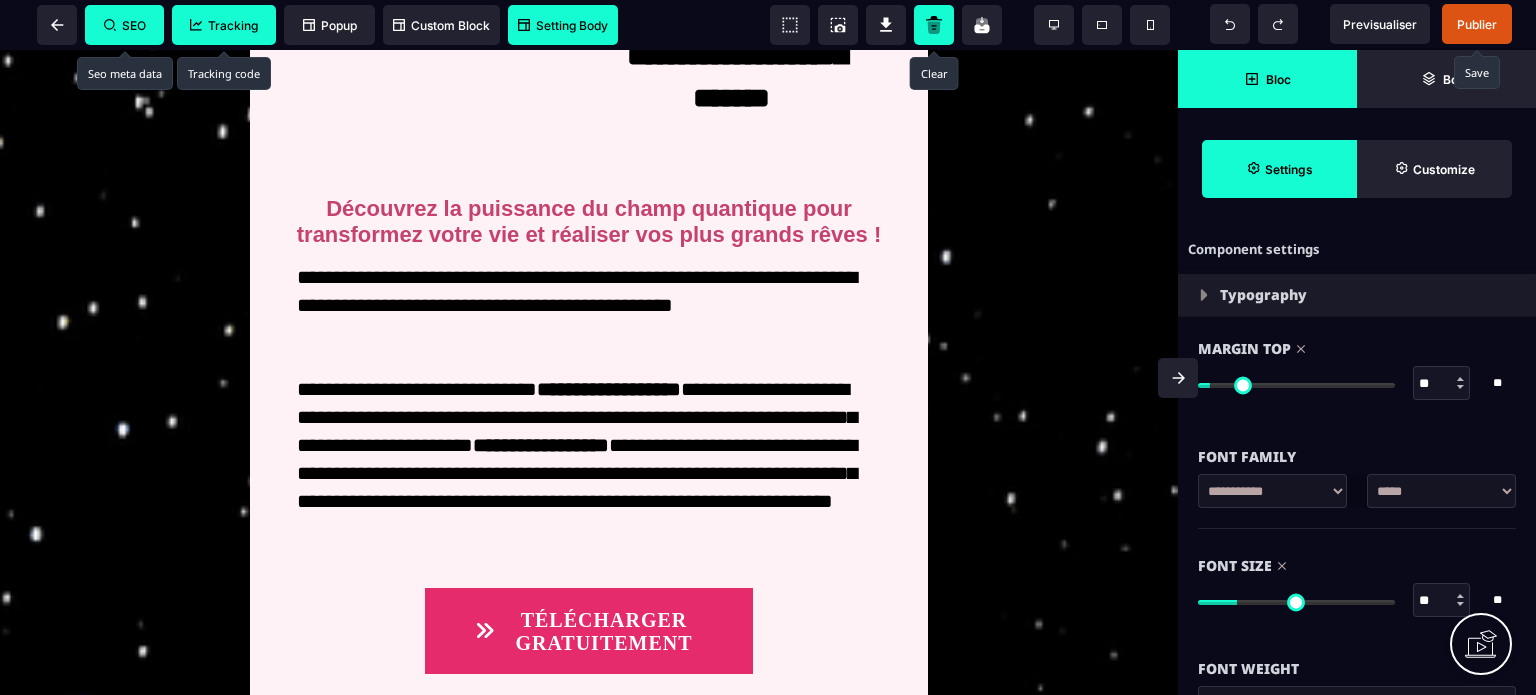 scroll, scrollTop: 388, scrollLeft: 0, axis: vertical 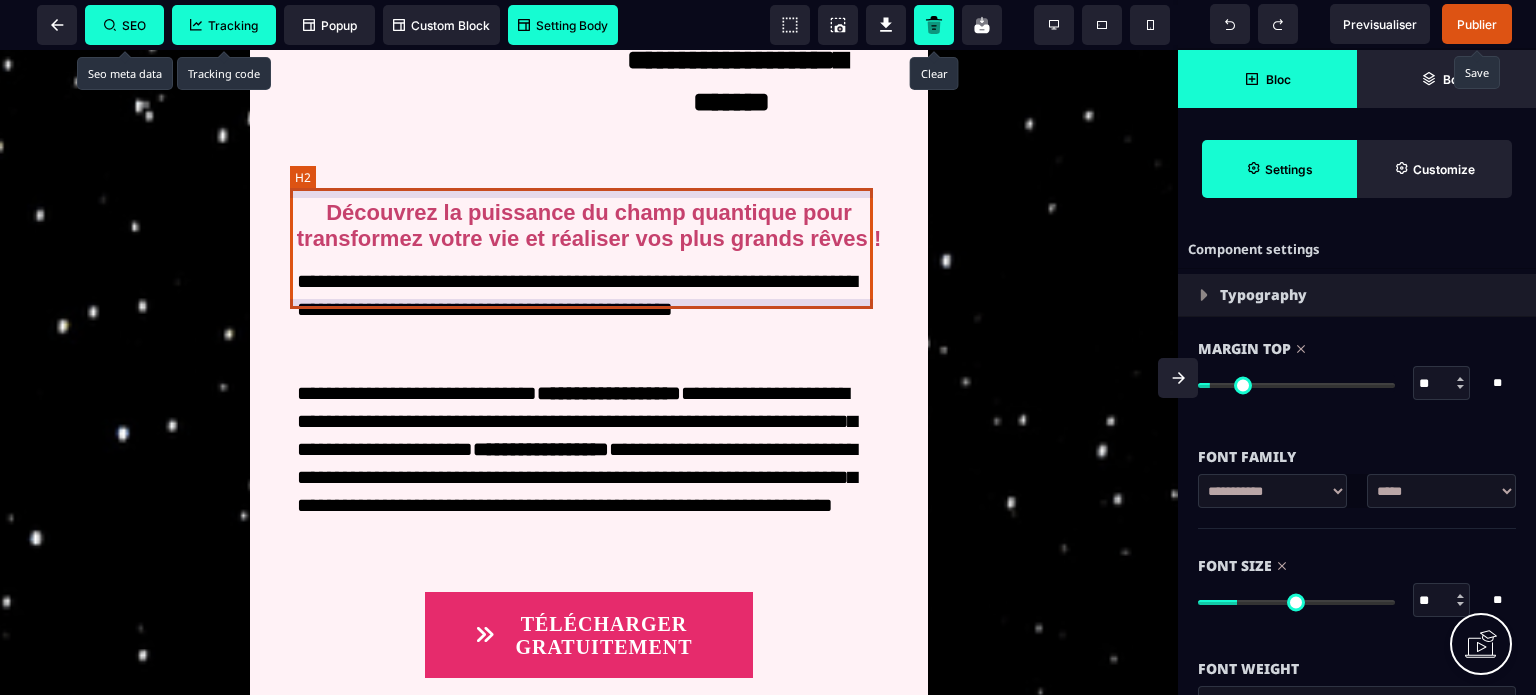 click on "Découvrez la puissance du champ quantique pour transformez votre vie et réaliser vos plus grands rêves !" at bounding box center (589, 226) 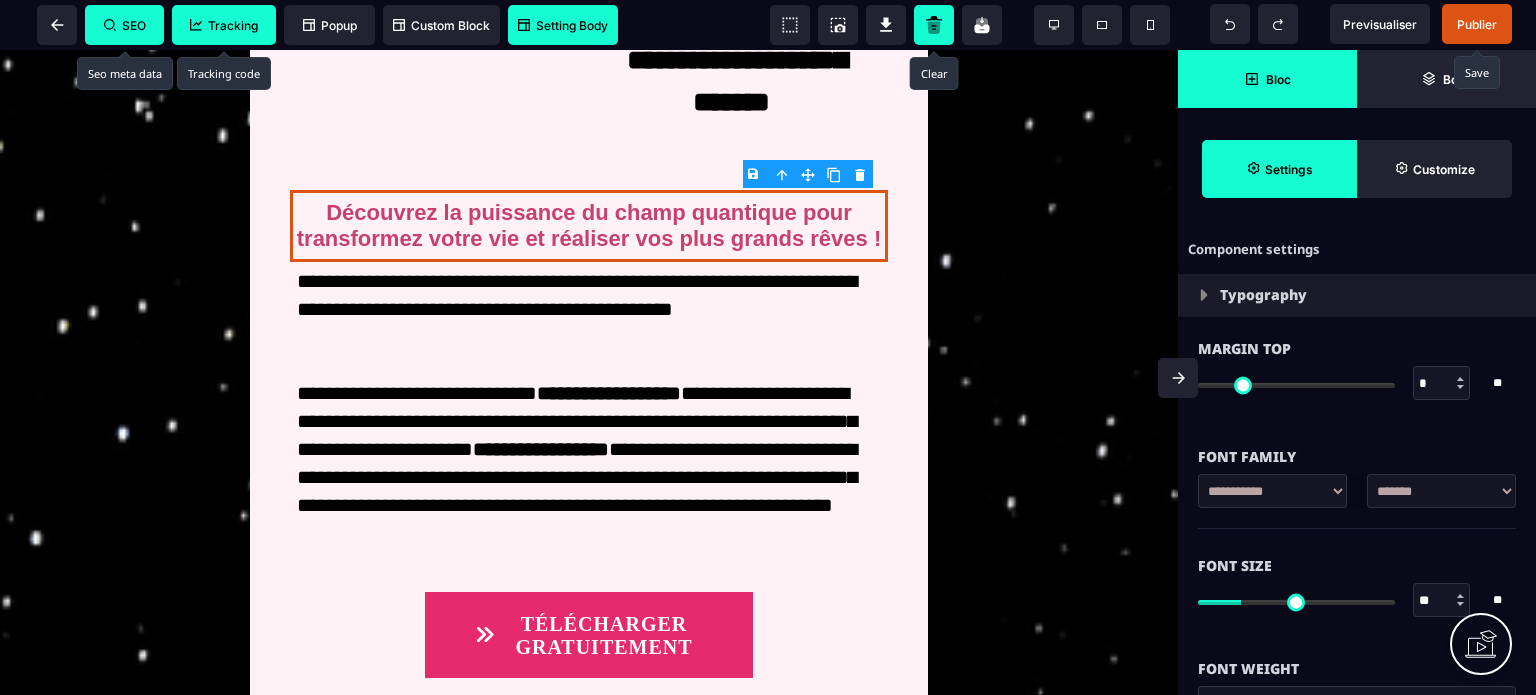 click on "**" at bounding box center (1442, 601) 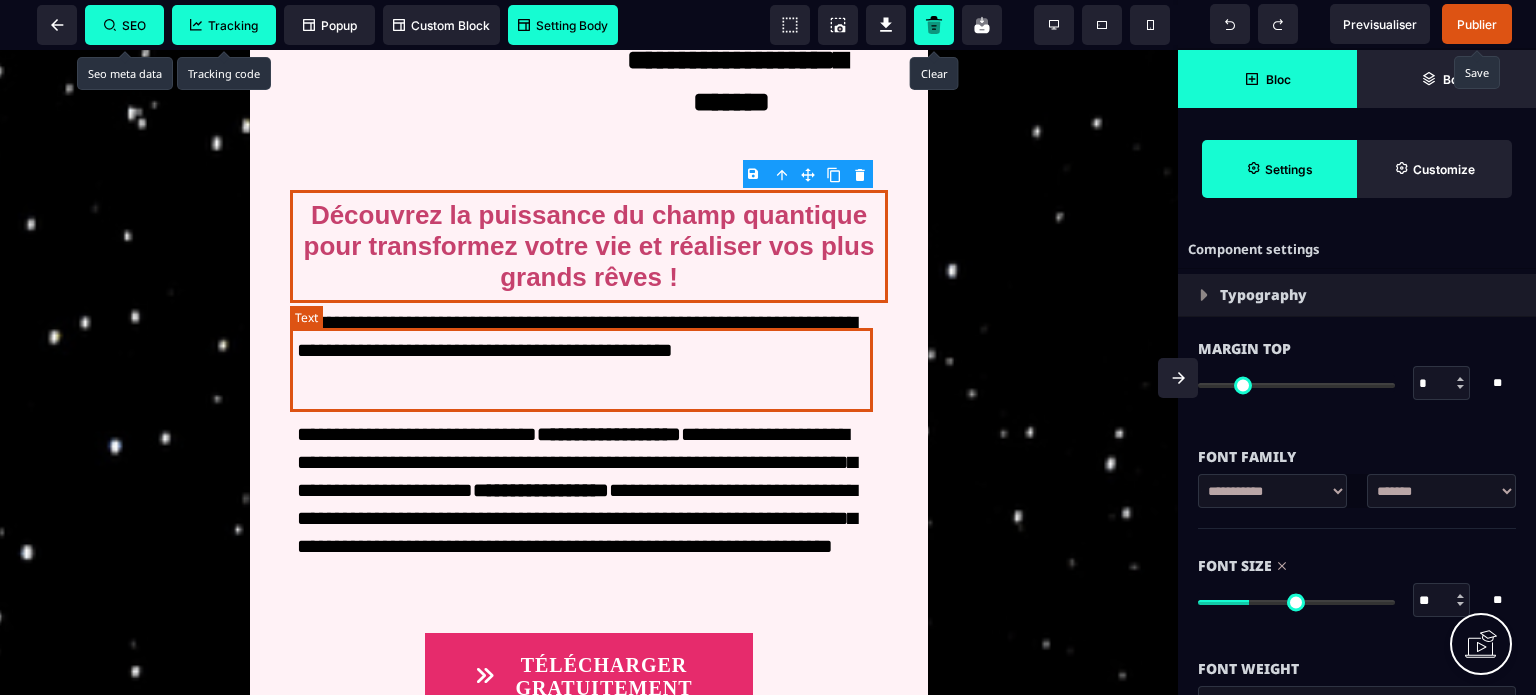 click on "**********" at bounding box center [588, 350] 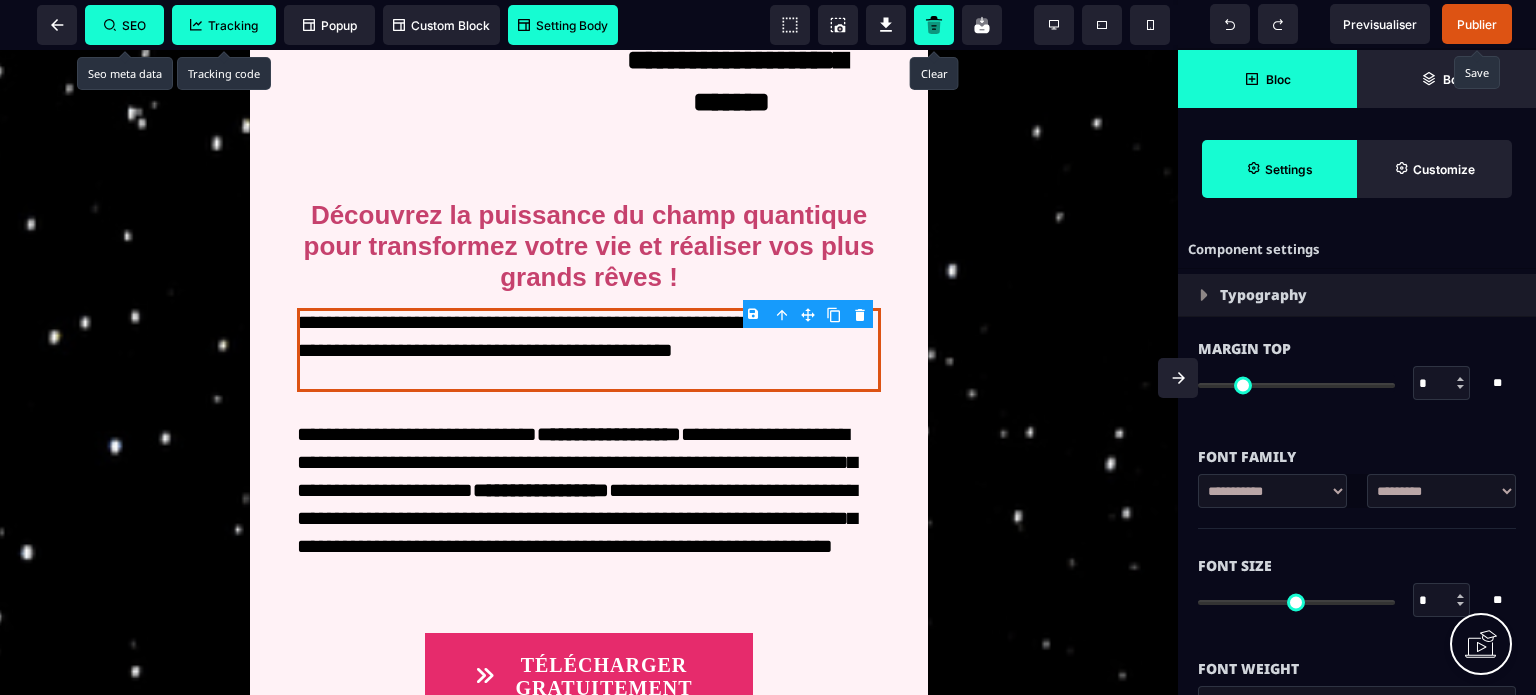 click on "*" at bounding box center [1442, 384] 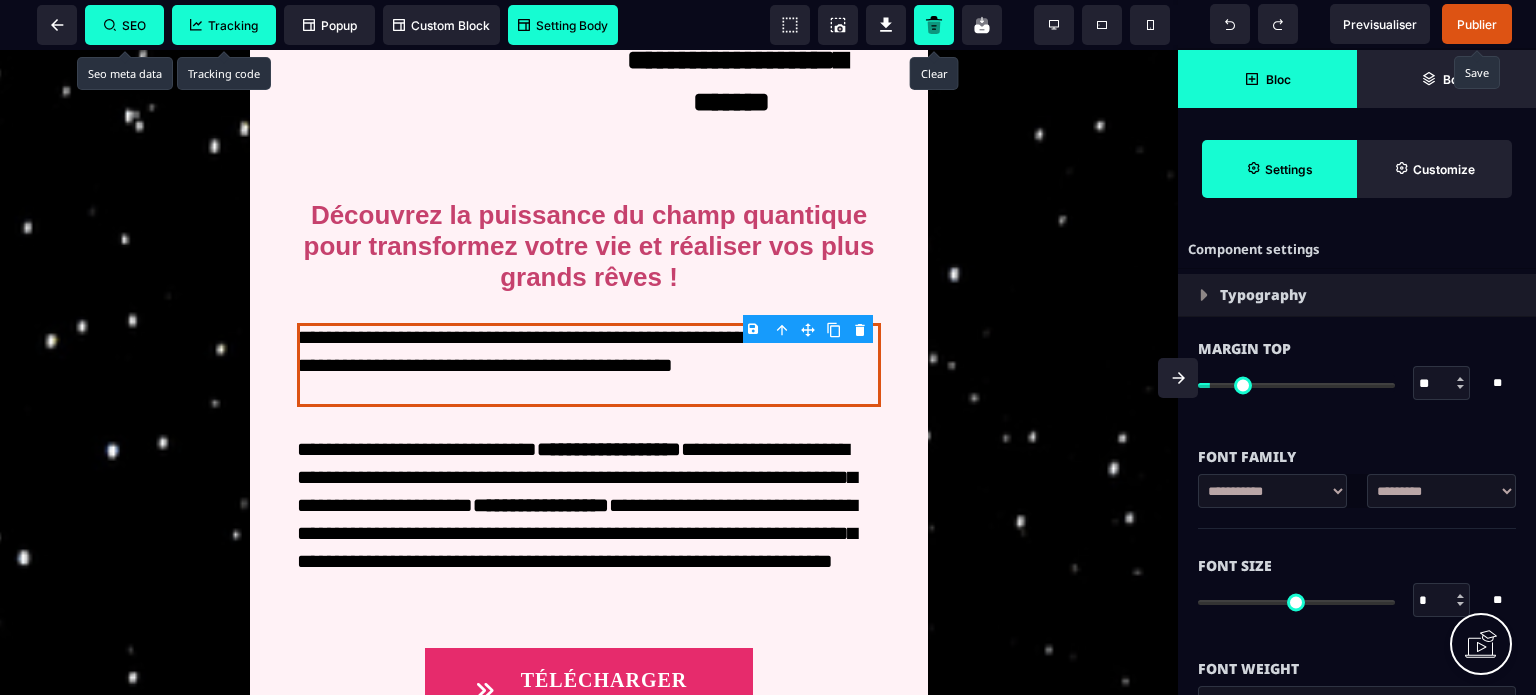 click at bounding box center [1178, 378] 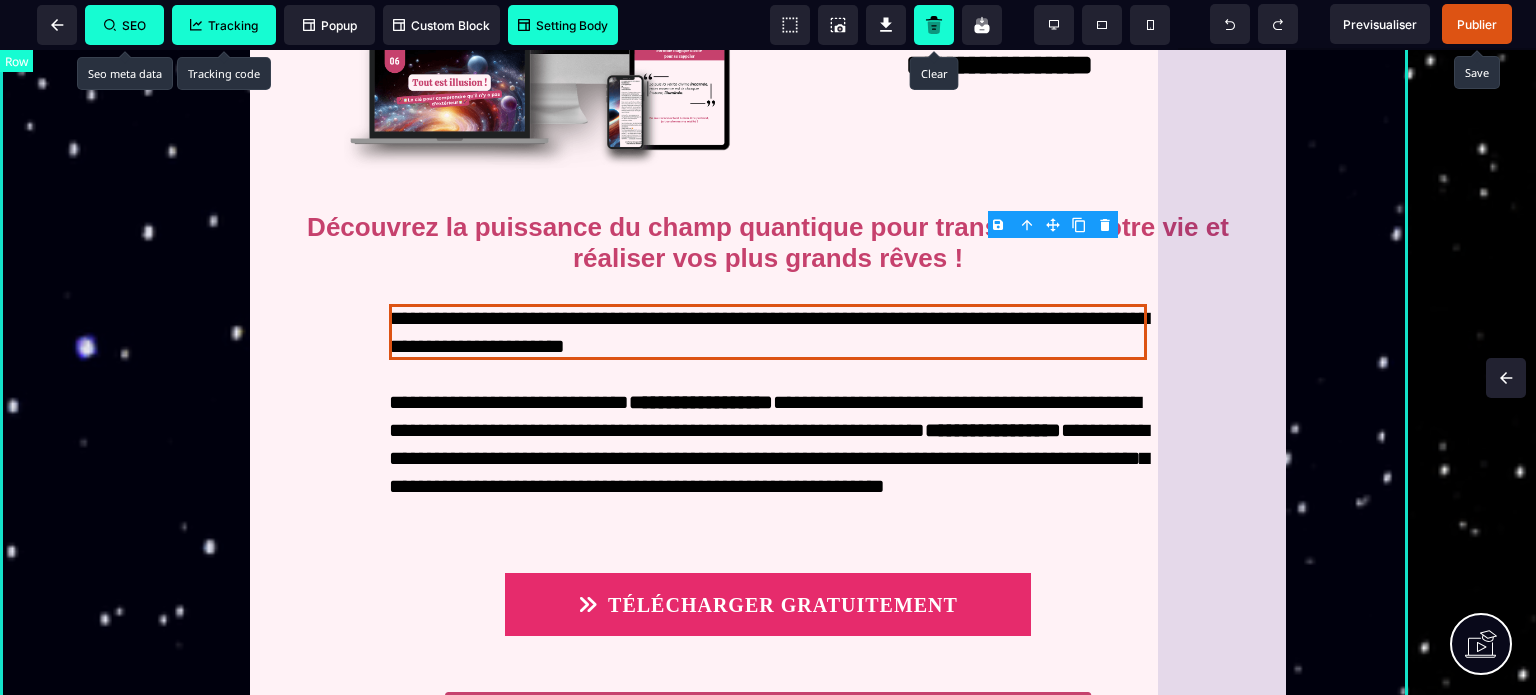 scroll, scrollTop: 436, scrollLeft: 0, axis: vertical 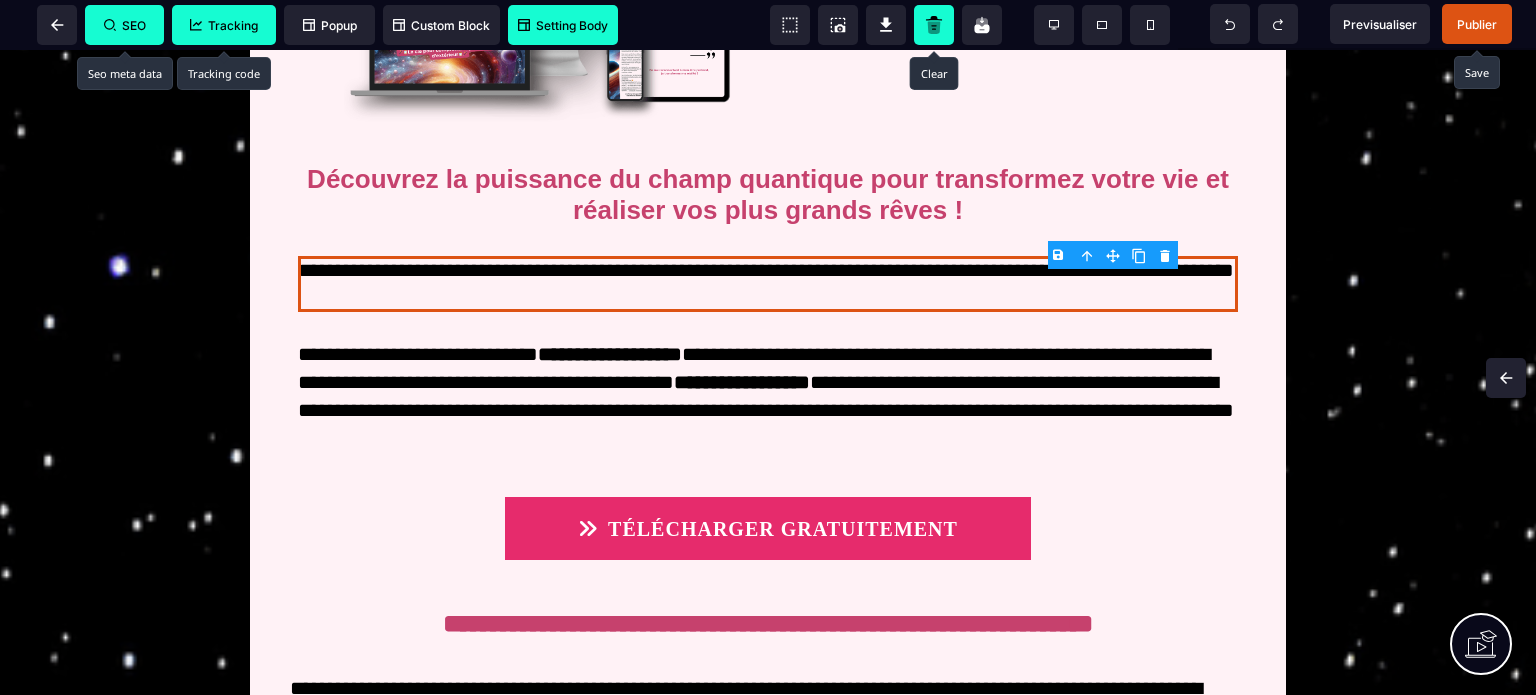 click on "Publier" at bounding box center (1477, 24) 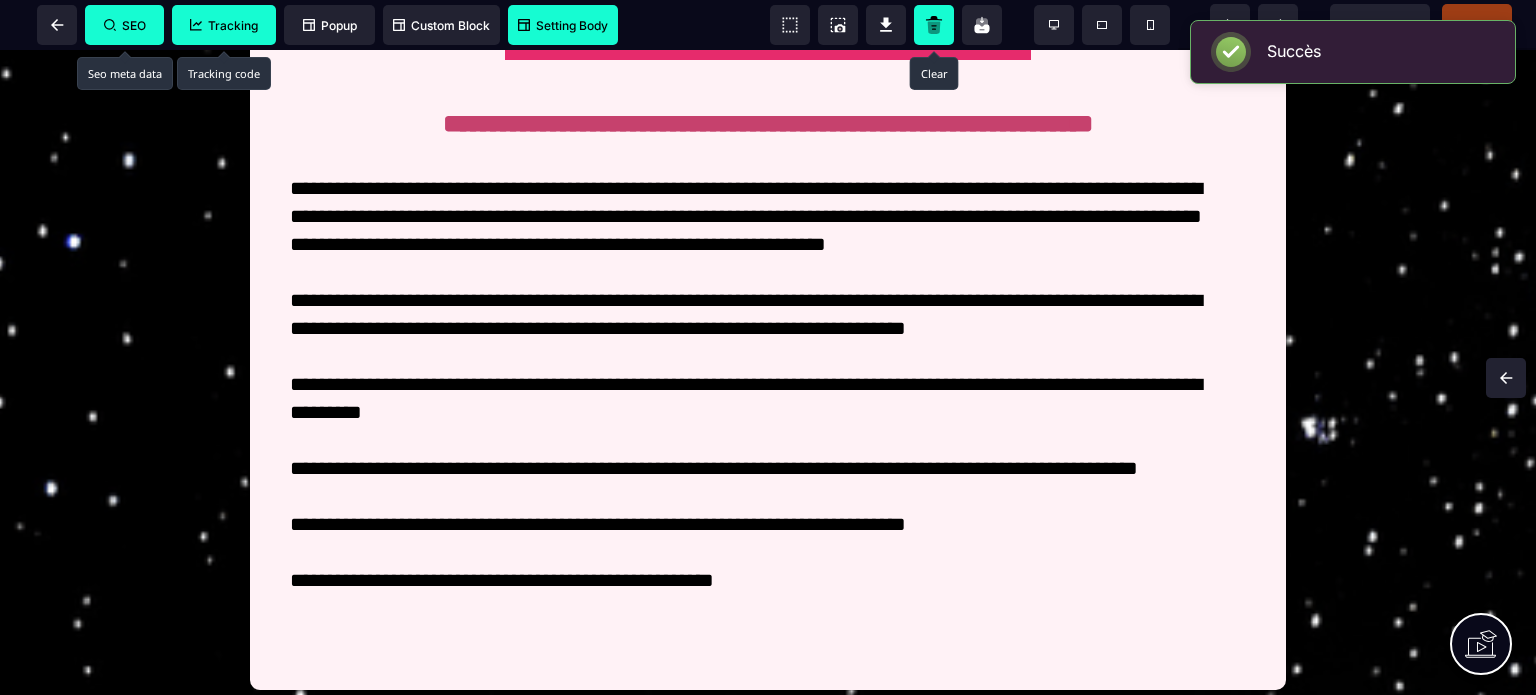 scroll, scrollTop: 964, scrollLeft: 0, axis: vertical 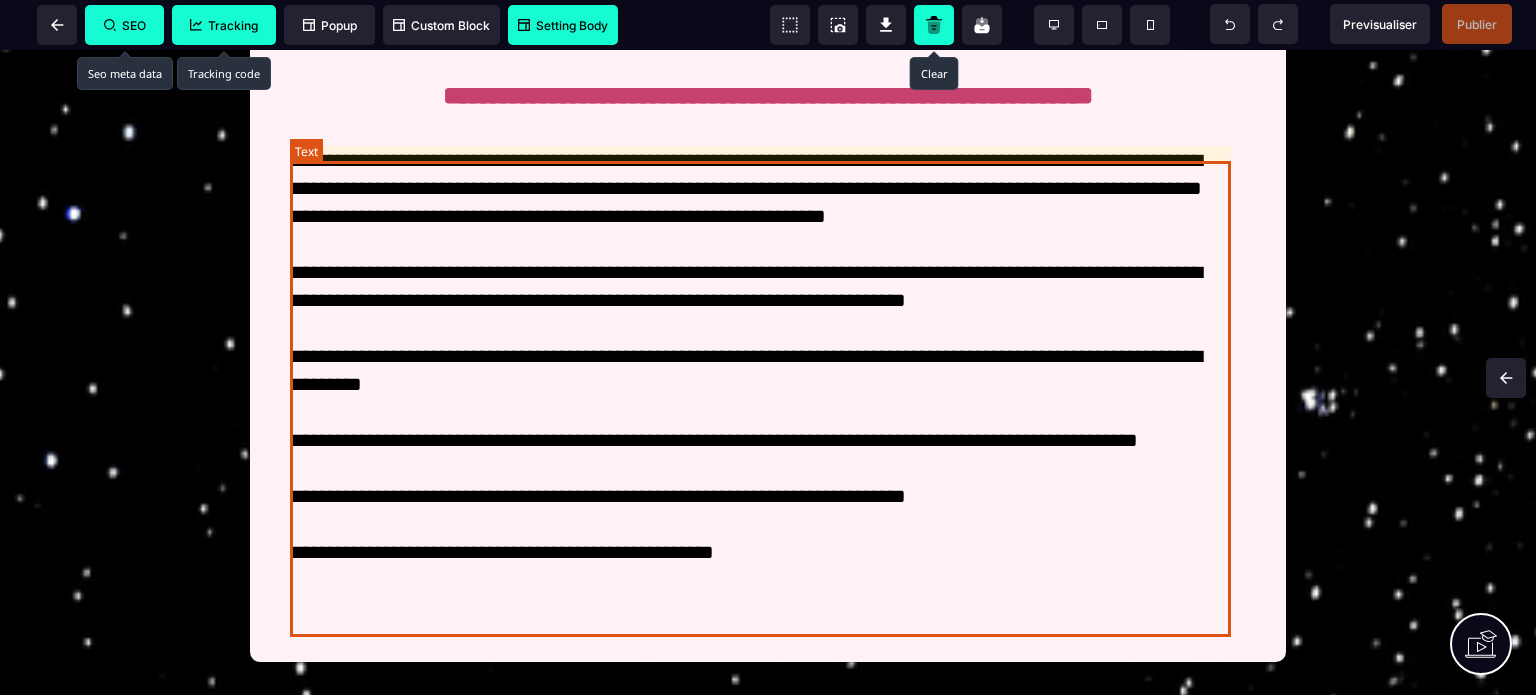 click on "**********" at bounding box center (760, 384) 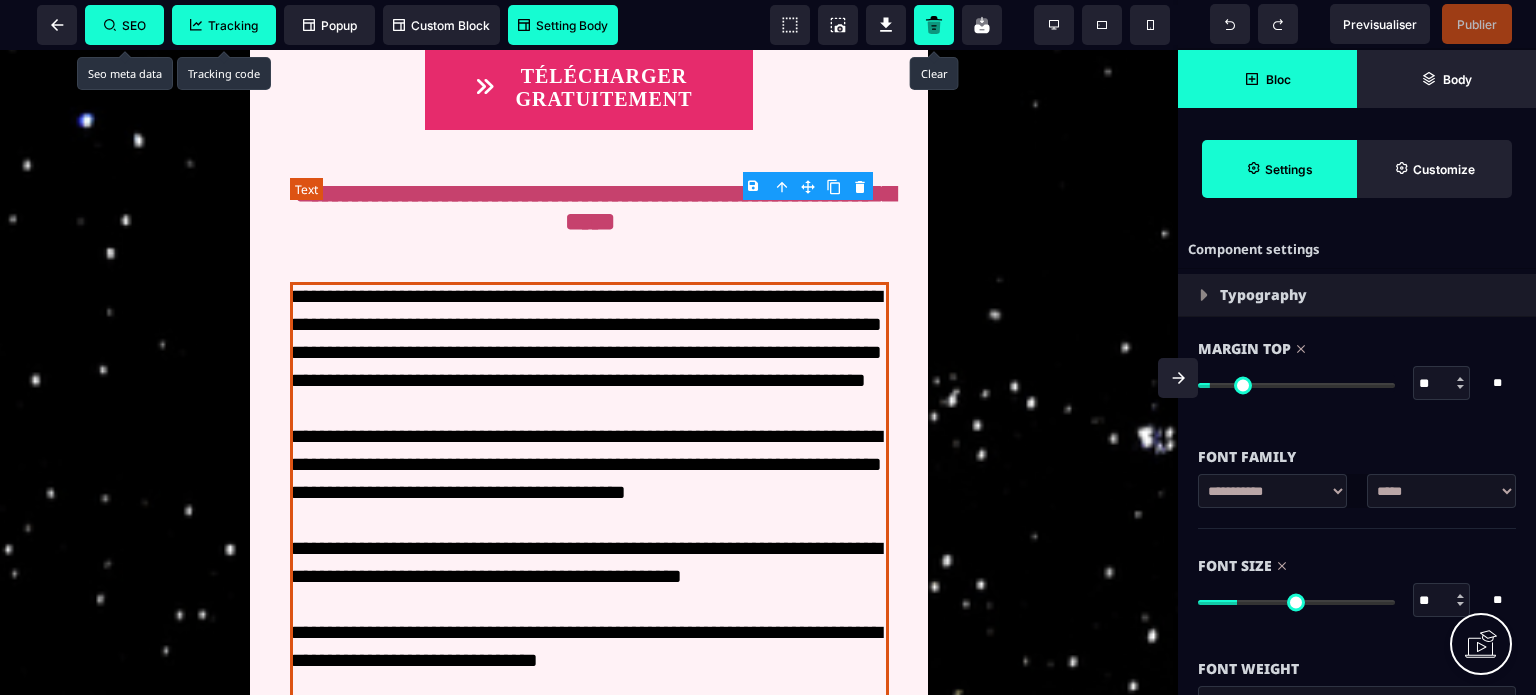 scroll, scrollTop: 1100, scrollLeft: 0, axis: vertical 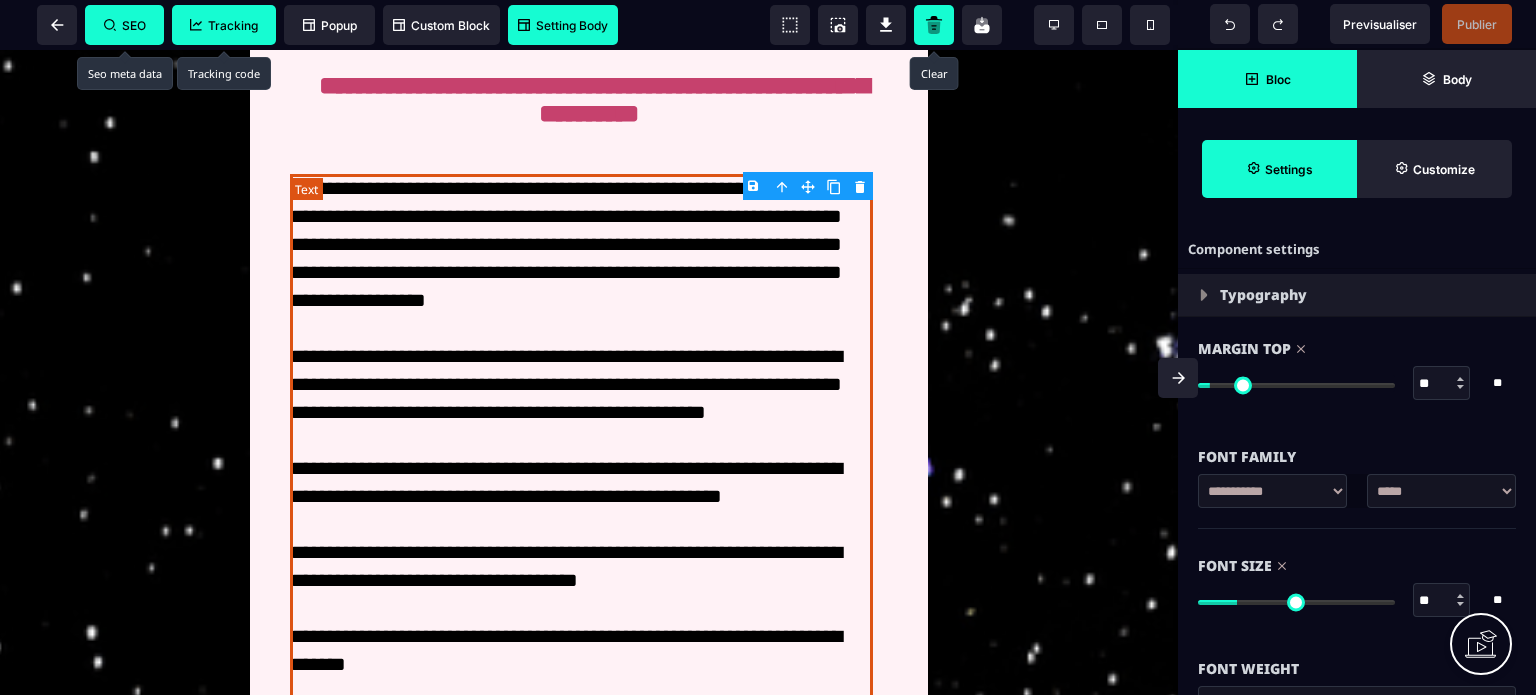 click on "**********" at bounding box center [581, 496] 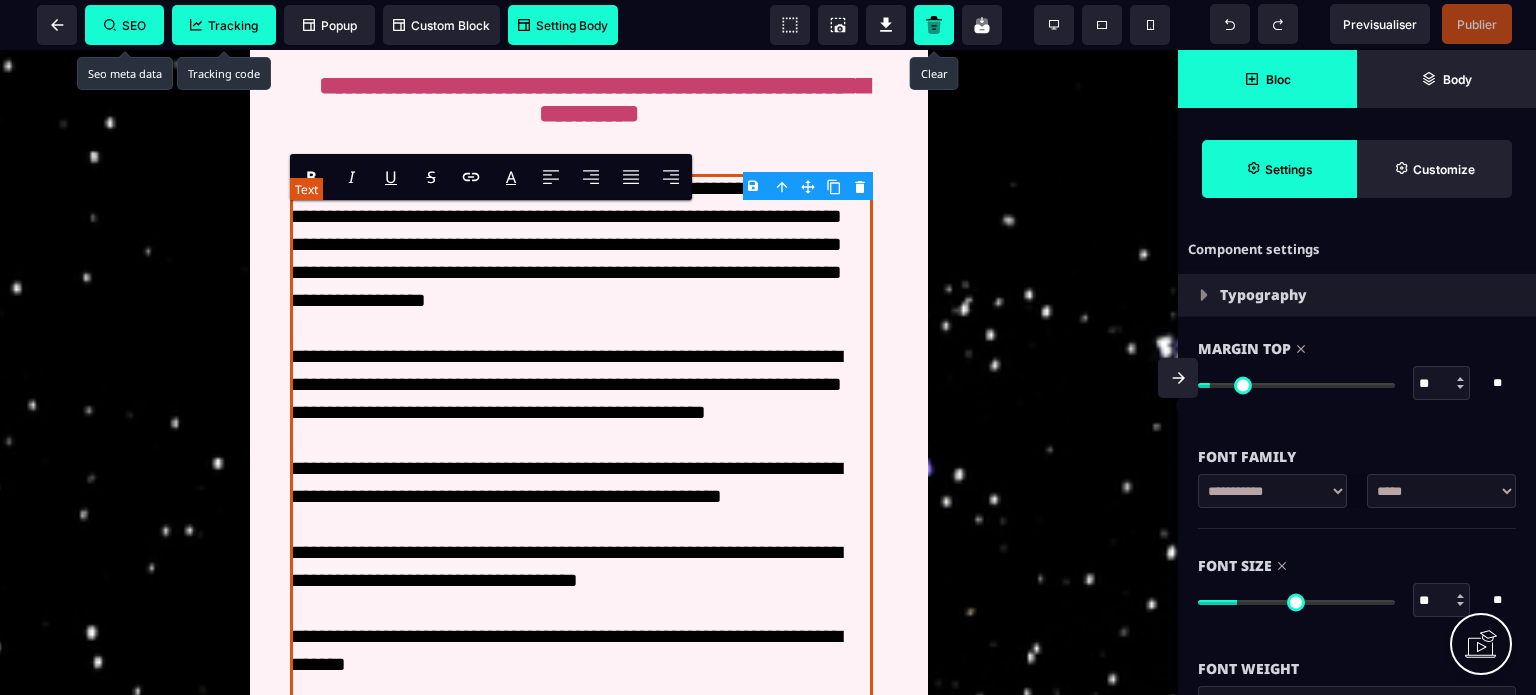 click on "**********" at bounding box center (581, 496) 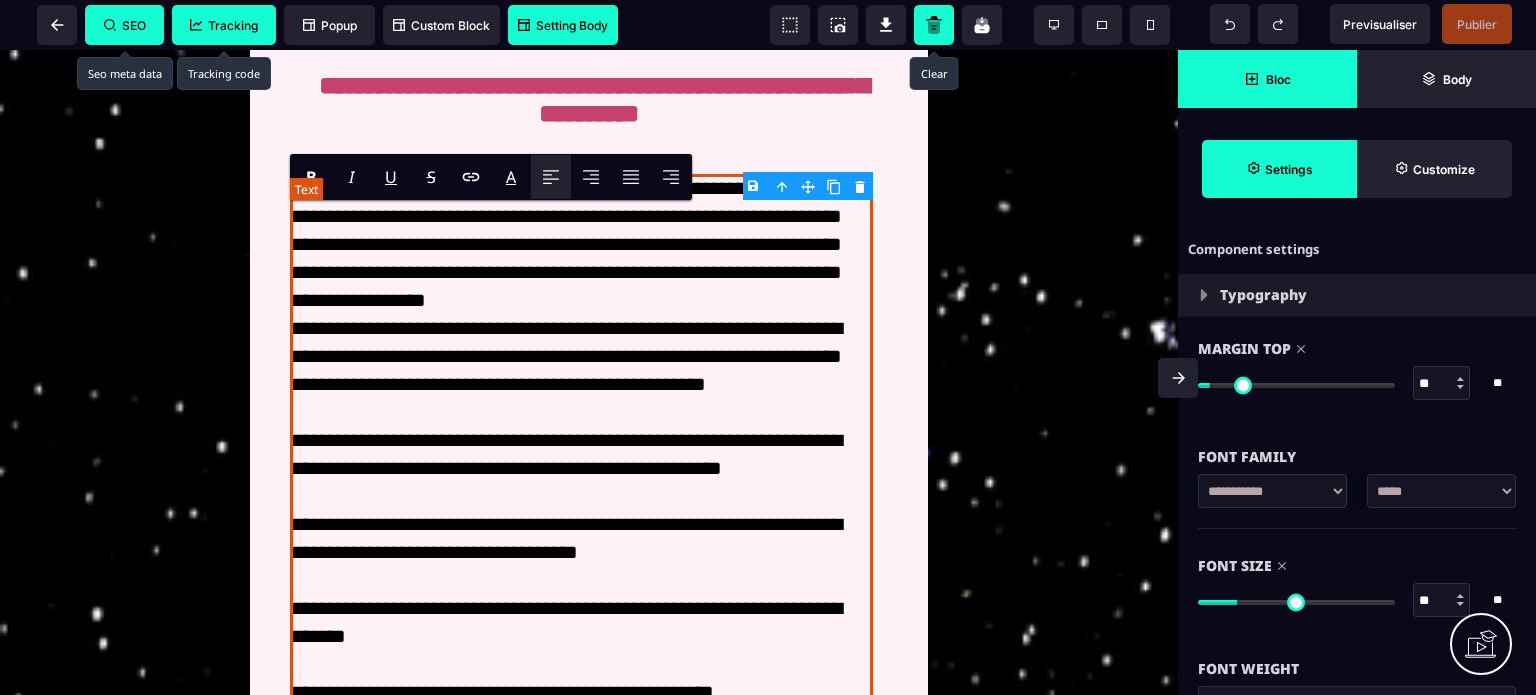 click on "**********" at bounding box center [581, 482] 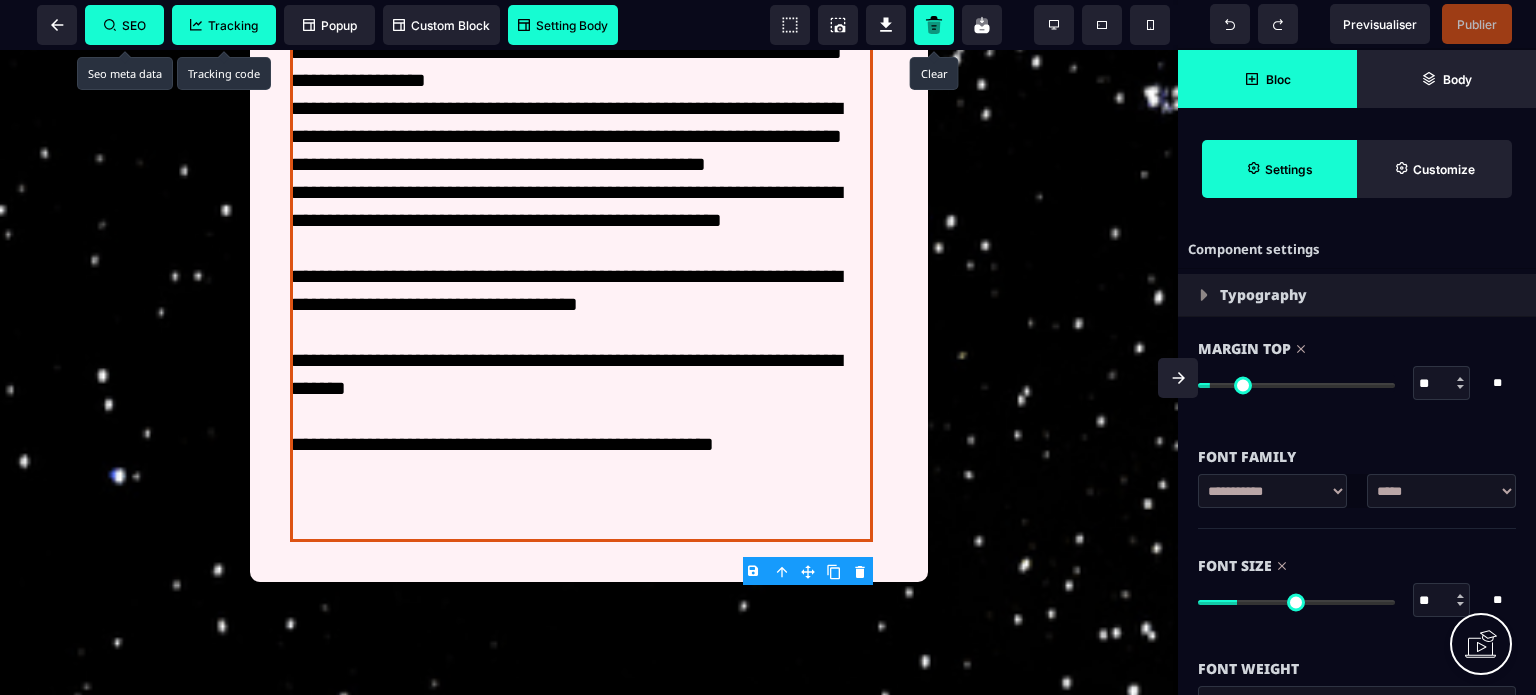 scroll, scrollTop: 1331, scrollLeft: 0, axis: vertical 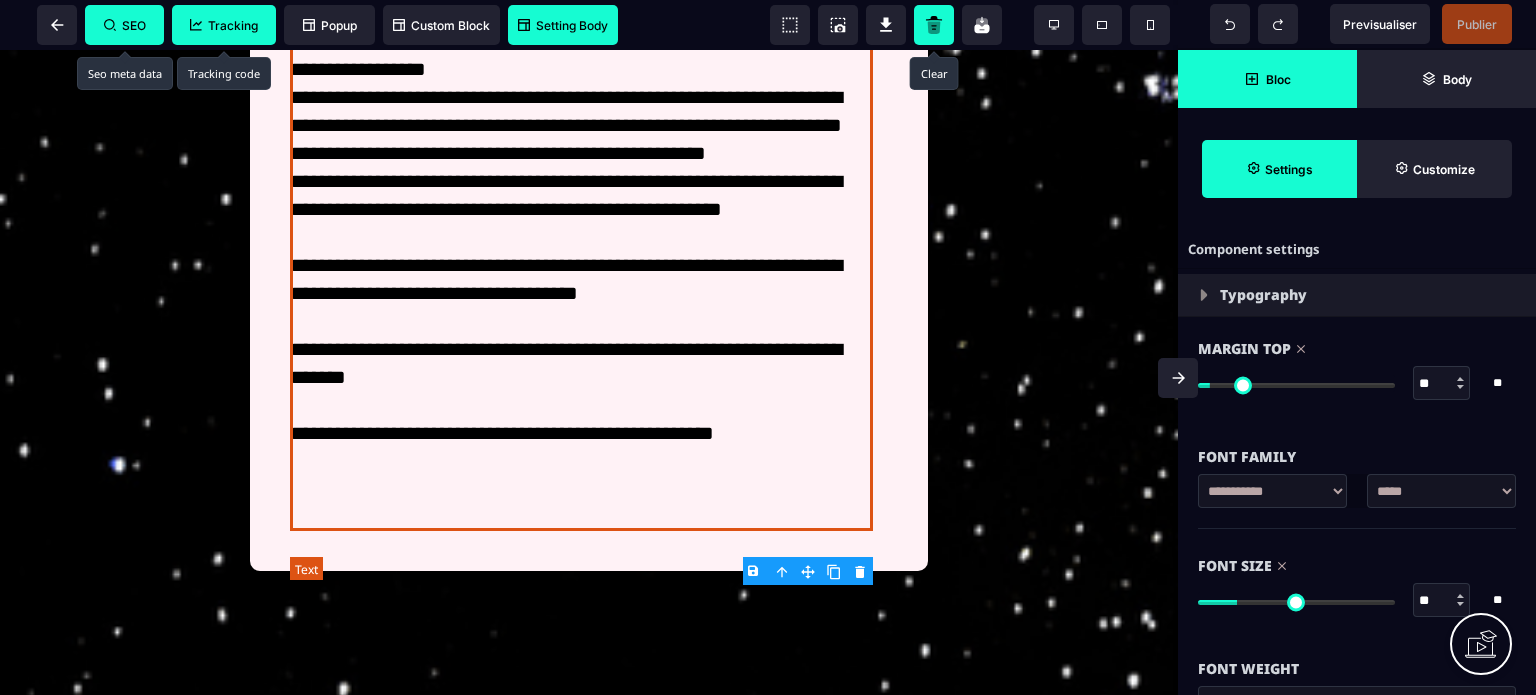 click on "**********" at bounding box center (581, 237) 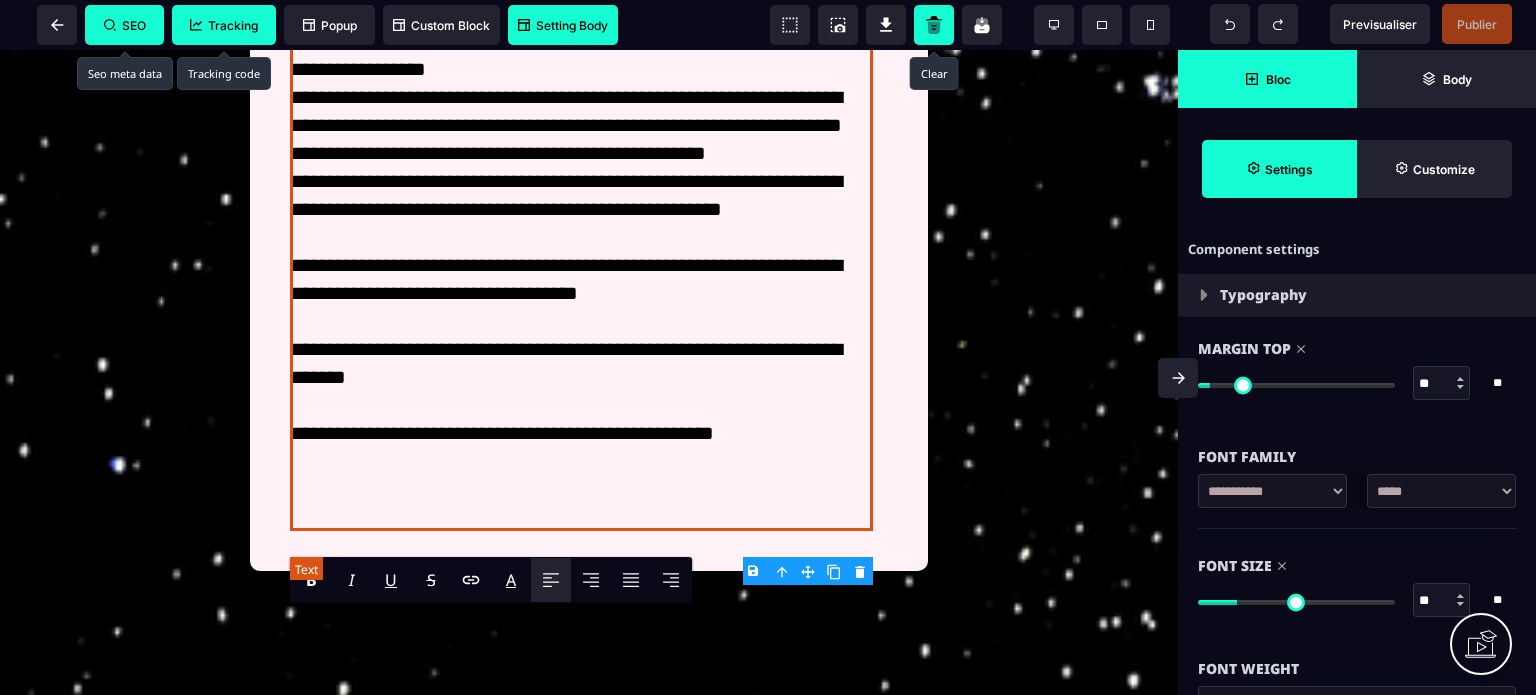 click on "**********" at bounding box center (581, 237) 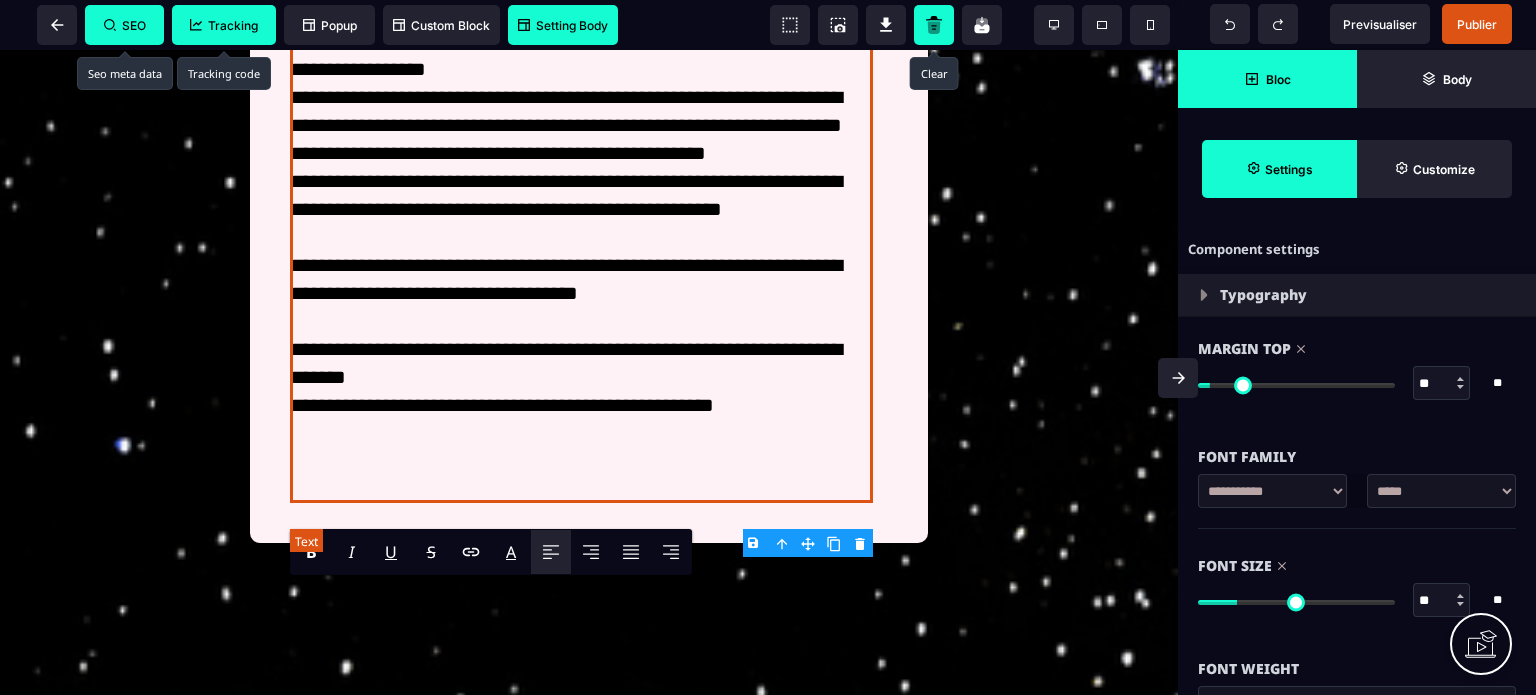 click on "**********" at bounding box center (581, 223) 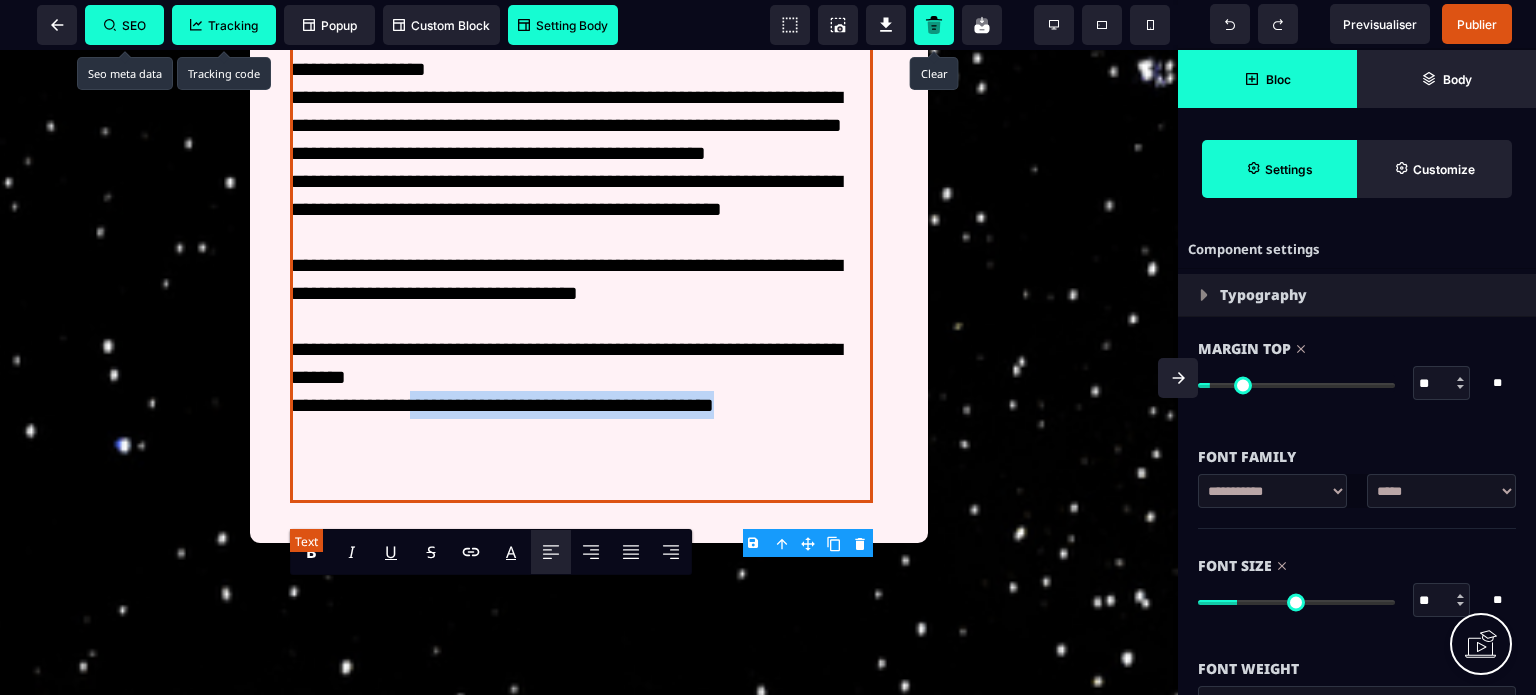 drag, startPoint x: 442, startPoint y: 509, endPoint x: 841, endPoint y: 519, distance: 399.1253 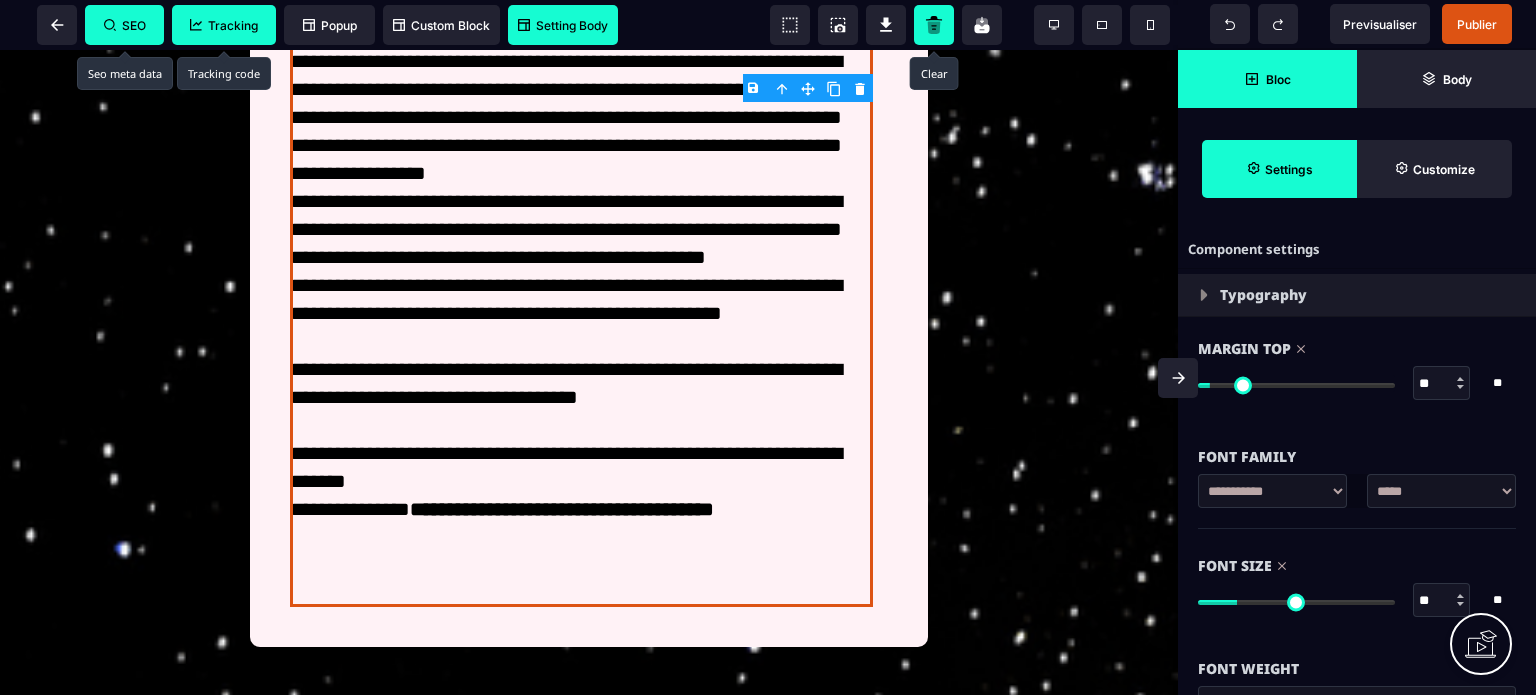 scroll, scrollTop: 1195, scrollLeft: 0, axis: vertical 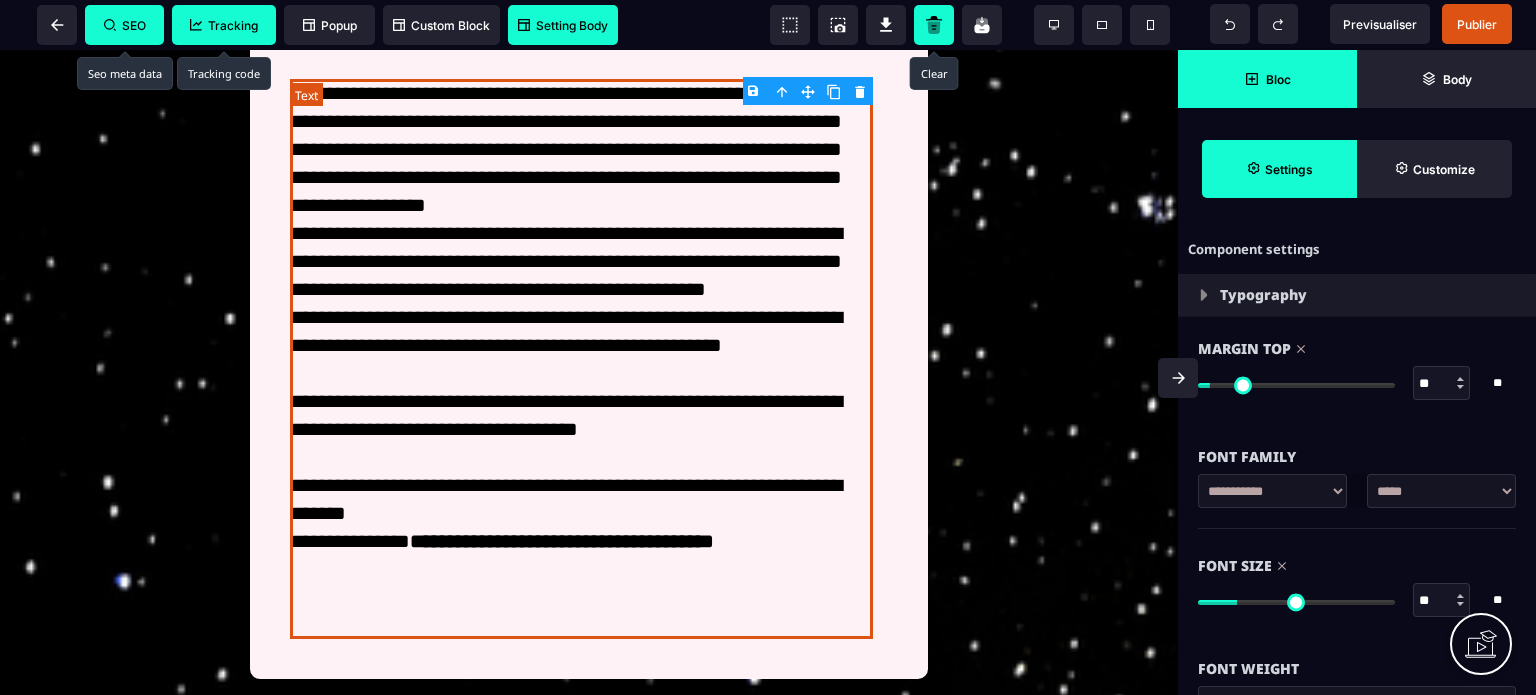 click on "**********" at bounding box center [581, 359] 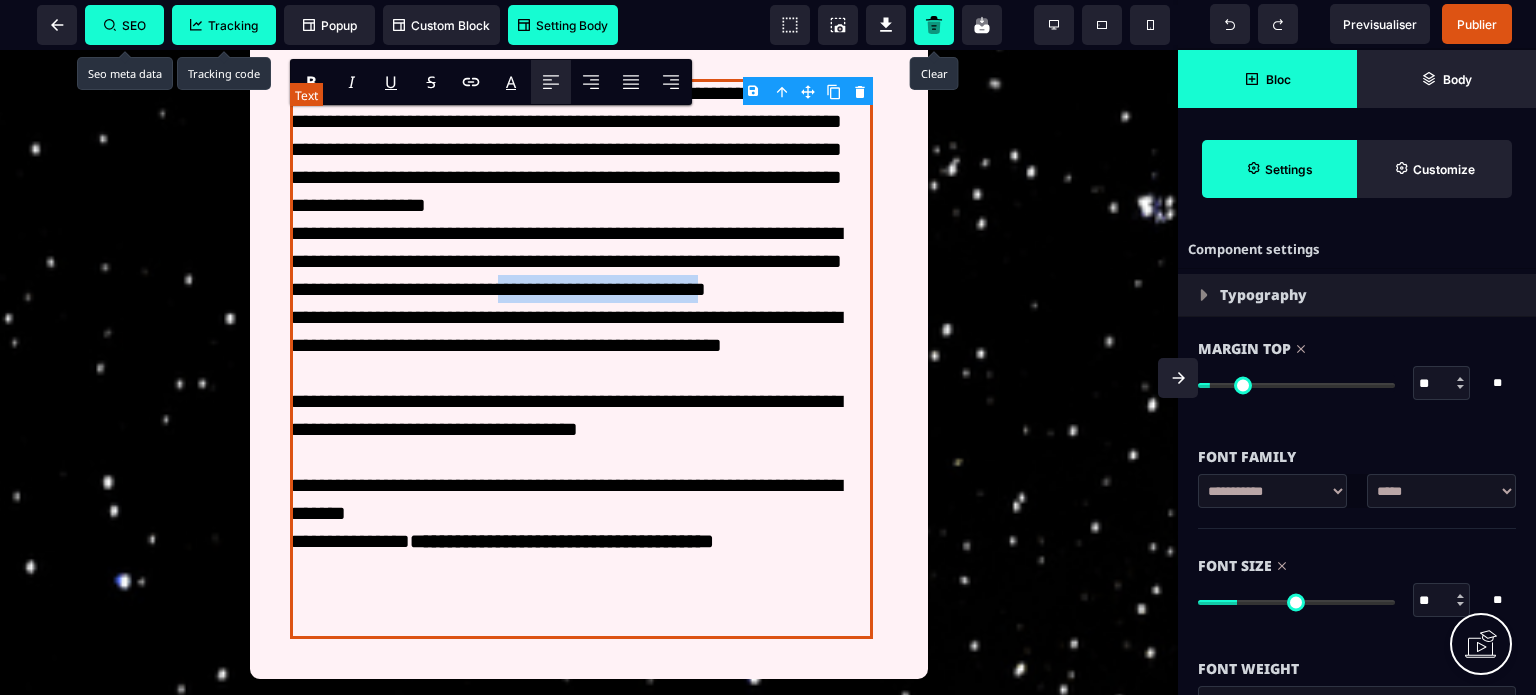 drag, startPoint x: 713, startPoint y: 341, endPoint x: 381, endPoint y: 372, distance: 333.44415 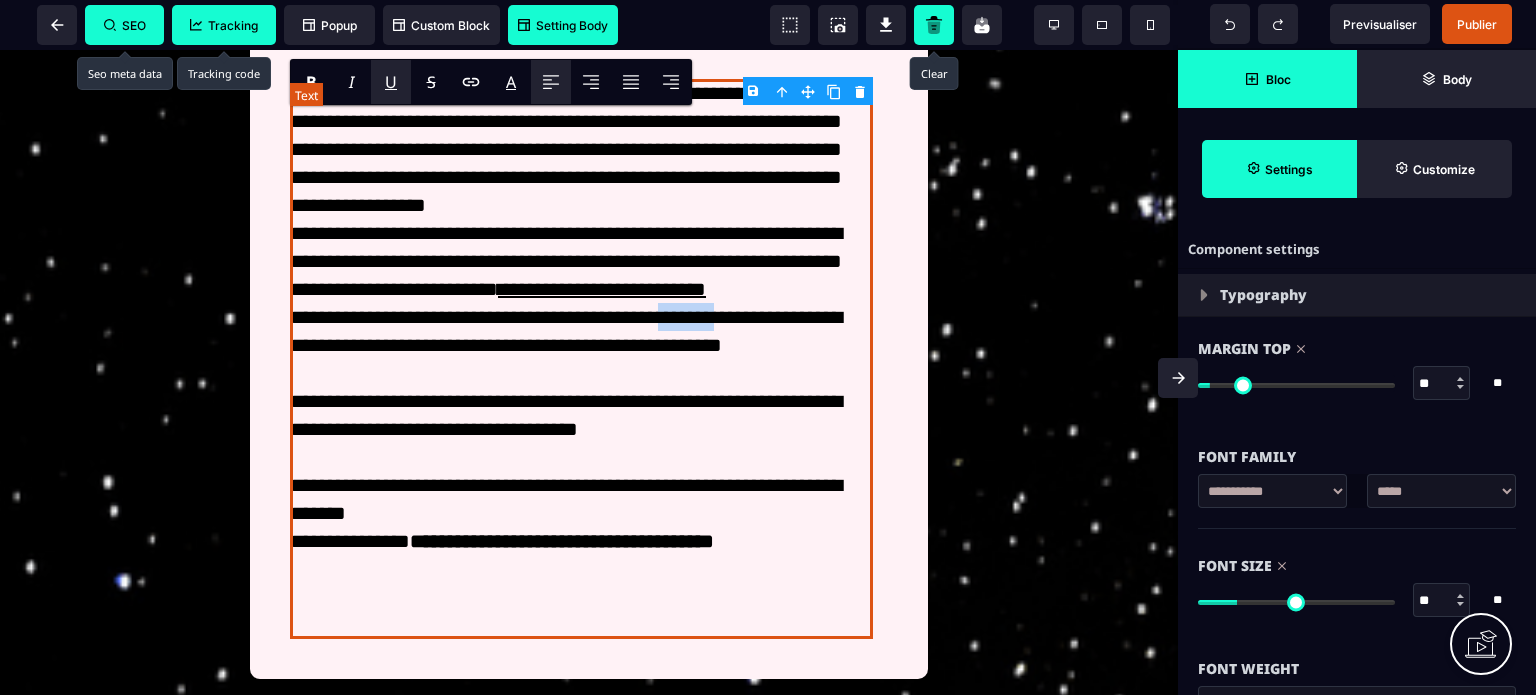 drag, startPoint x: 343, startPoint y: 424, endPoint x: 408, endPoint y: 435, distance: 65.9242 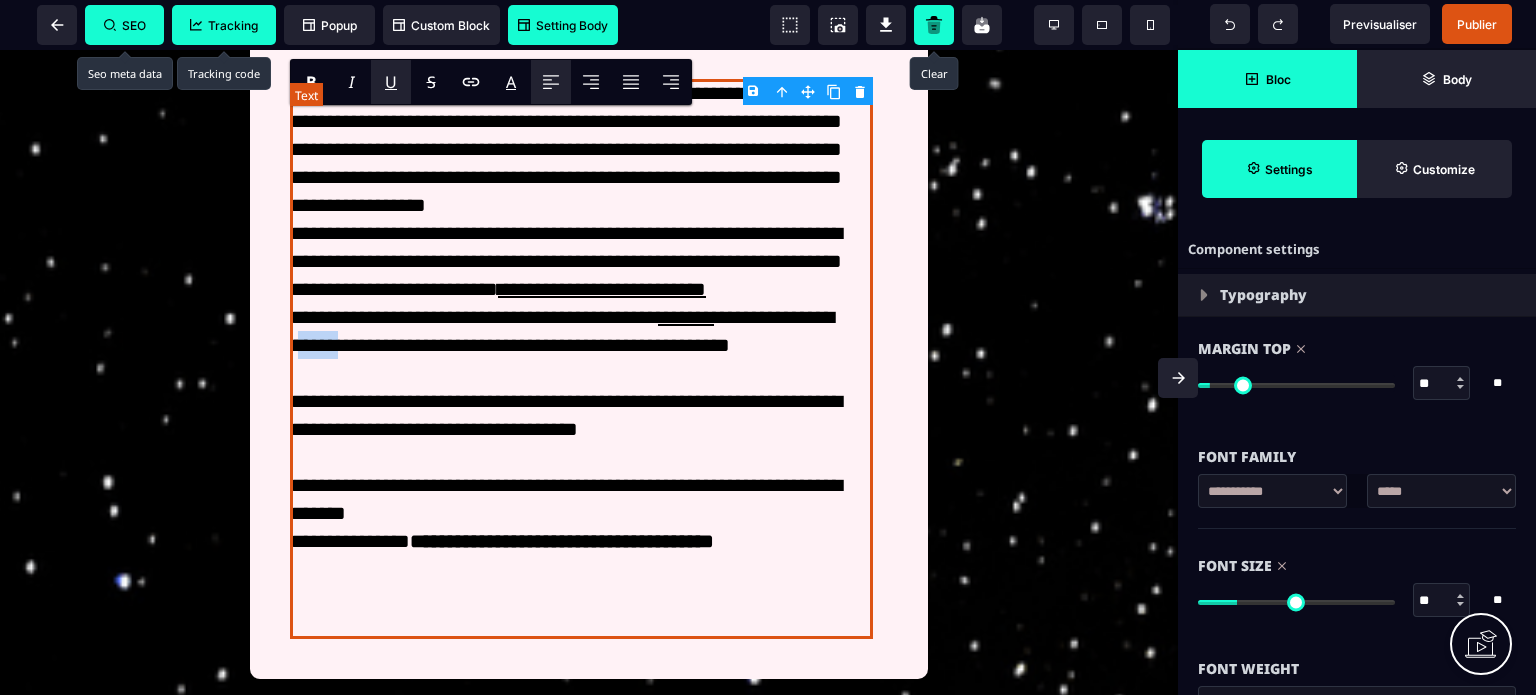 drag, startPoint x: 570, startPoint y: 431, endPoint x: 619, endPoint y: 432, distance: 49.010204 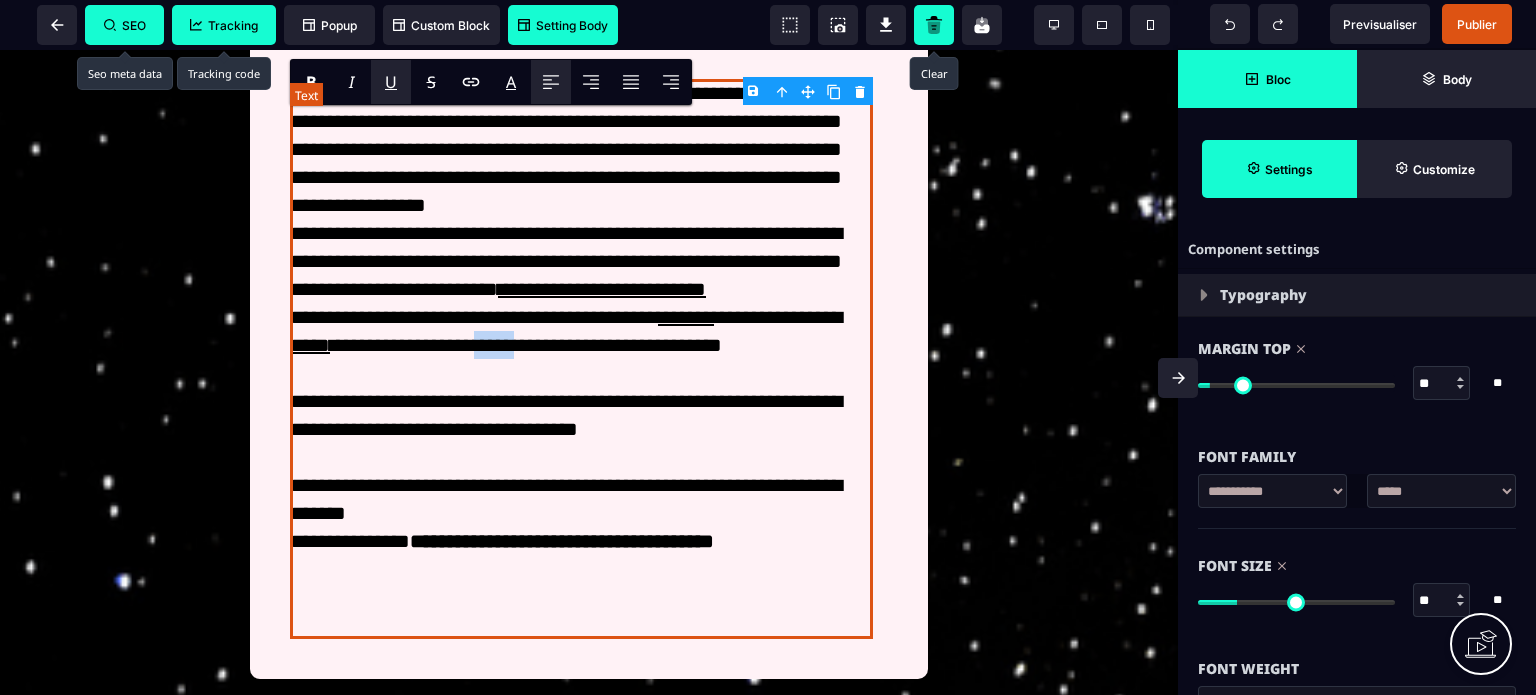 drag, startPoint x: 367, startPoint y: 460, endPoint x: 318, endPoint y: 457, distance: 49.09175 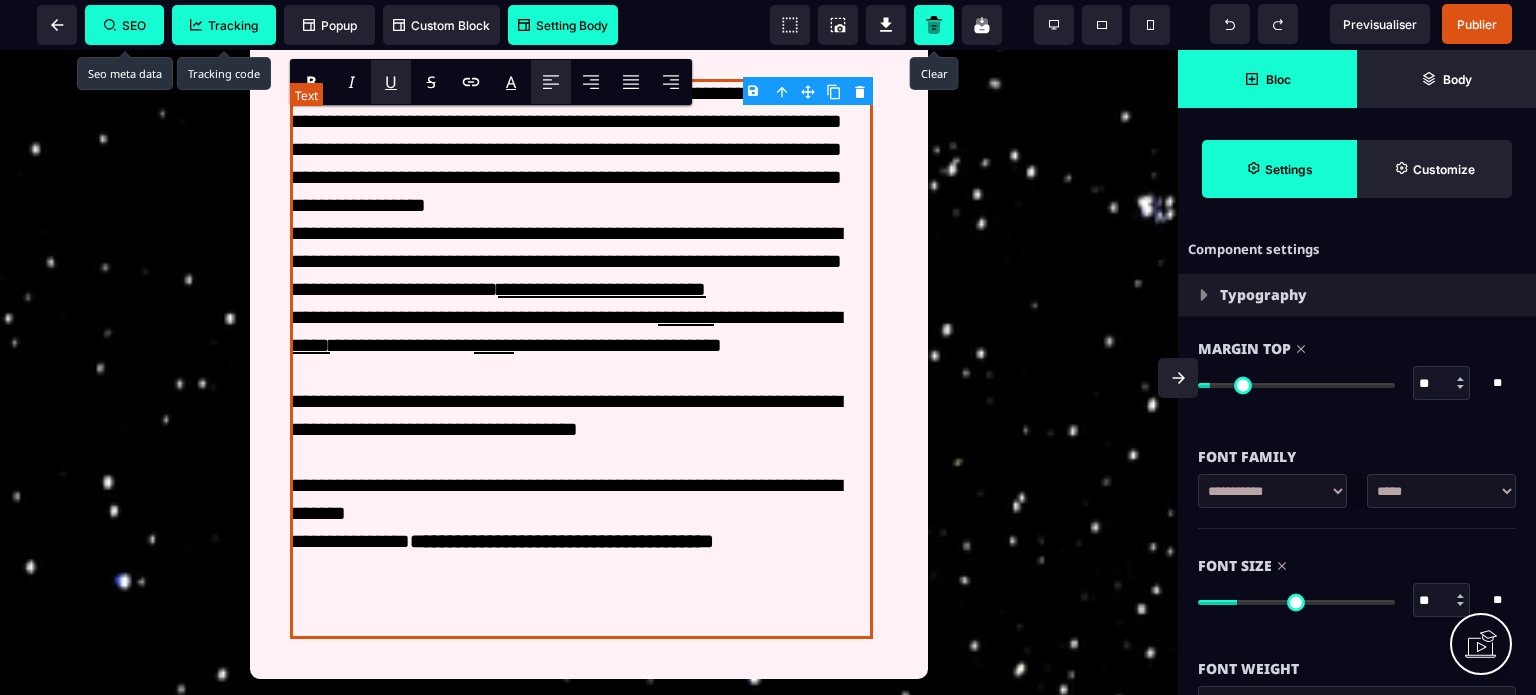 click on "**********" at bounding box center (581, 359) 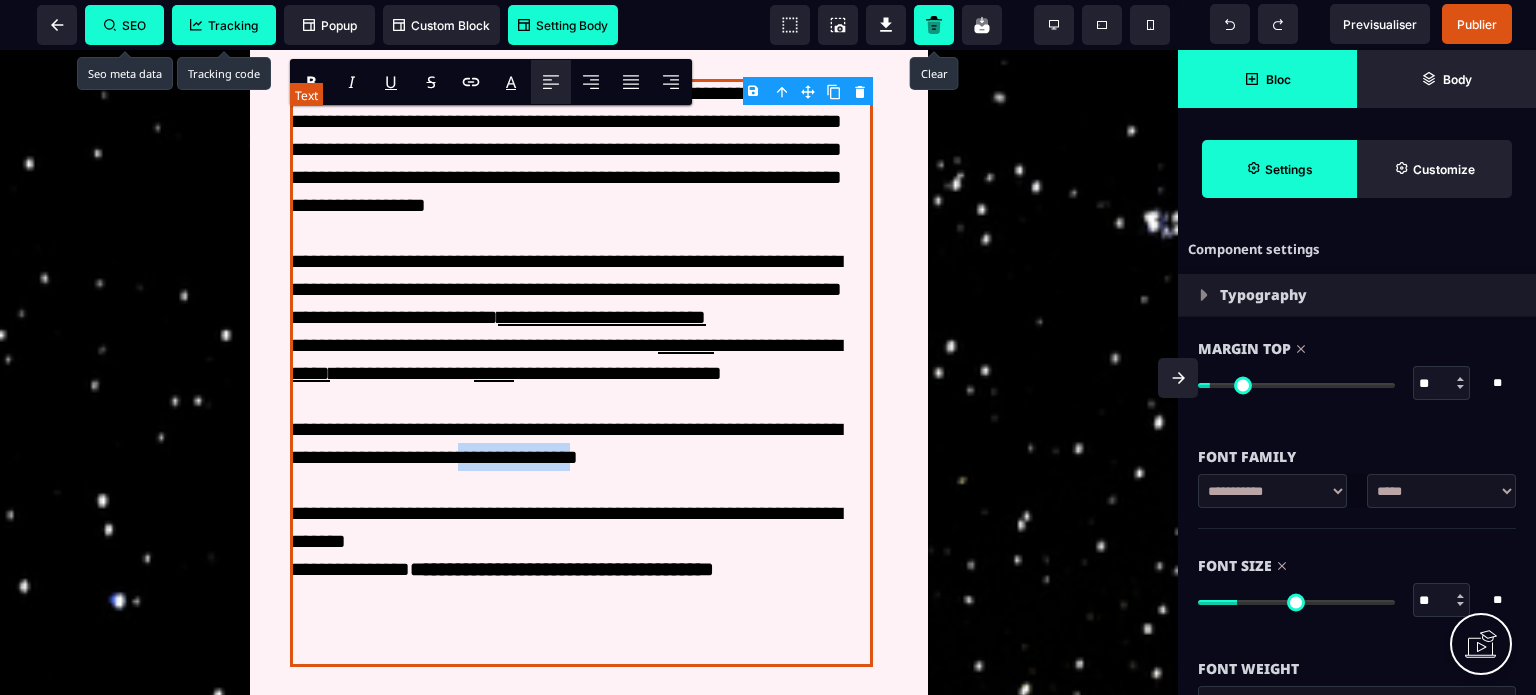 drag, startPoint x: 598, startPoint y: 567, endPoint x: 736, endPoint y: 574, distance: 138.17743 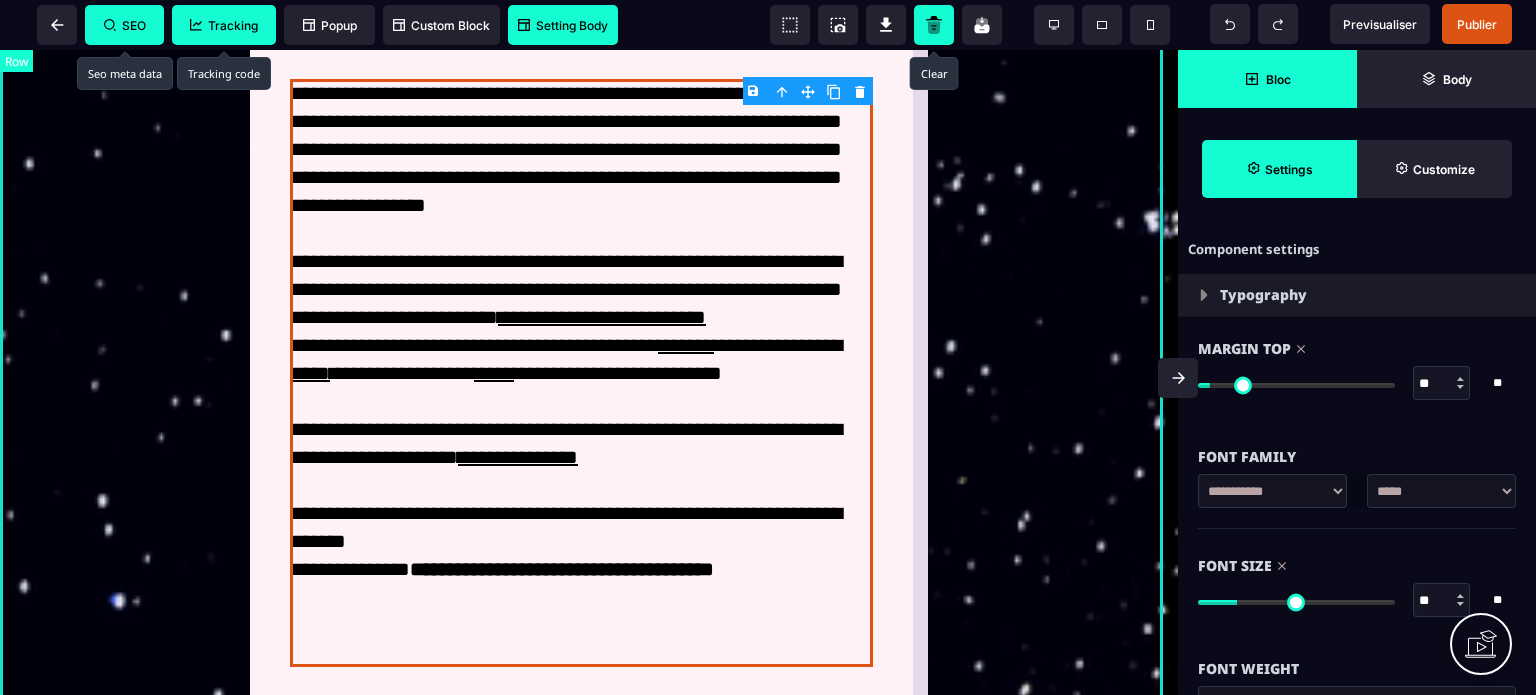 click on "**********" at bounding box center [589, -189] 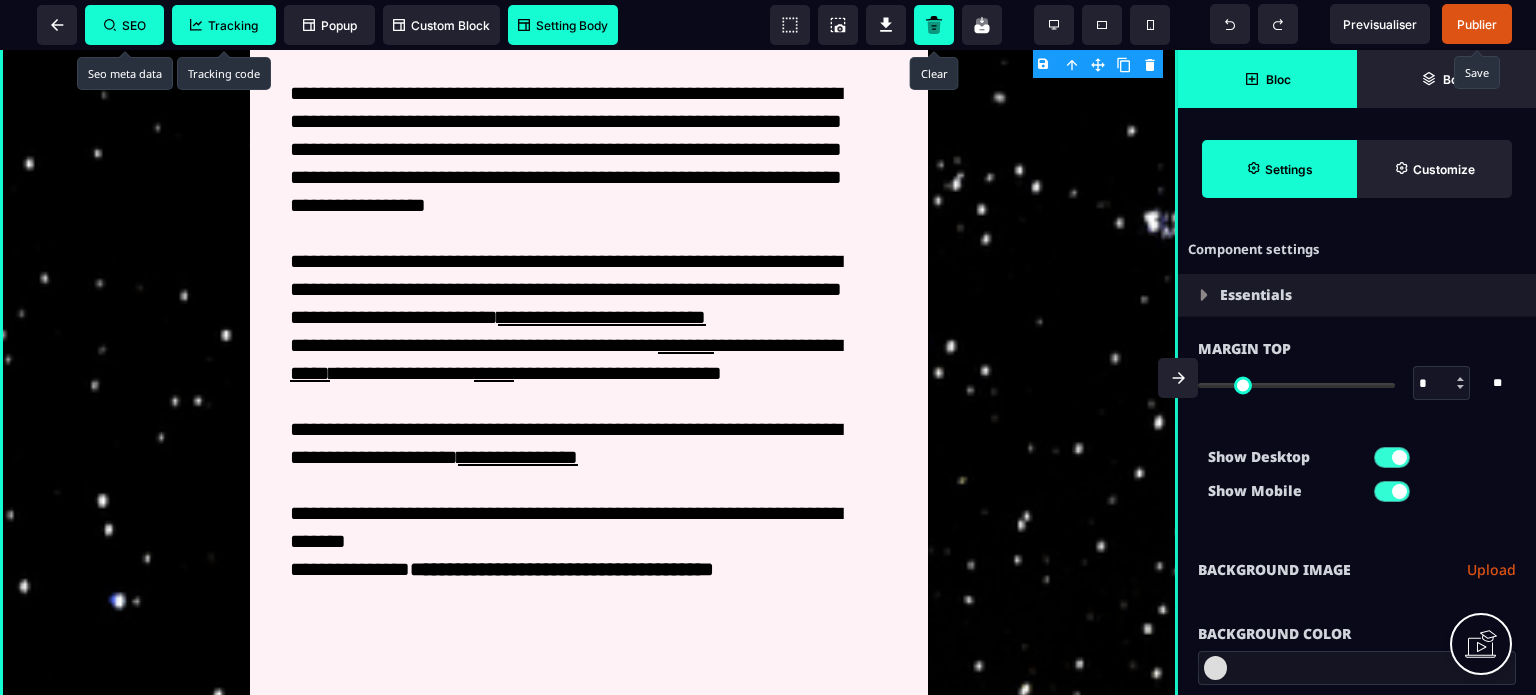 click on "Publier" at bounding box center (1477, 24) 